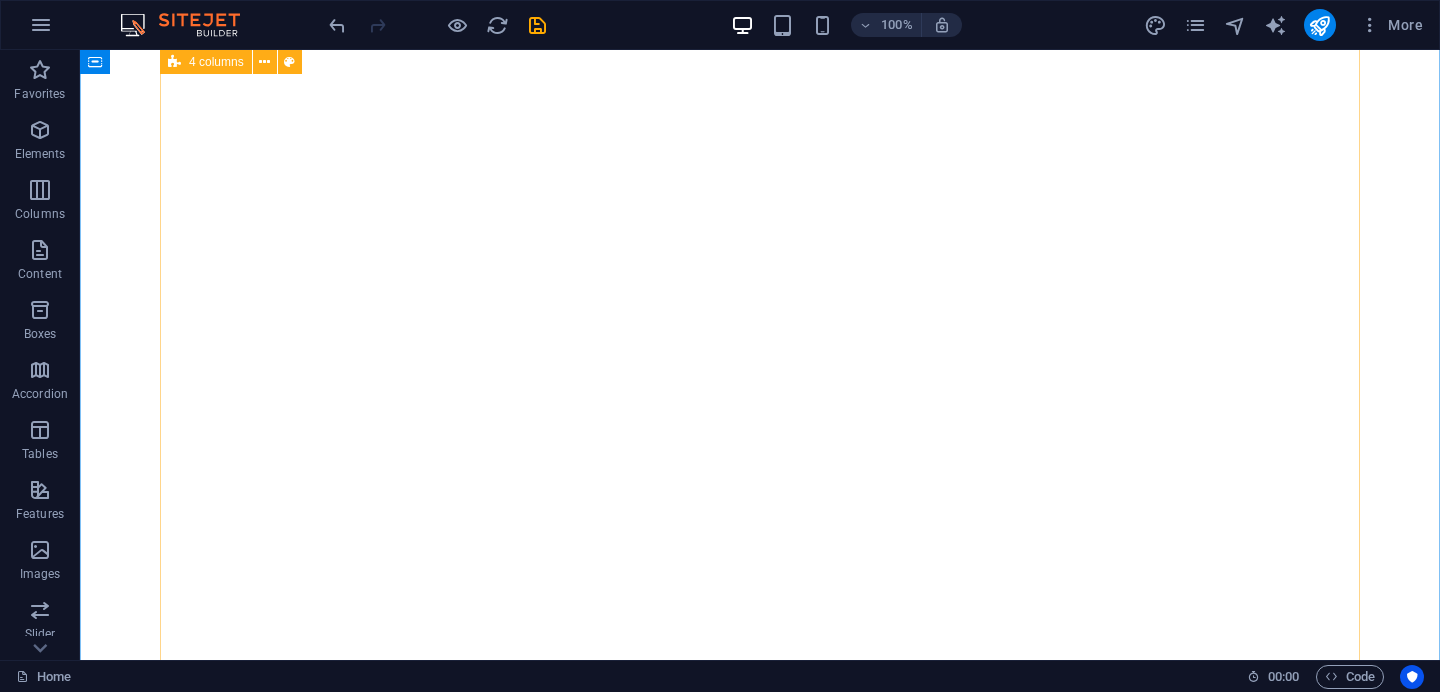 scroll, scrollTop: 0, scrollLeft: 0, axis: both 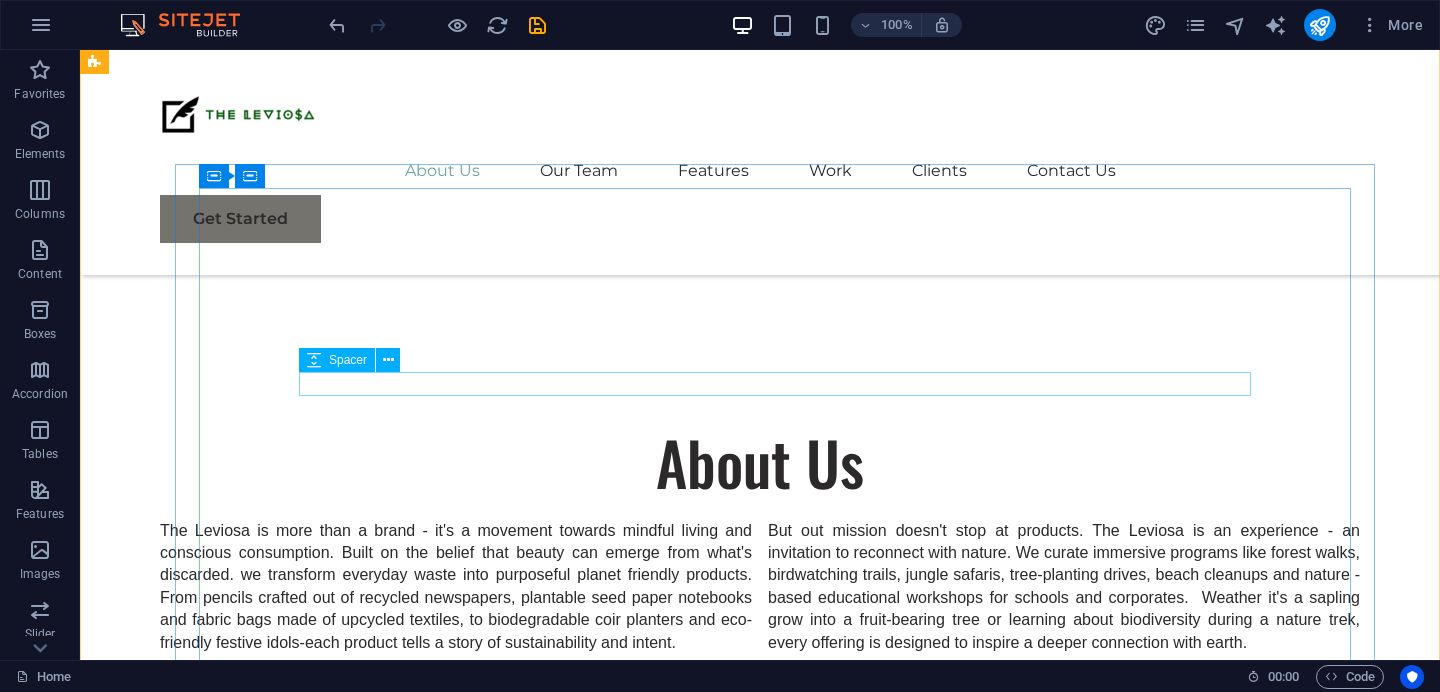 click at bounding box center [760, 913] 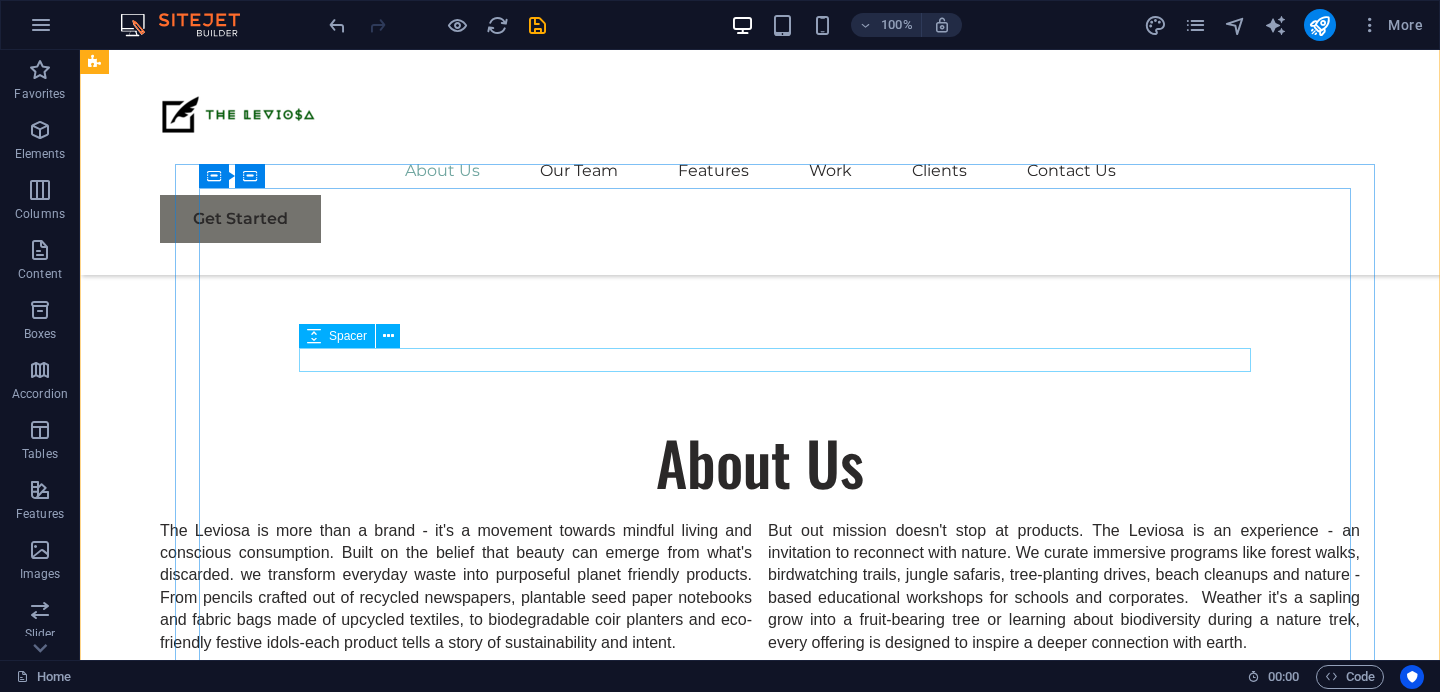 click at bounding box center (760, 889) 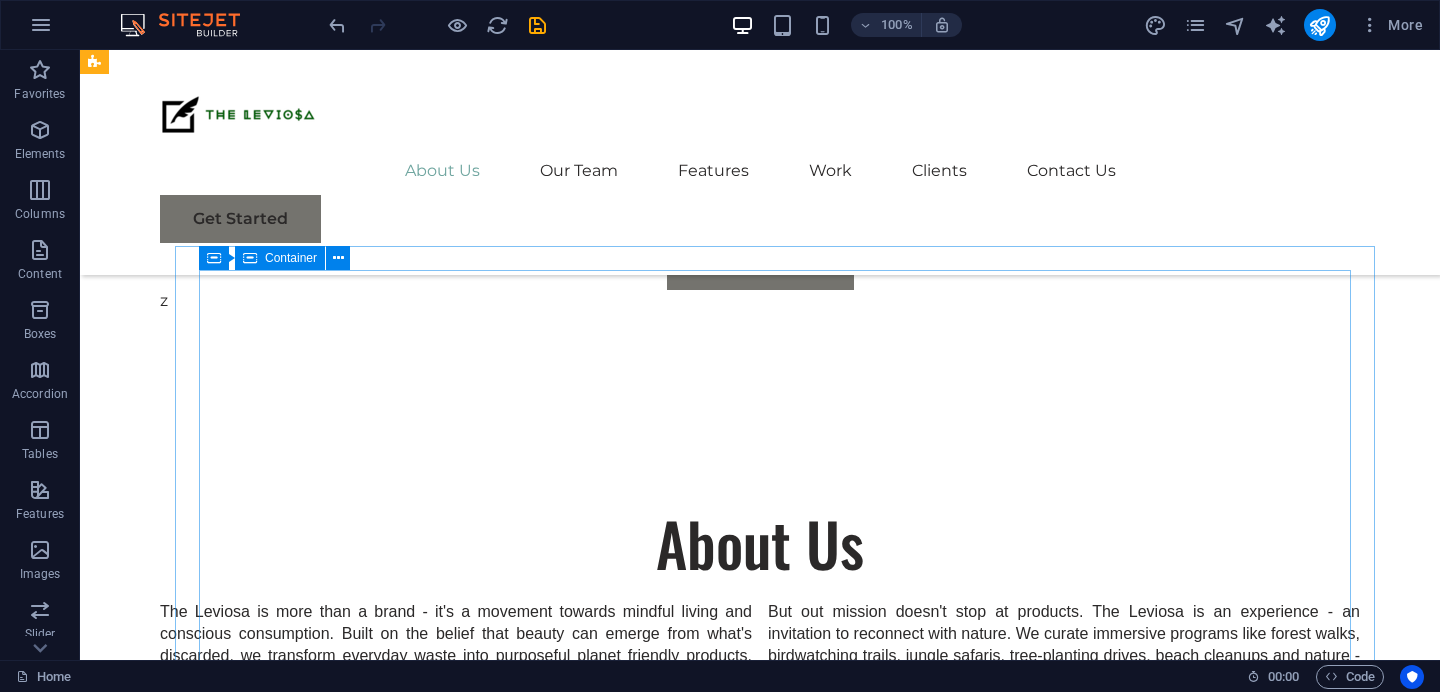 scroll, scrollTop: 709, scrollLeft: 0, axis: vertical 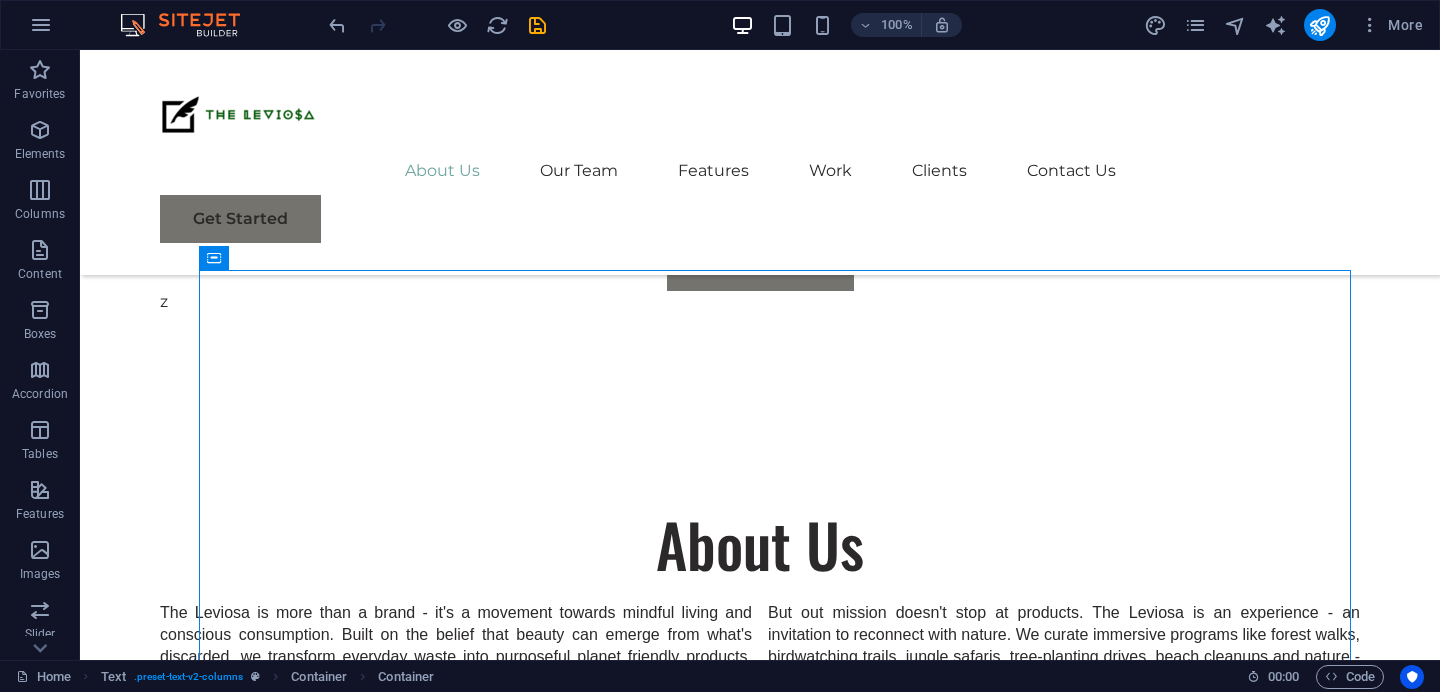 drag, startPoint x: 396, startPoint y: 470, endPoint x: 335, endPoint y: 445, distance: 65.9242 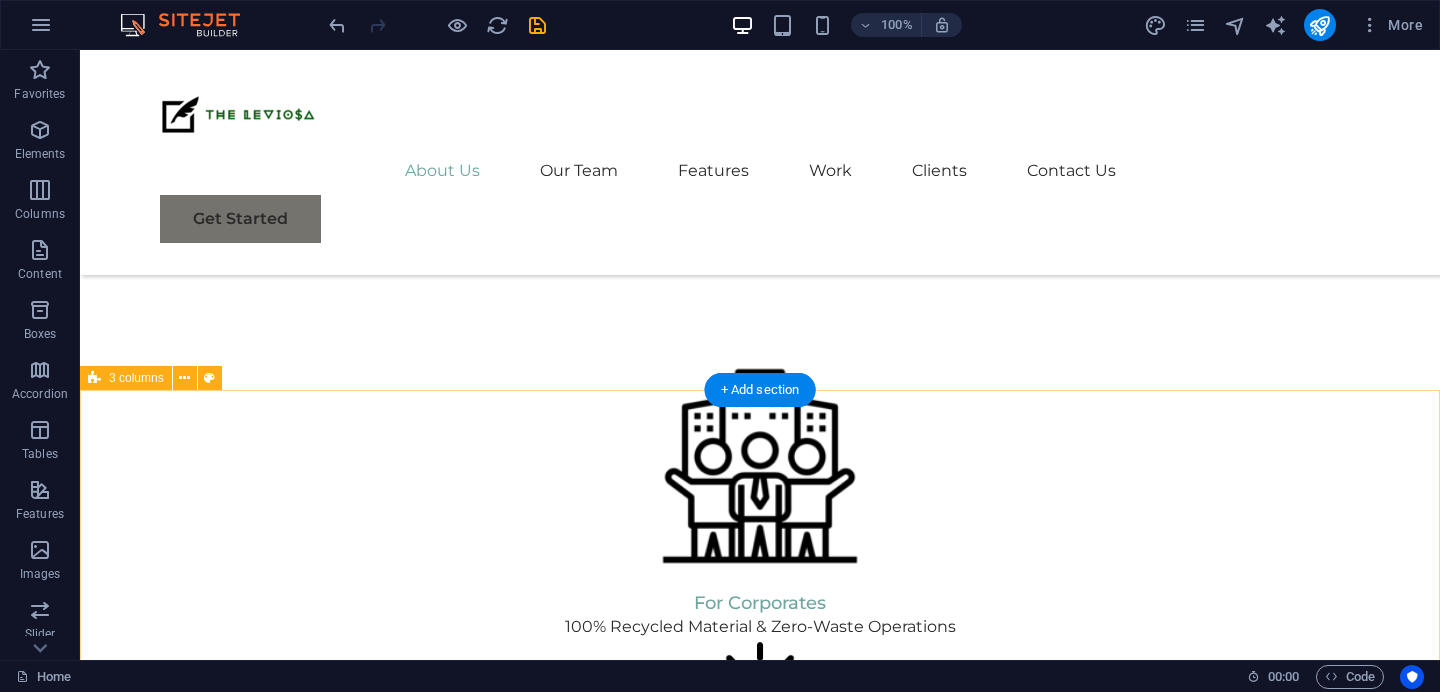 scroll, scrollTop: 1616, scrollLeft: 0, axis: vertical 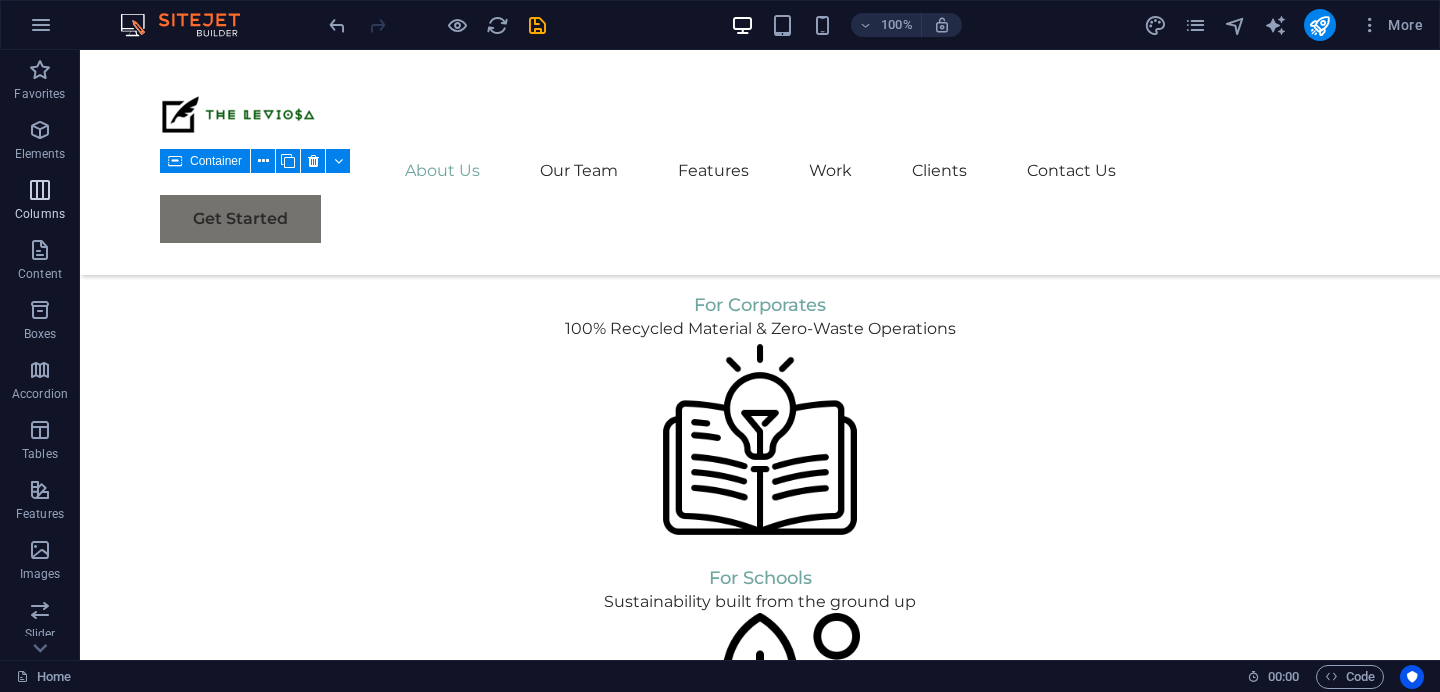 click on "Columns" at bounding box center (40, 202) 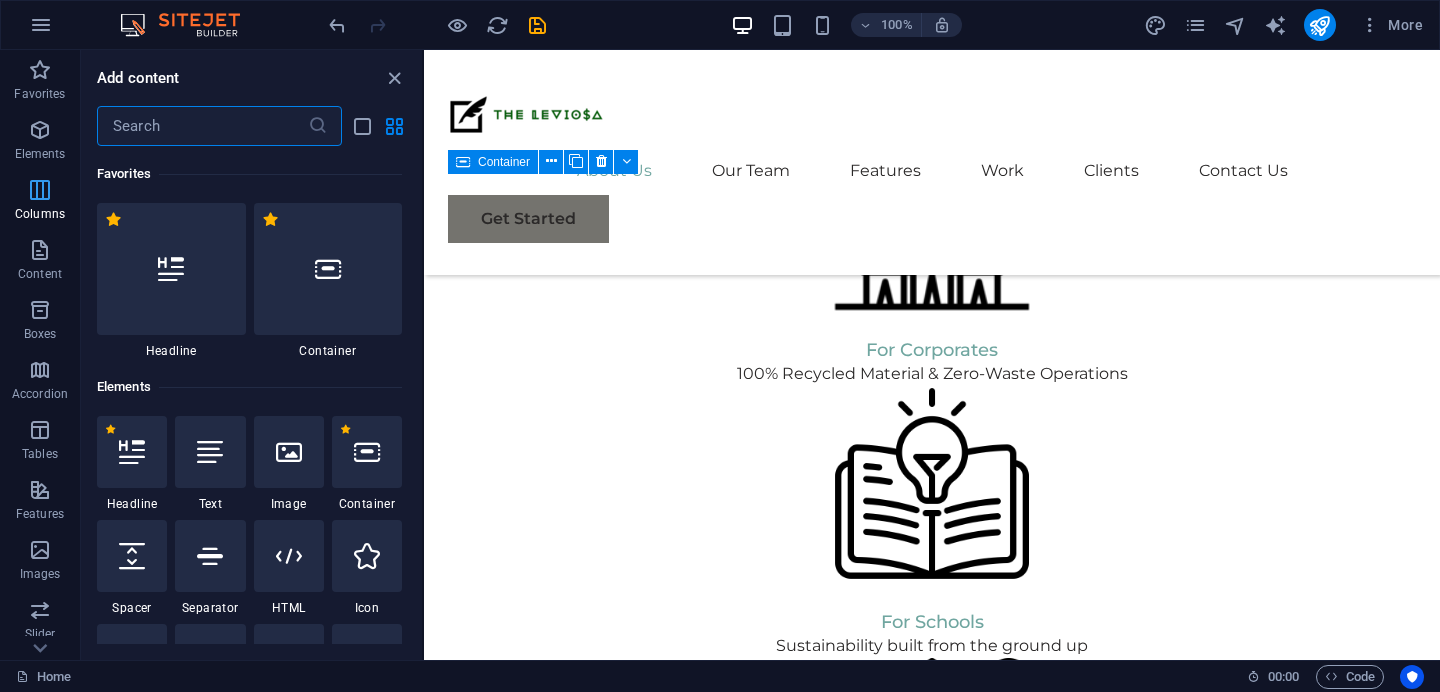 scroll, scrollTop: 1714, scrollLeft: 0, axis: vertical 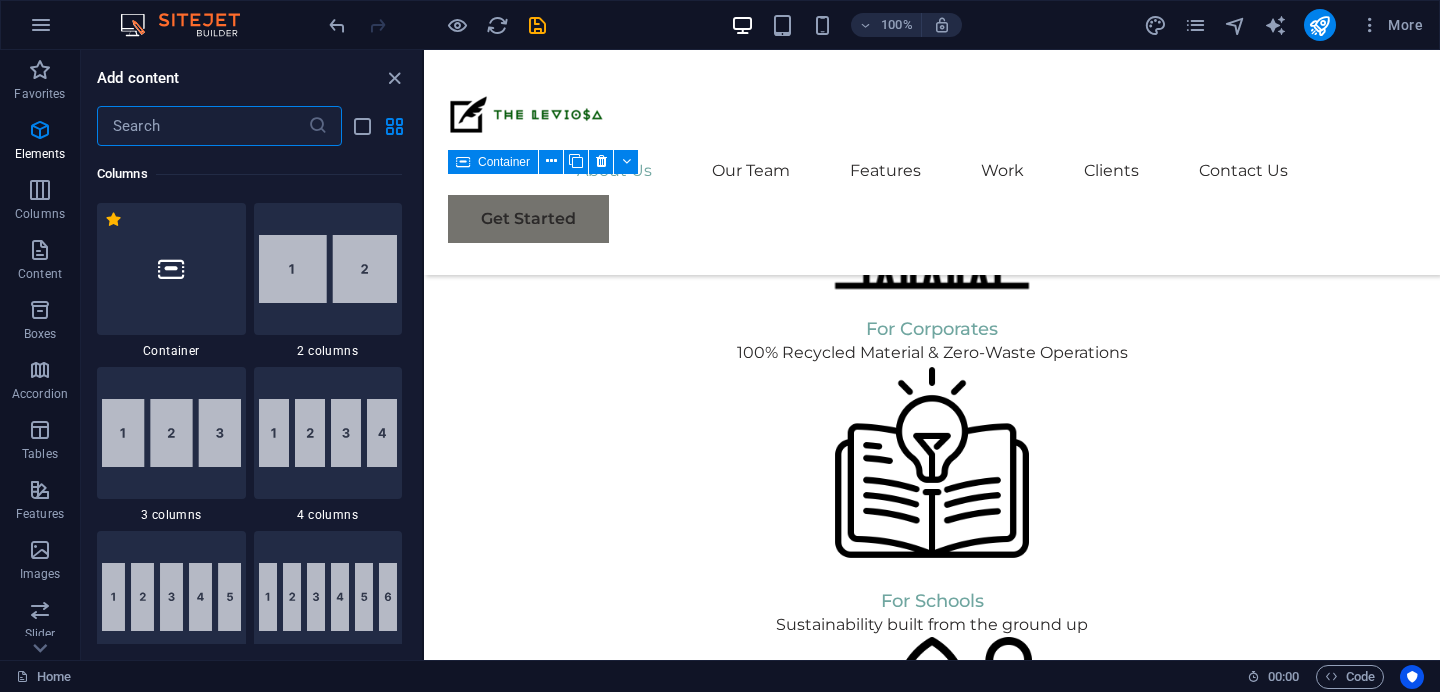 click at bounding box center [202, 126] 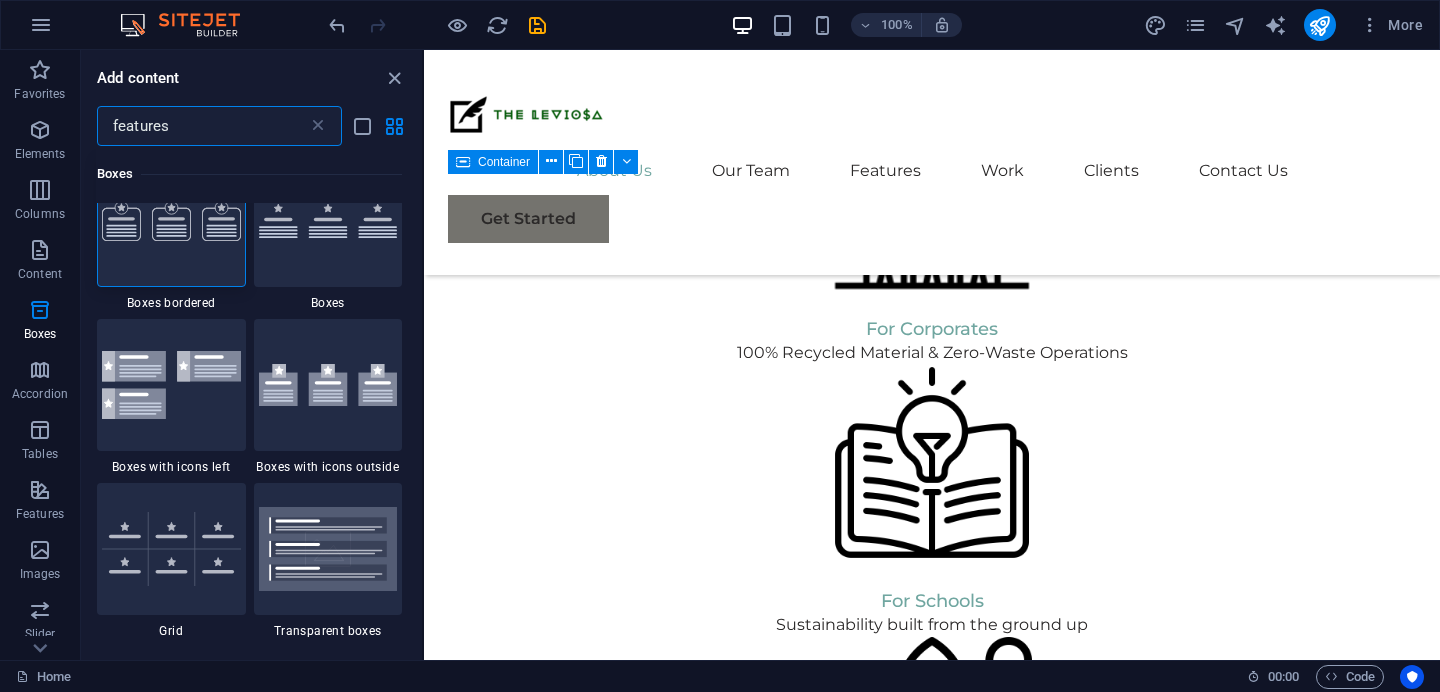 scroll, scrollTop: 0, scrollLeft: 0, axis: both 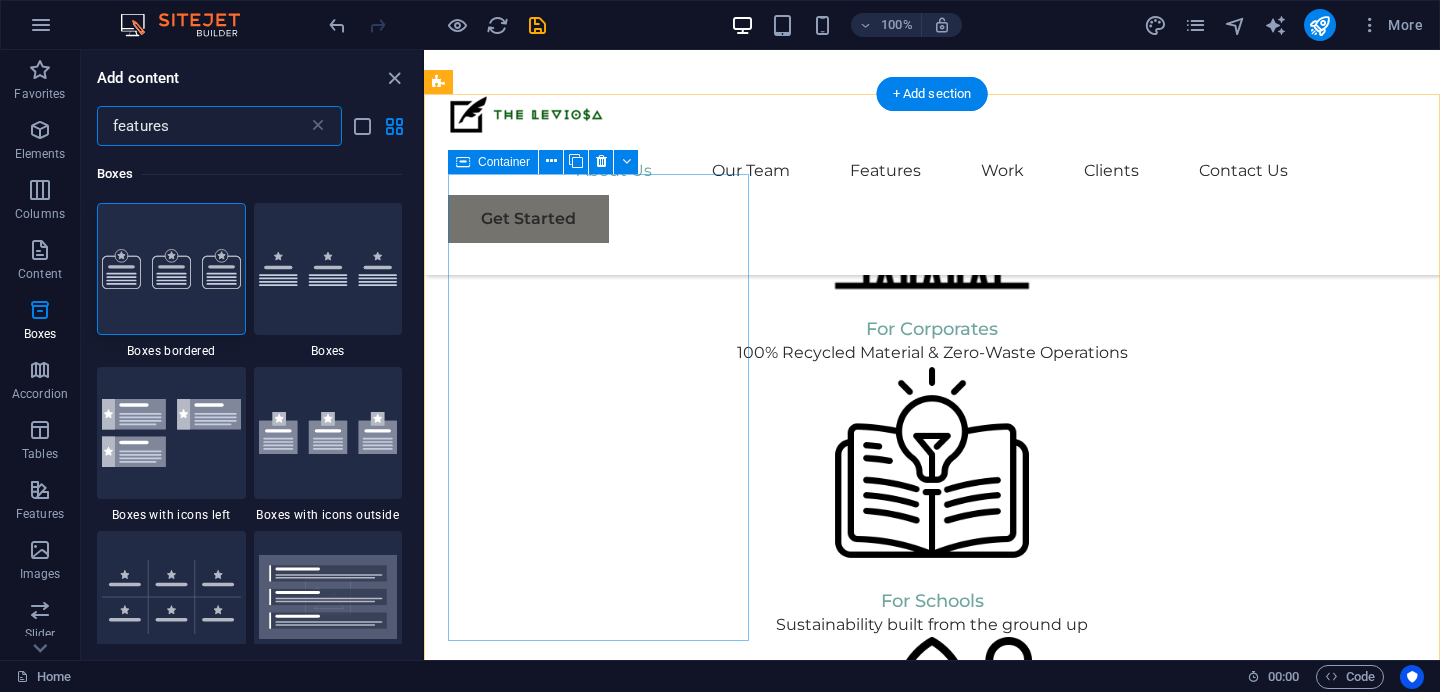 type on "features" 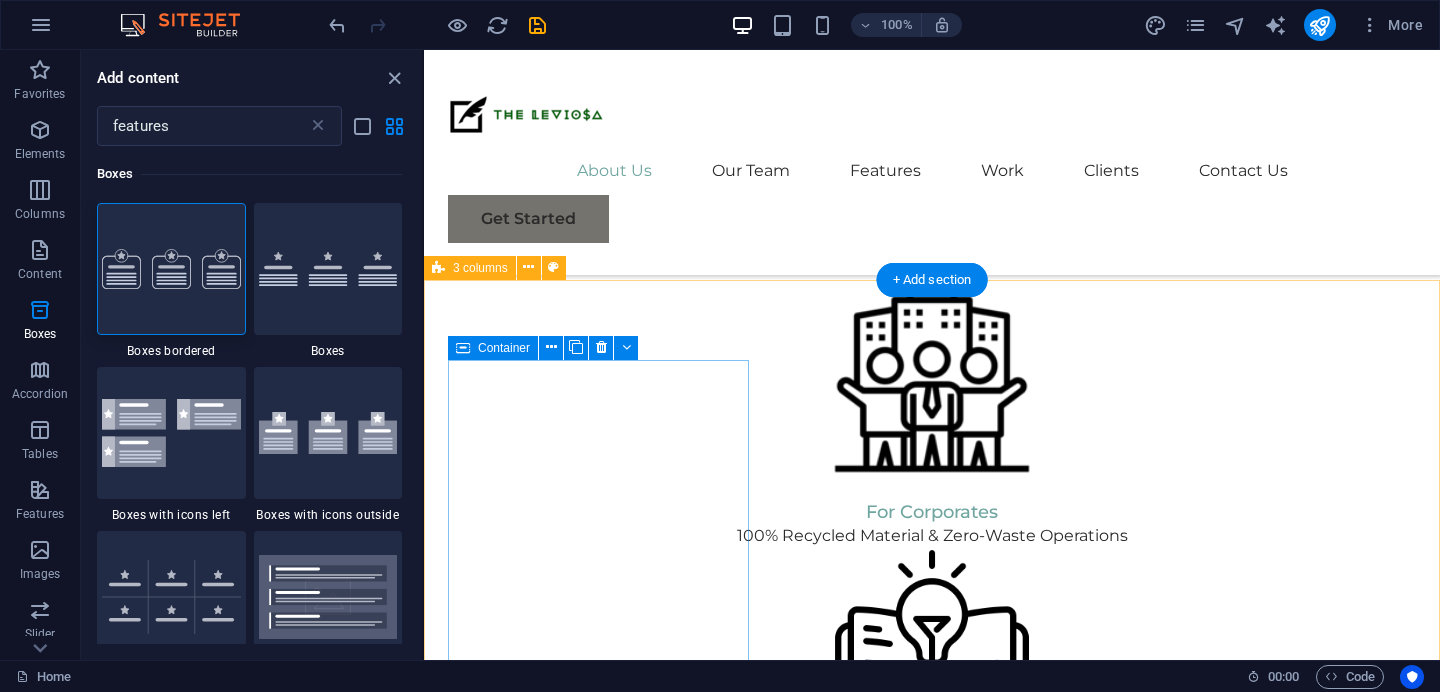 scroll, scrollTop: 1528, scrollLeft: 0, axis: vertical 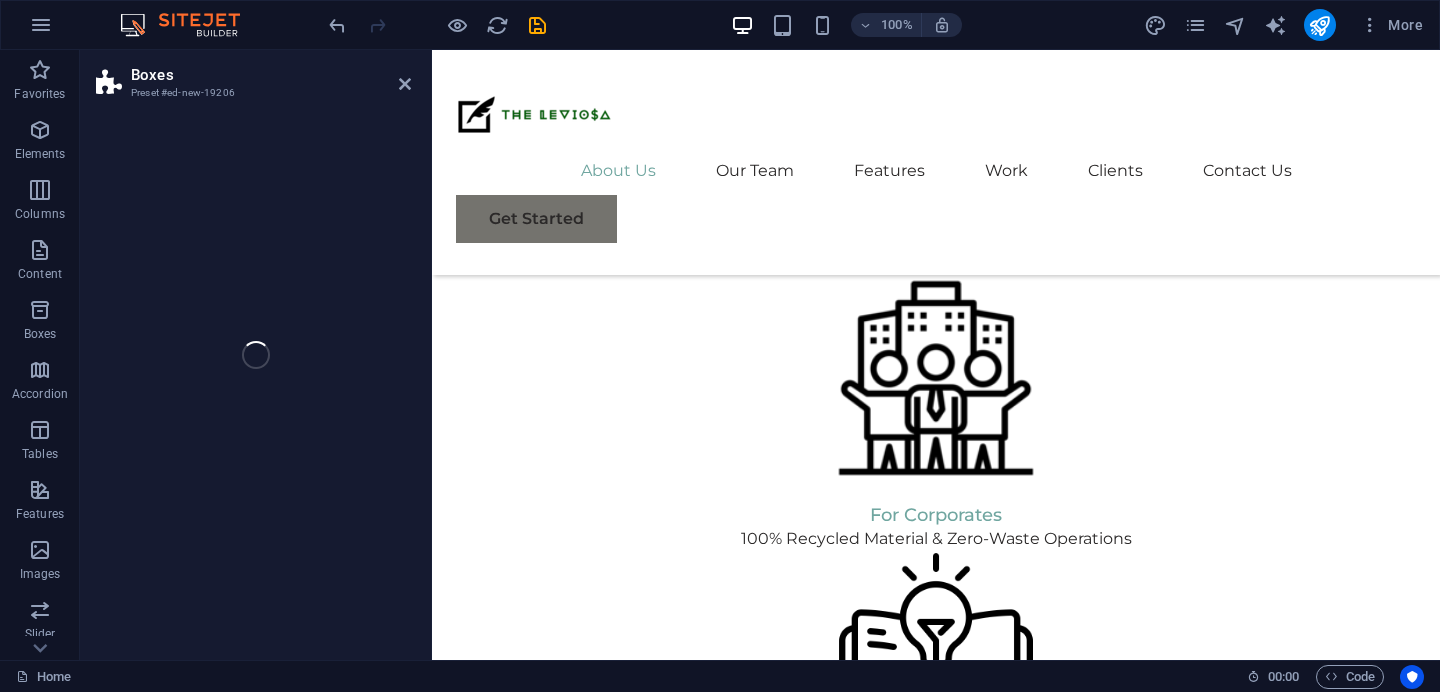 select on "rem" 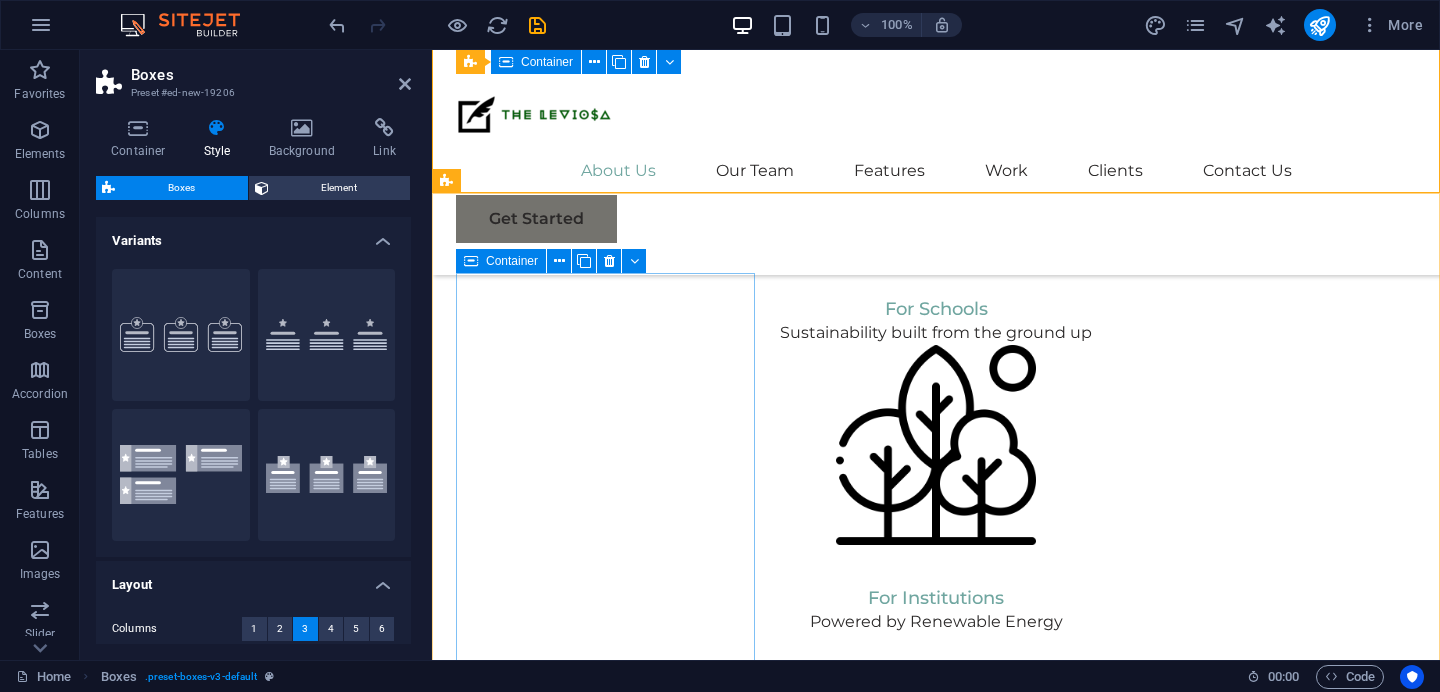 scroll, scrollTop: 1988, scrollLeft: 0, axis: vertical 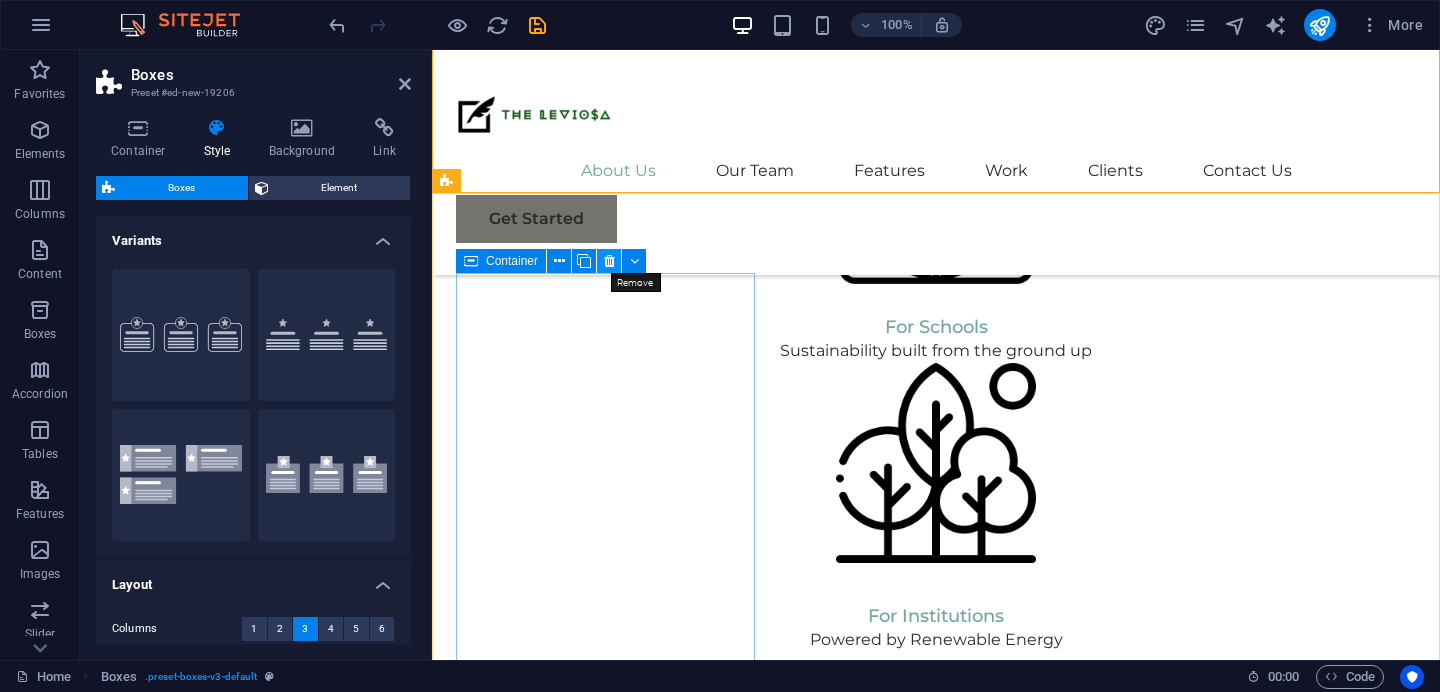 click at bounding box center (609, 261) 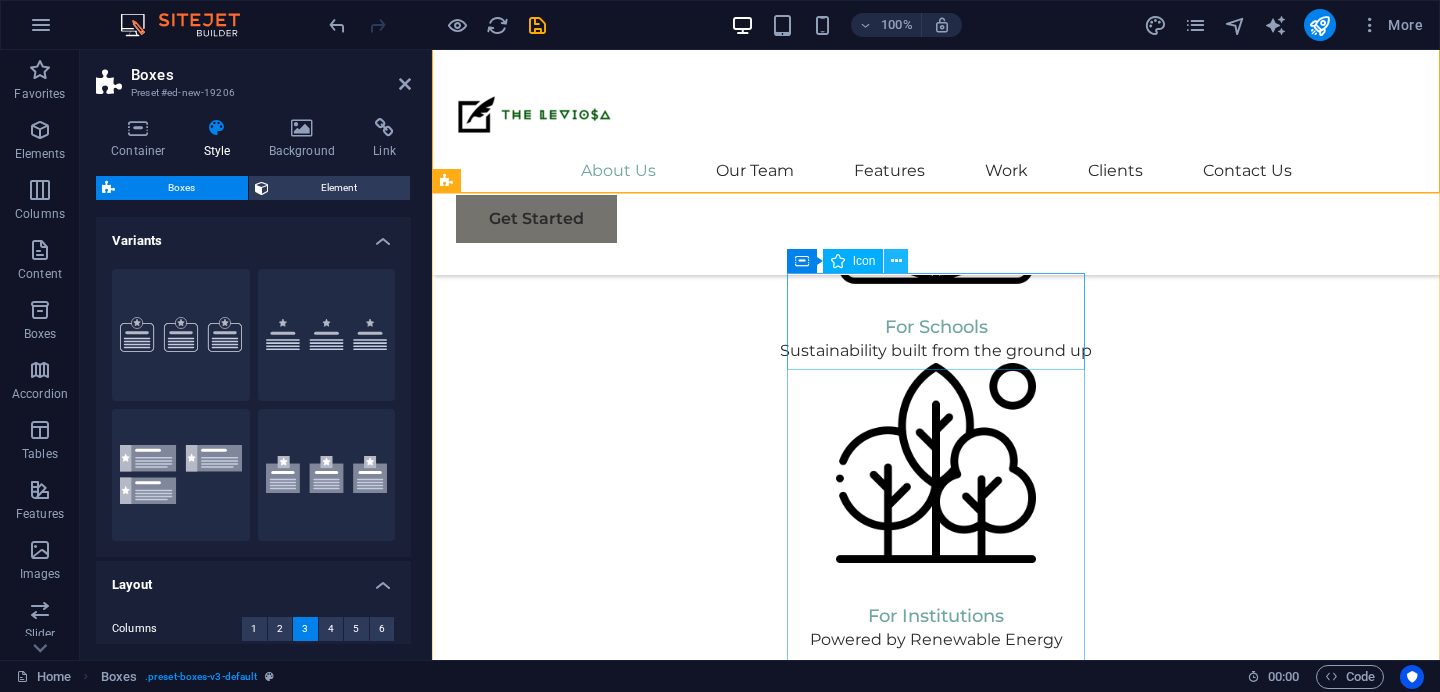 click at bounding box center [896, 261] 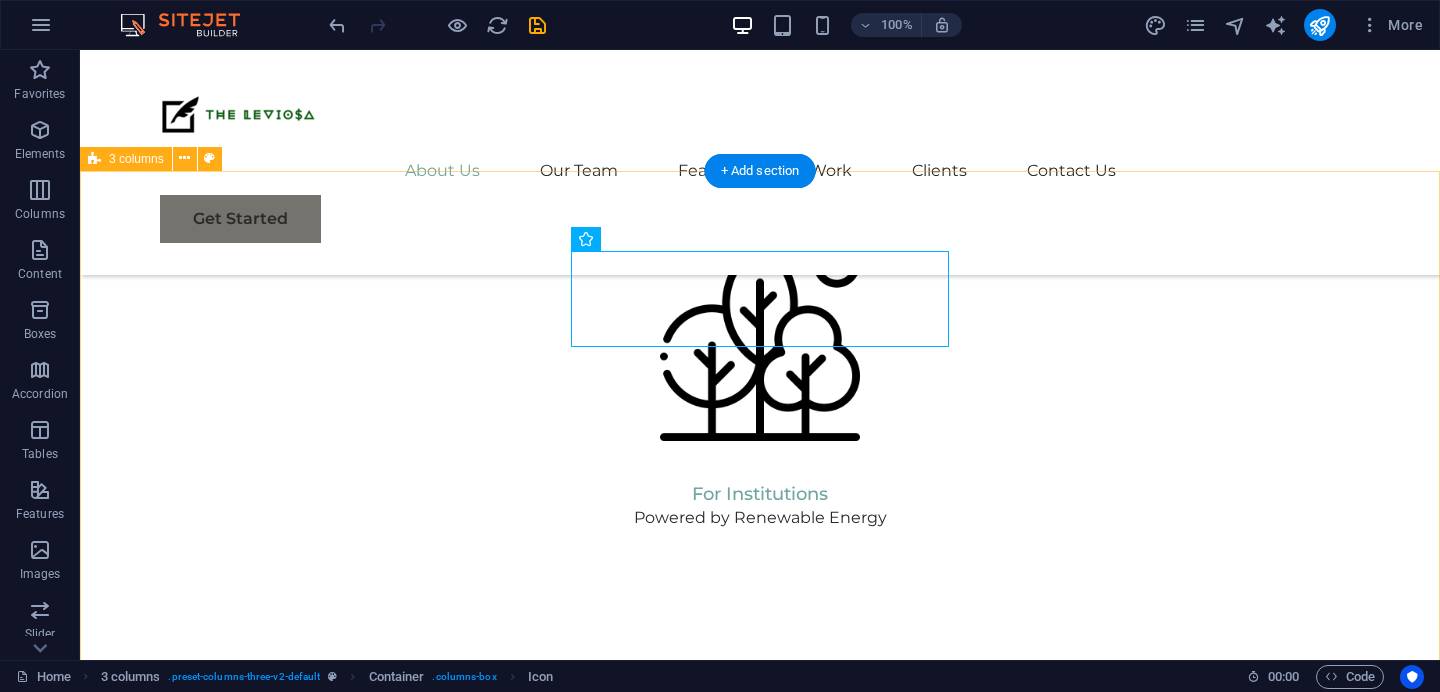 scroll, scrollTop: 1889, scrollLeft: 0, axis: vertical 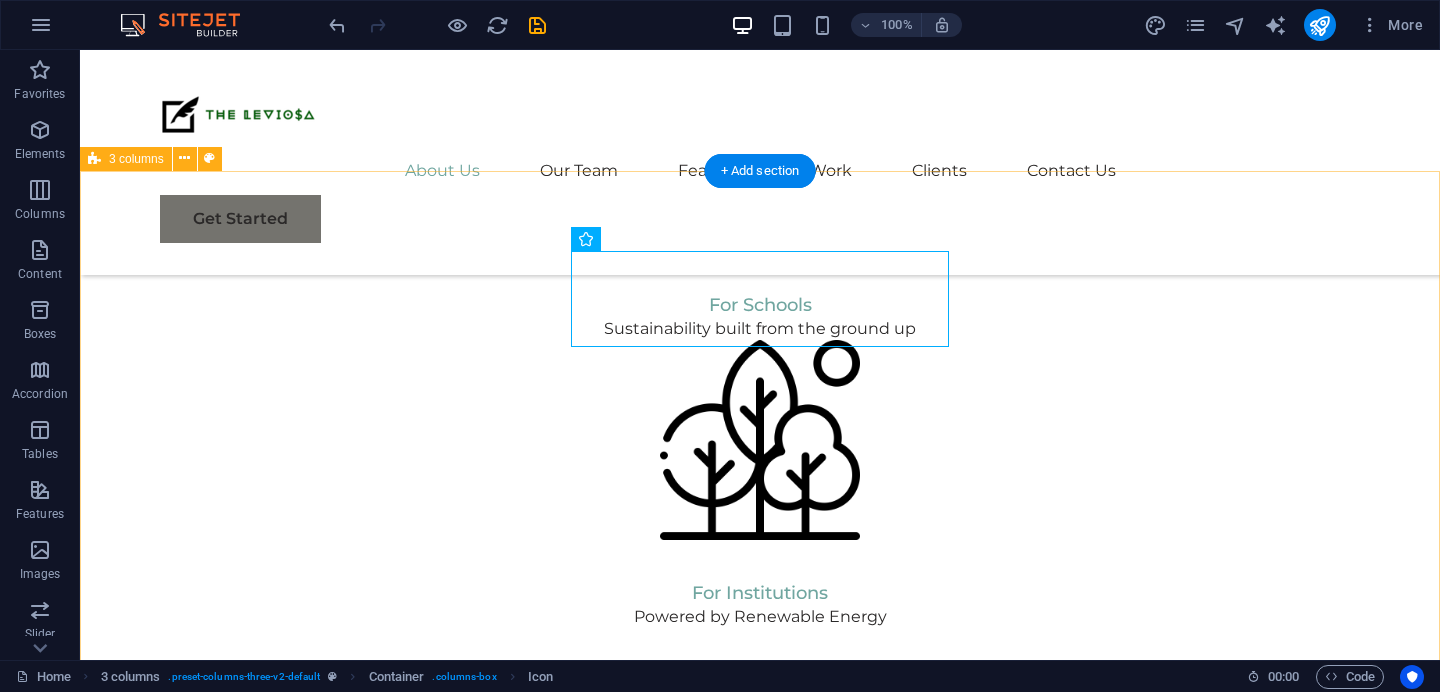 click at bounding box center (760, 2166) 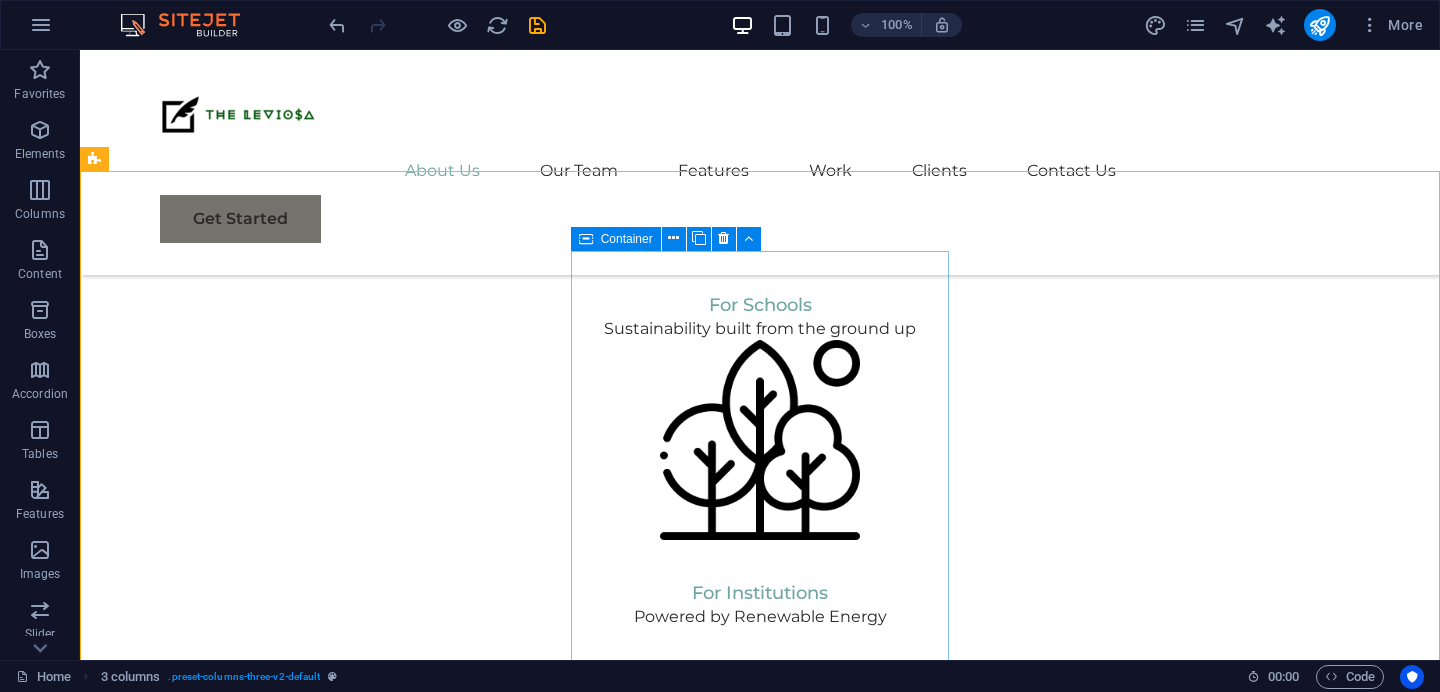 click at bounding box center [586, 239] 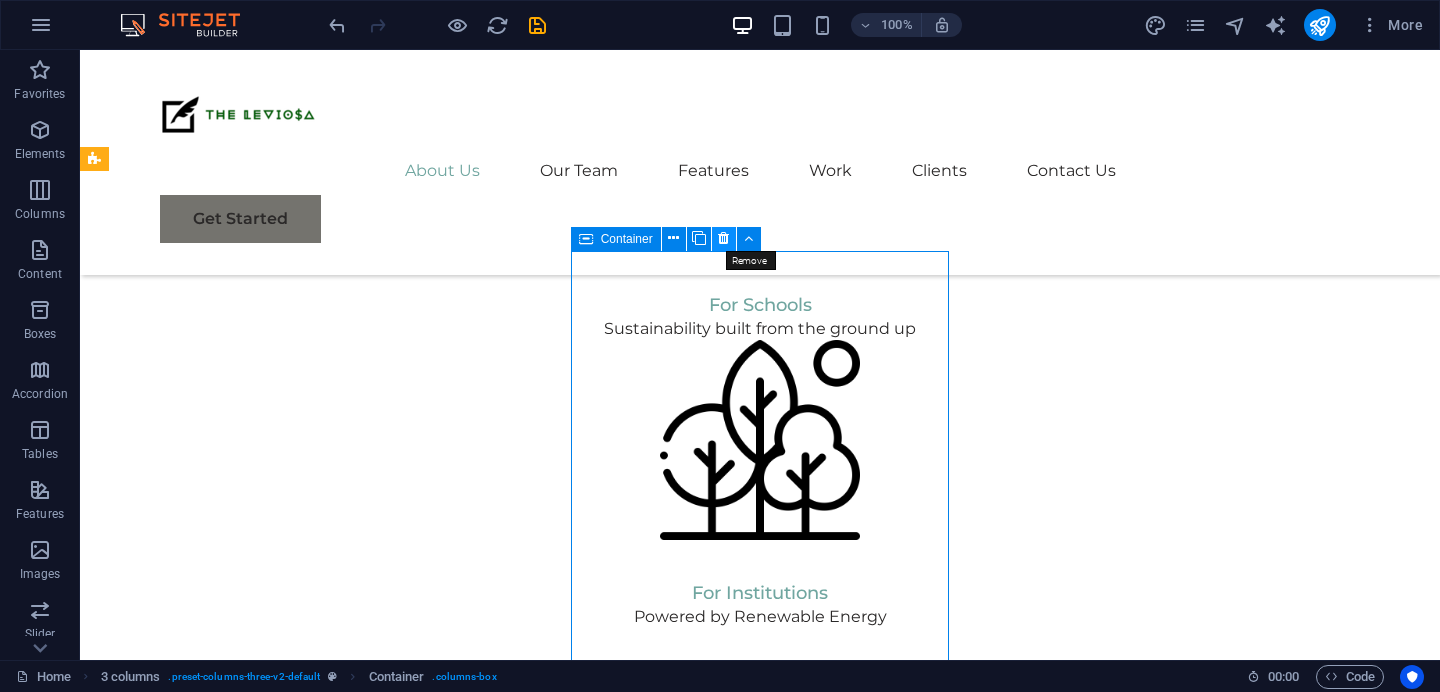 click at bounding box center (723, 238) 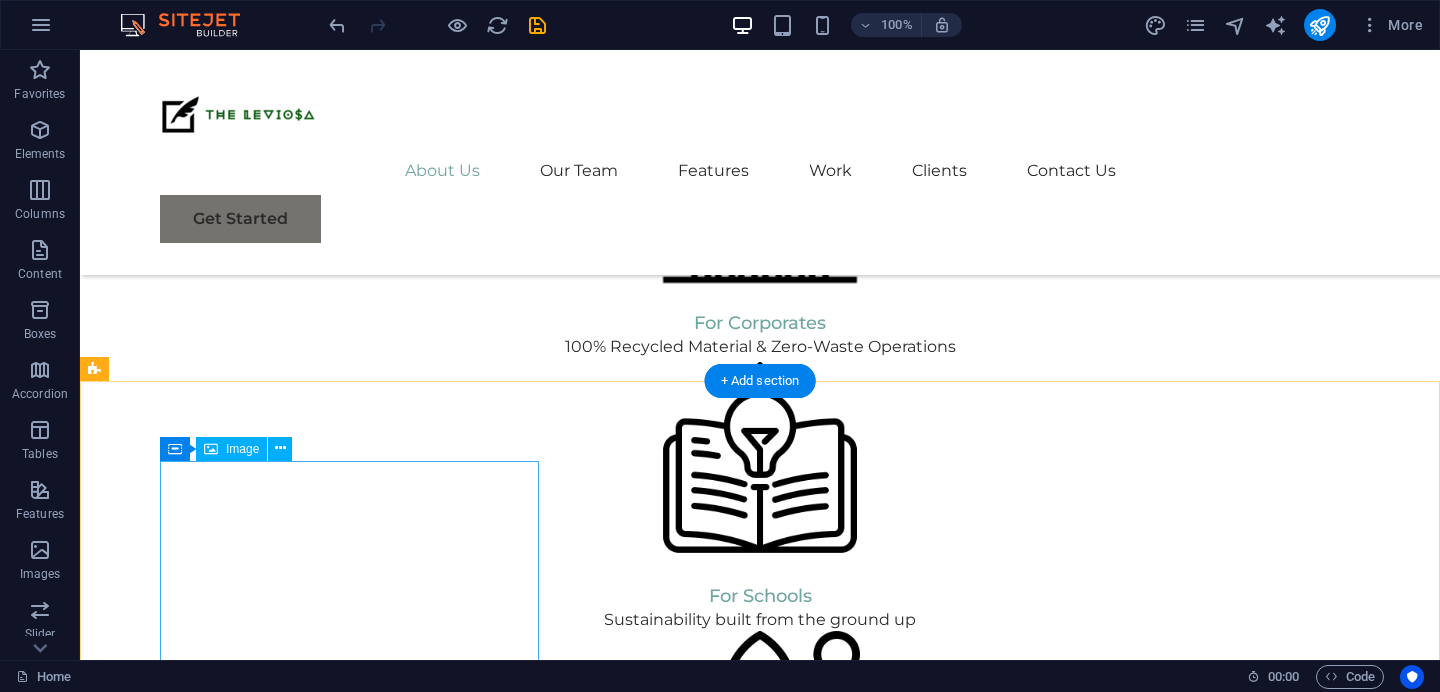 scroll, scrollTop: 1590, scrollLeft: 0, axis: vertical 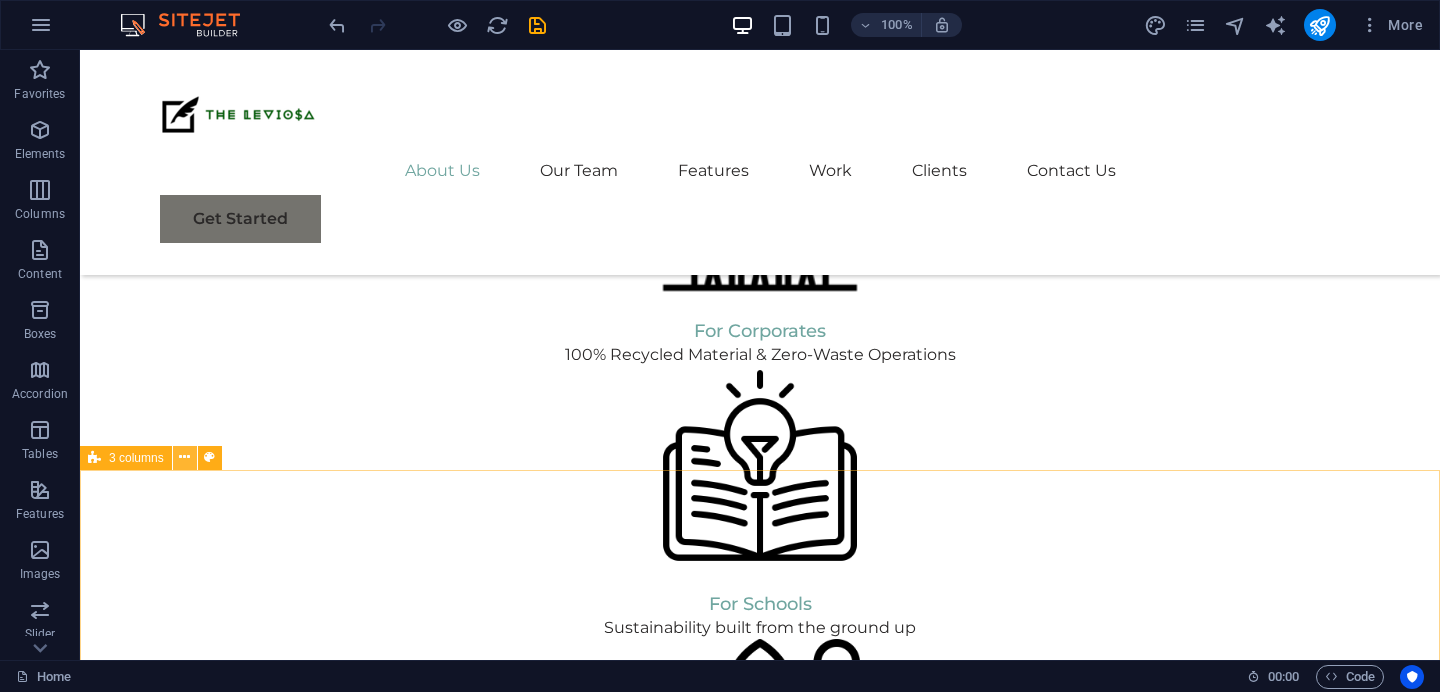 click at bounding box center [184, 457] 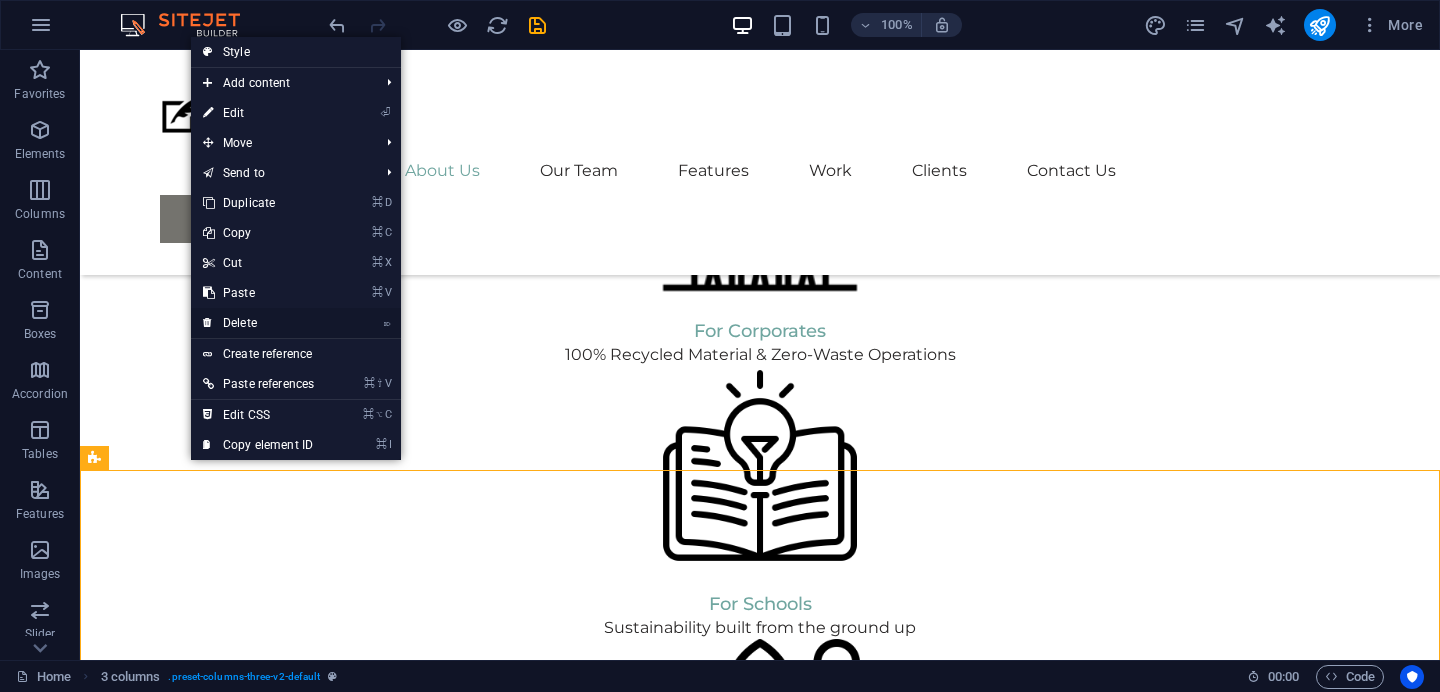 click on "⌦  Delete" at bounding box center (258, 323) 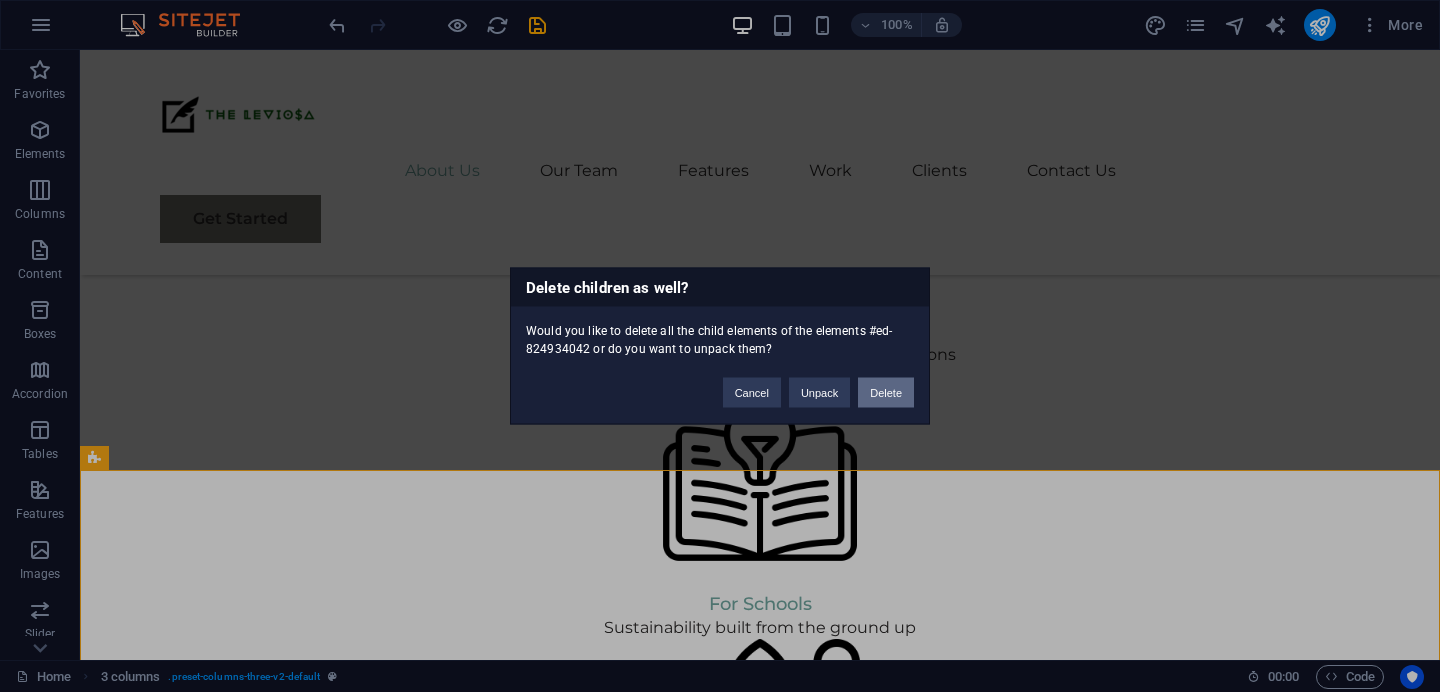 click on "Delete" at bounding box center [886, 393] 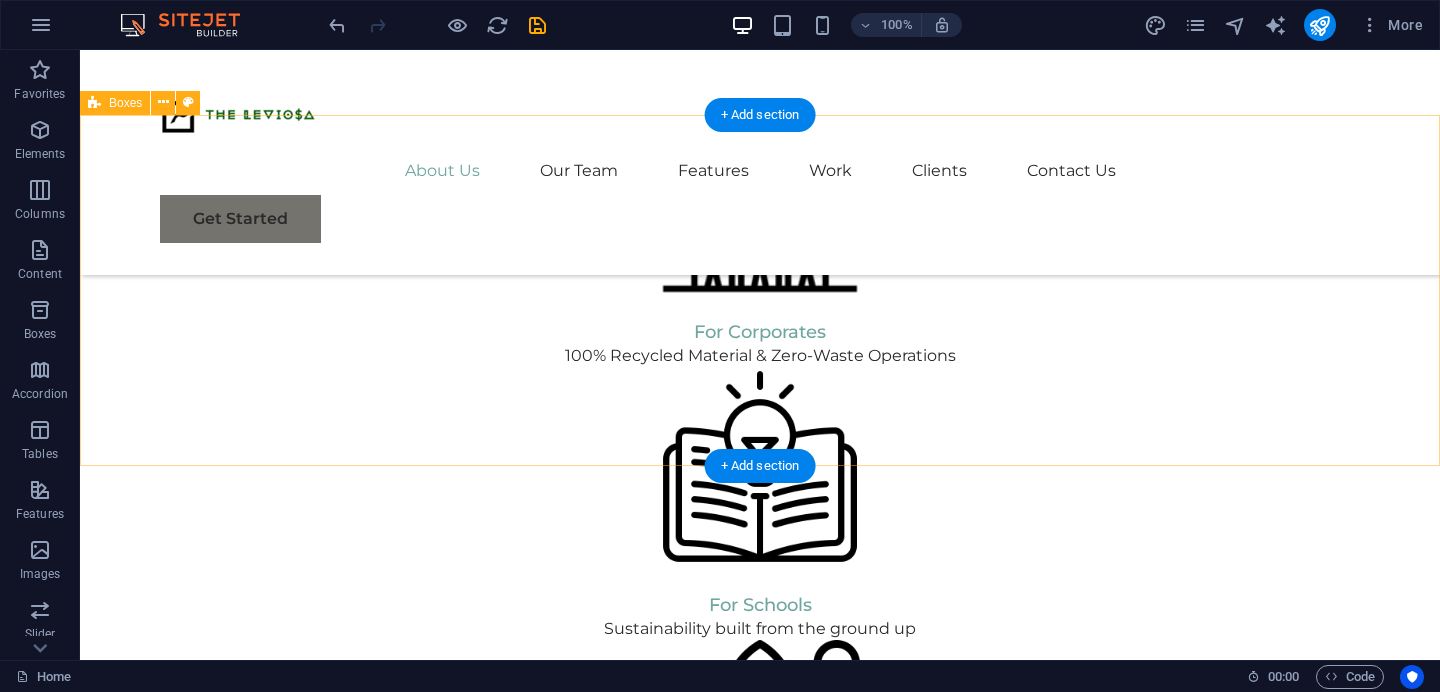 scroll, scrollTop: 1594, scrollLeft: 0, axis: vertical 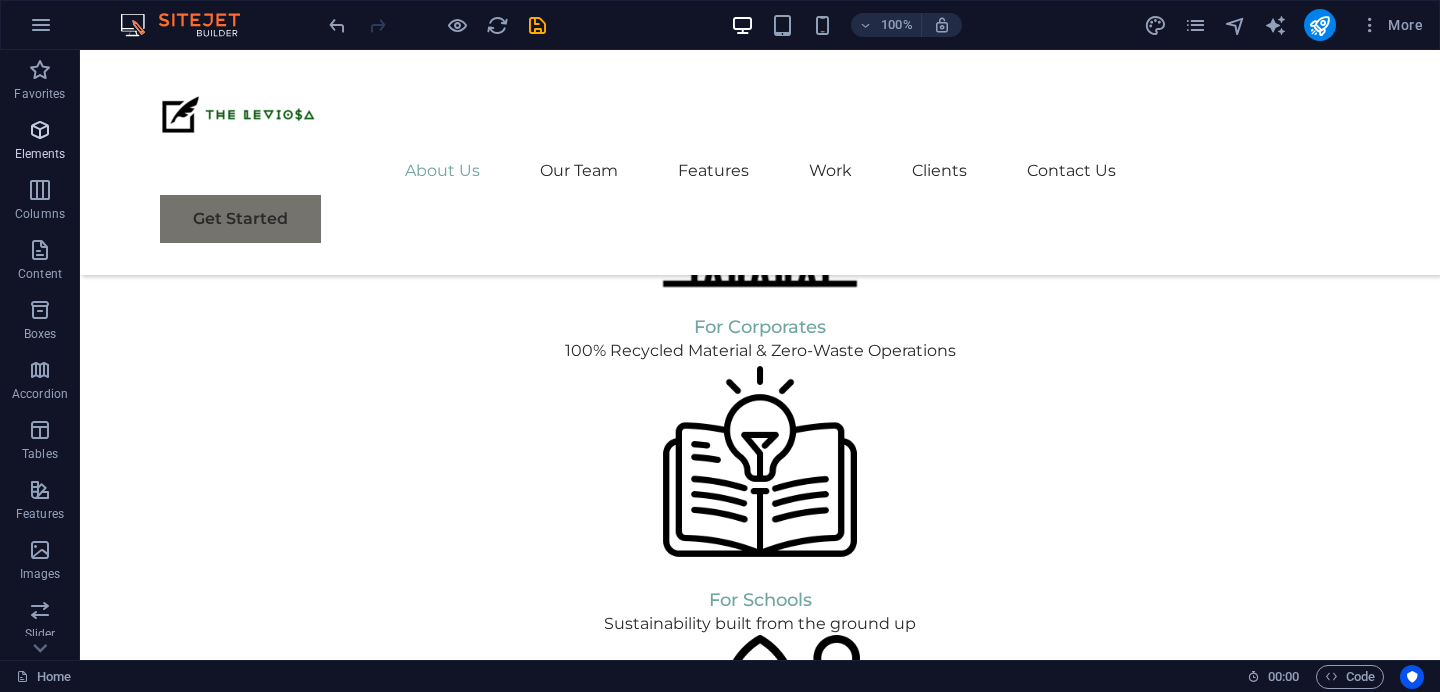 click on "Elements" at bounding box center [40, 142] 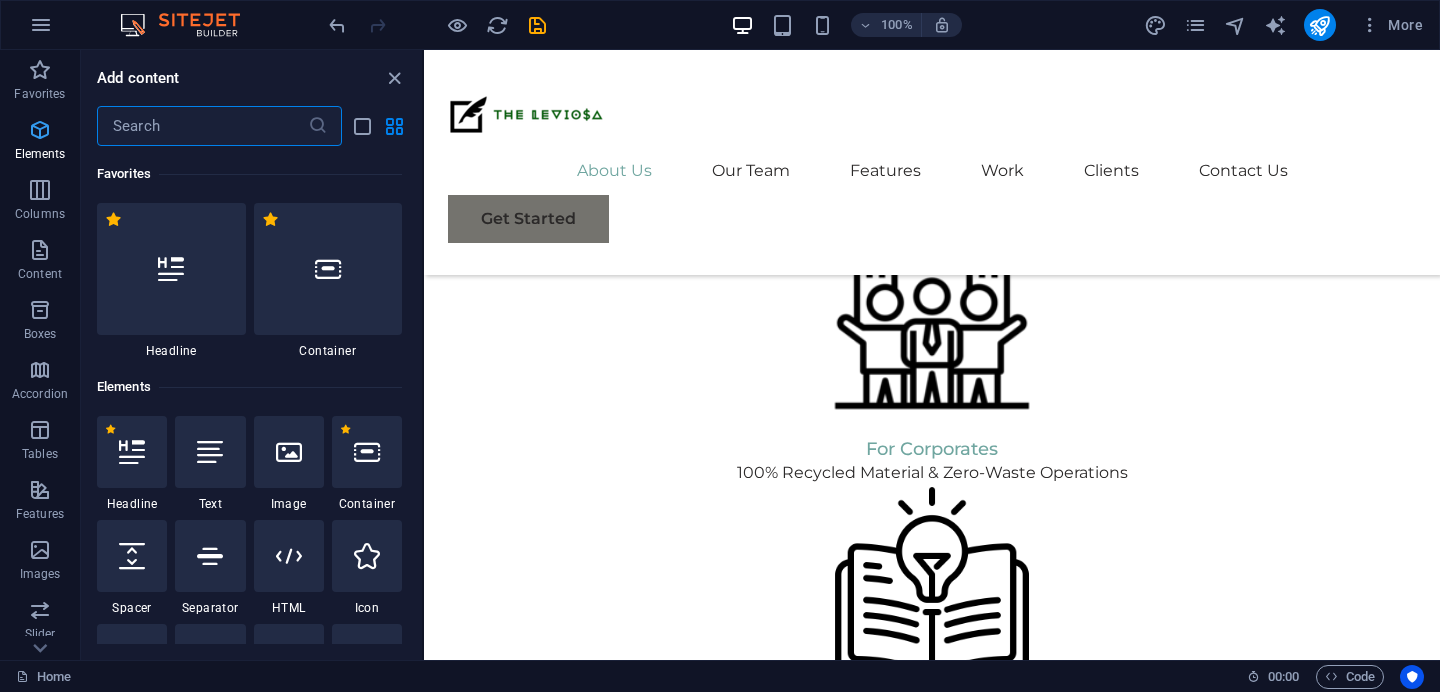 scroll, scrollTop: 1692, scrollLeft: 0, axis: vertical 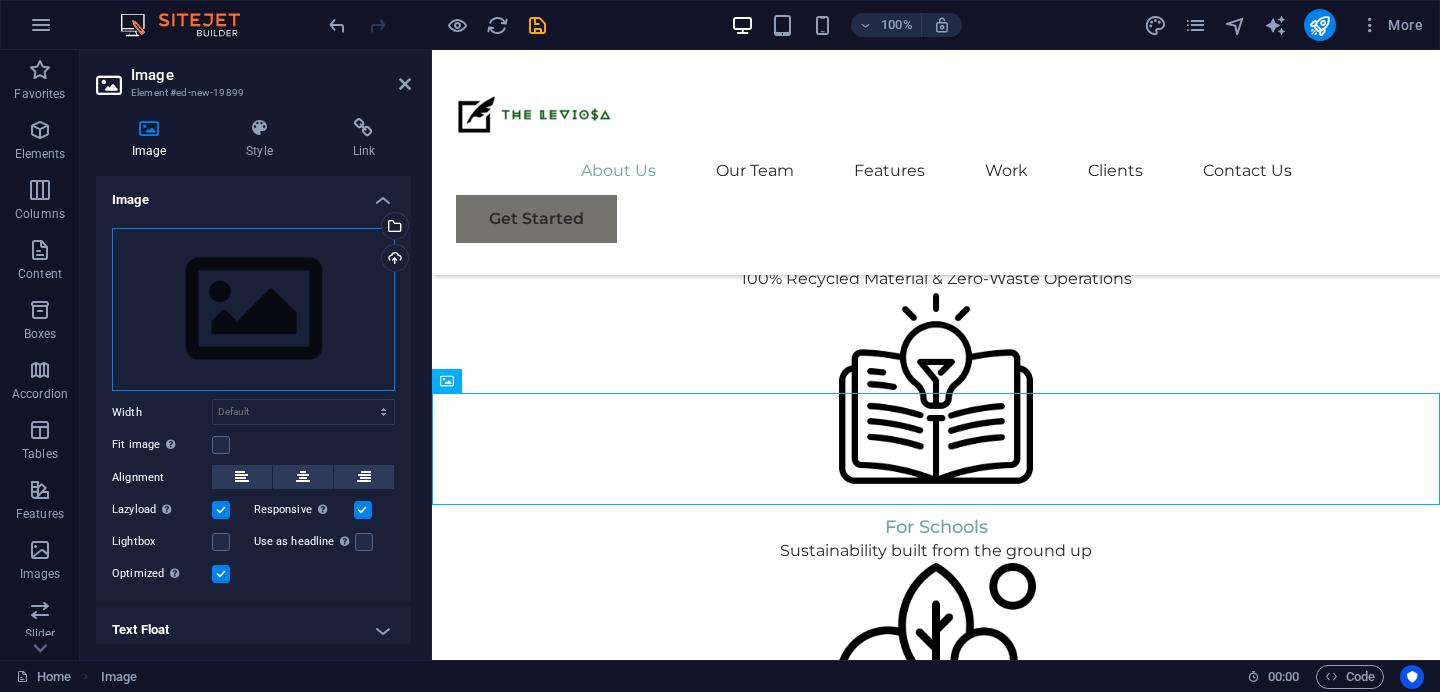 click on "Drag files here, click to choose files or select files from Files or our free stock photos & videos" at bounding box center (253, 310) 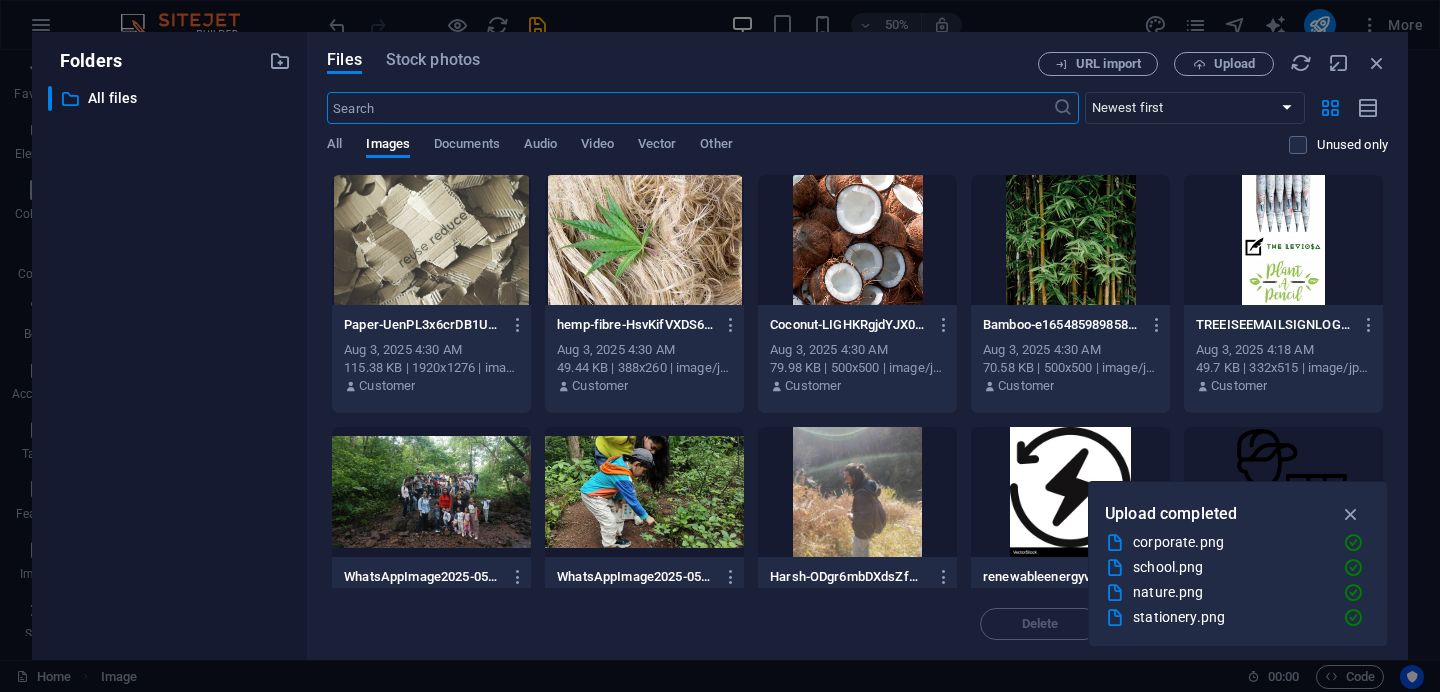 scroll, scrollTop: 69, scrollLeft: 0, axis: vertical 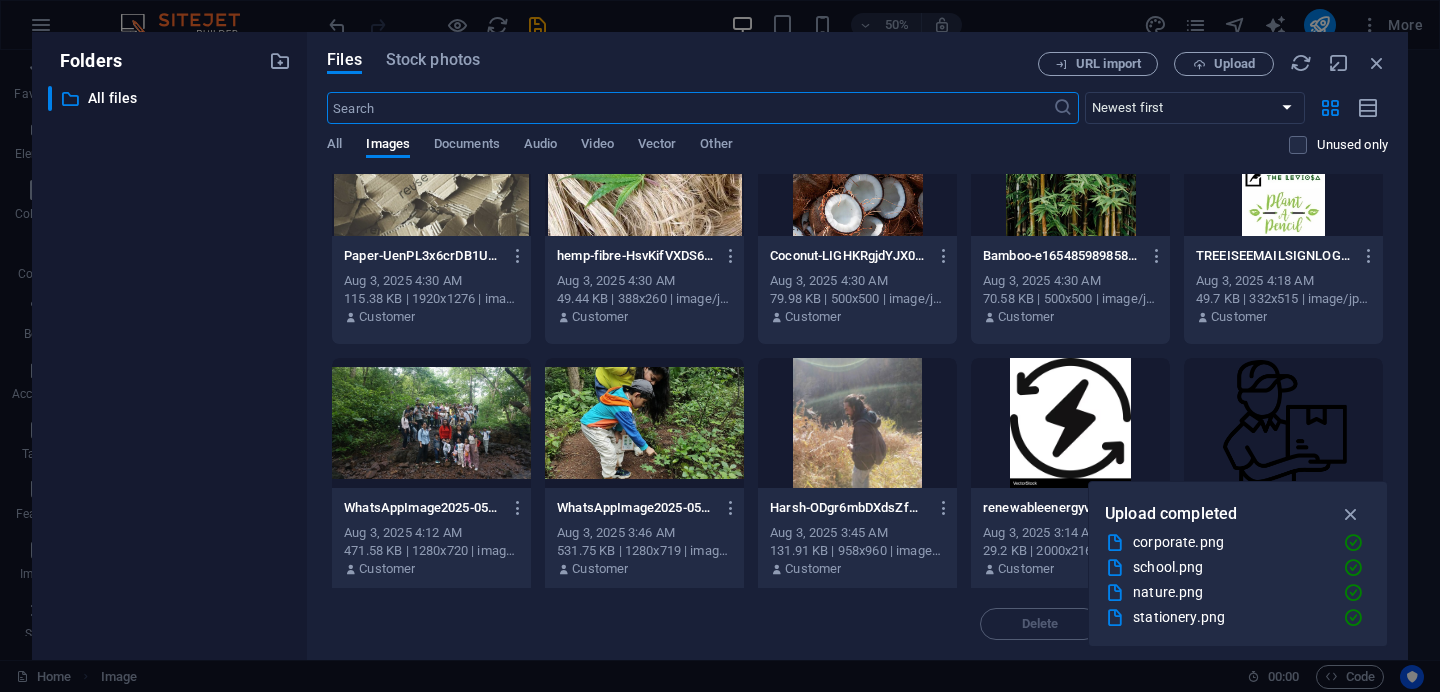 click at bounding box center [1283, 171] 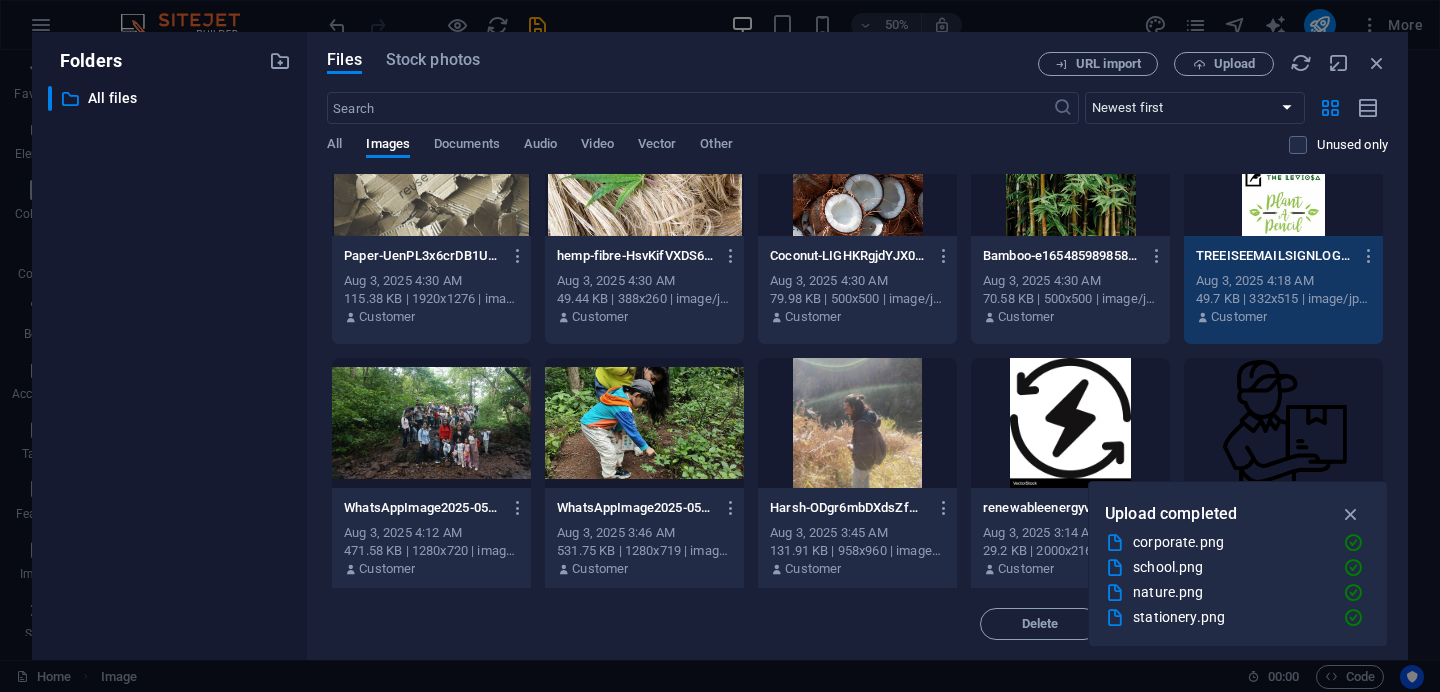 click on "1" at bounding box center (1283, 171) 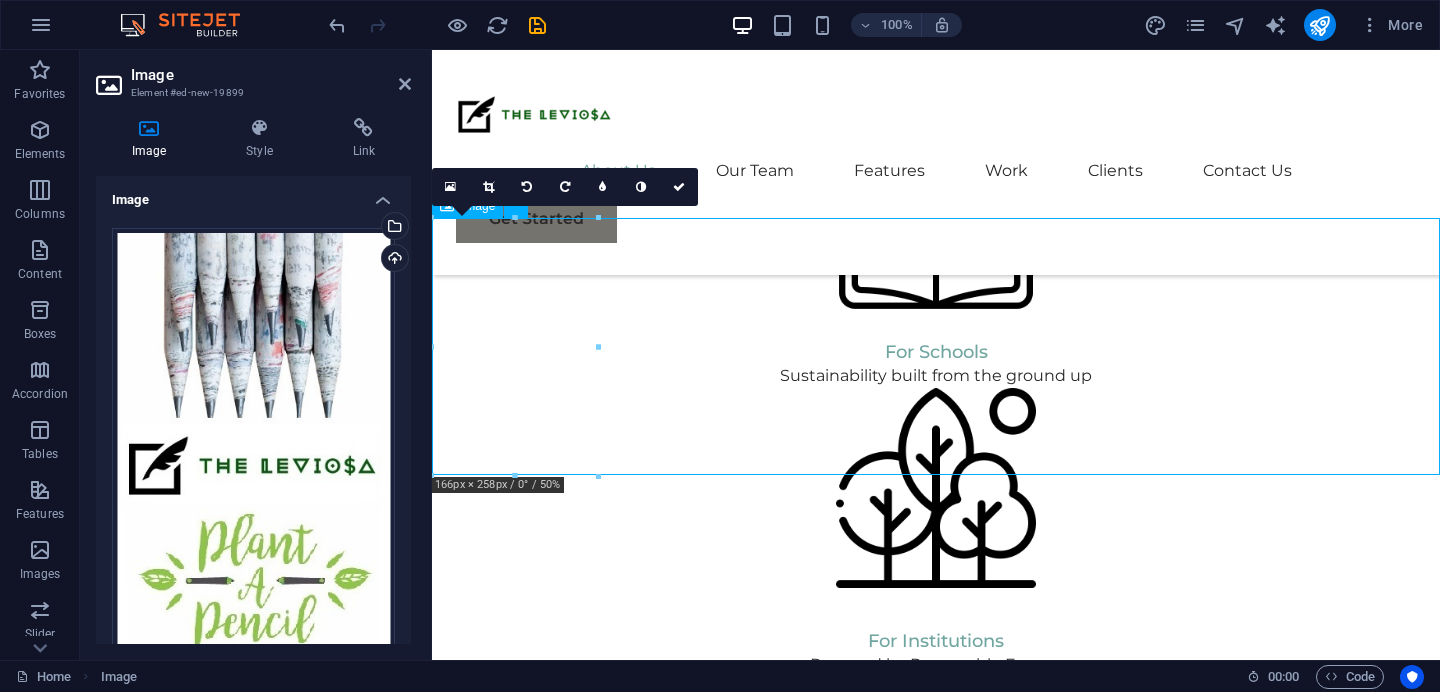 scroll, scrollTop: 1930, scrollLeft: 0, axis: vertical 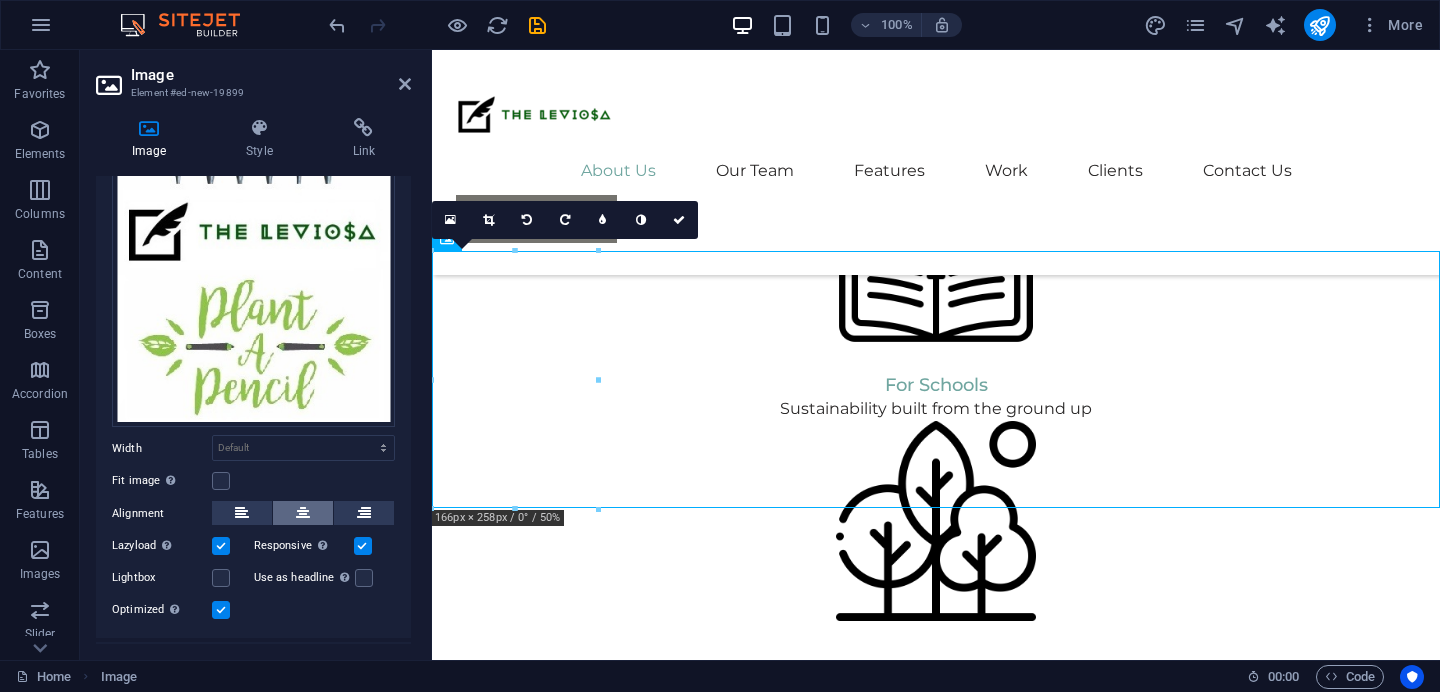 click at bounding box center [303, 513] 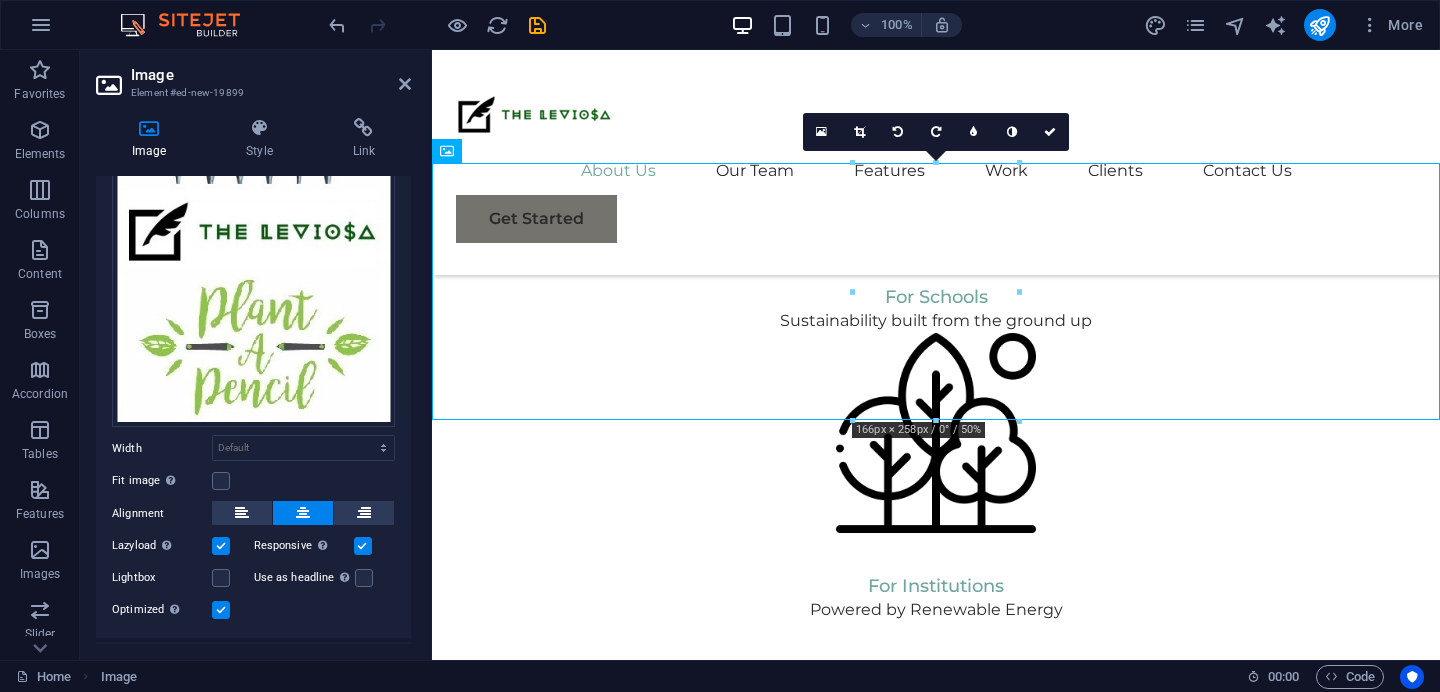 scroll, scrollTop: 2016, scrollLeft: 0, axis: vertical 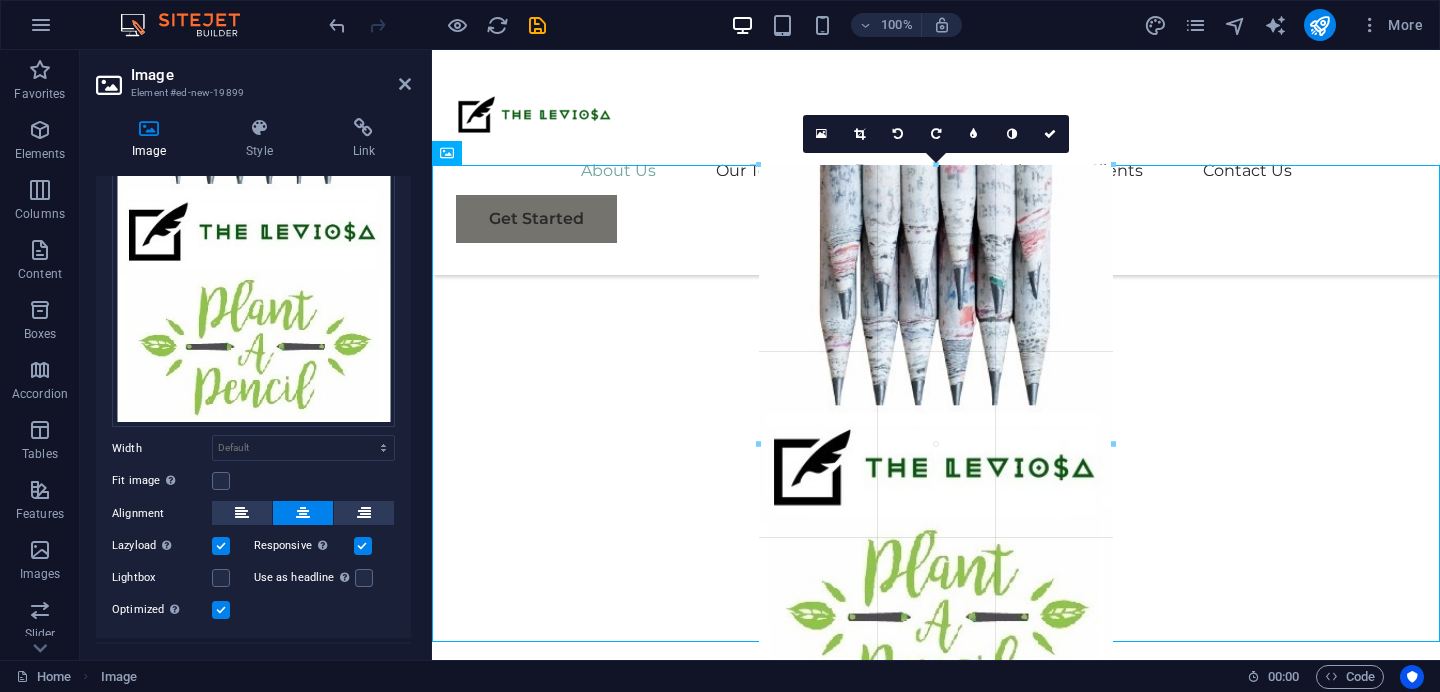 drag, startPoint x: 853, startPoint y: 419, endPoint x: 754, endPoint y: 729, distance: 325.42435 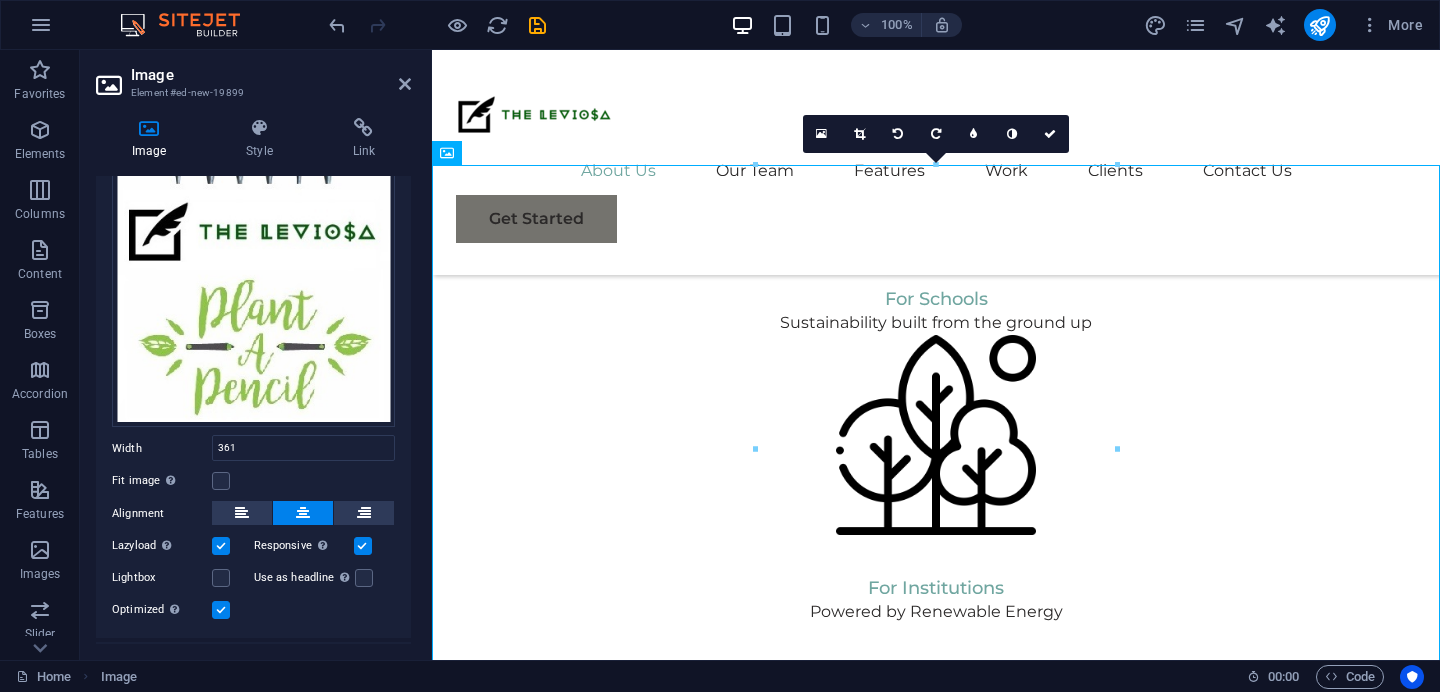 type on "361" 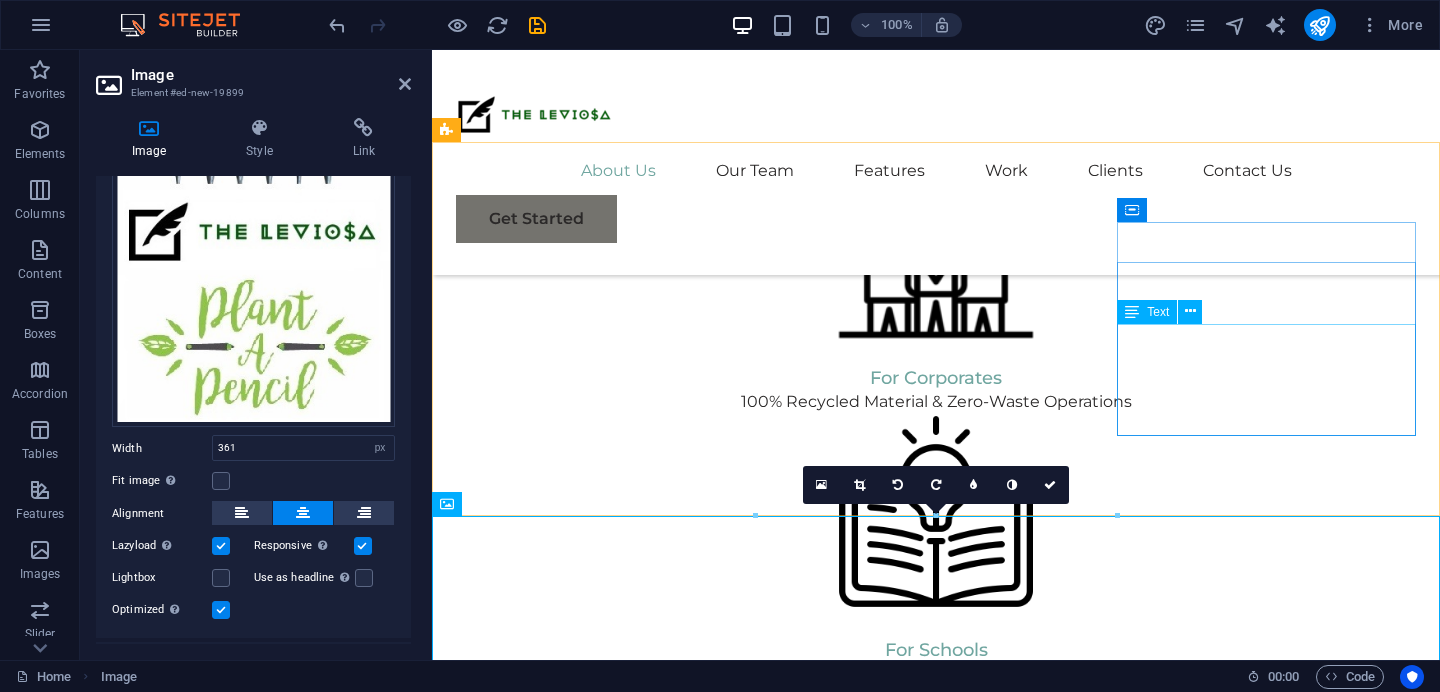 scroll, scrollTop: 1595, scrollLeft: 0, axis: vertical 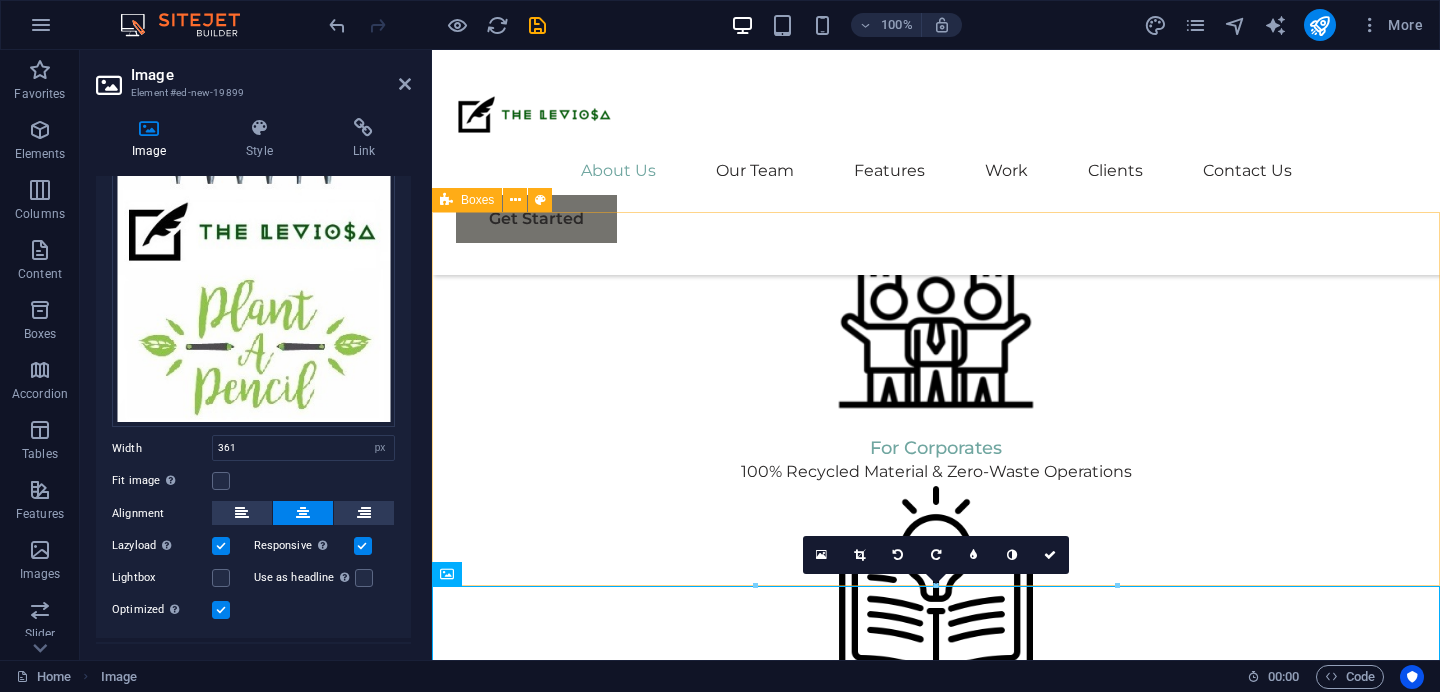 click on "Headline Lorem ipsum dolor sit amet, consectetuer adipiscing elit. Aenean commodo ligula eget dolor. Lorem ipsum dolor sit amet, consectetuer adipiscing elit leget dolor. Headline Lorem ipsum dolor sit amet, consectetuer adipiscing elit. Aenean commodo ligula eget dolor. Lorem ipsum dolor sit amet, consectetuer adipiscing elit leget dolor. Headline Lorem ipsum dolor sit amet, consectetuer adipiscing elit. Aenean commodo ligula eget dolor. Lorem ipsum dolor sit amet, consectetuer adipiscing elit leget dolor." at bounding box center (936, 1719) 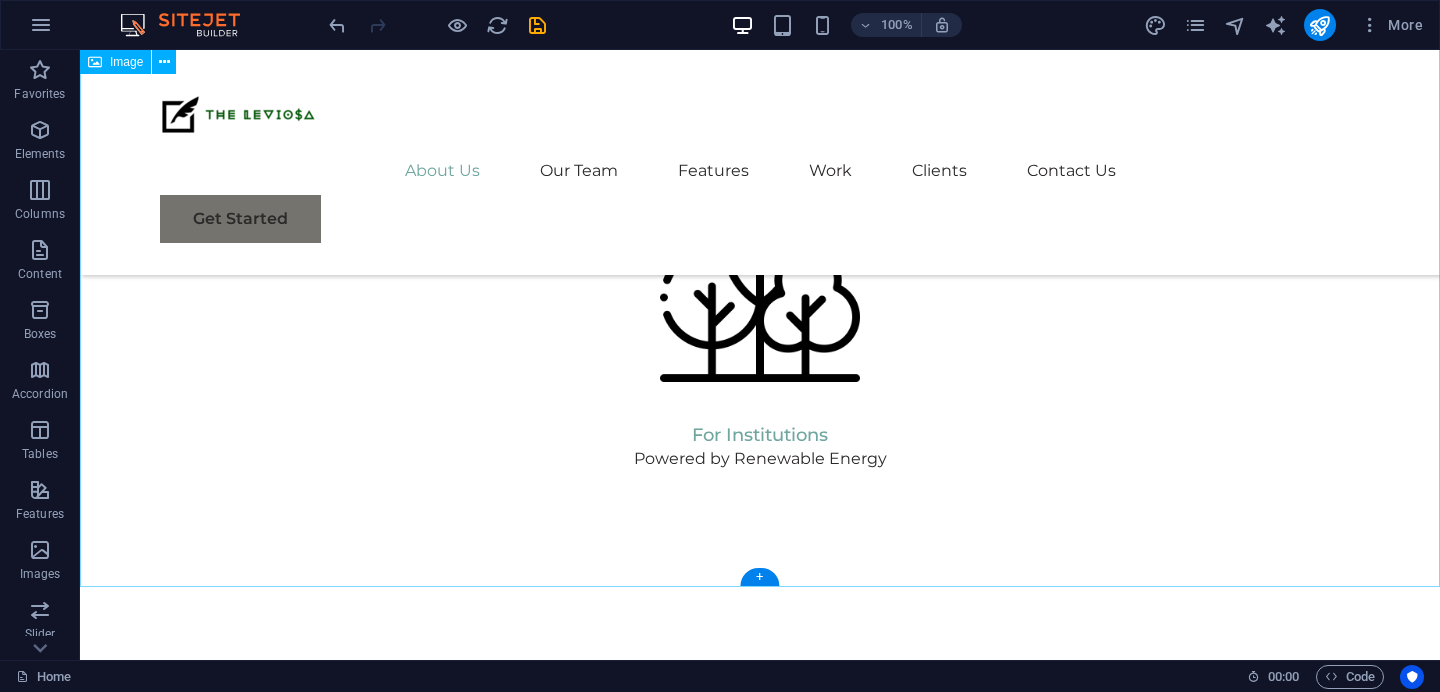 scroll, scrollTop: 2028, scrollLeft: 0, axis: vertical 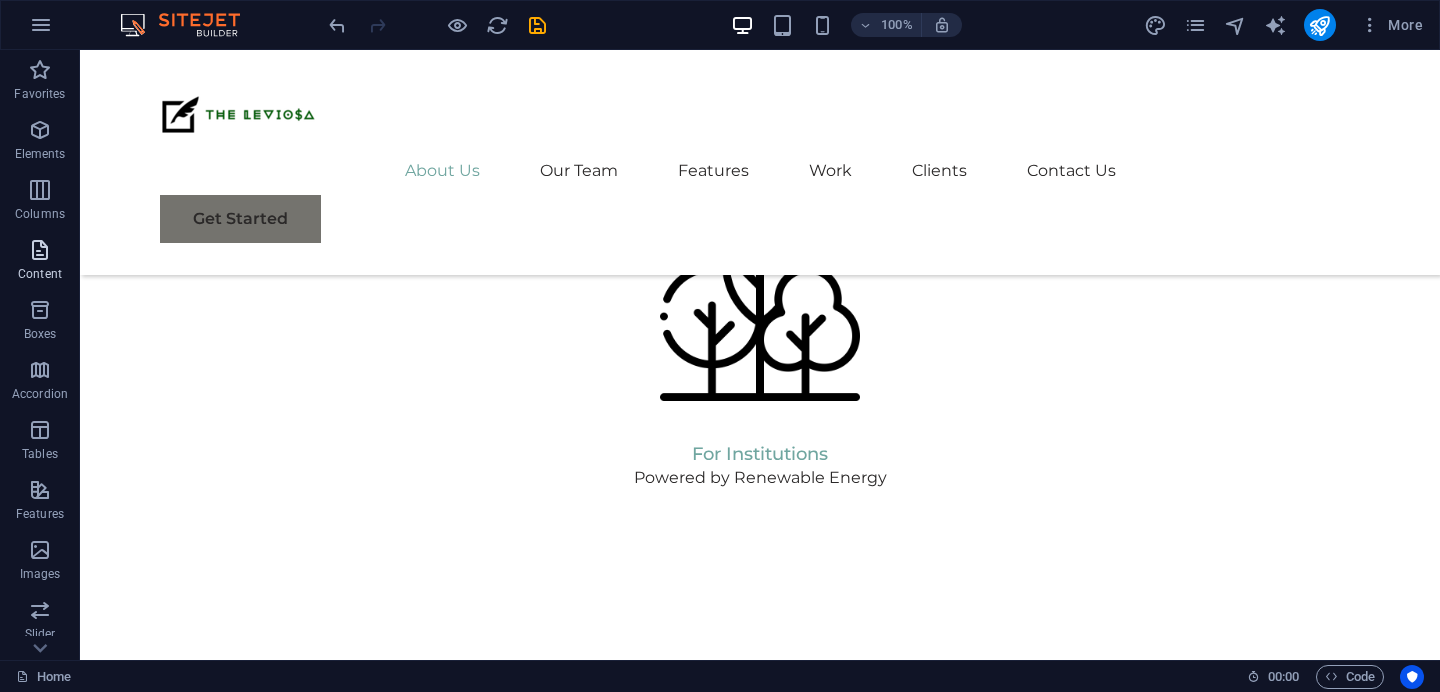 click at bounding box center (40, 250) 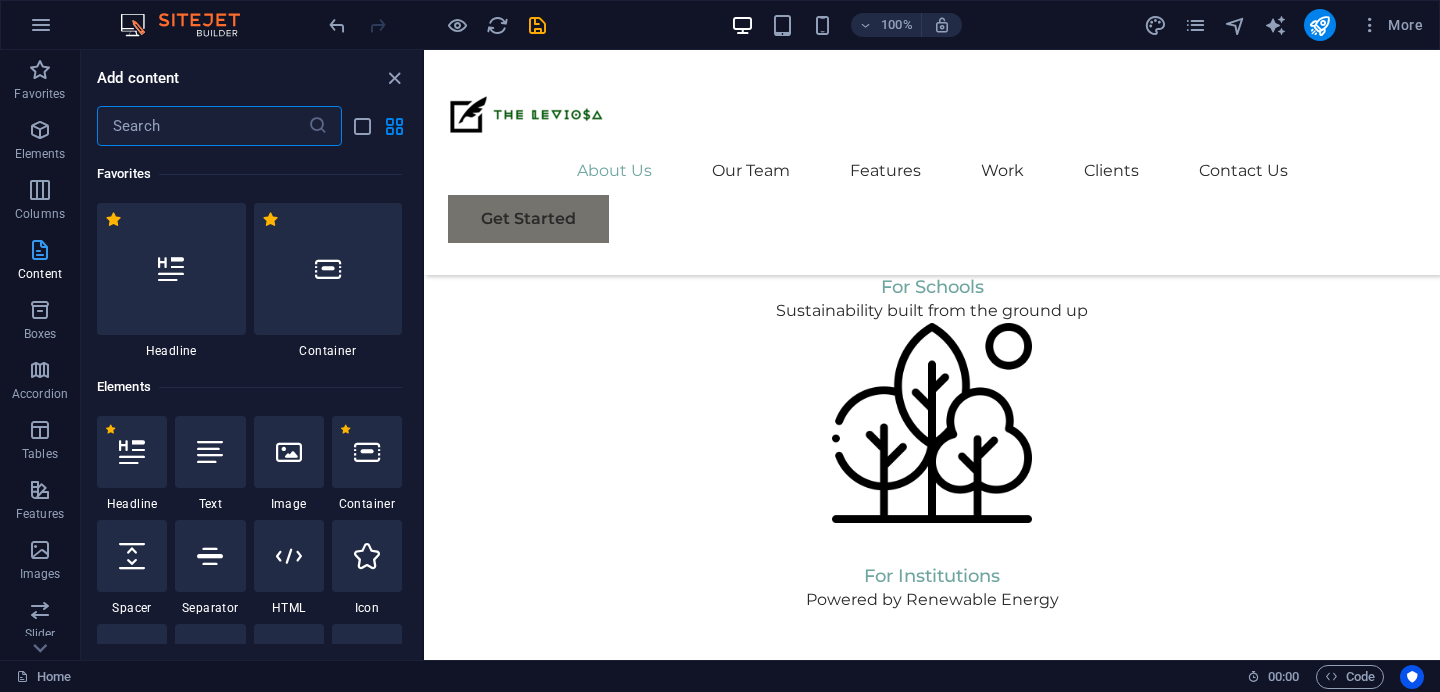 scroll, scrollTop: 2149, scrollLeft: 0, axis: vertical 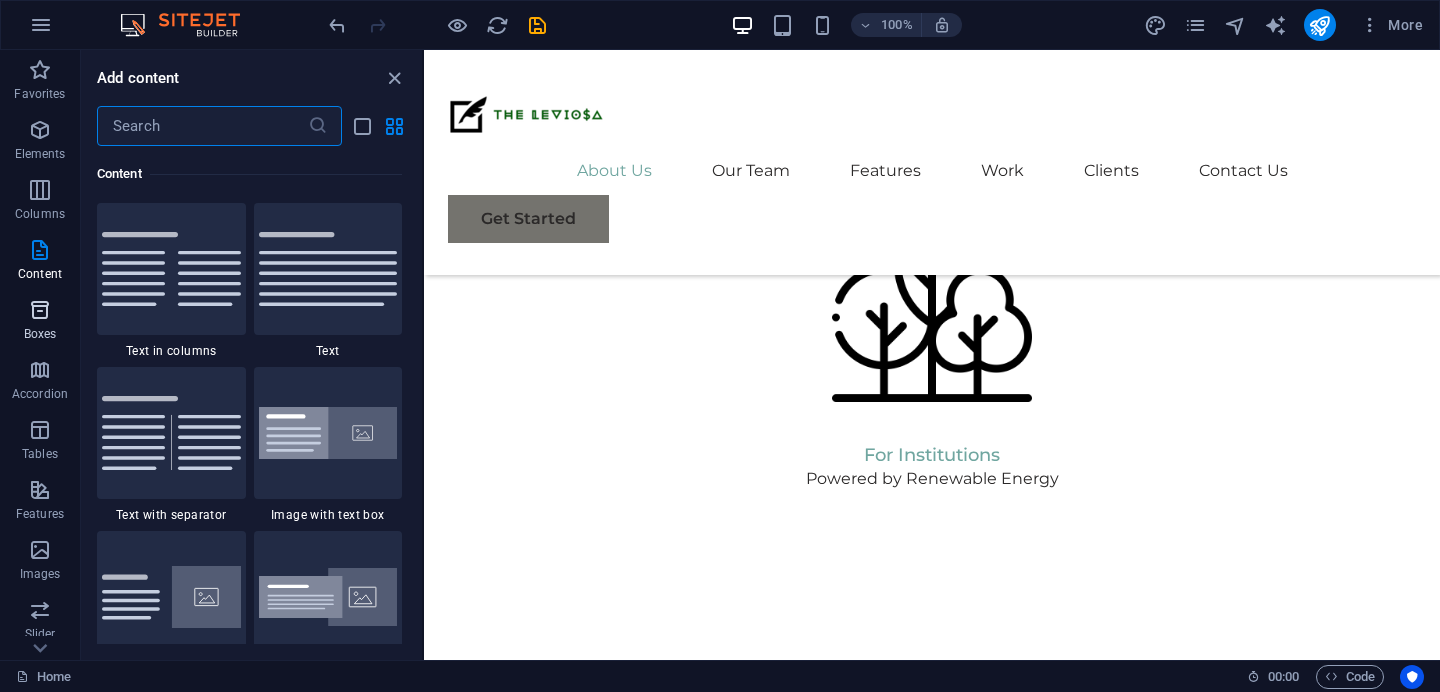 click at bounding box center [40, 310] 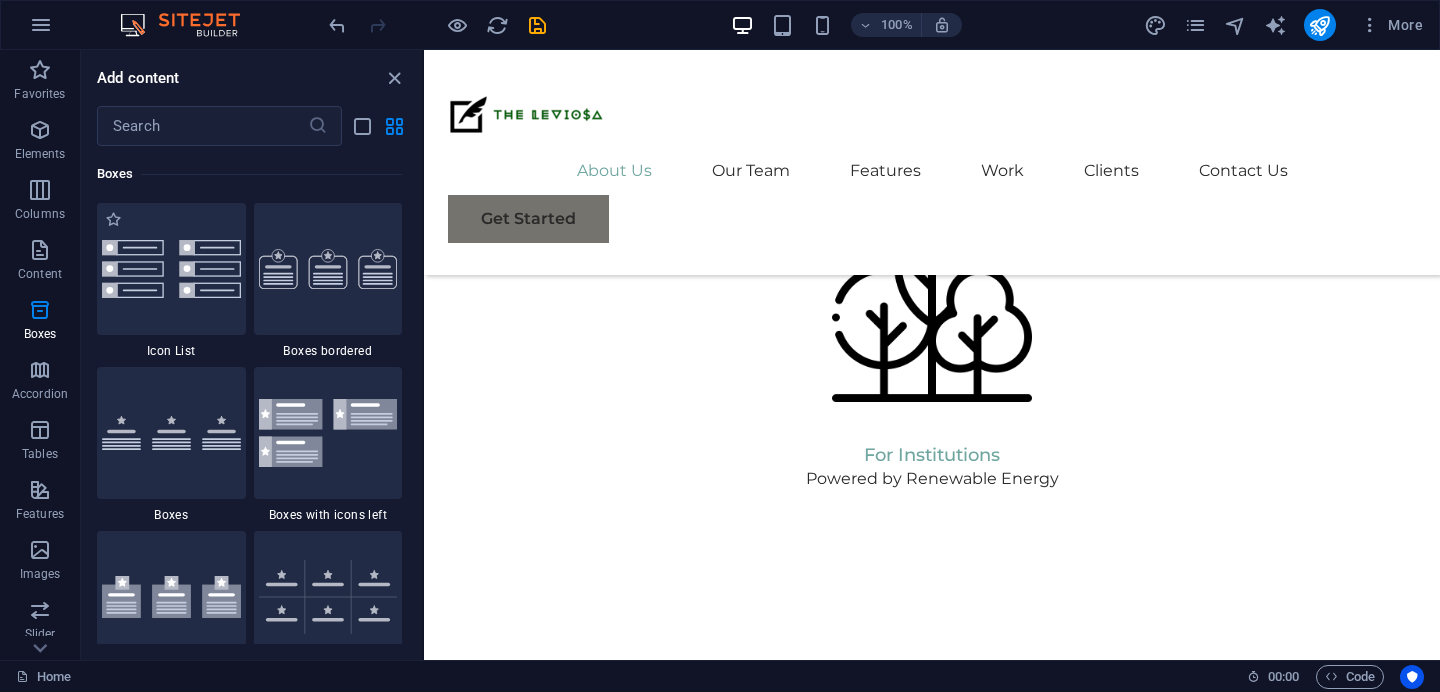 scroll, scrollTop: 5524, scrollLeft: 0, axis: vertical 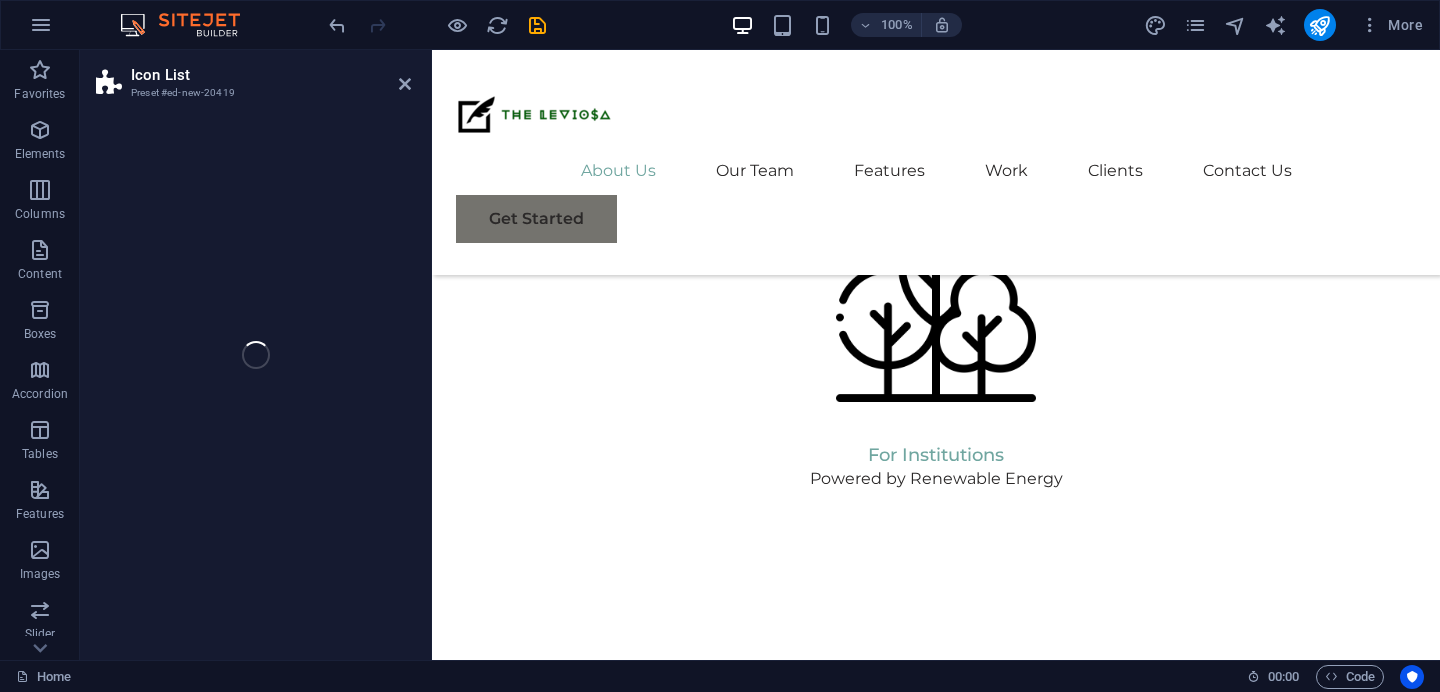 select on "rem" 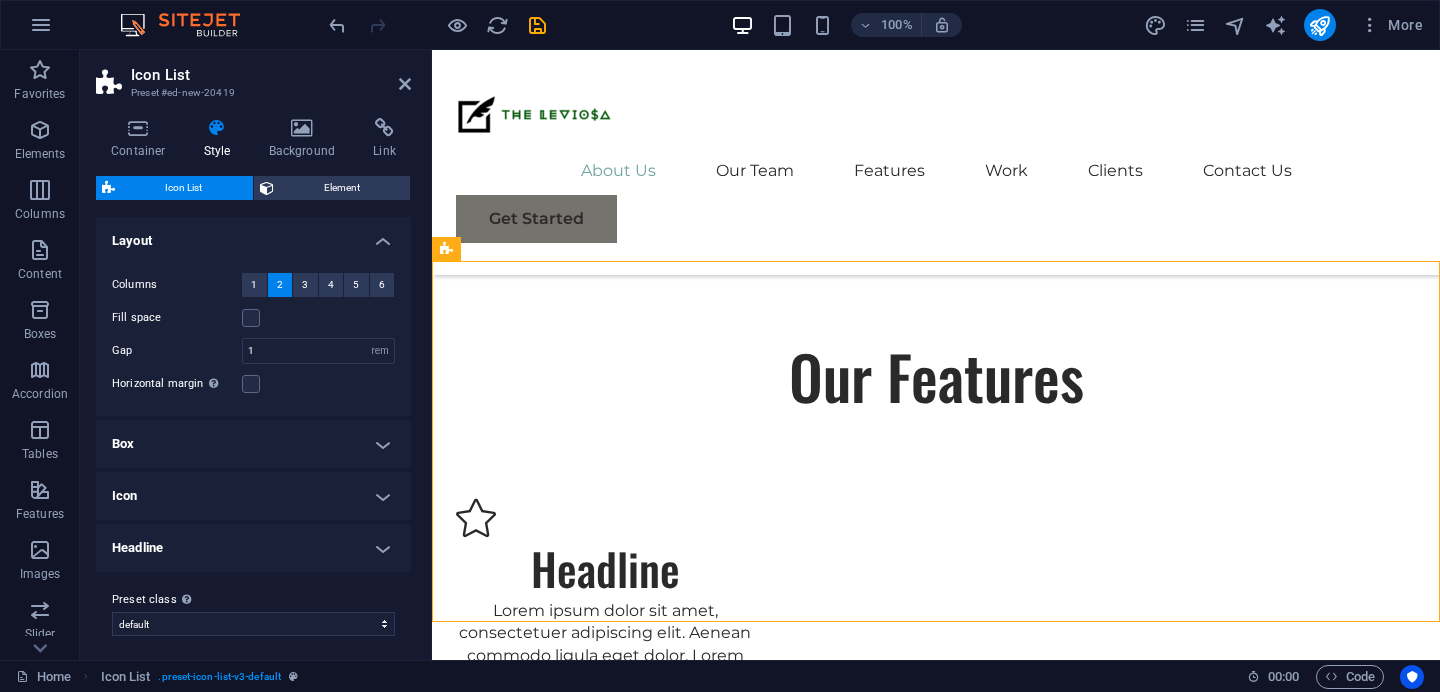 scroll, scrollTop: 2560, scrollLeft: 0, axis: vertical 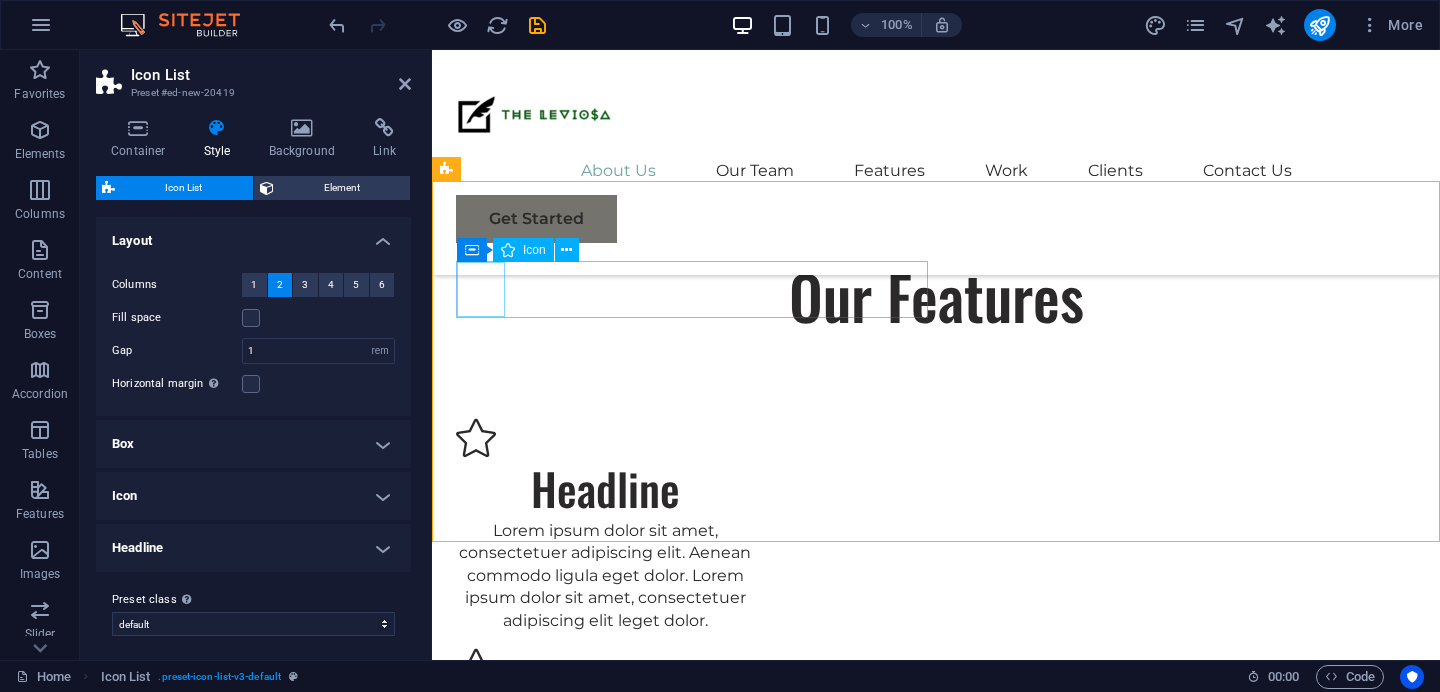 click at bounding box center (692, 1836) 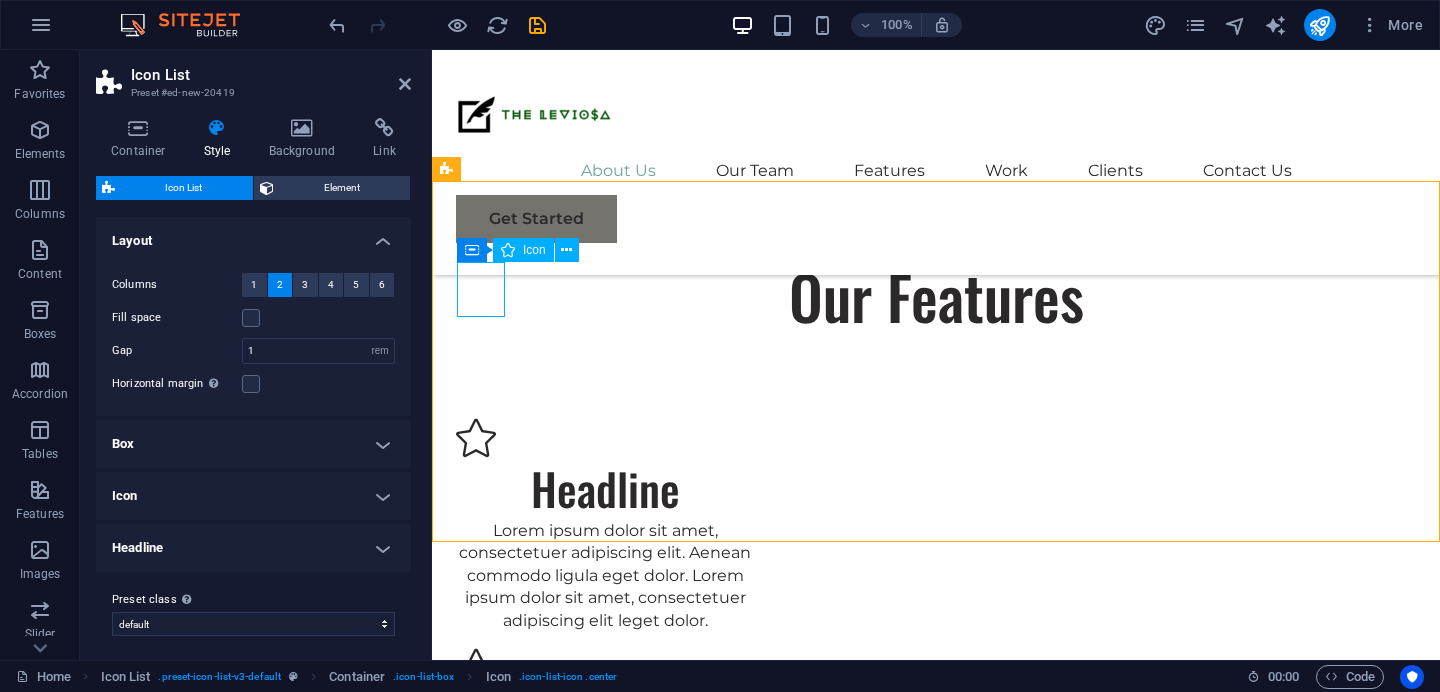 click at bounding box center [692, 1836] 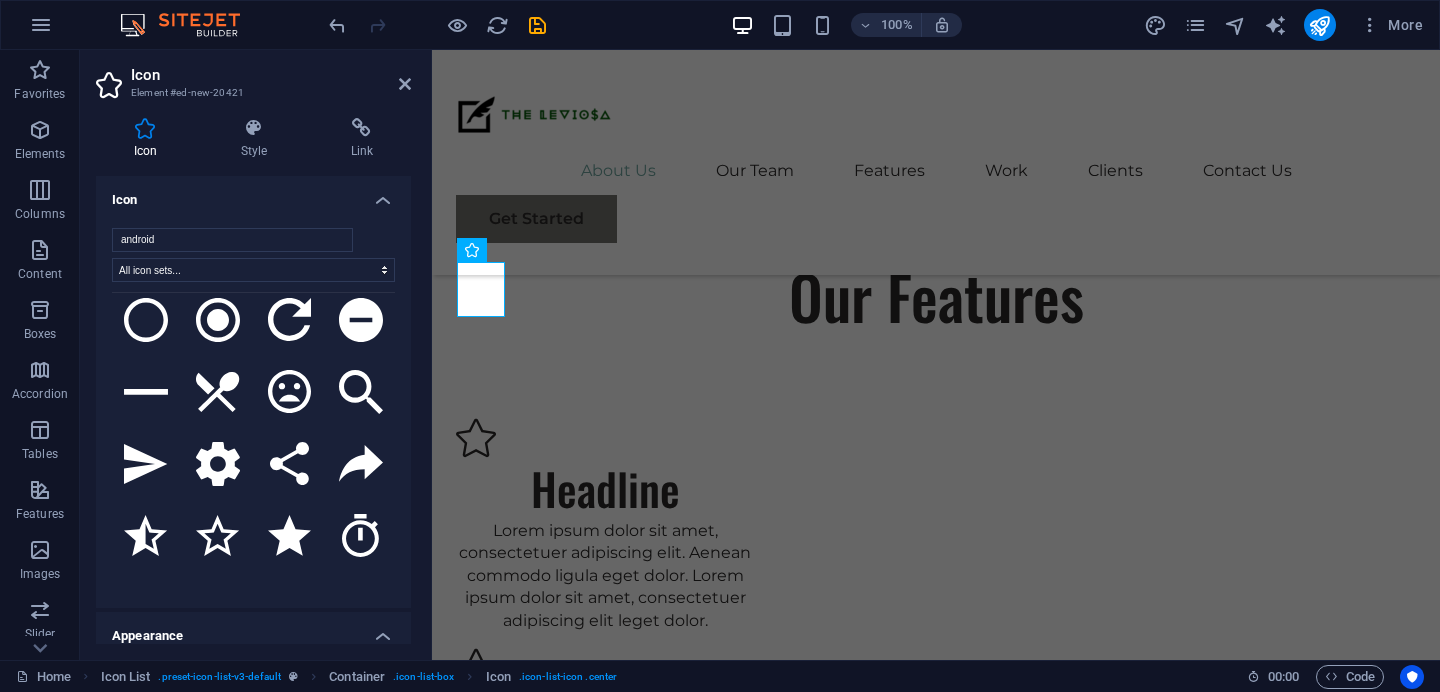 scroll, scrollTop: 1814, scrollLeft: 0, axis: vertical 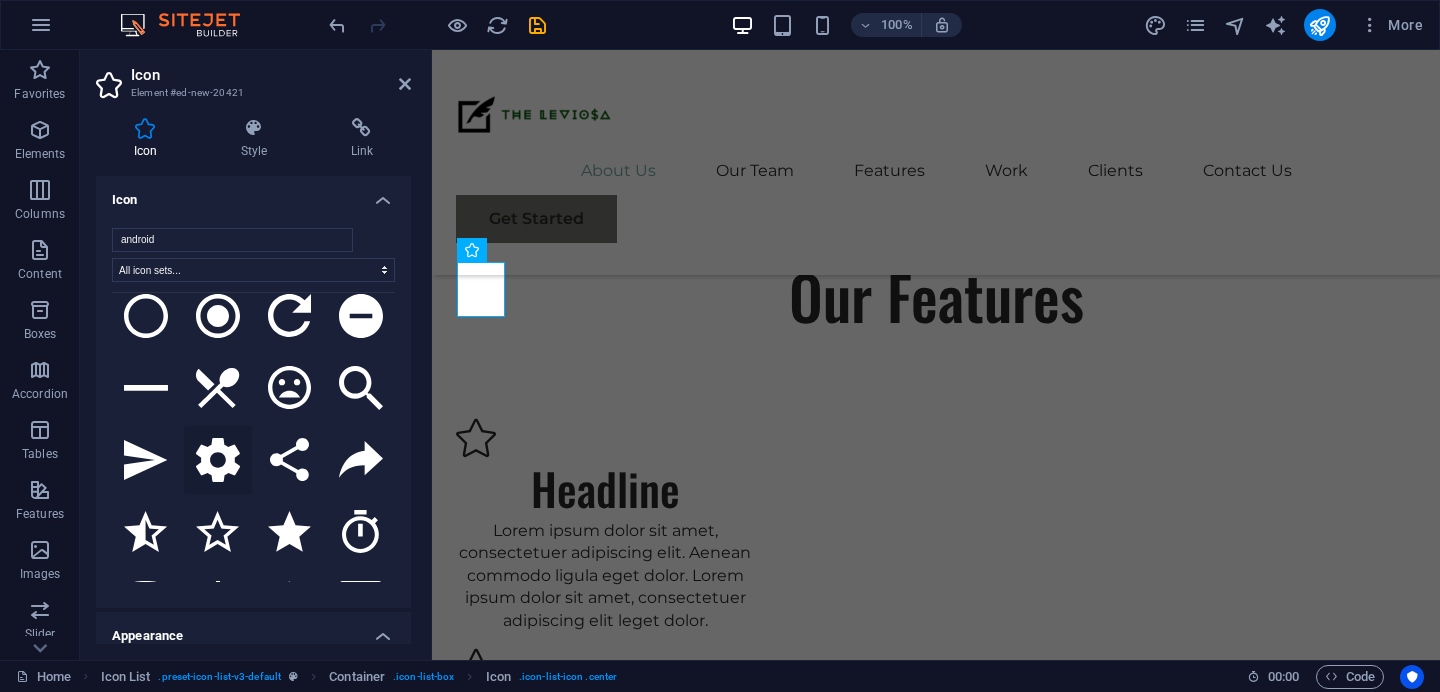 click 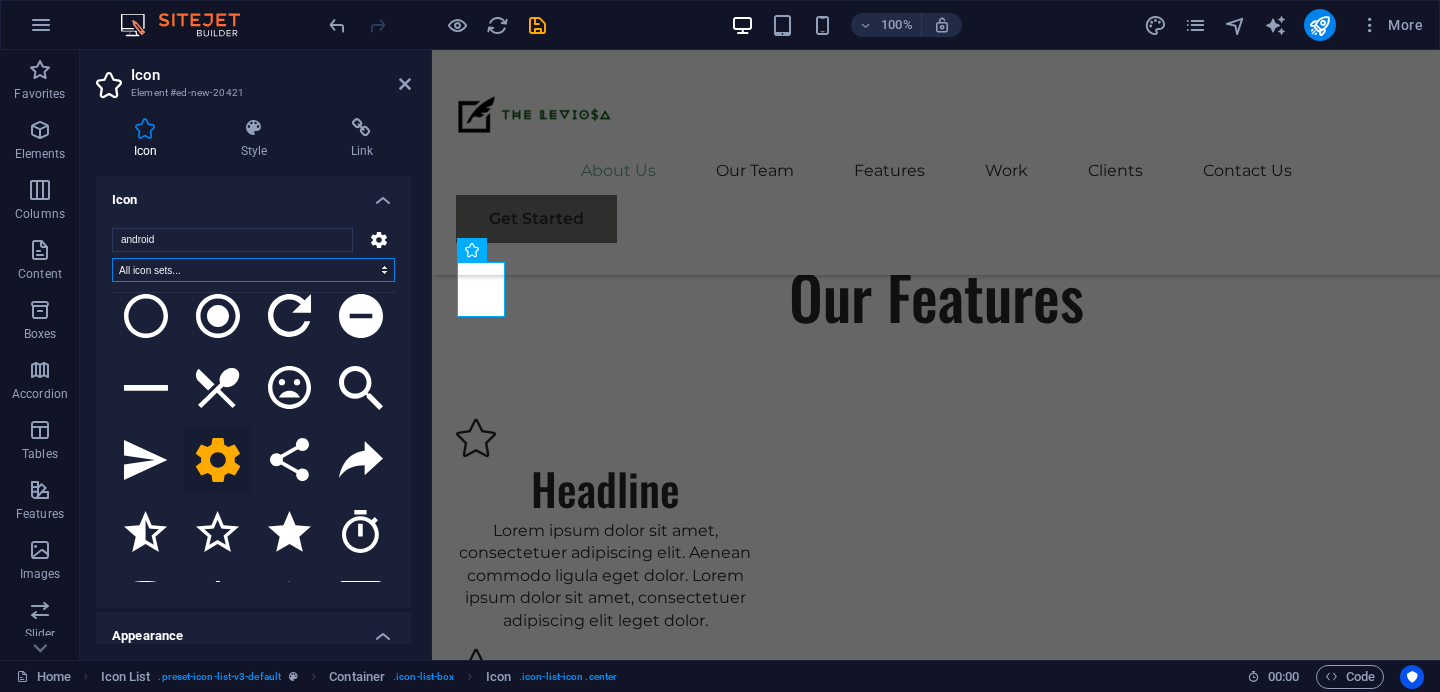 click on "All icon sets... IcoFont Ionicons FontAwesome Brands FontAwesome Duotone FontAwesome Solid FontAwesome Regular FontAwesome Light FontAwesome Thin FontAwesome Sharp Solid FontAwesome Sharp Regular FontAwesome Sharp Light FontAwesome Sharp Thin" at bounding box center [253, 270] 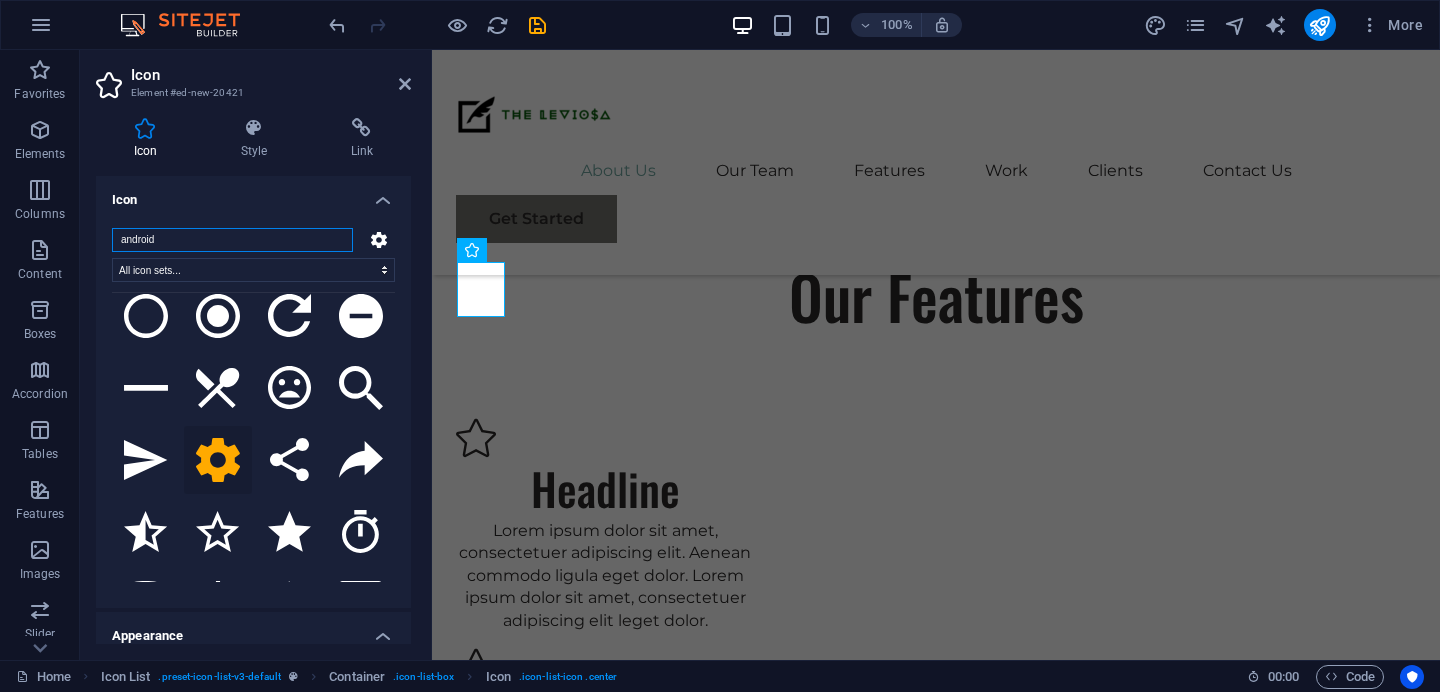 click on "android" at bounding box center (232, 240) 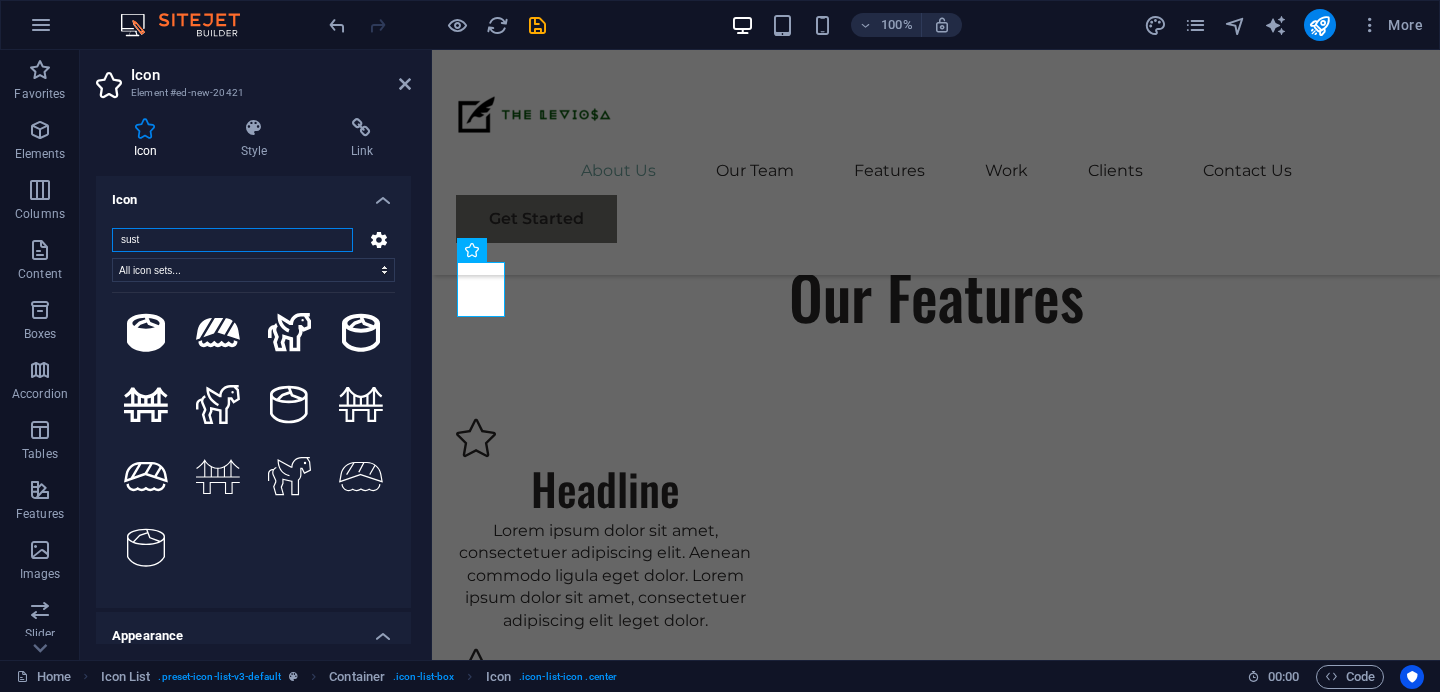 scroll, scrollTop: 0, scrollLeft: 0, axis: both 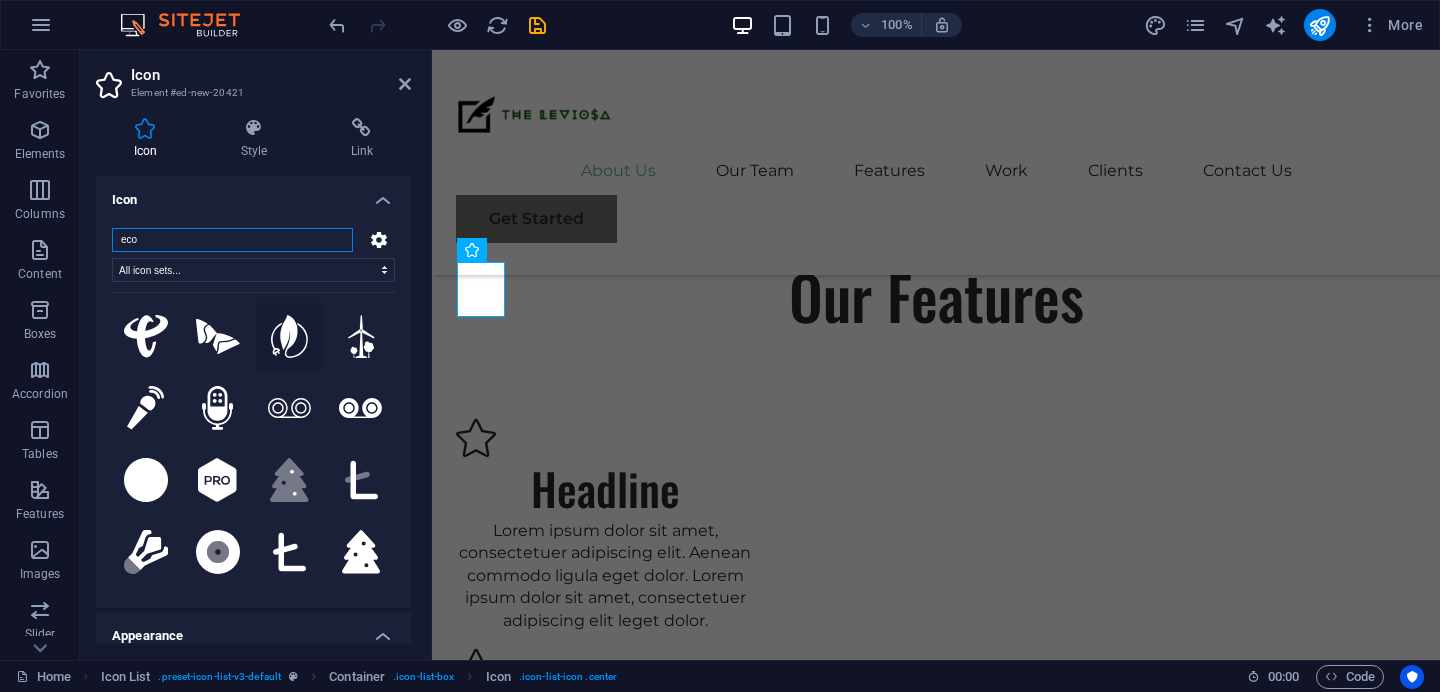 type on "eco" 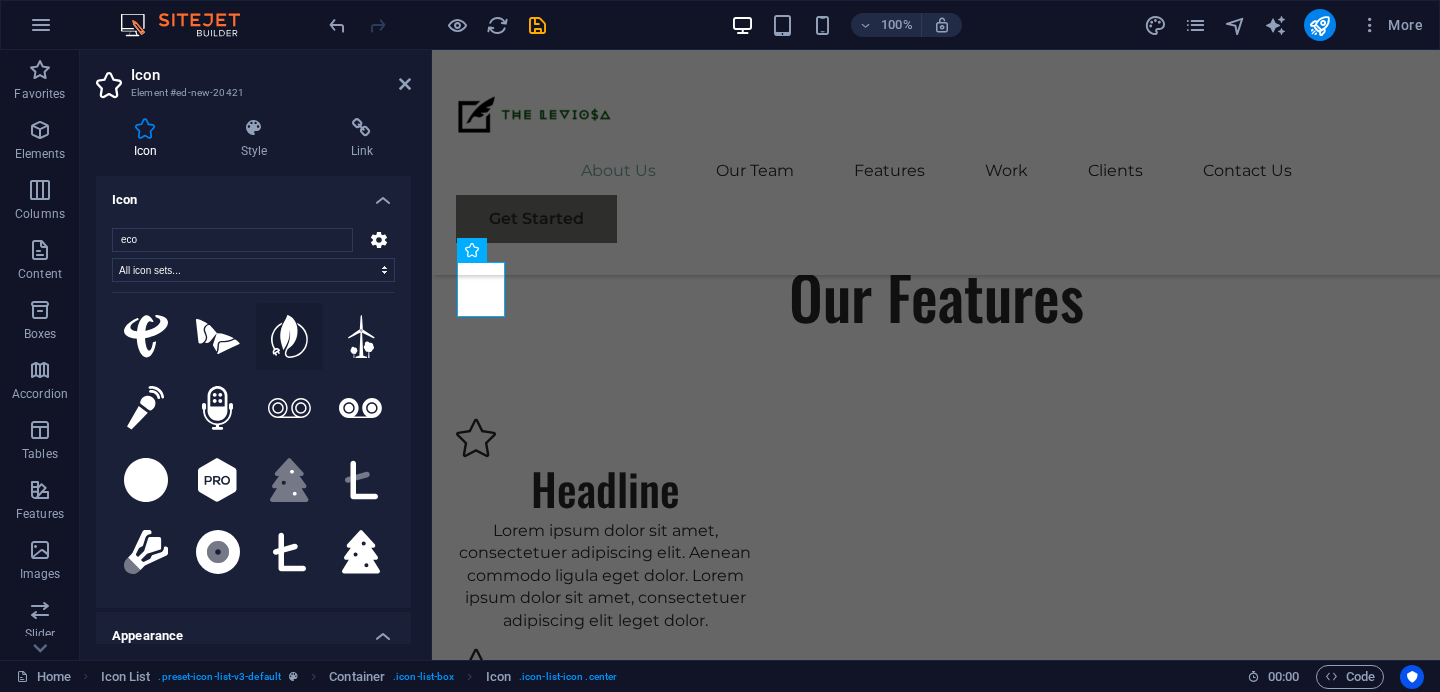 click 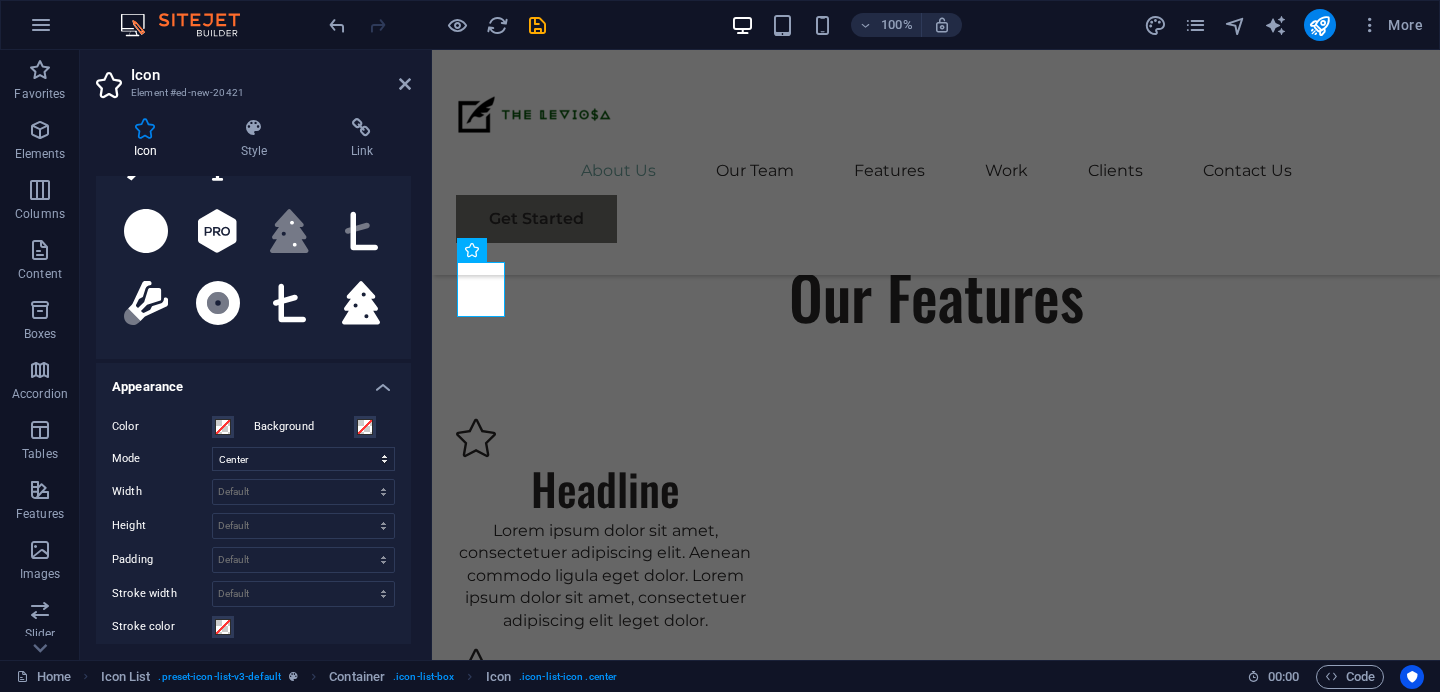 scroll, scrollTop: 317, scrollLeft: 0, axis: vertical 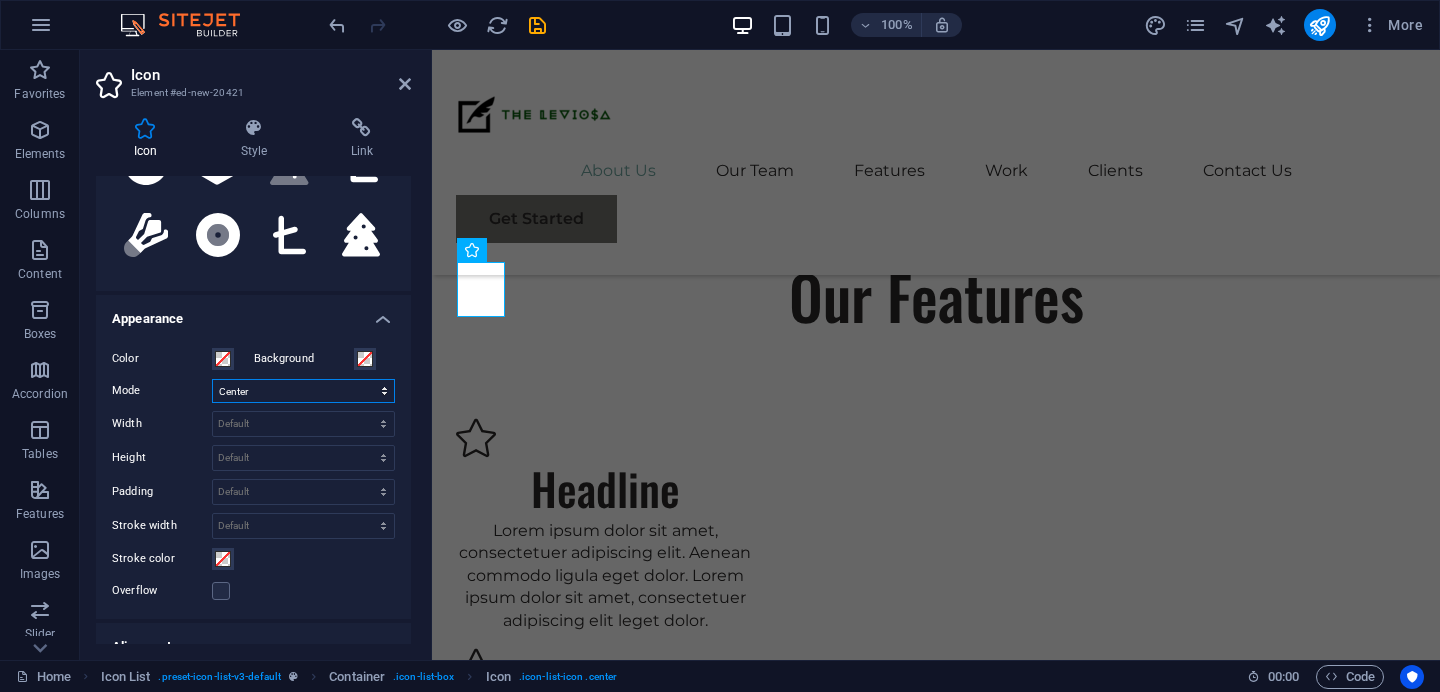 click on "Scale Left Center Right" at bounding box center (303, 391) 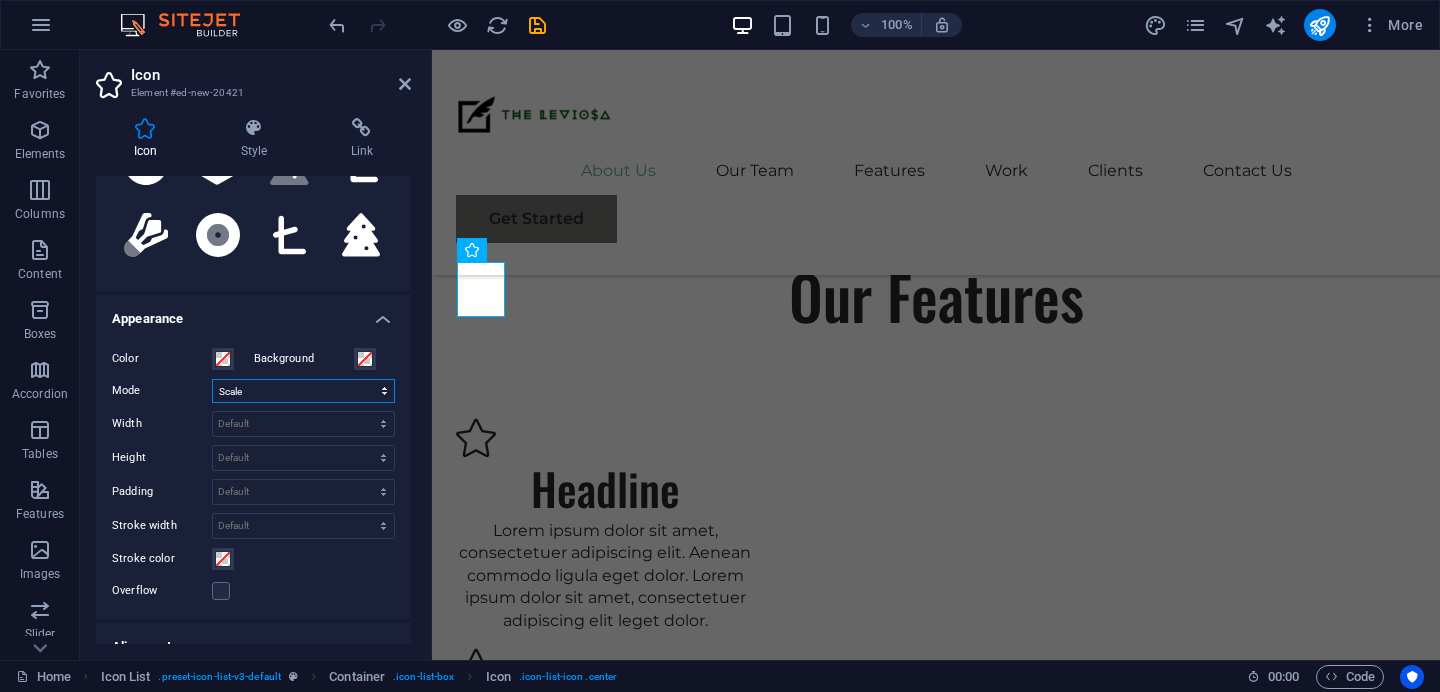 click on "Scale Left Center Right" at bounding box center [303, 391] 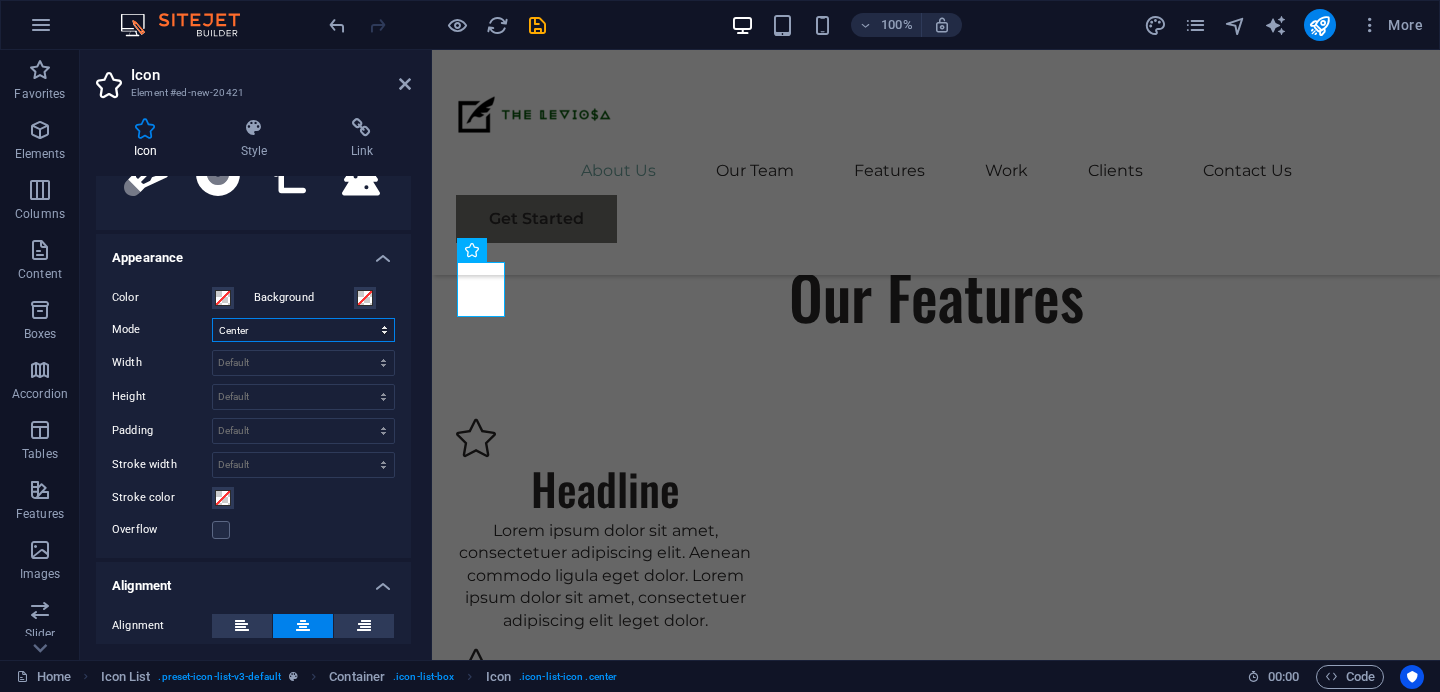 scroll, scrollTop: 412, scrollLeft: 0, axis: vertical 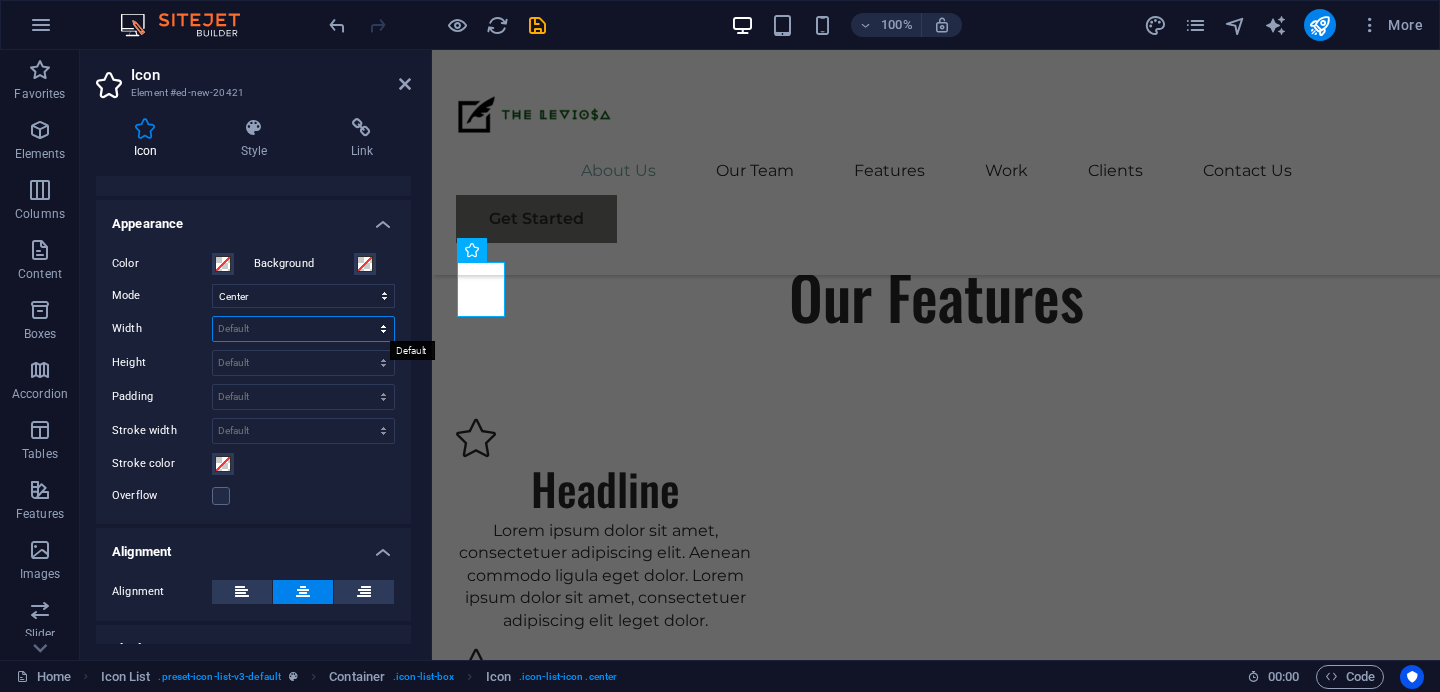 click on "Default auto px rem % em vh vw" at bounding box center (303, 329) 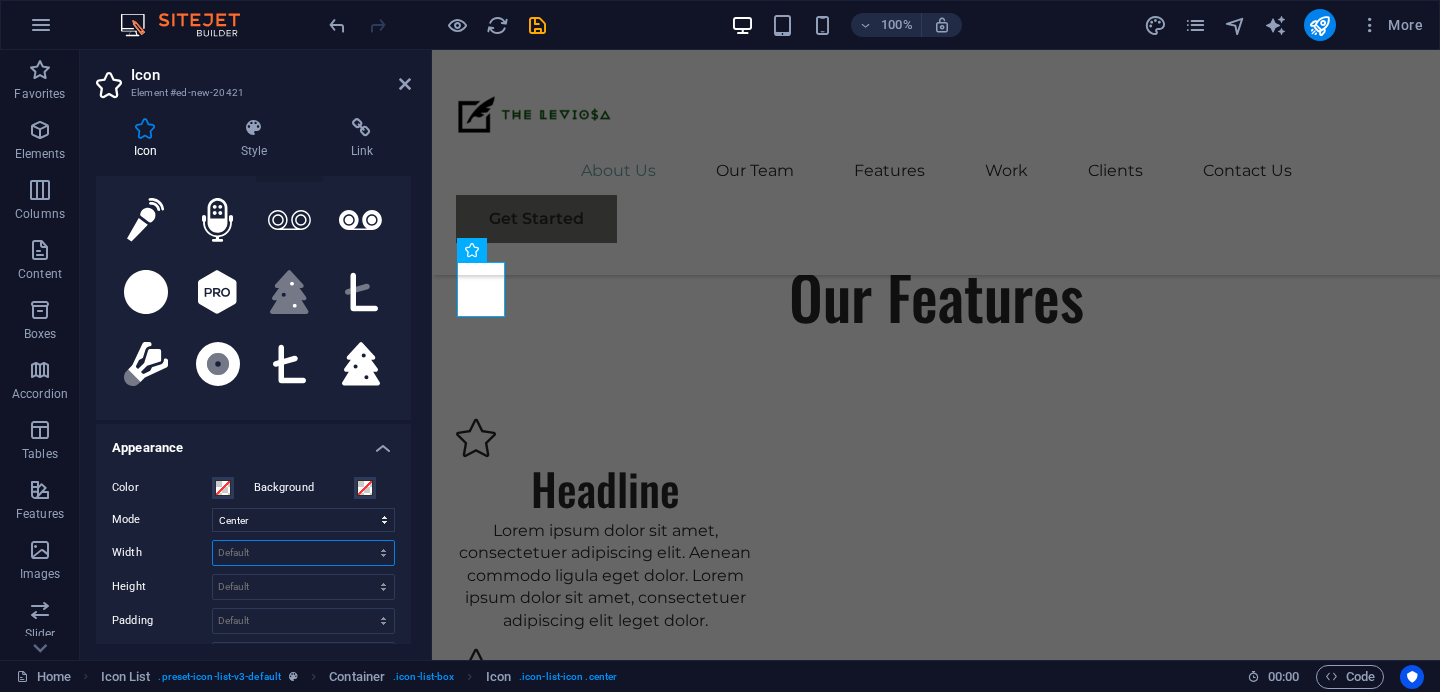 scroll, scrollTop: 0, scrollLeft: 0, axis: both 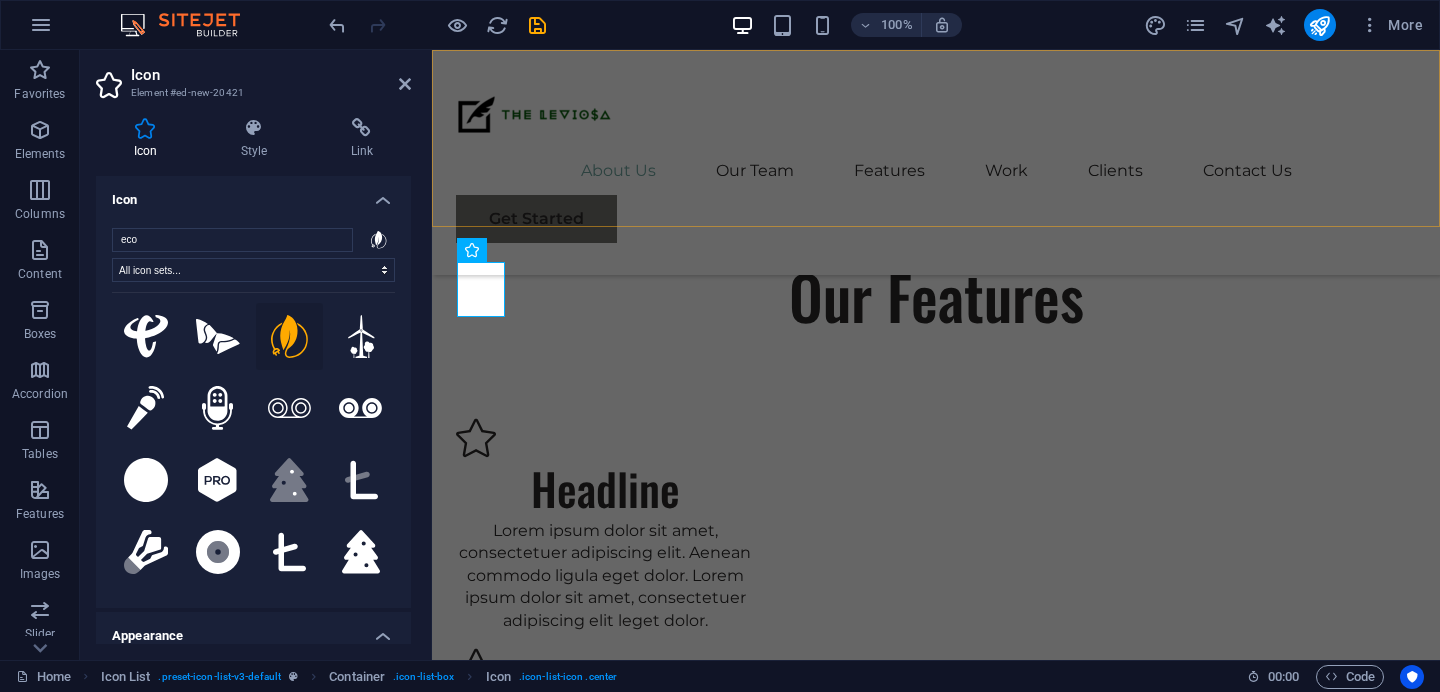 click on "About Us Our Team Features Work Clients Contact Us Get Started" at bounding box center (936, 162) 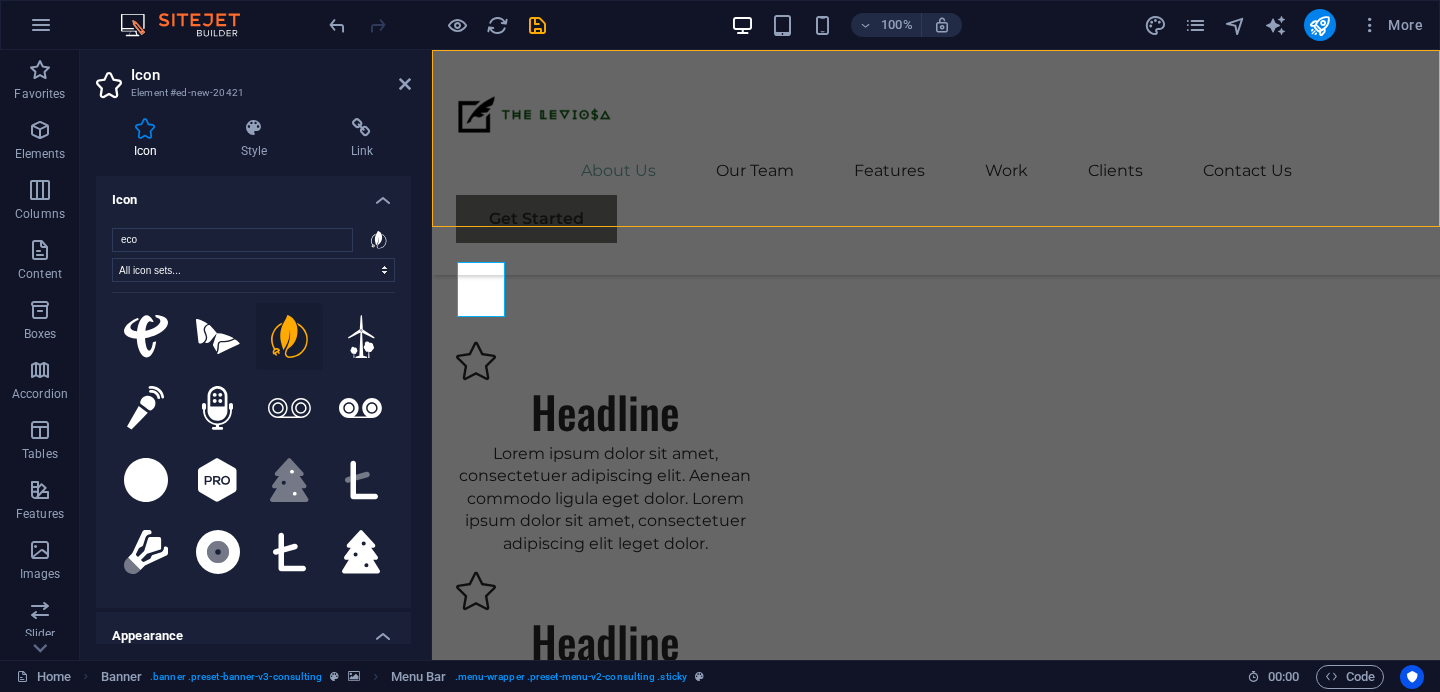 scroll, scrollTop: 2439, scrollLeft: 0, axis: vertical 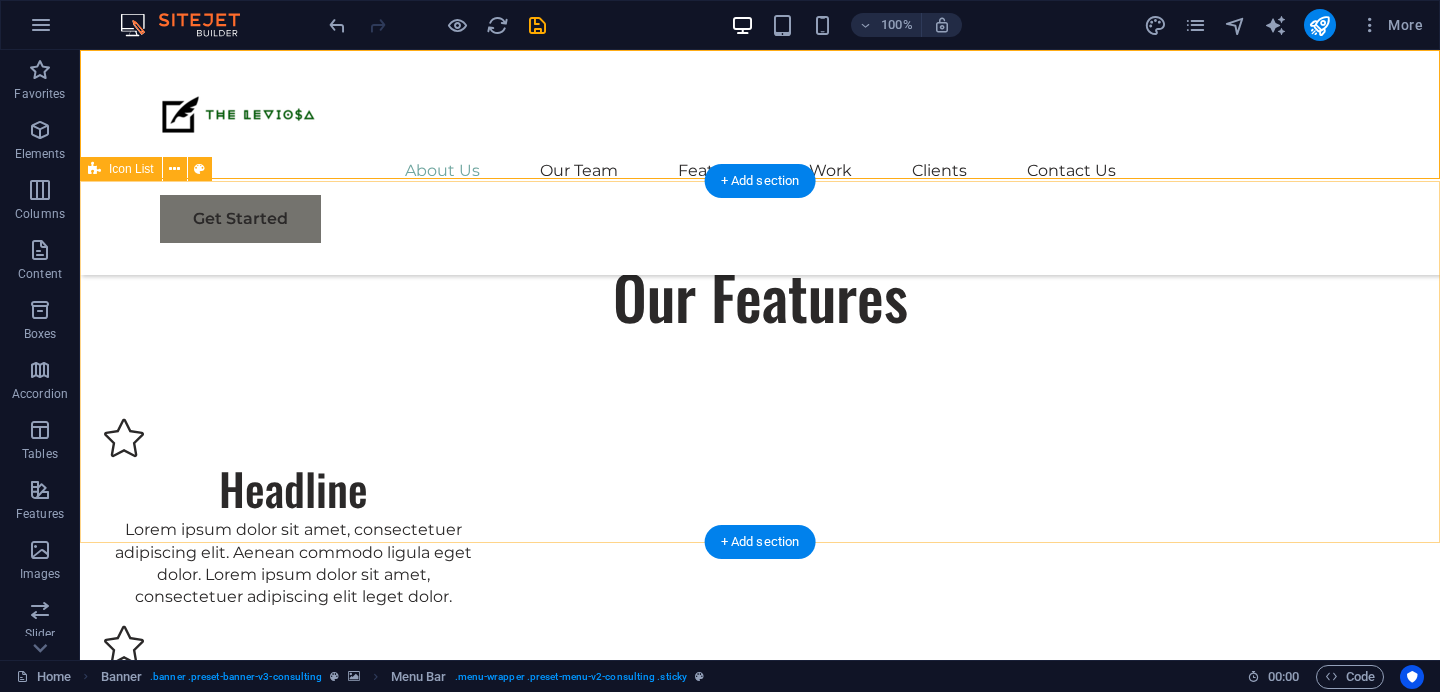 drag, startPoint x: 133, startPoint y: 249, endPoint x: 314, endPoint y: 308, distance: 190.37332 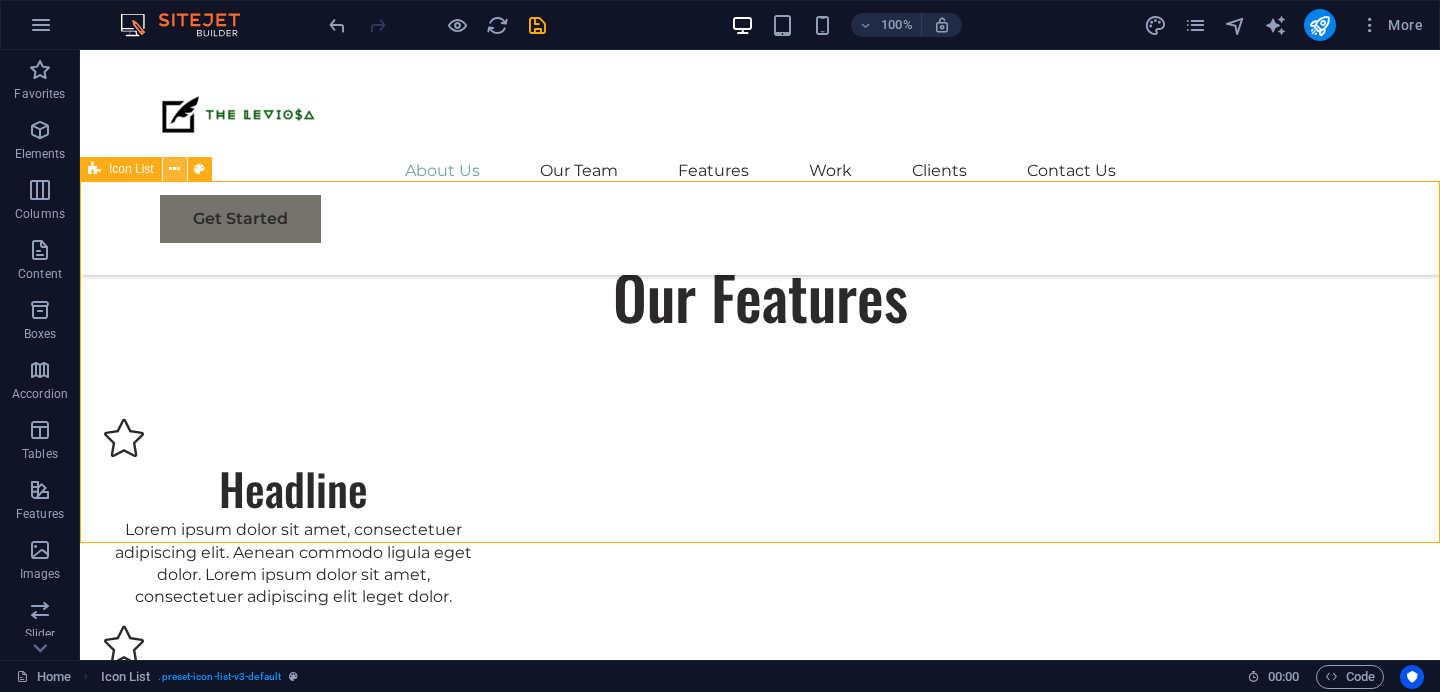 click at bounding box center [174, 169] 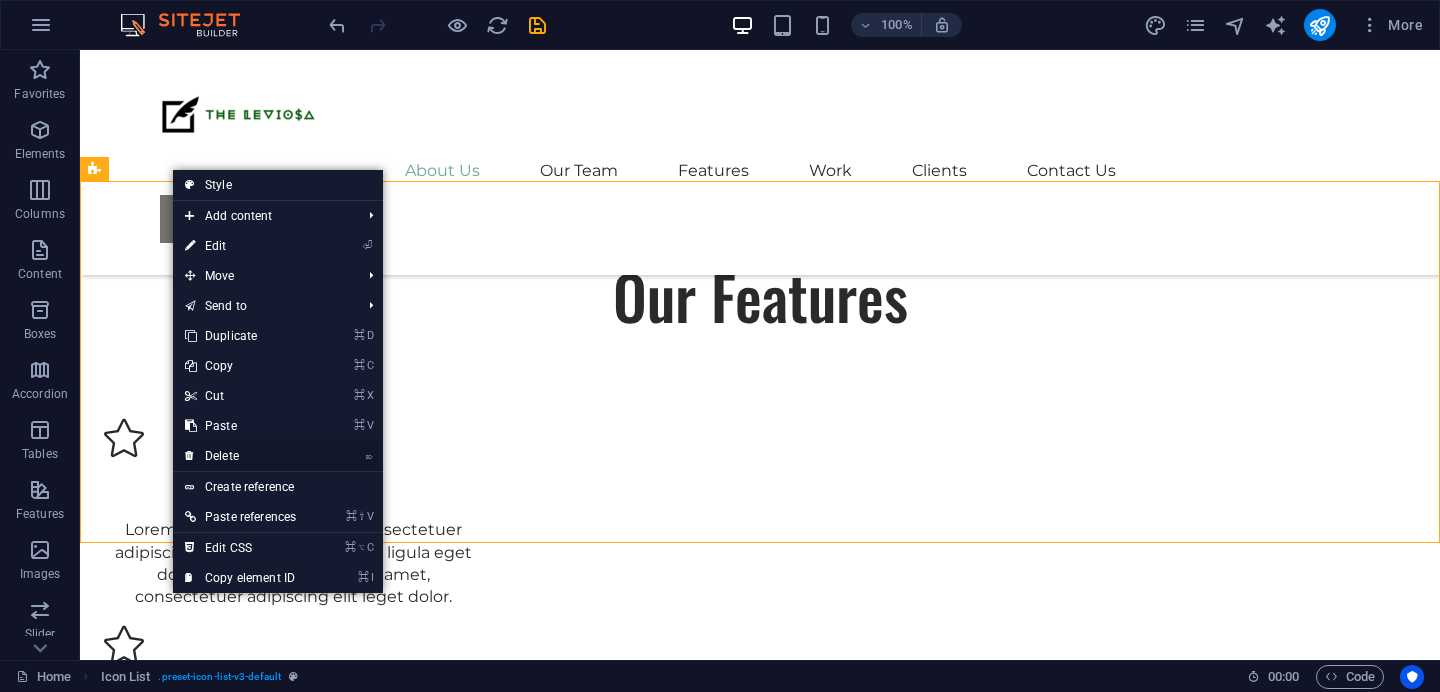 click on "⌦  Delete" at bounding box center [240, 456] 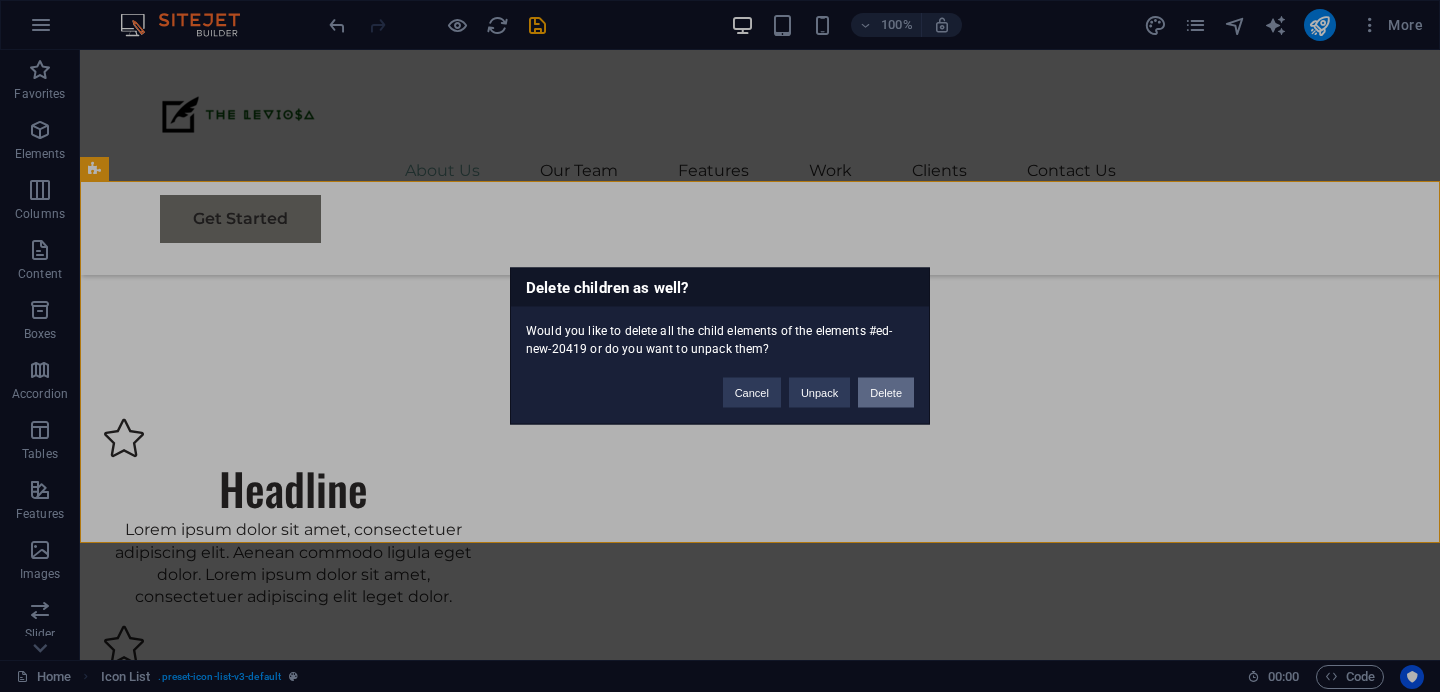 click on "Delete" at bounding box center (886, 393) 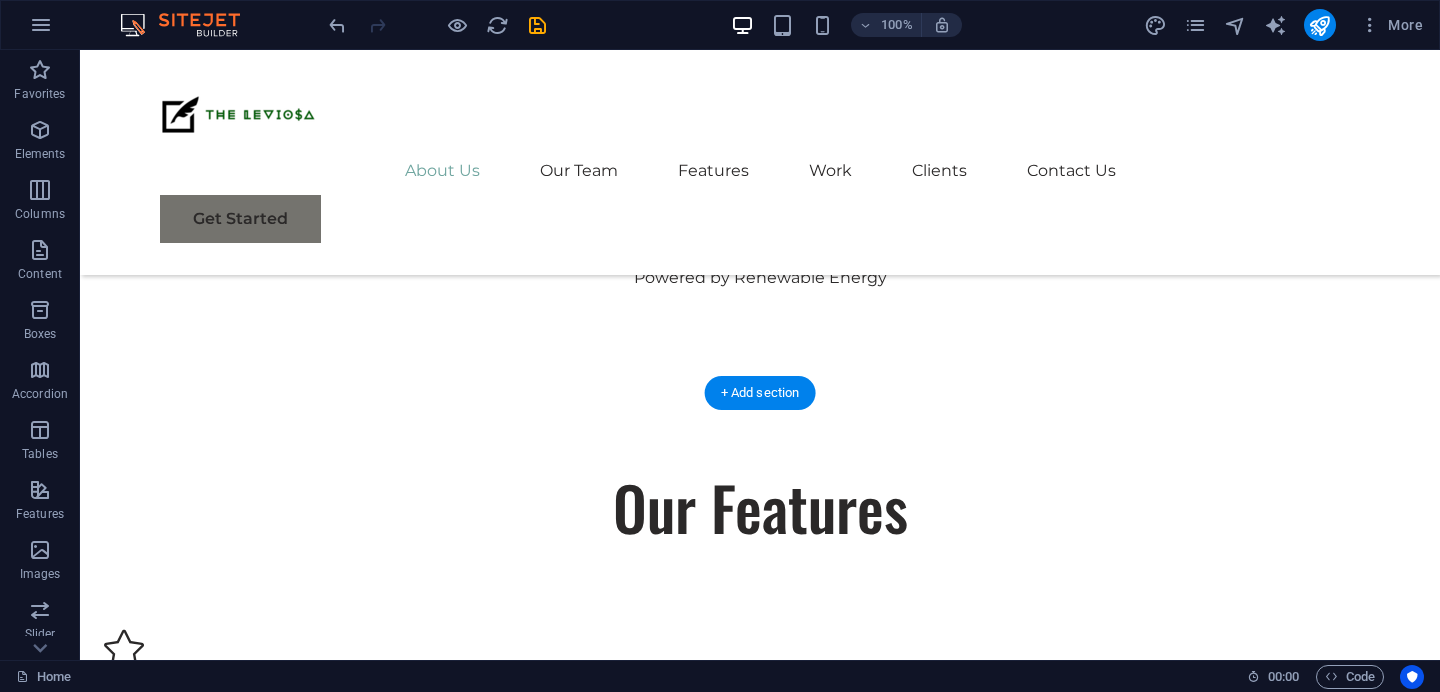scroll, scrollTop: 2227, scrollLeft: 0, axis: vertical 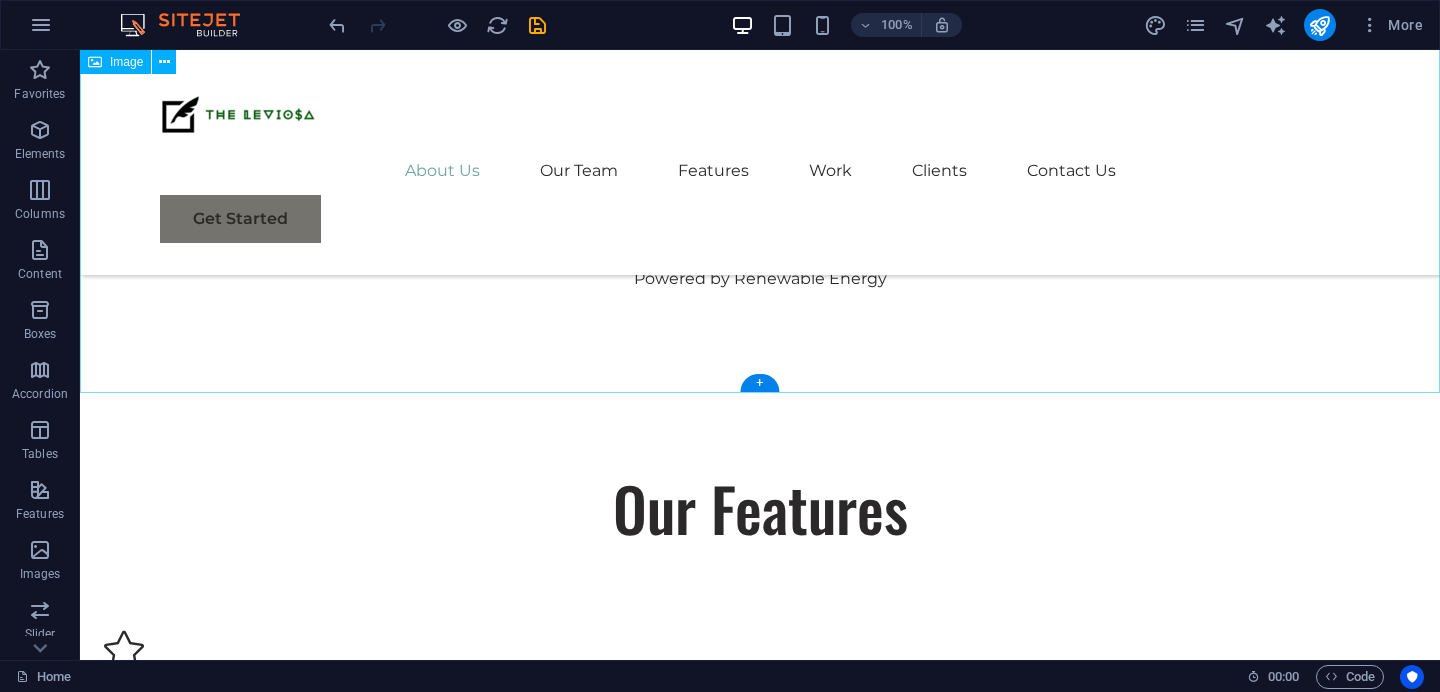 click at bounding box center [760, 1595] 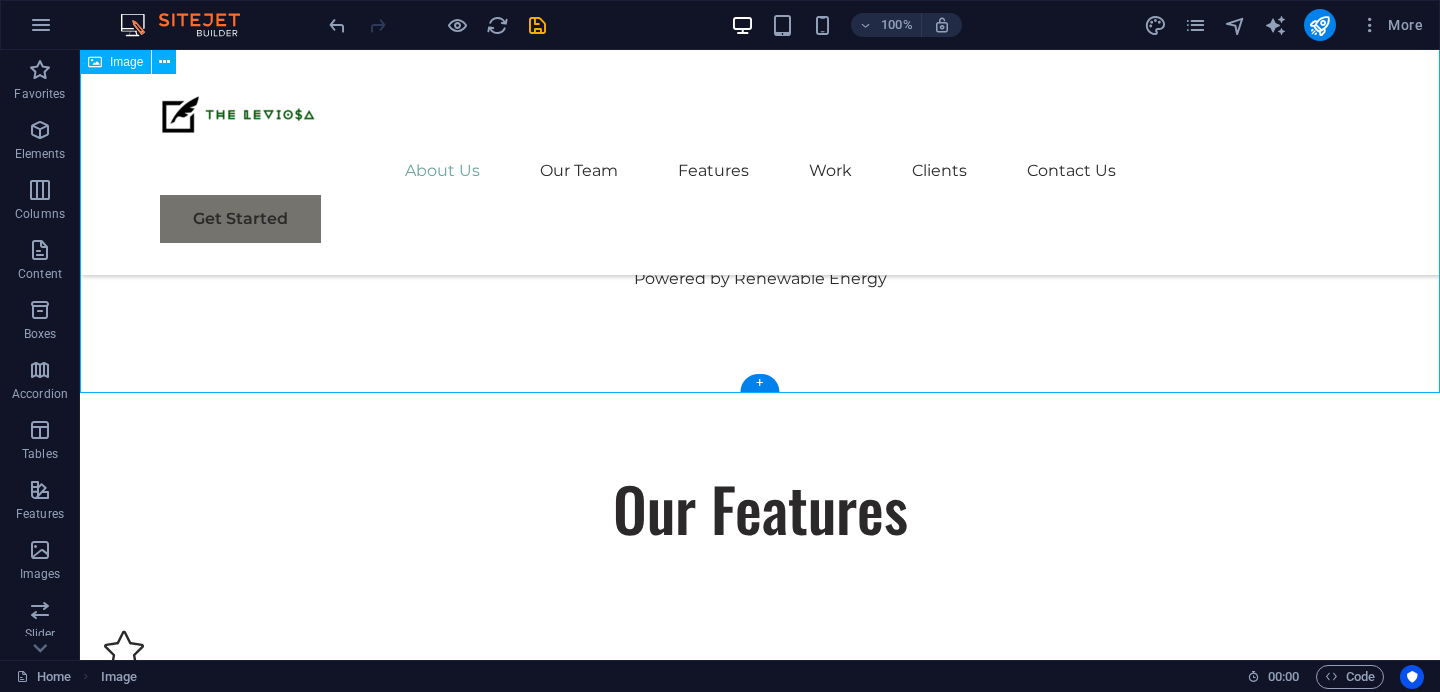 click at bounding box center (760, 1595) 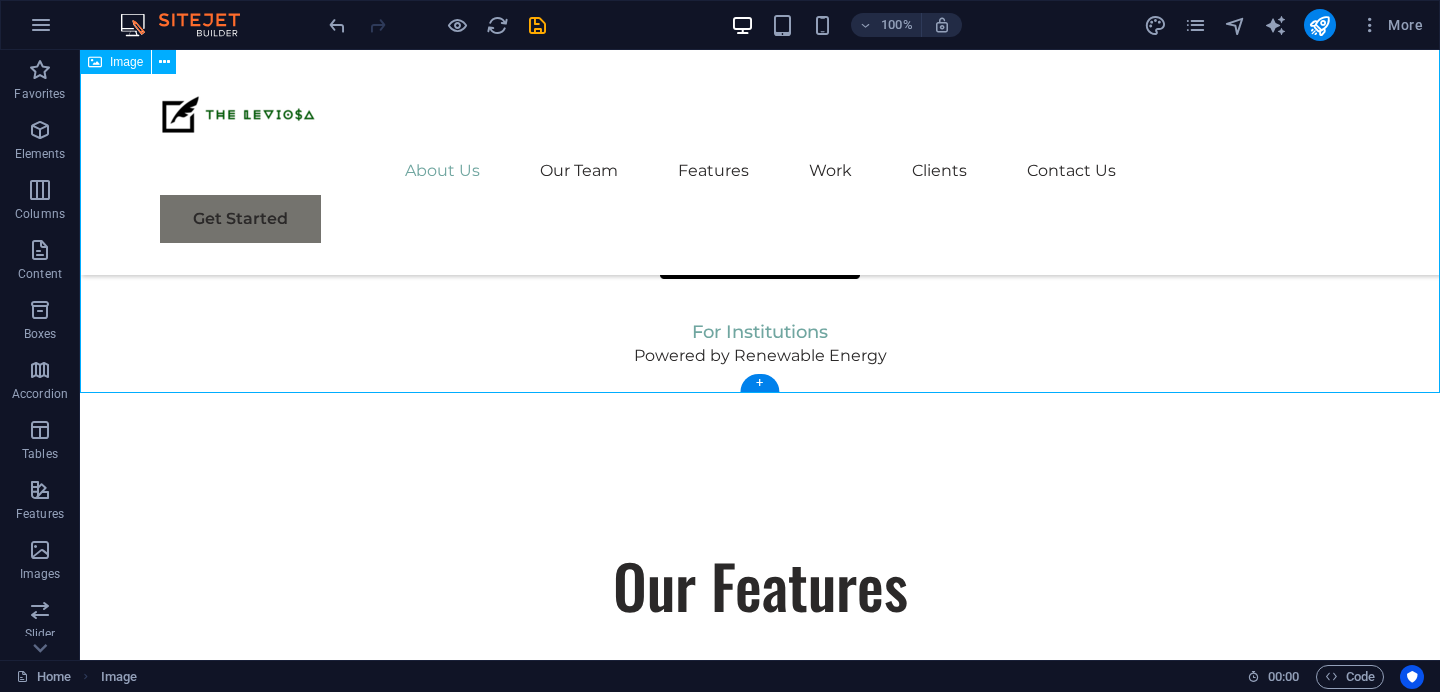 select on "px" 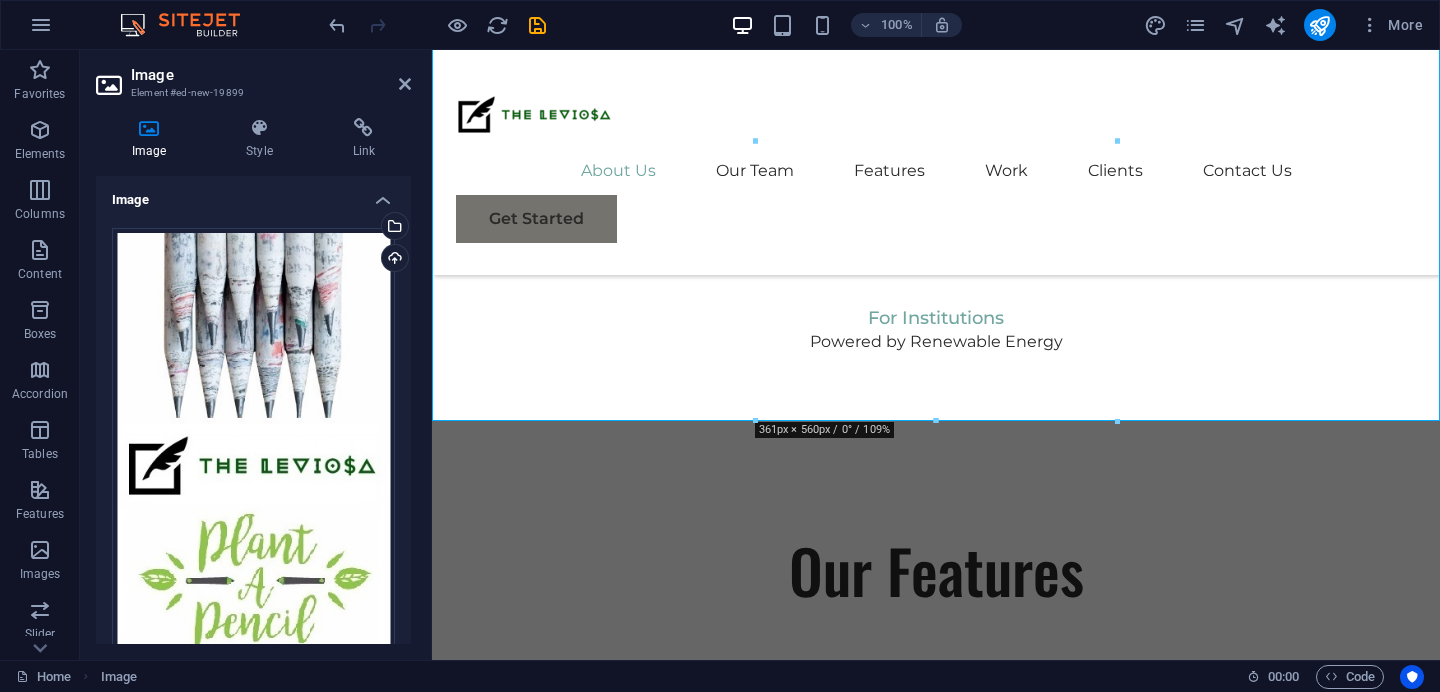 scroll, scrollTop: 2322, scrollLeft: 0, axis: vertical 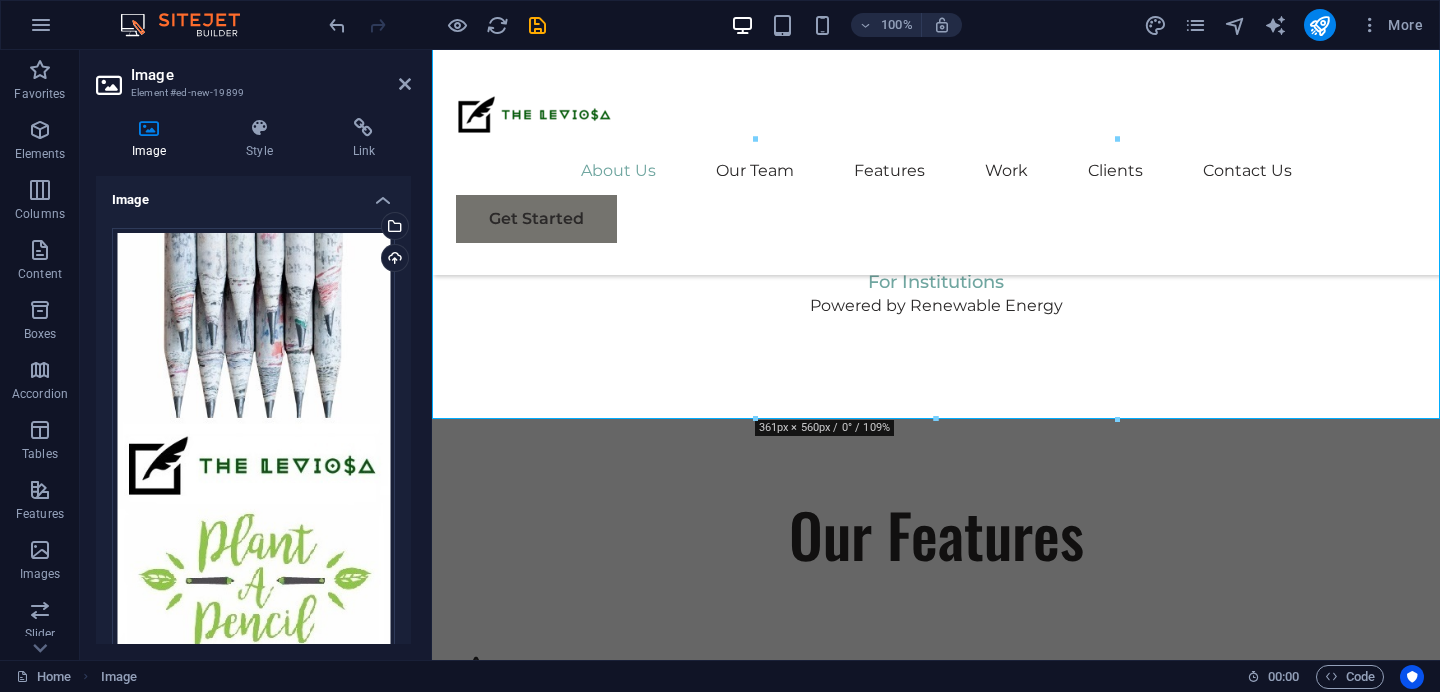 drag, startPoint x: 1366, startPoint y: 469, endPoint x: 939, endPoint y: 494, distance: 427.73123 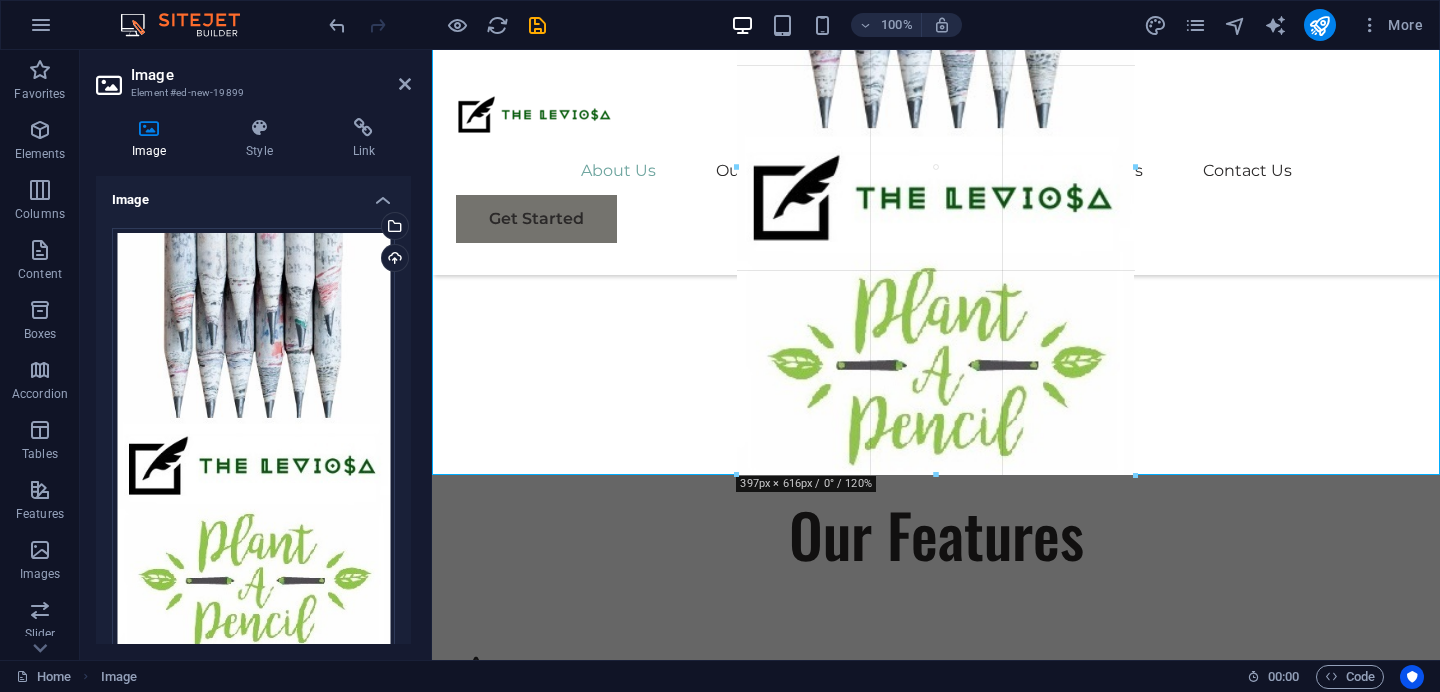 type on "397" 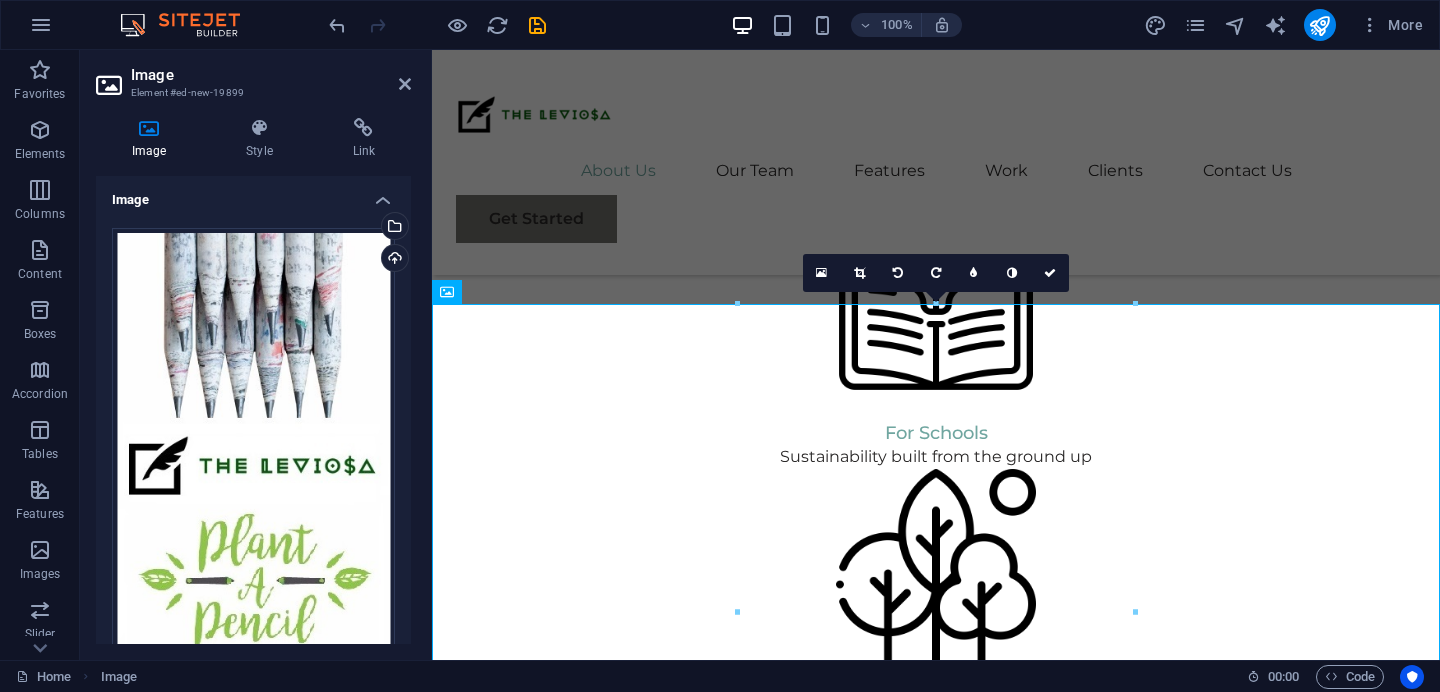 scroll, scrollTop: 1873, scrollLeft: 0, axis: vertical 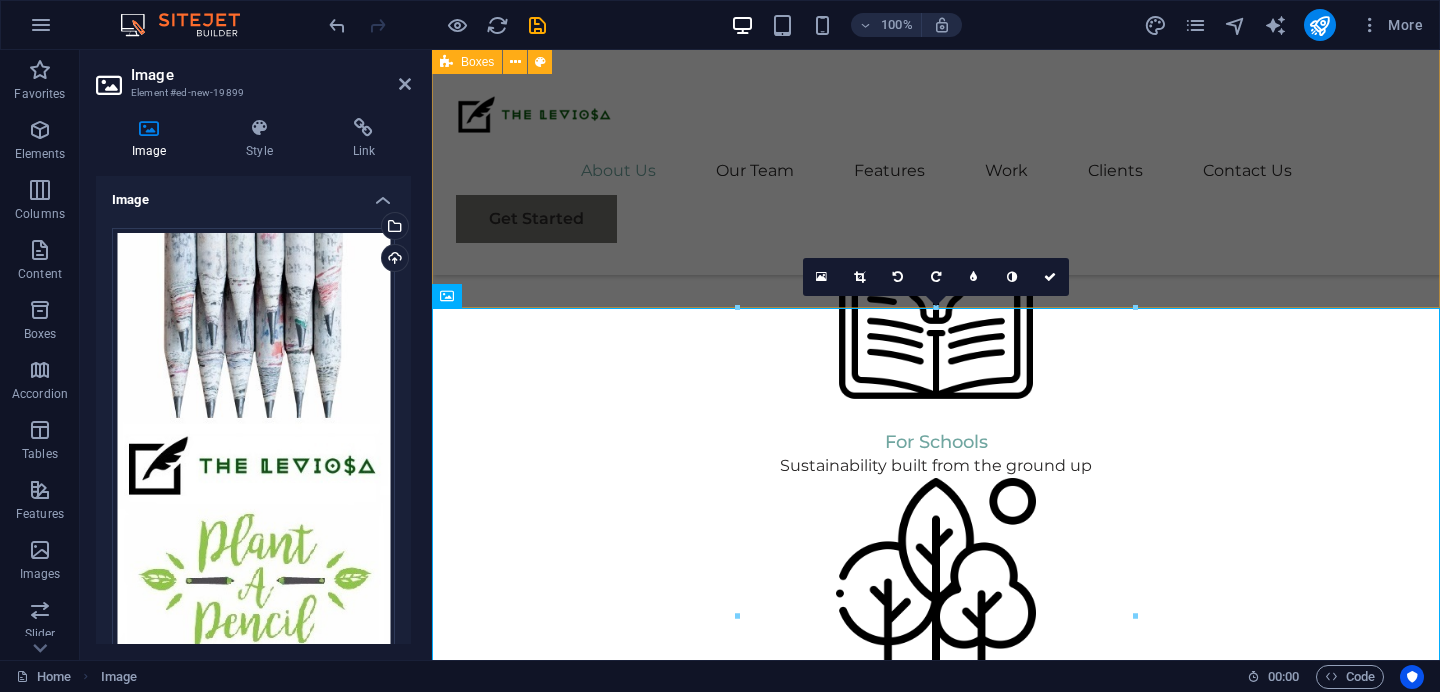 click on "Headline Lorem ipsum dolor sit amet, consectetuer adipiscing elit. Aenean commodo ligula eget dolor. Lorem ipsum dolor sit amet, consectetuer adipiscing elit leget dolor. Headline Lorem ipsum dolor sit amet, consectetuer adipiscing elit. Aenean commodo ligula eget dolor. Lorem ipsum dolor sit amet, consectetuer adipiscing elit leget dolor. Headline Lorem ipsum dolor sit amet, consectetuer adipiscing elit. Aenean commodo ligula eget dolor. Lorem ipsum dolor sit amet, consectetuer adipiscing elit leget dolor." at bounding box center [936, 1441] 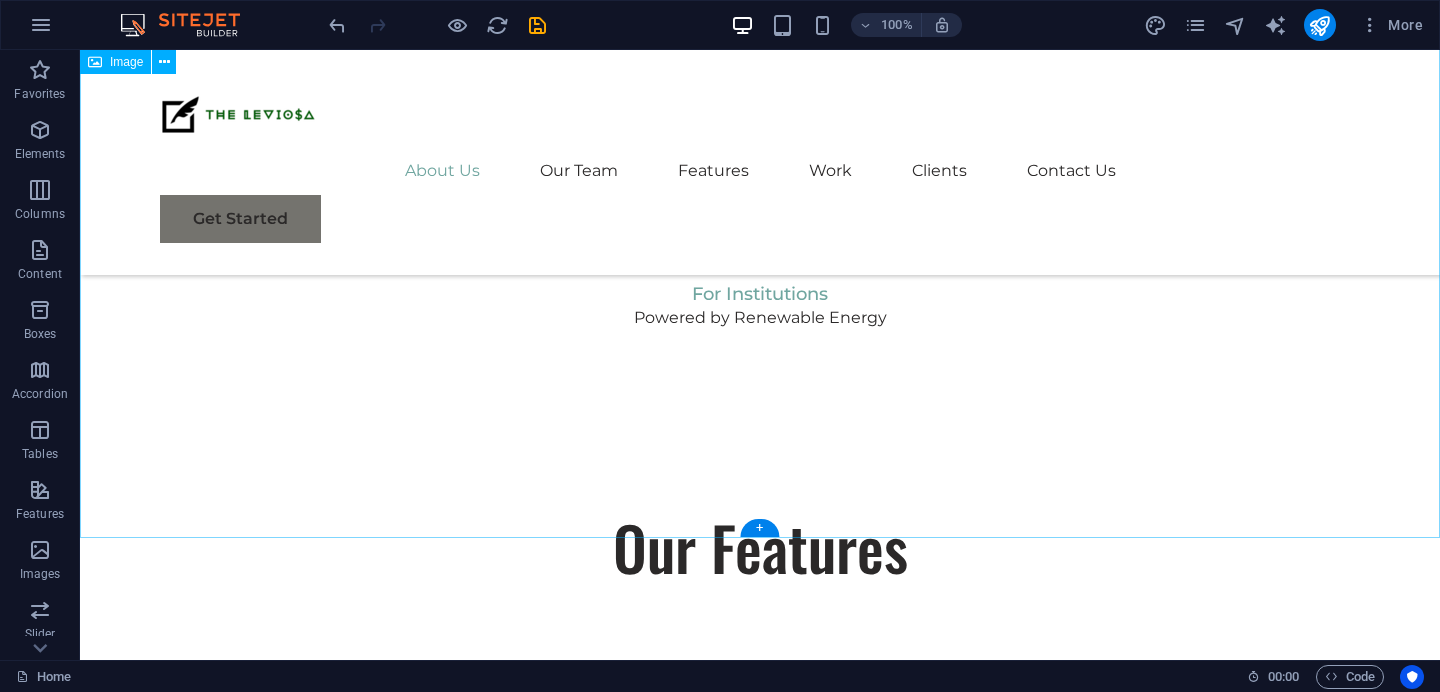scroll, scrollTop: 2189, scrollLeft: 0, axis: vertical 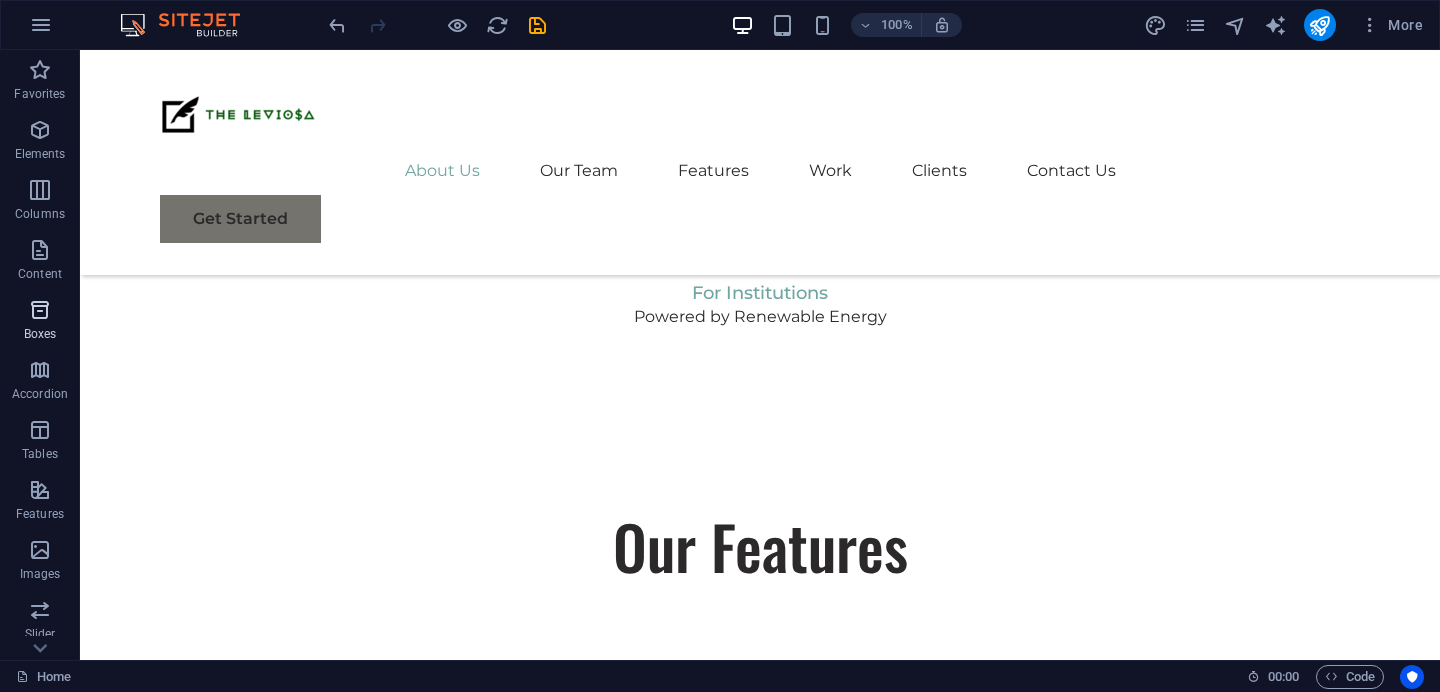 click at bounding box center (40, 310) 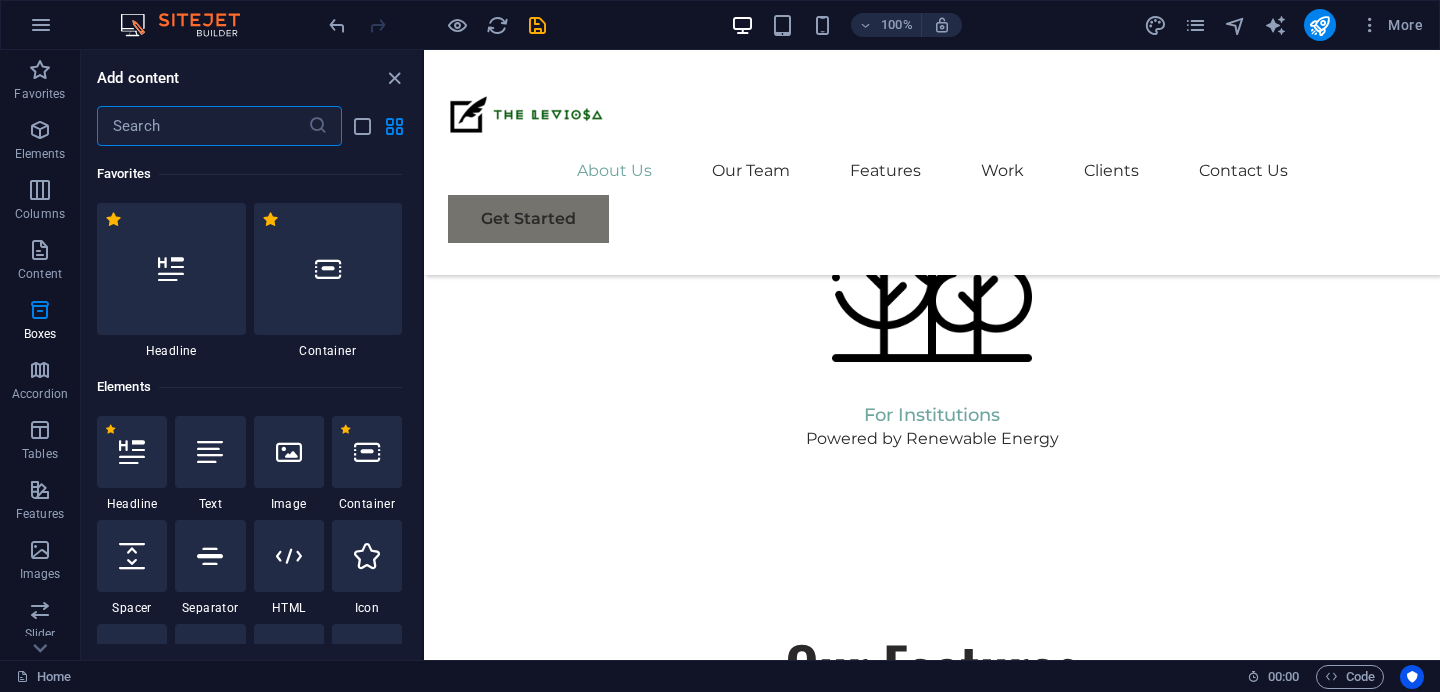 scroll, scrollTop: 2310, scrollLeft: 0, axis: vertical 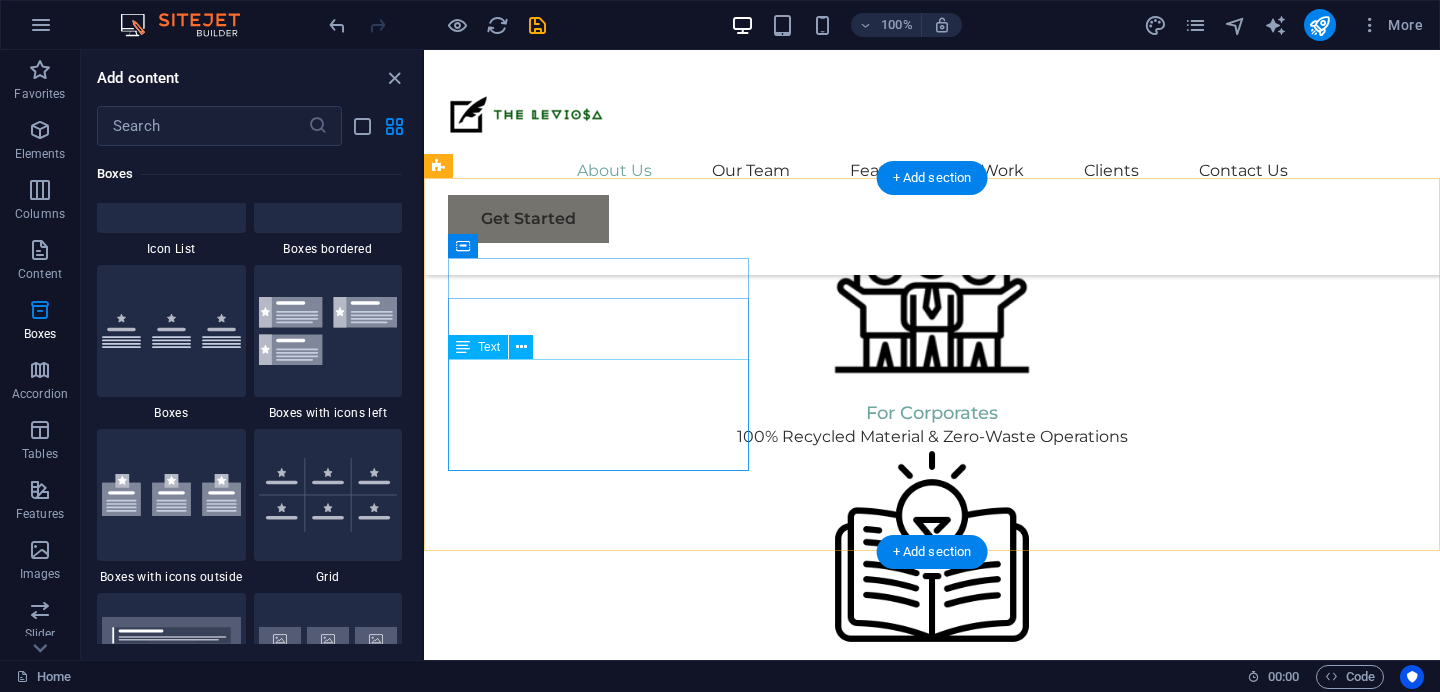 drag, startPoint x: 1222, startPoint y: 297, endPoint x: 744, endPoint y: 405, distance: 490.04898 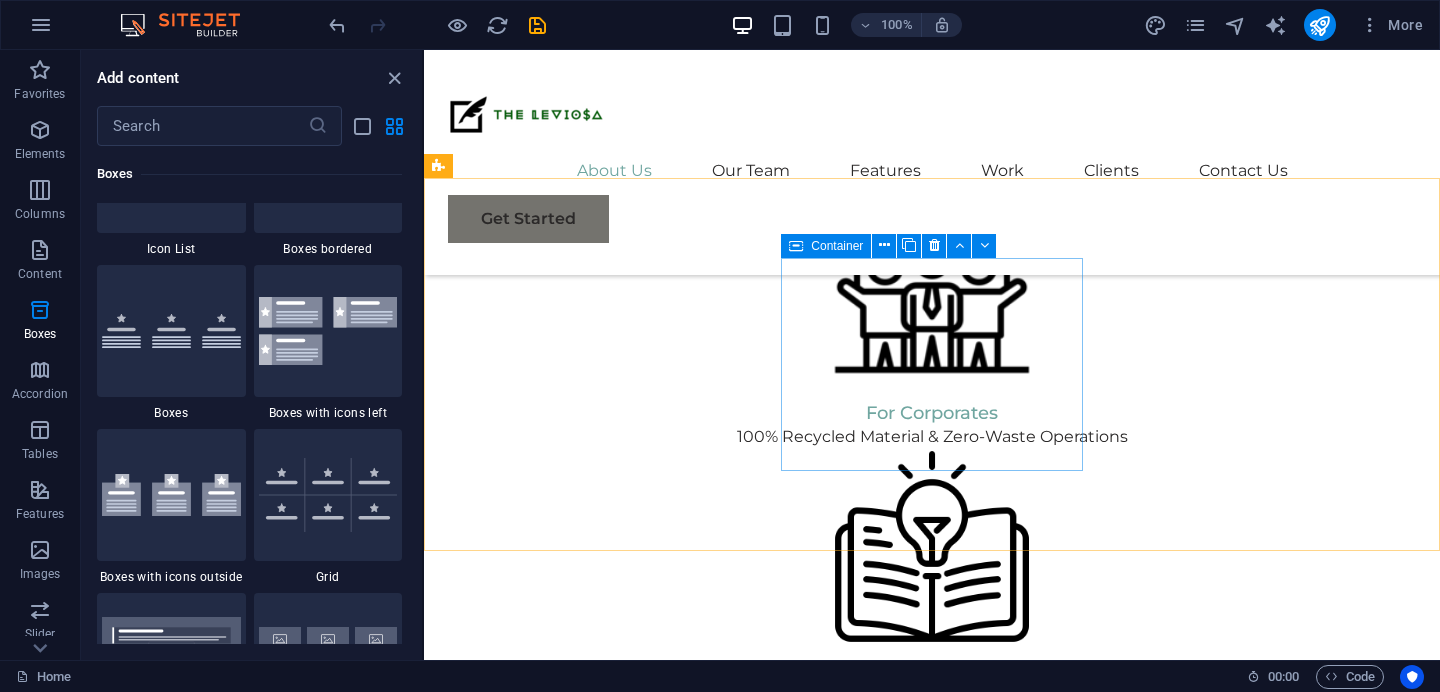 click on "Container" at bounding box center [837, 246] 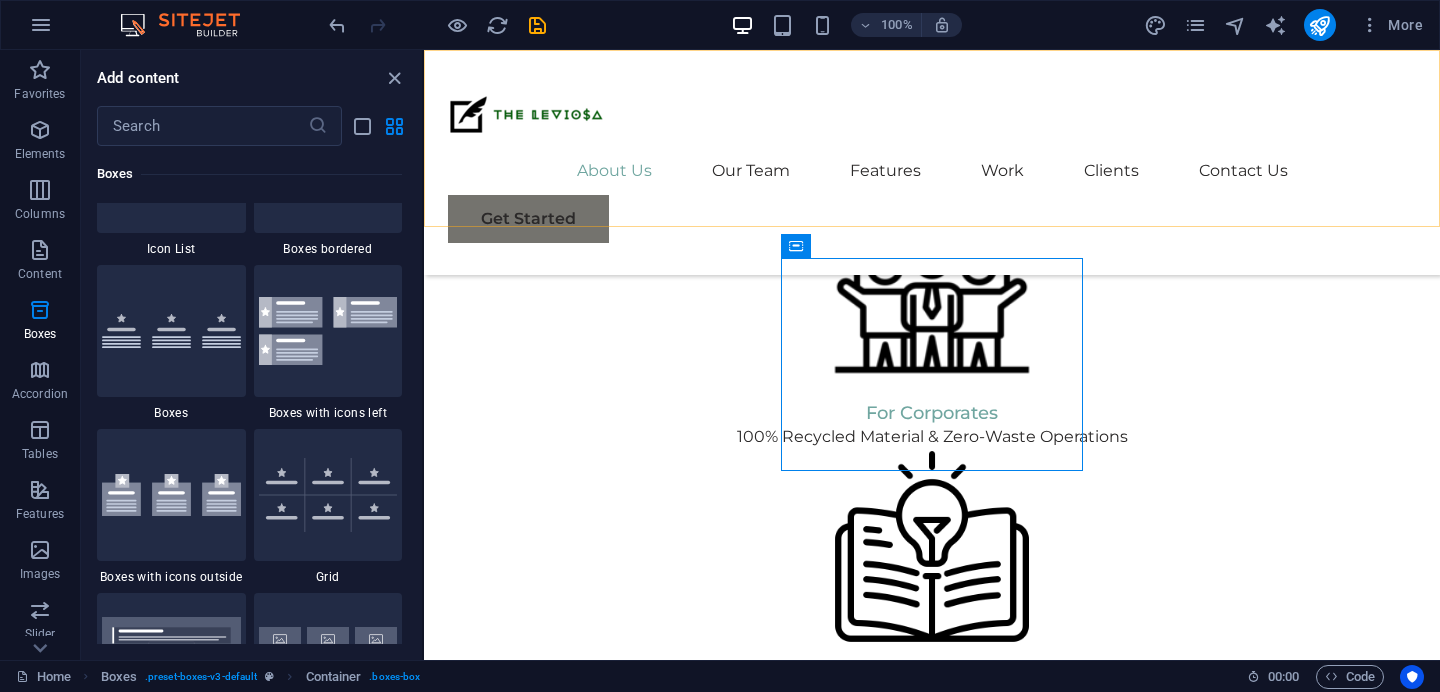 drag, startPoint x: 1246, startPoint y: 286, endPoint x: 826, endPoint y: 210, distance: 426.8208 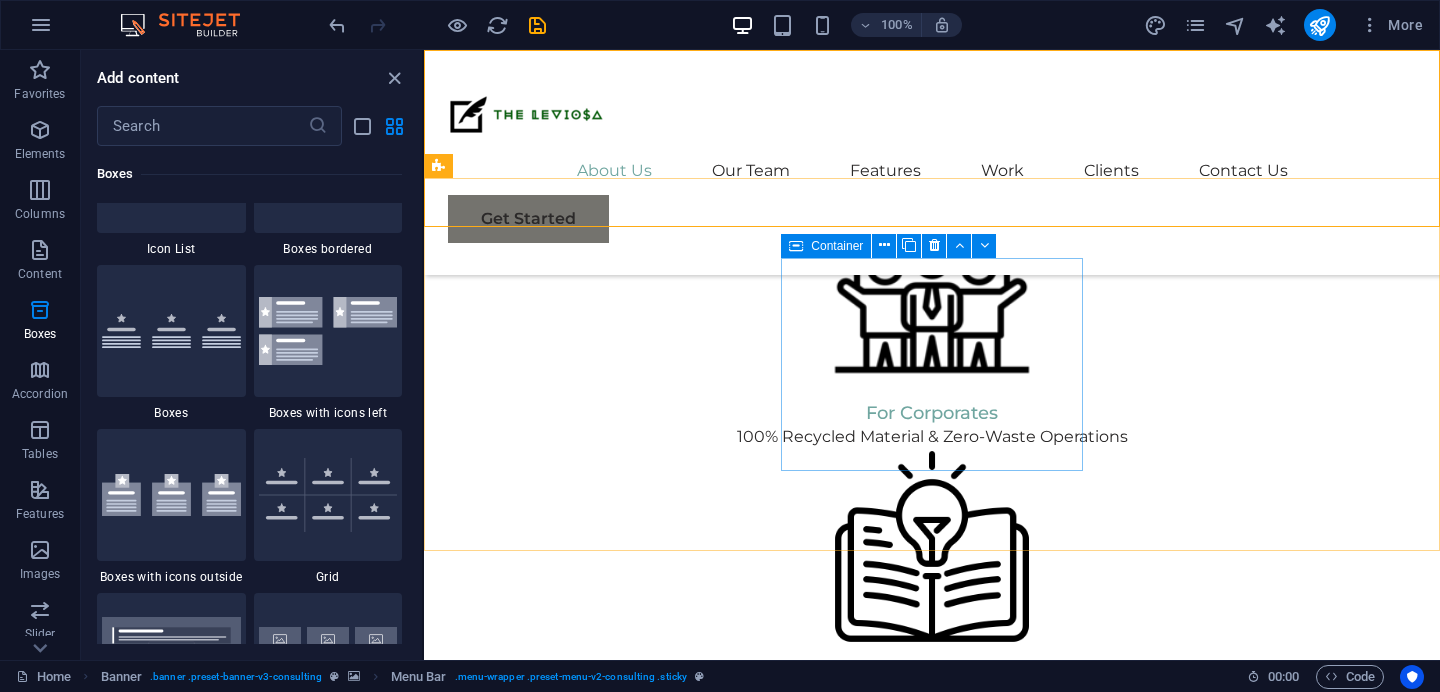 click on "Container" at bounding box center [826, 246] 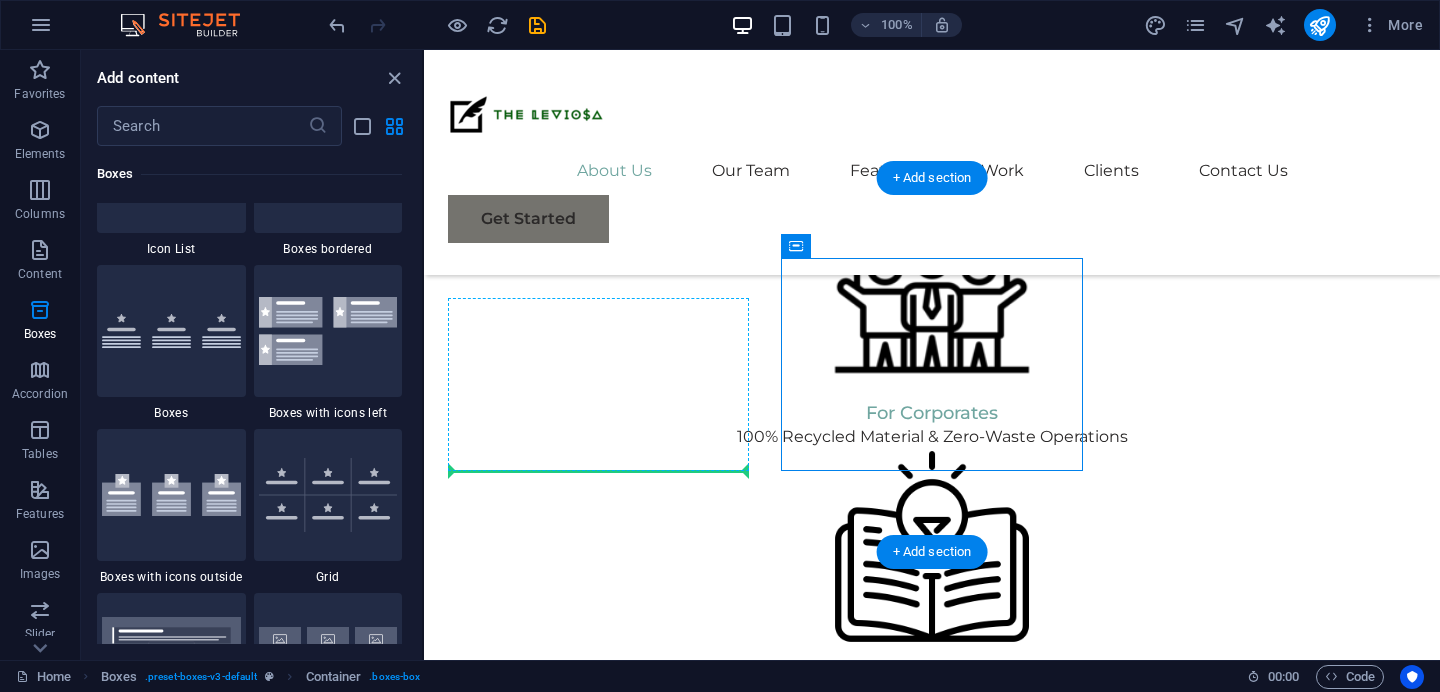 drag, startPoint x: 1245, startPoint y: 300, endPoint x: 616, endPoint y: 464, distance: 650.02844 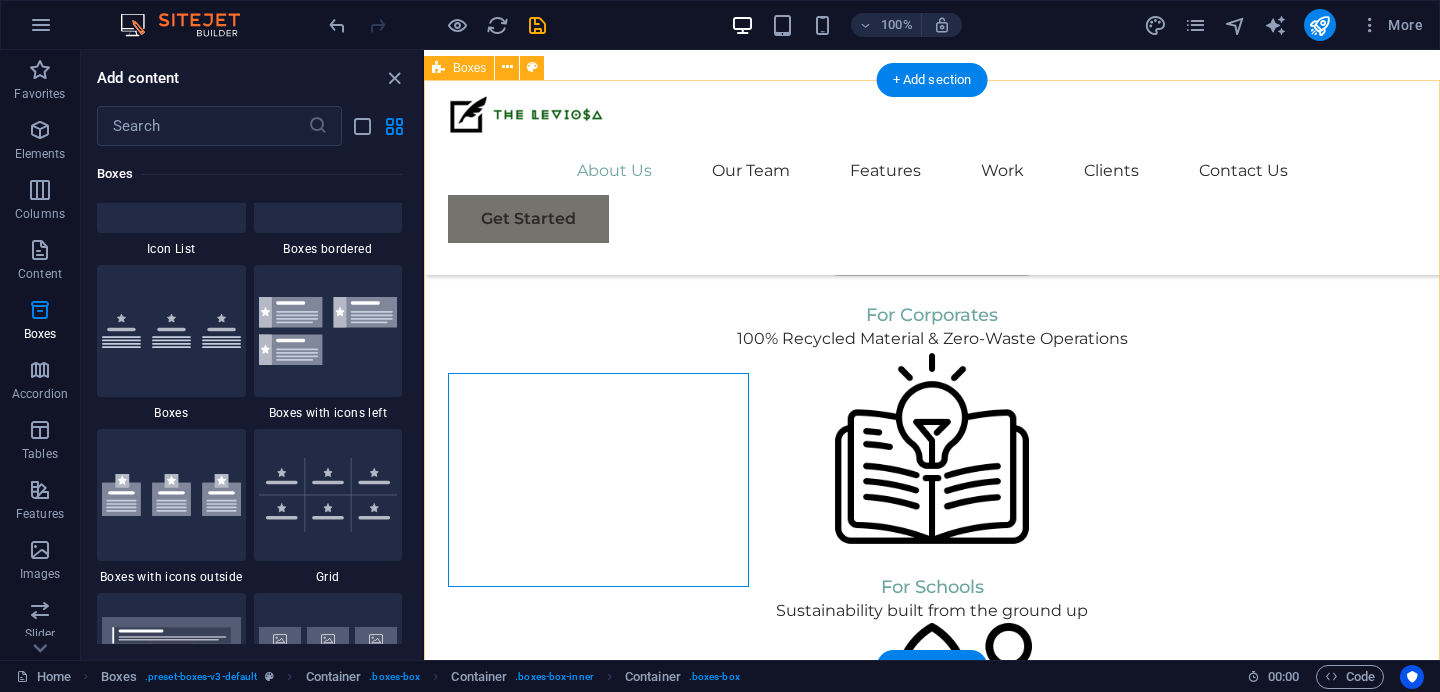 scroll, scrollTop: 1736, scrollLeft: 0, axis: vertical 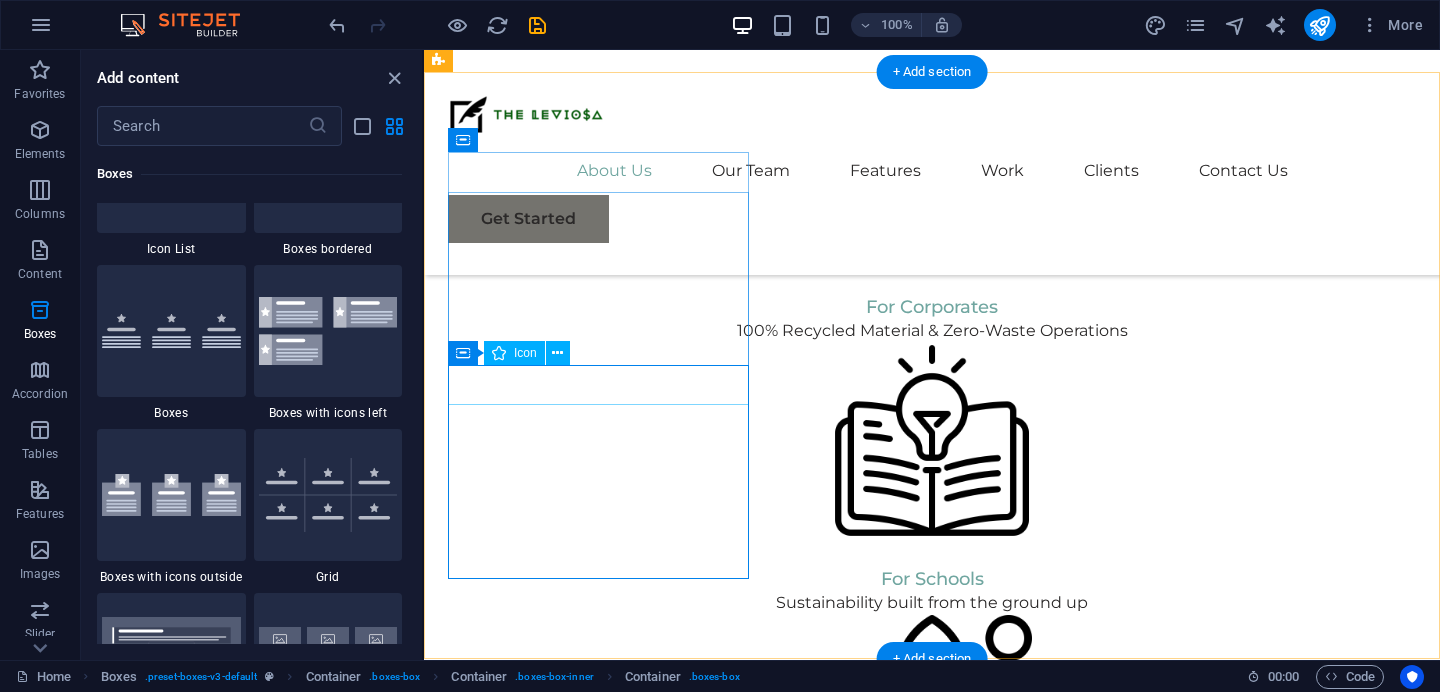 click at bounding box center [598, 1476] 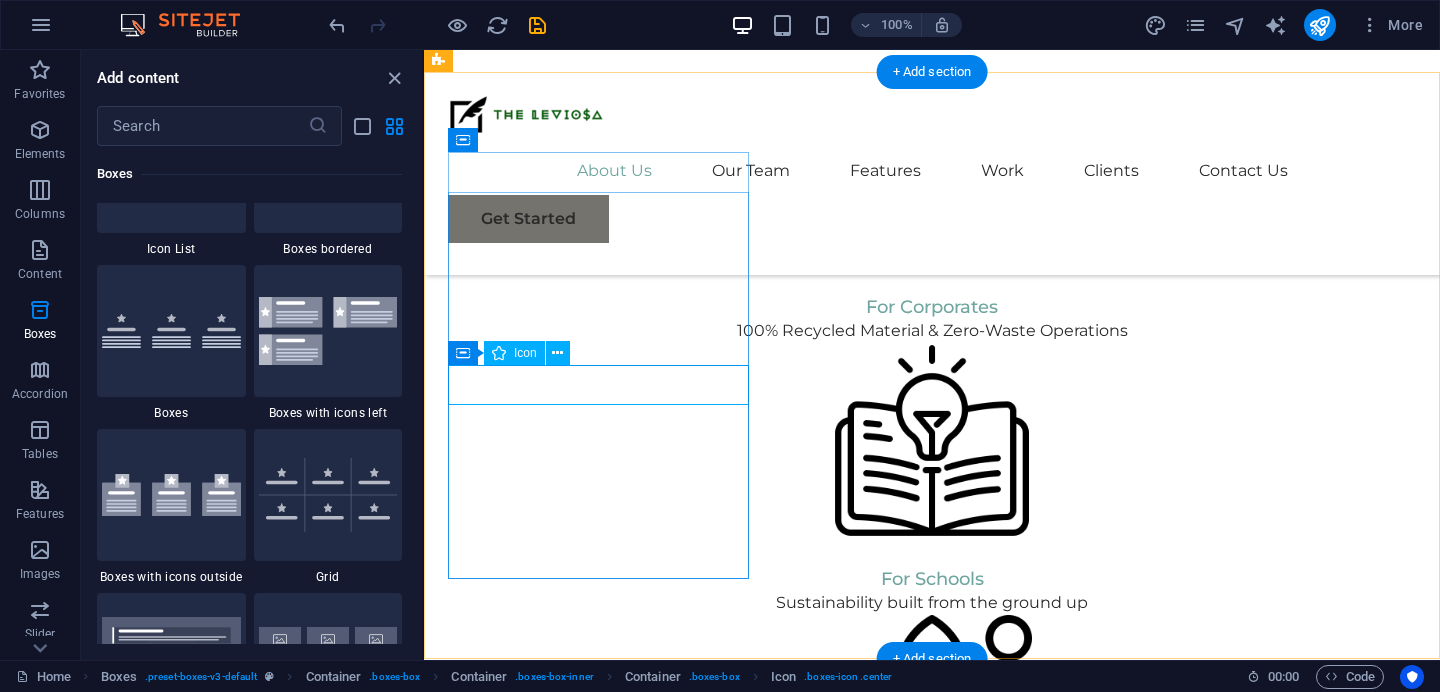 click at bounding box center [598, 1476] 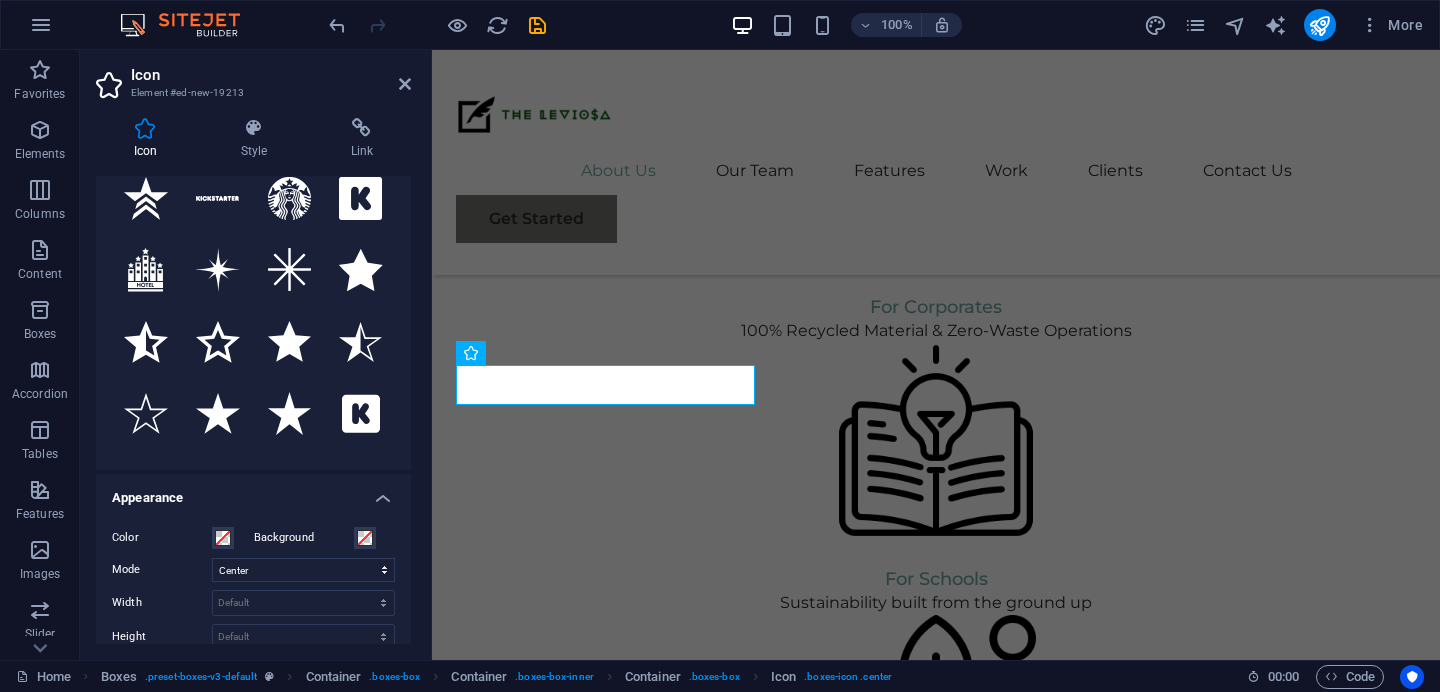 scroll, scrollTop: 0, scrollLeft: 0, axis: both 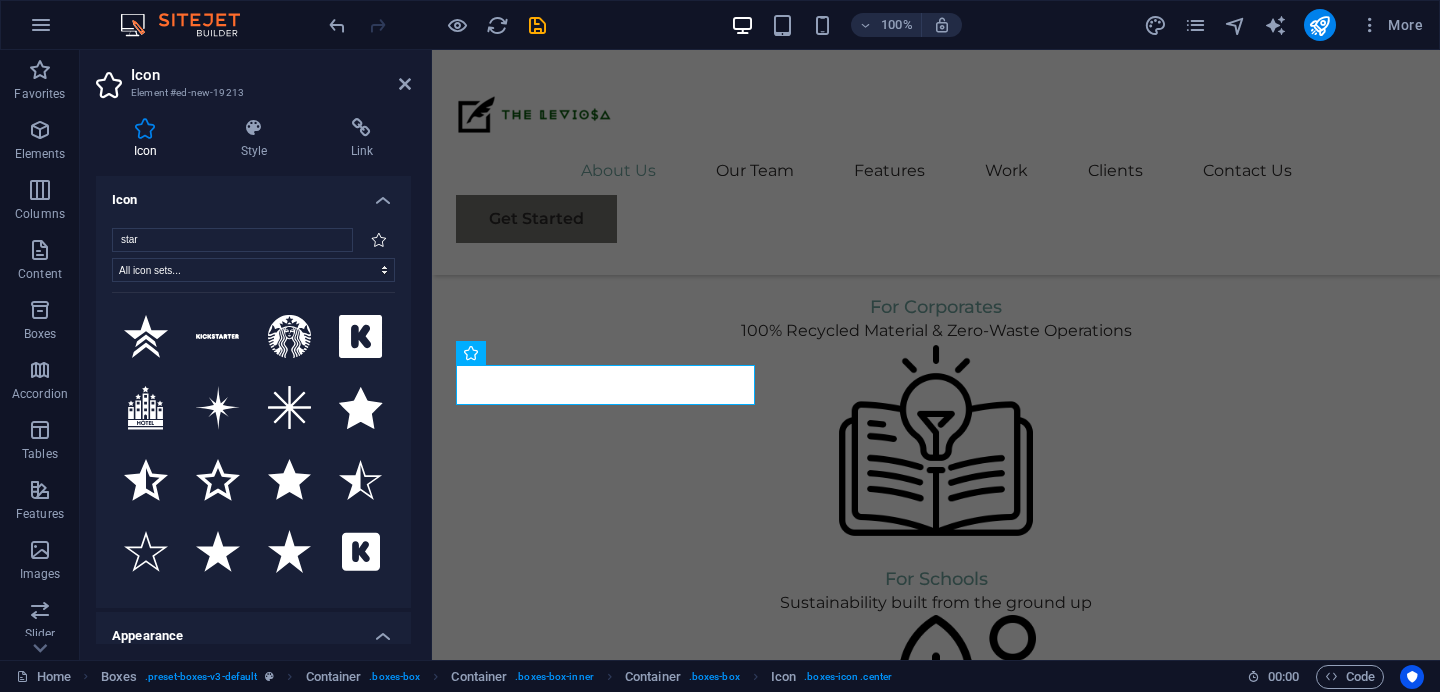 click on "Icon" at bounding box center (253, 194) 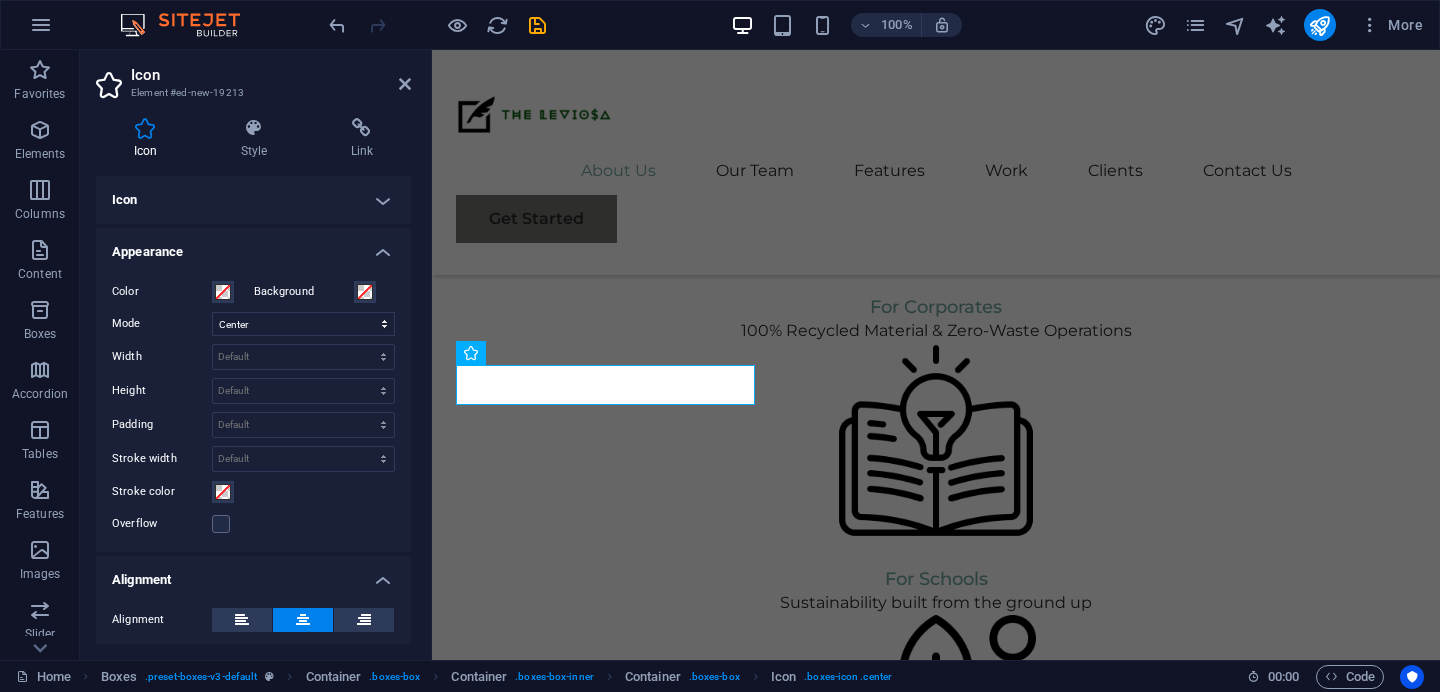 click on "Appearance" at bounding box center (253, 246) 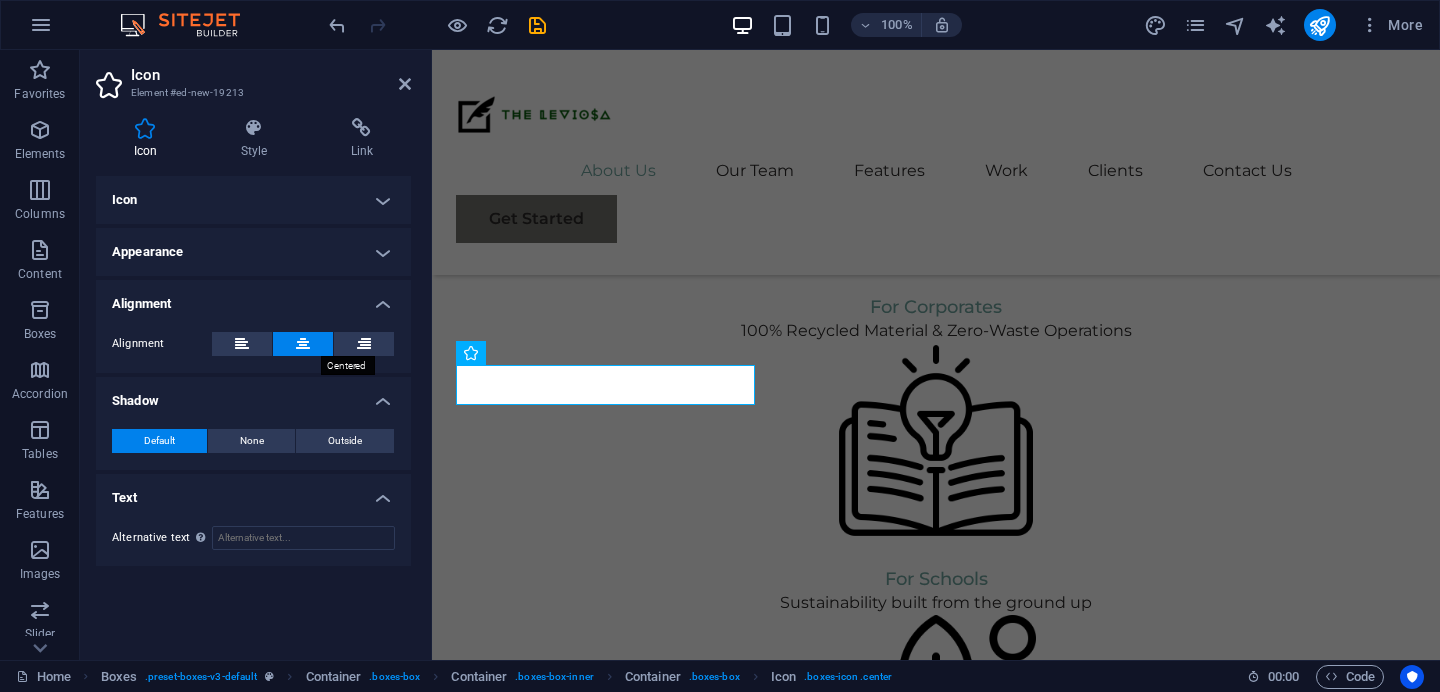 click at bounding box center [303, 344] 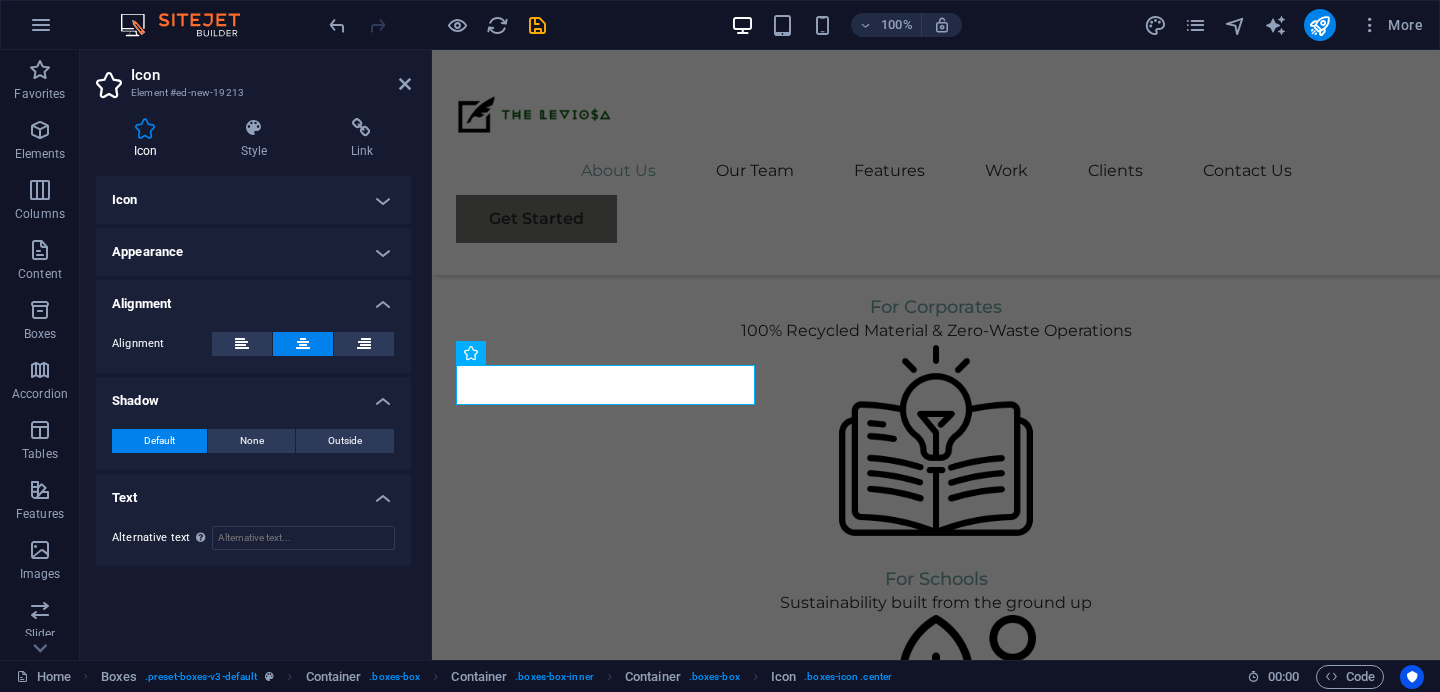click at bounding box center (303, 344) 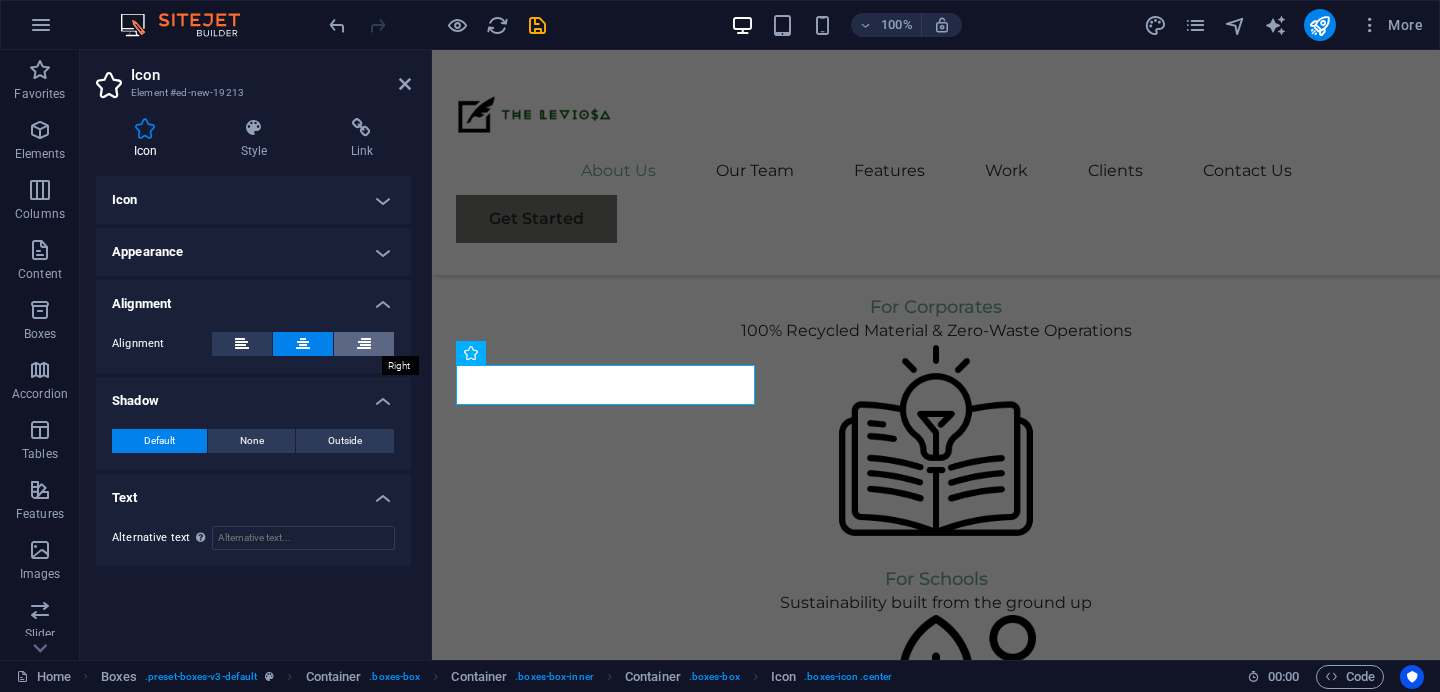 click at bounding box center [364, 344] 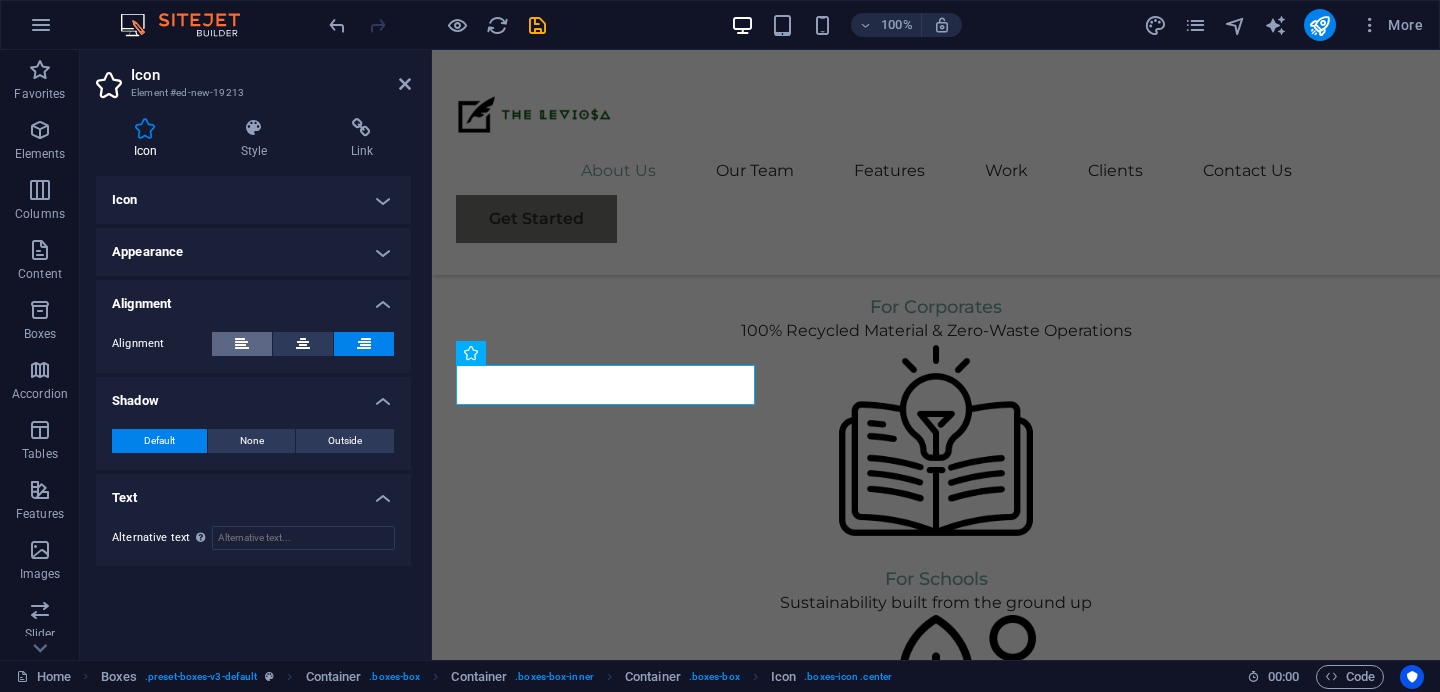 click at bounding box center (242, 344) 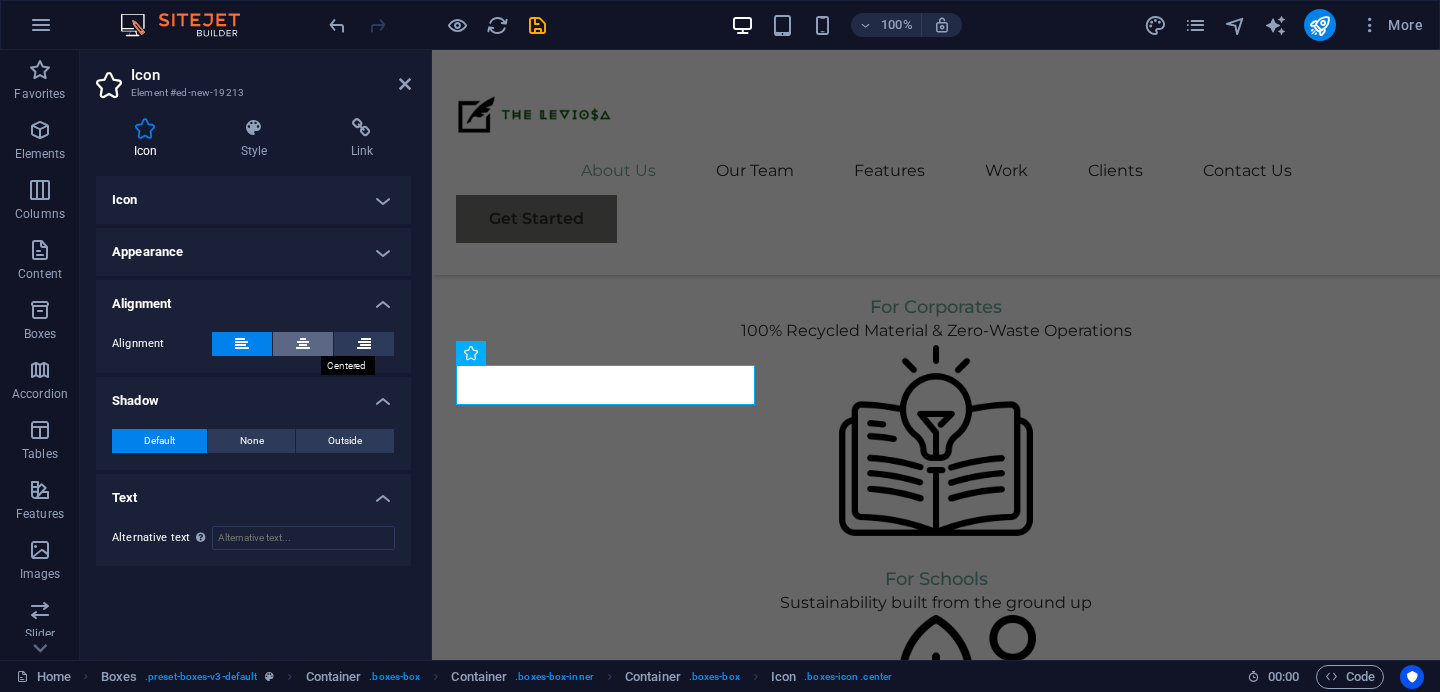 click at bounding box center [303, 344] 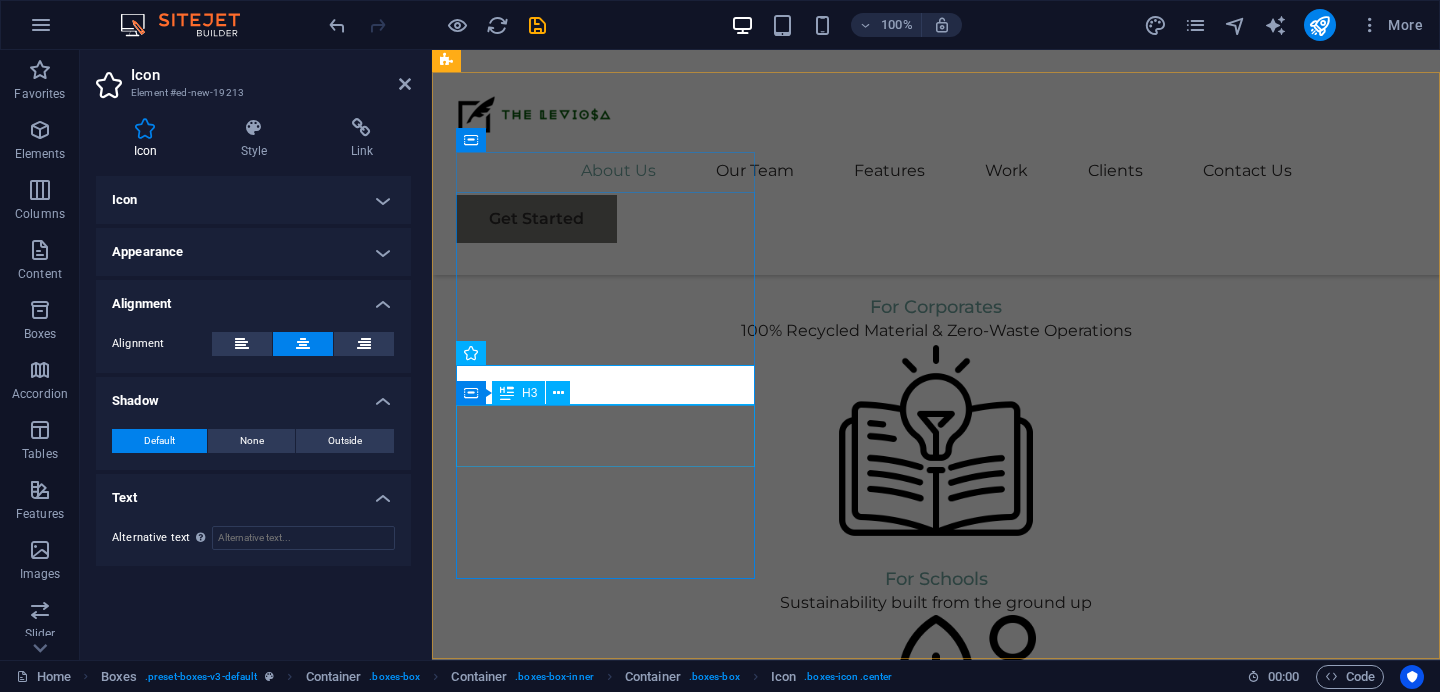 click on "Headline" at bounding box center (605, 1527) 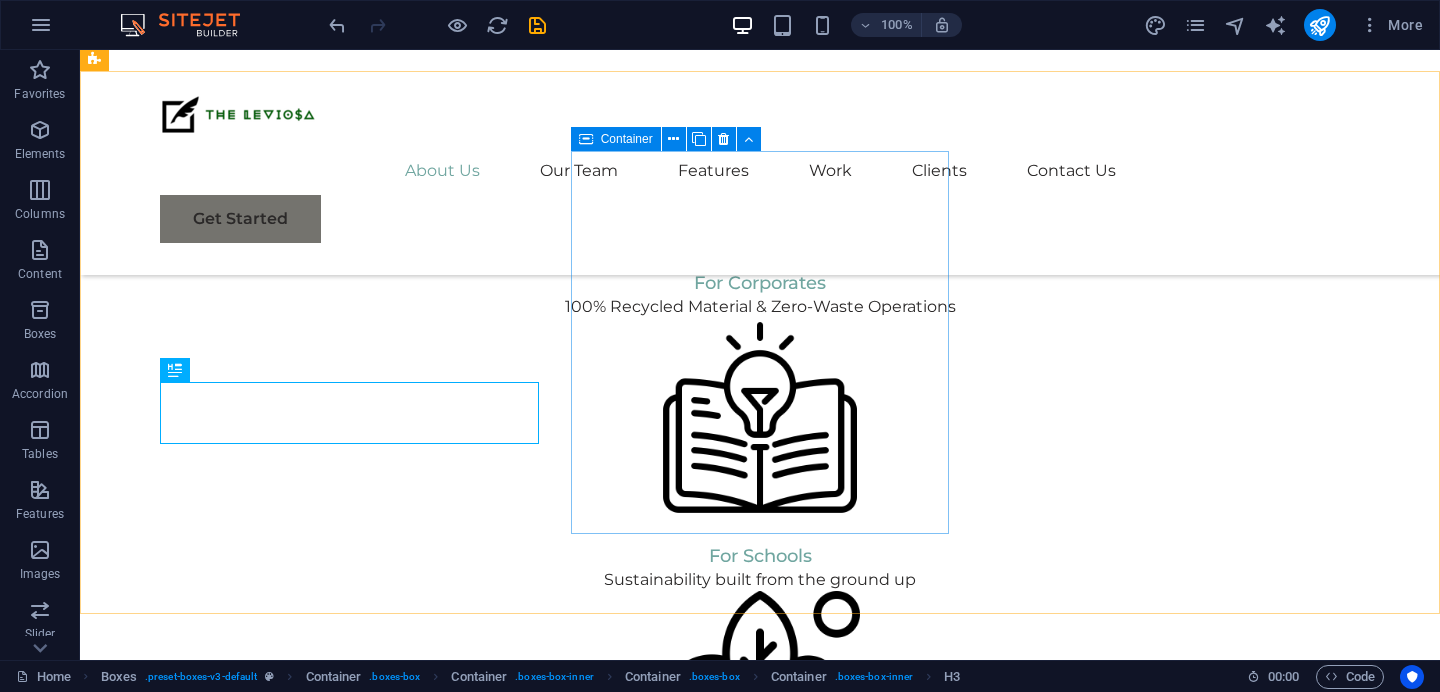 click on "Headline Lorem ipsum dolor sit amet, consectetuer adipiscing elit. Aenean commodo ligula eget dolor. Lorem ipsum dolor sit amet, consectetuer adipiscing elit leget dolor." at bounding box center (293, 1712) 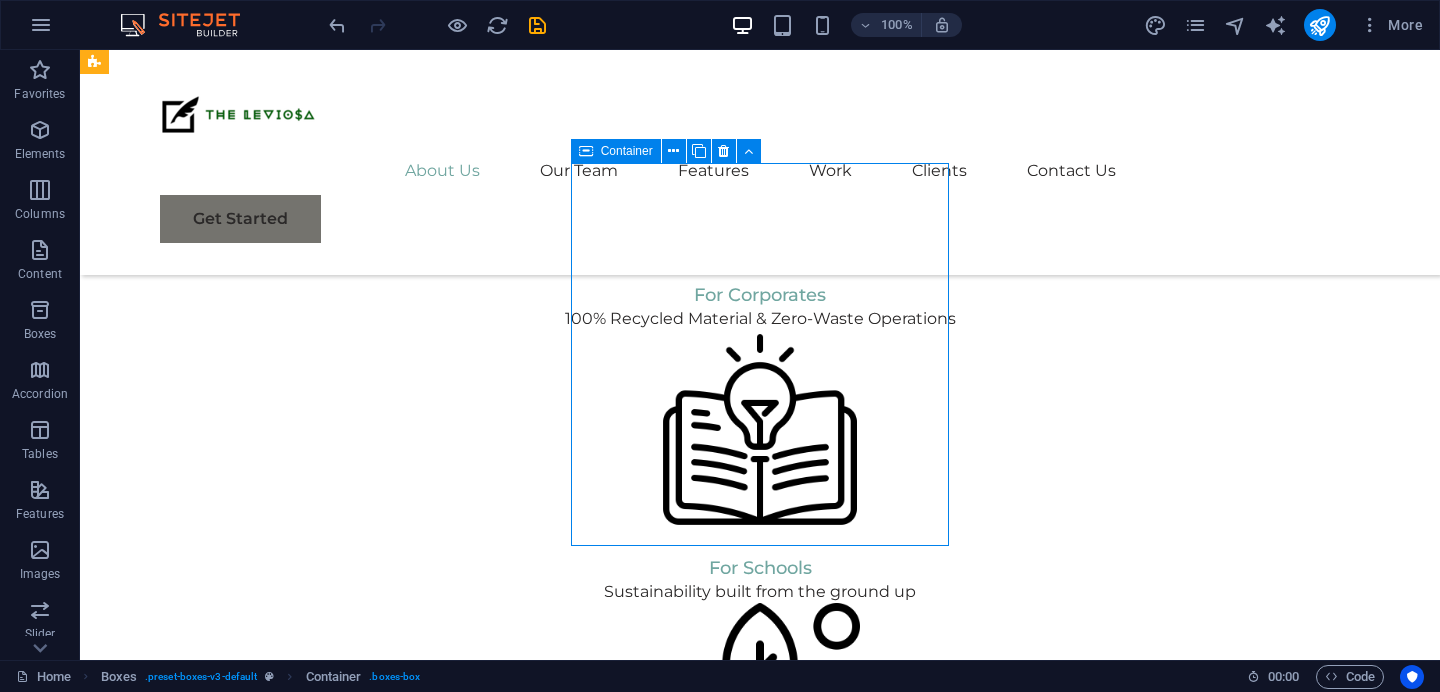 scroll, scrollTop: 1603, scrollLeft: 0, axis: vertical 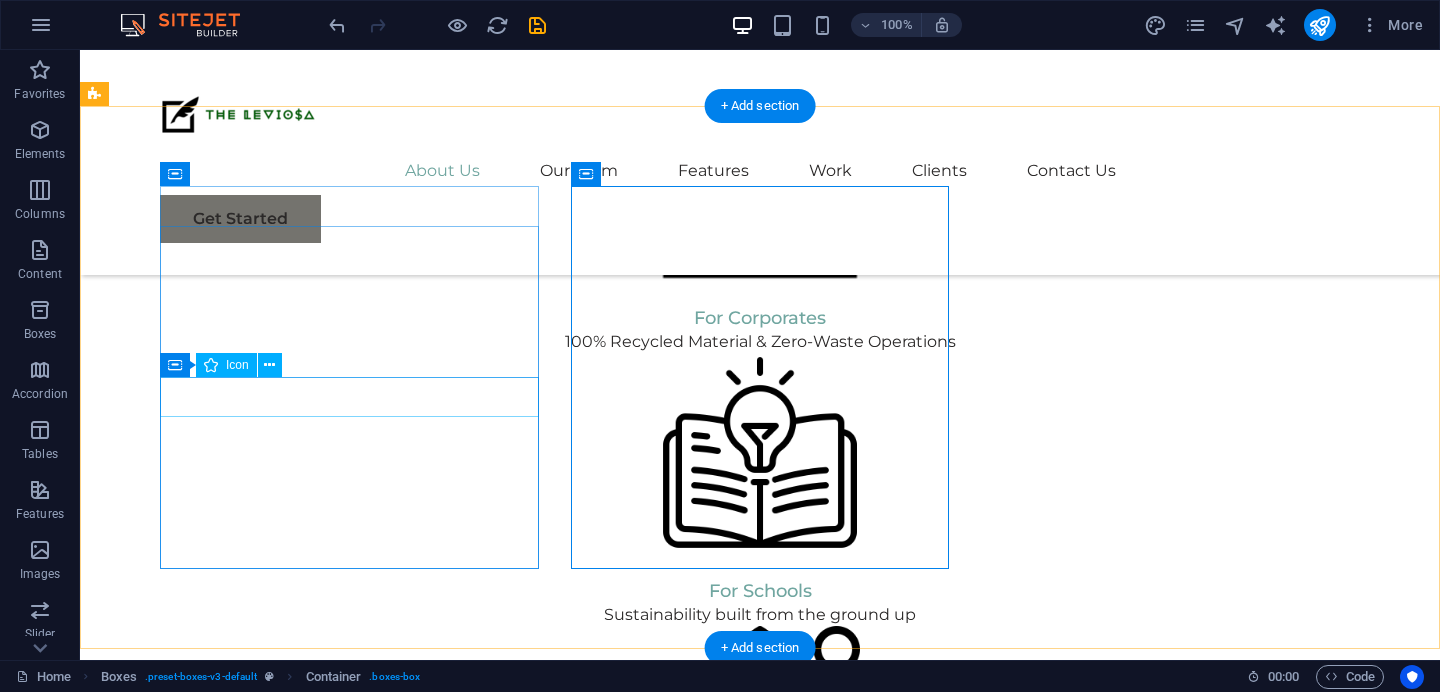click at bounding box center (293, 1465) 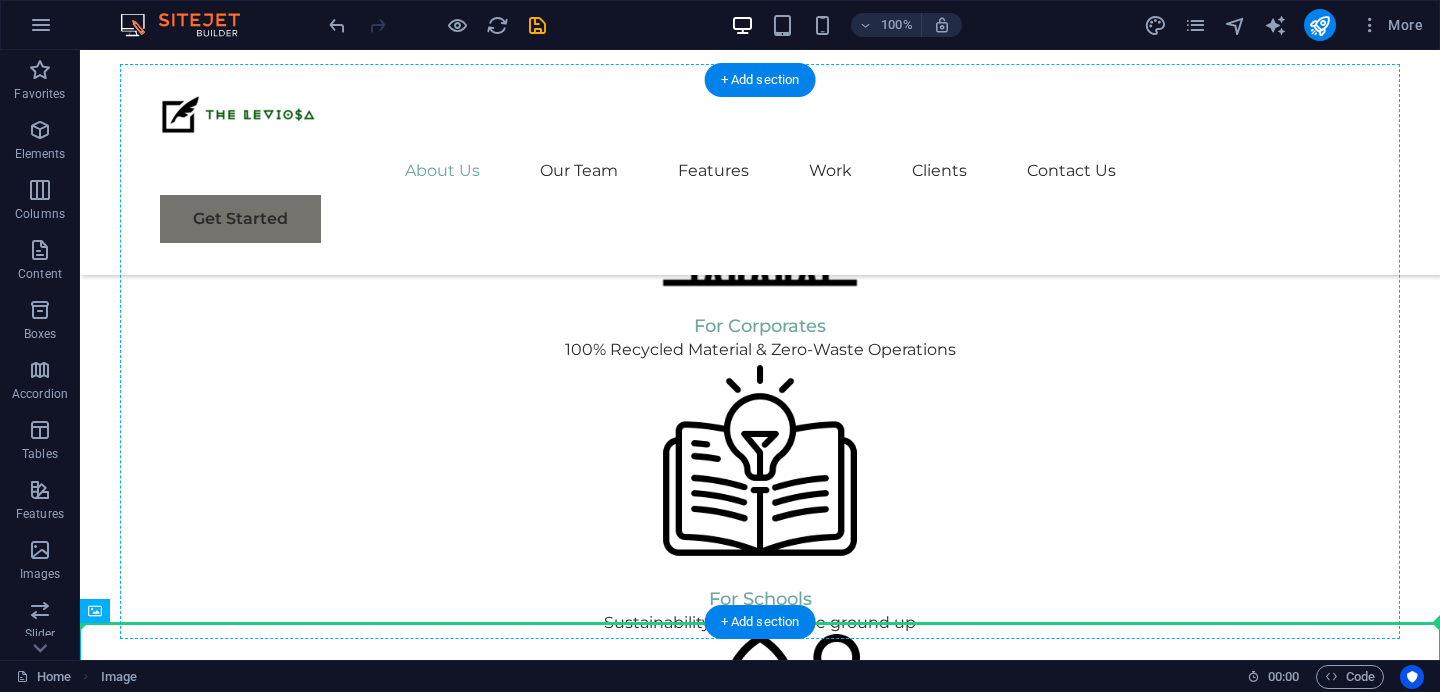 scroll, scrollTop: 1588, scrollLeft: 0, axis: vertical 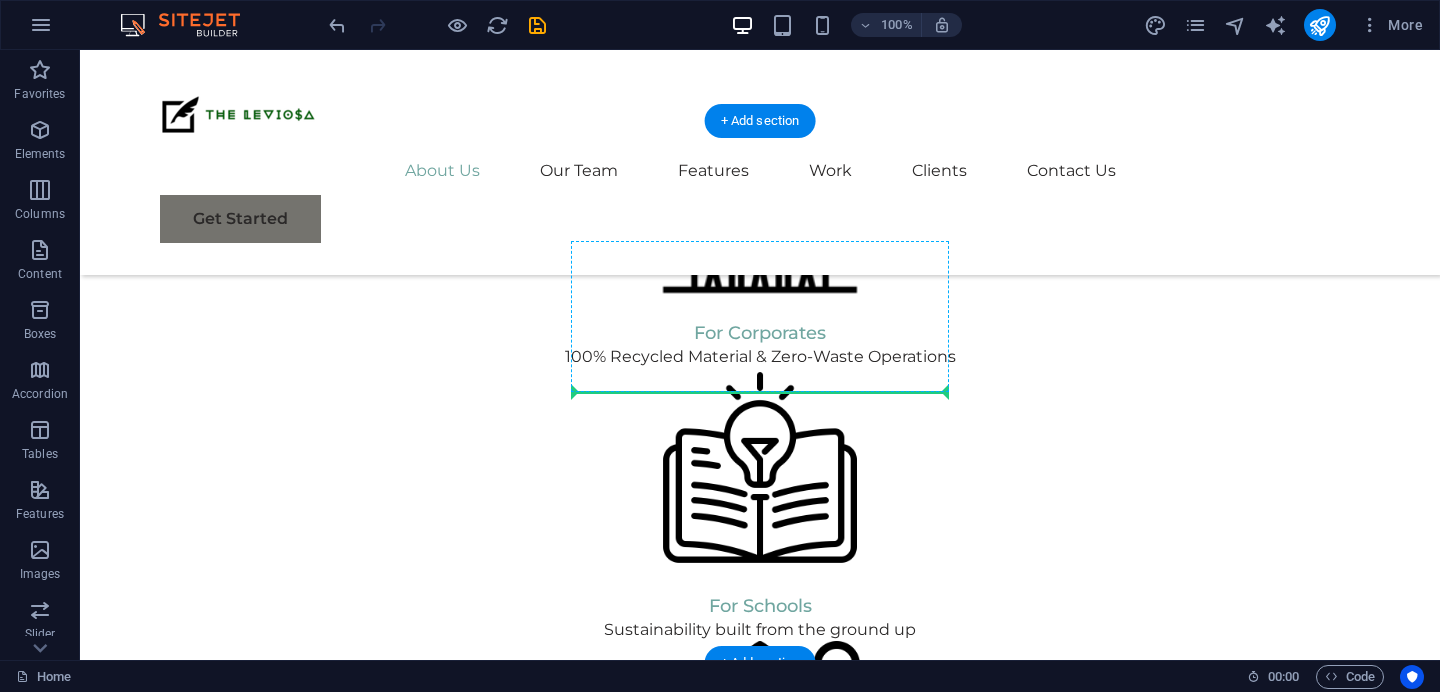 drag, startPoint x: 754, startPoint y: 608, endPoint x: 709, endPoint y: 372, distance: 240.25195 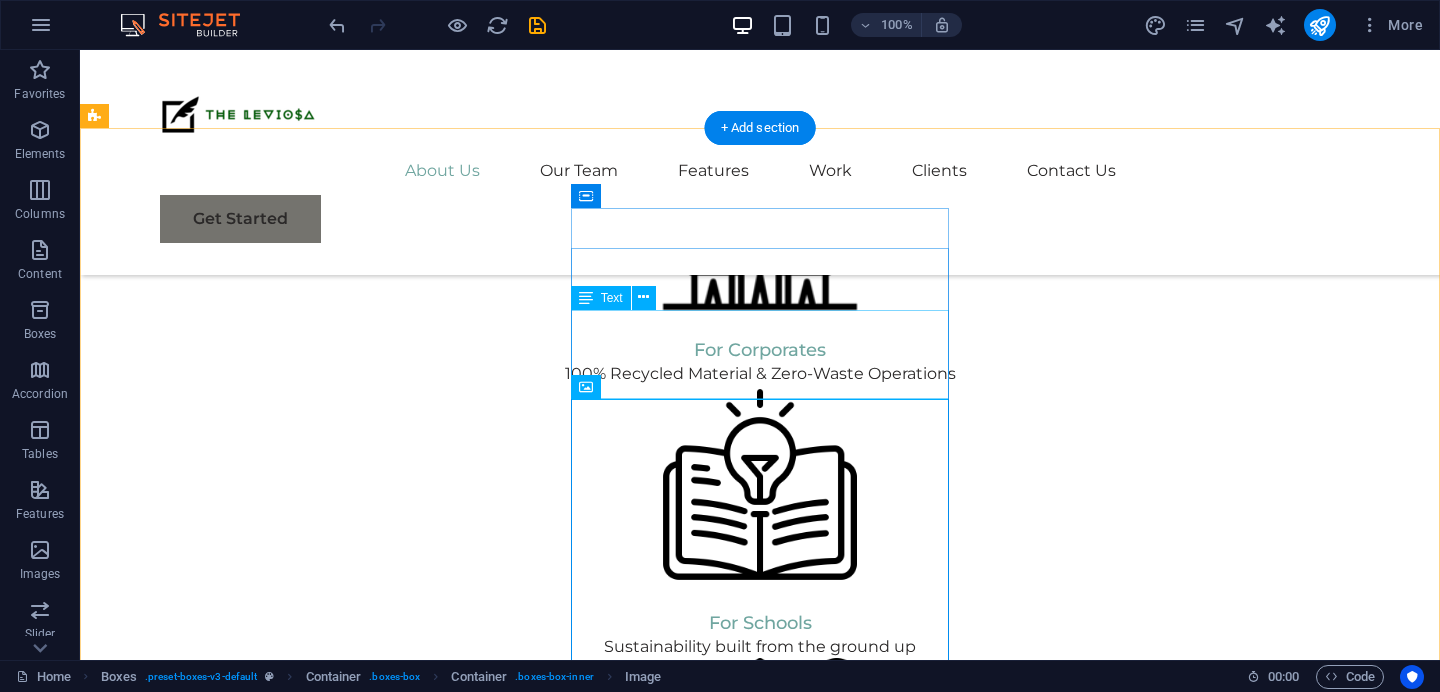 scroll, scrollTop: 1563, scrollLeft: 0, axis: vertical 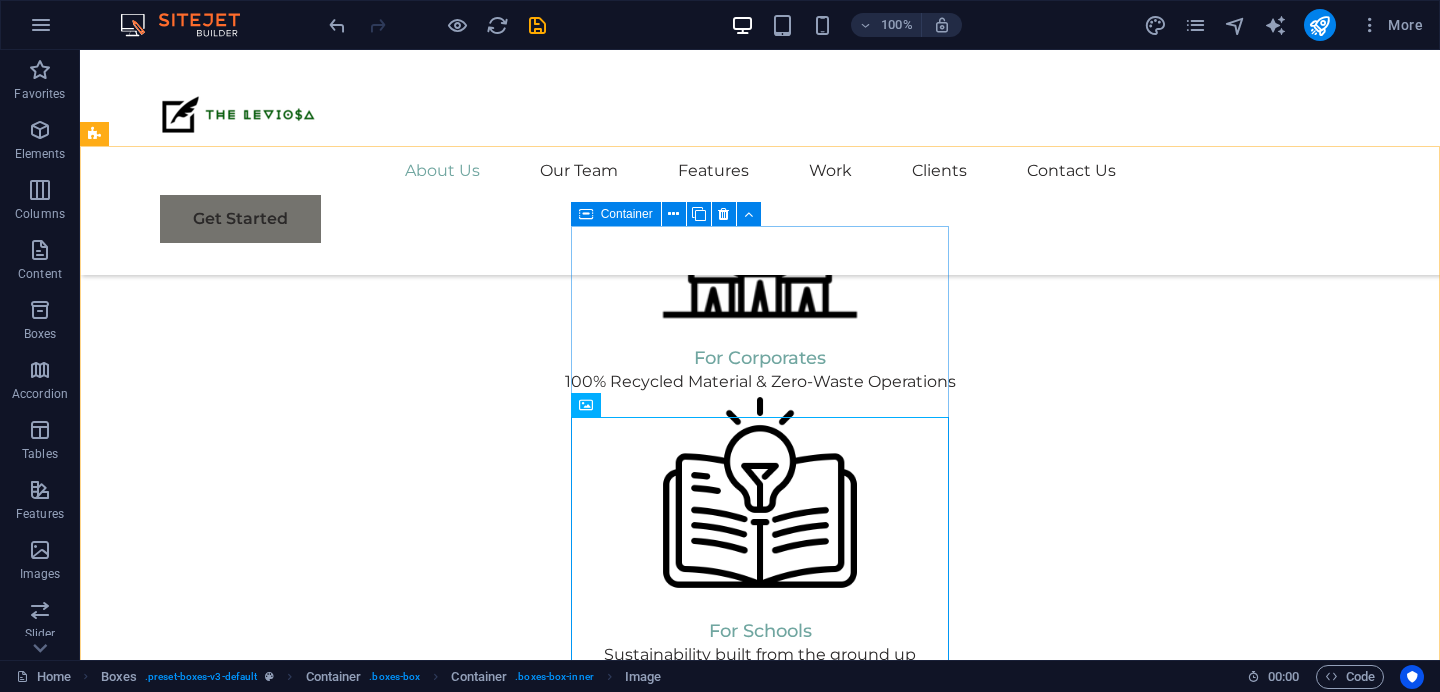 click at bounding box center (586, 214) 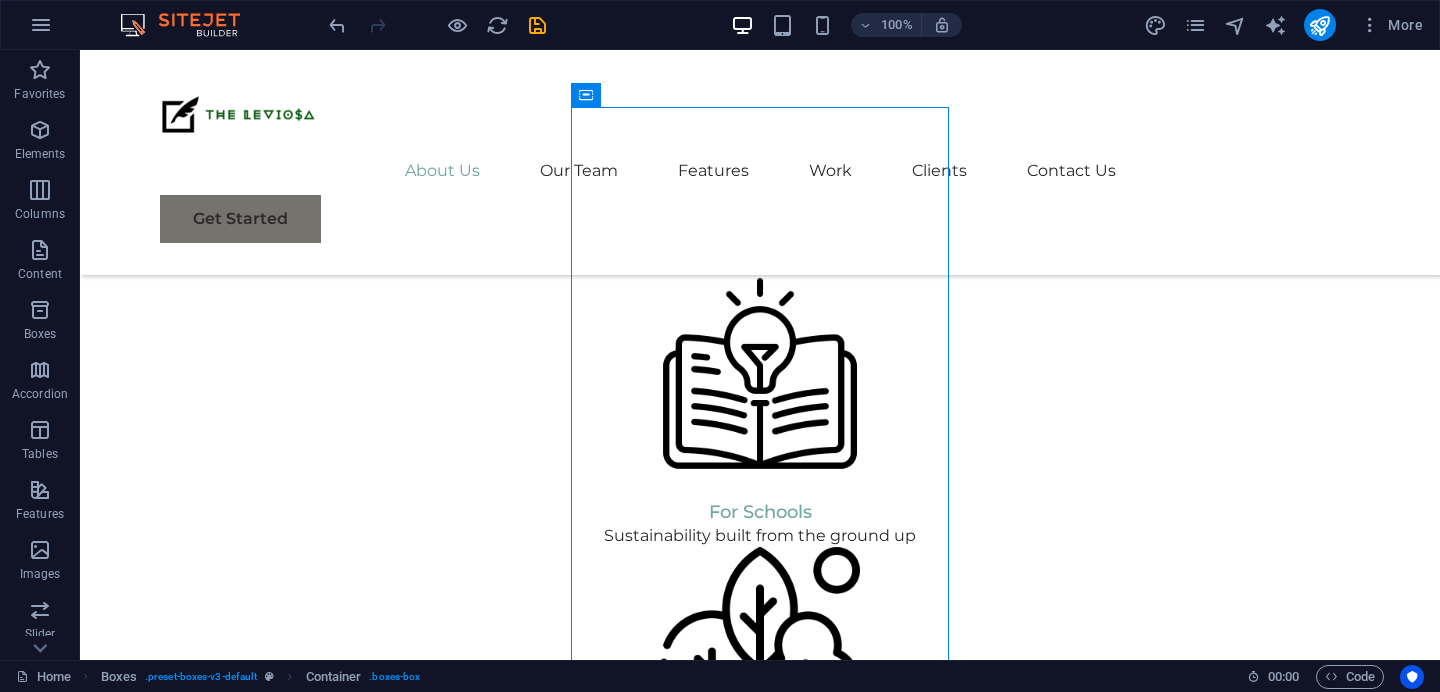 drag, startPoint x: 691, startPoint y: 264, endPoint x: 1271, endPoint y: 404, distance: 596.65735 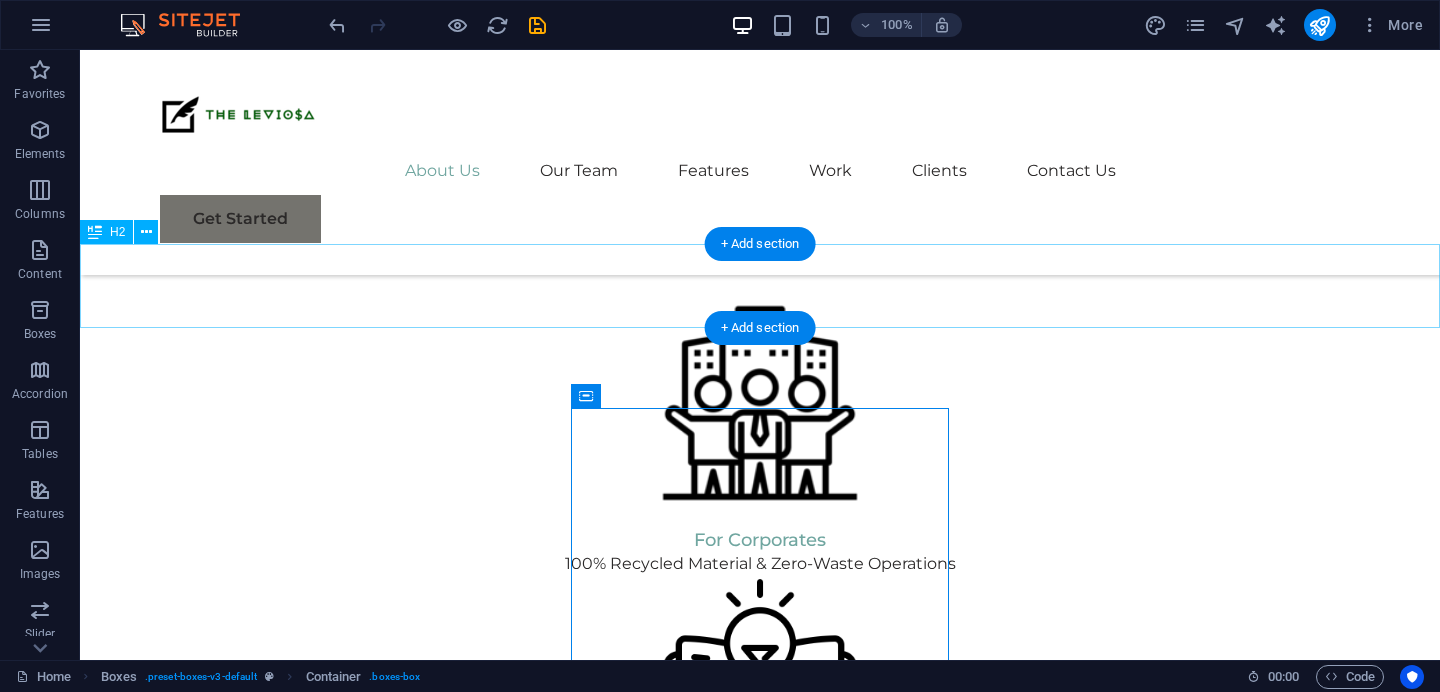 scroll, scrollTop: 1382, scrollLeft: 0, axis: vertical 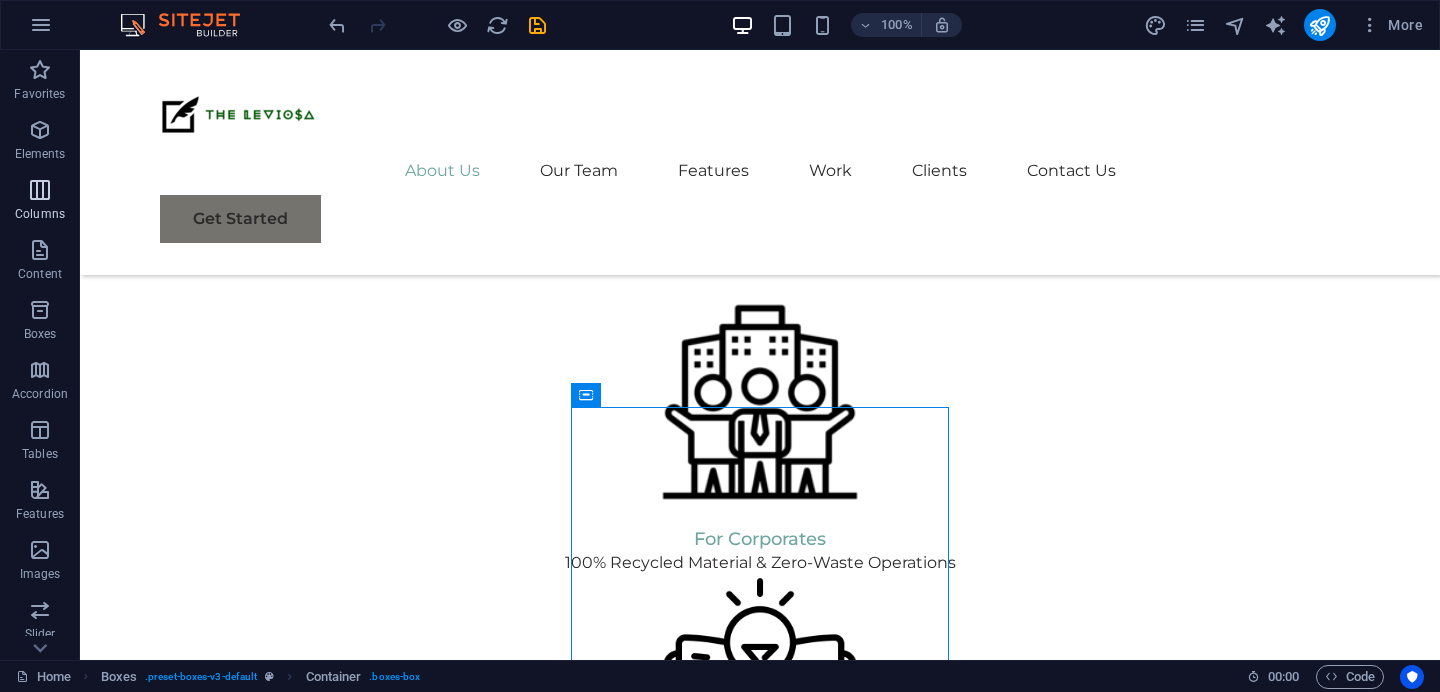 click at bounding box center (40, 190) 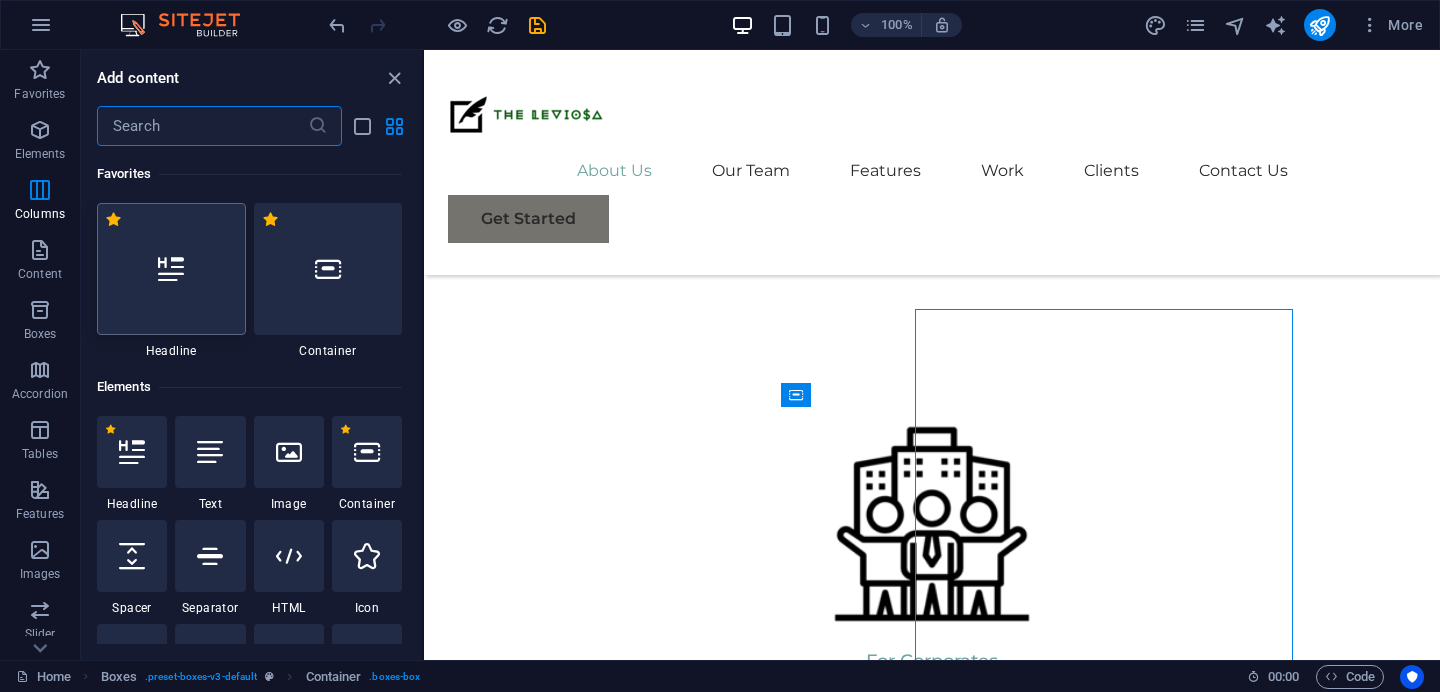 scroll, scrollTop: 1480, scrollLeft: 0, axis: vertical 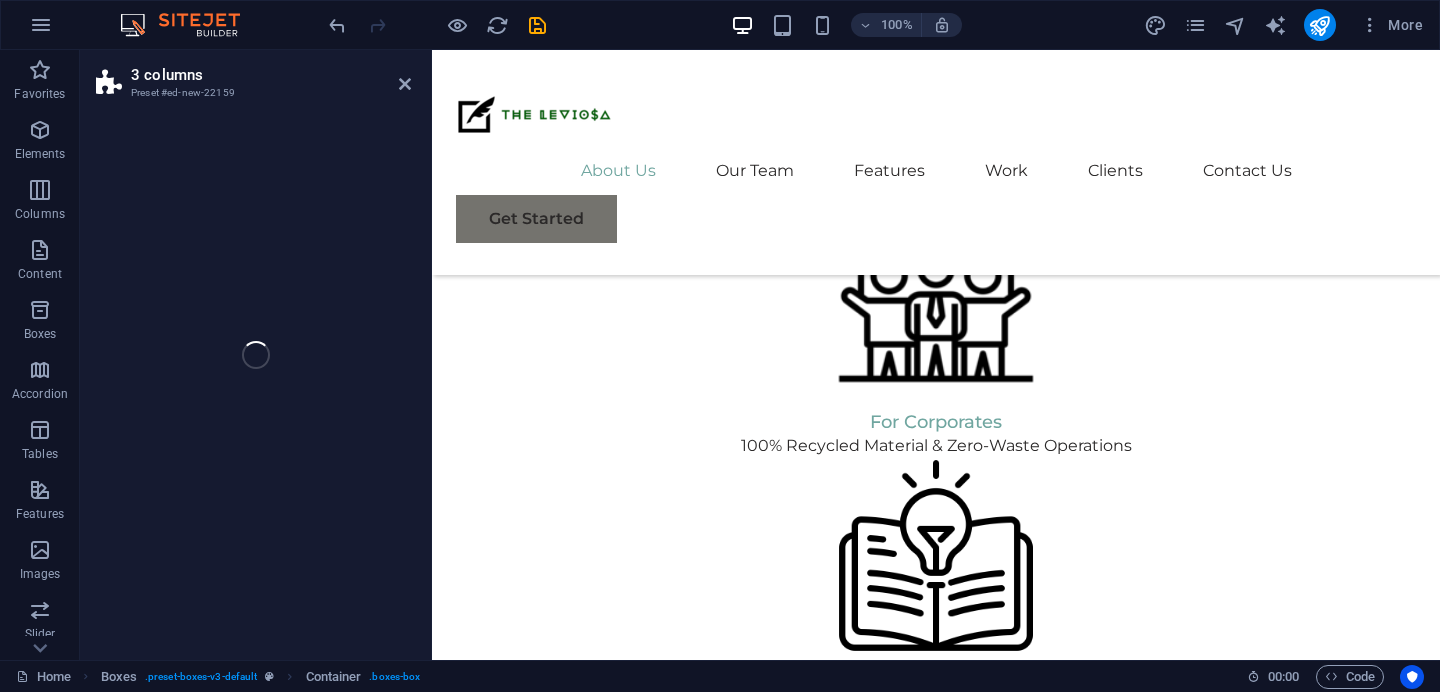 select on "rem" 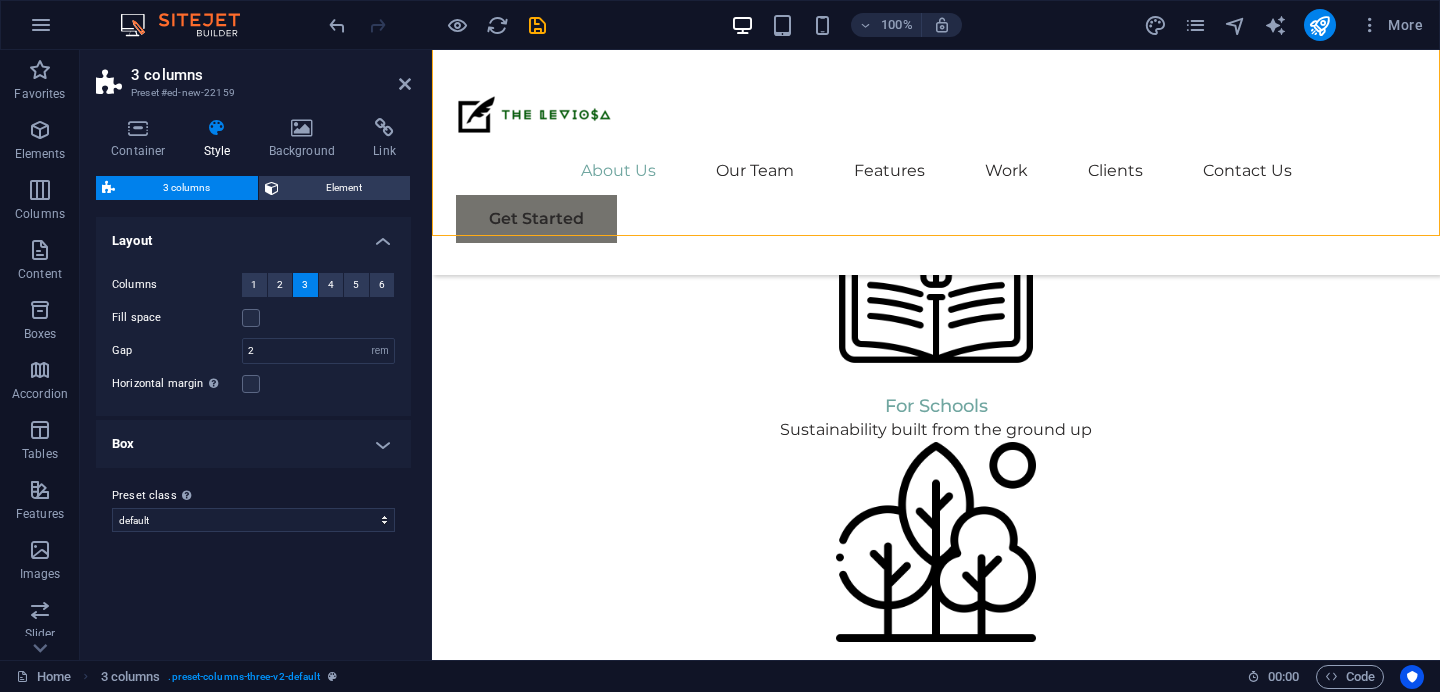 scroll, scrollTop: 1905, scrollLeft: 0, axis: vertical 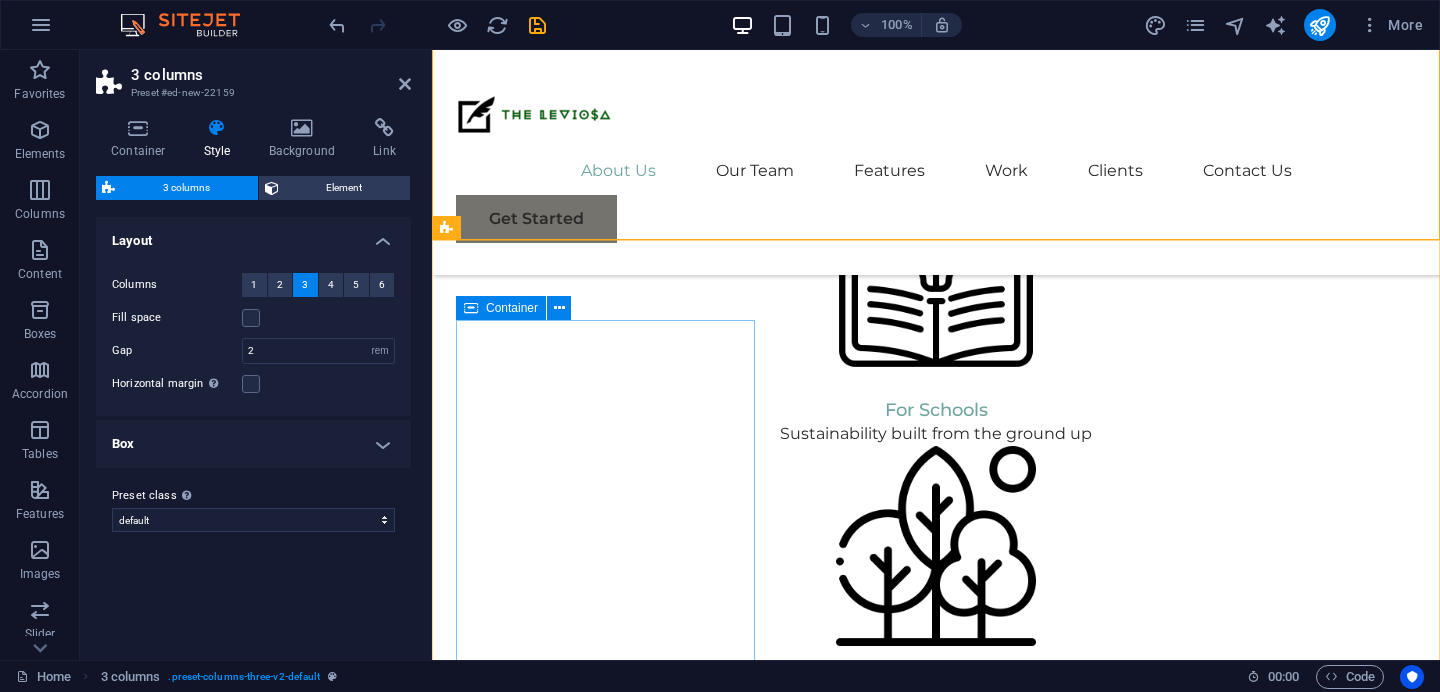 click at bounding box center [471, 308] 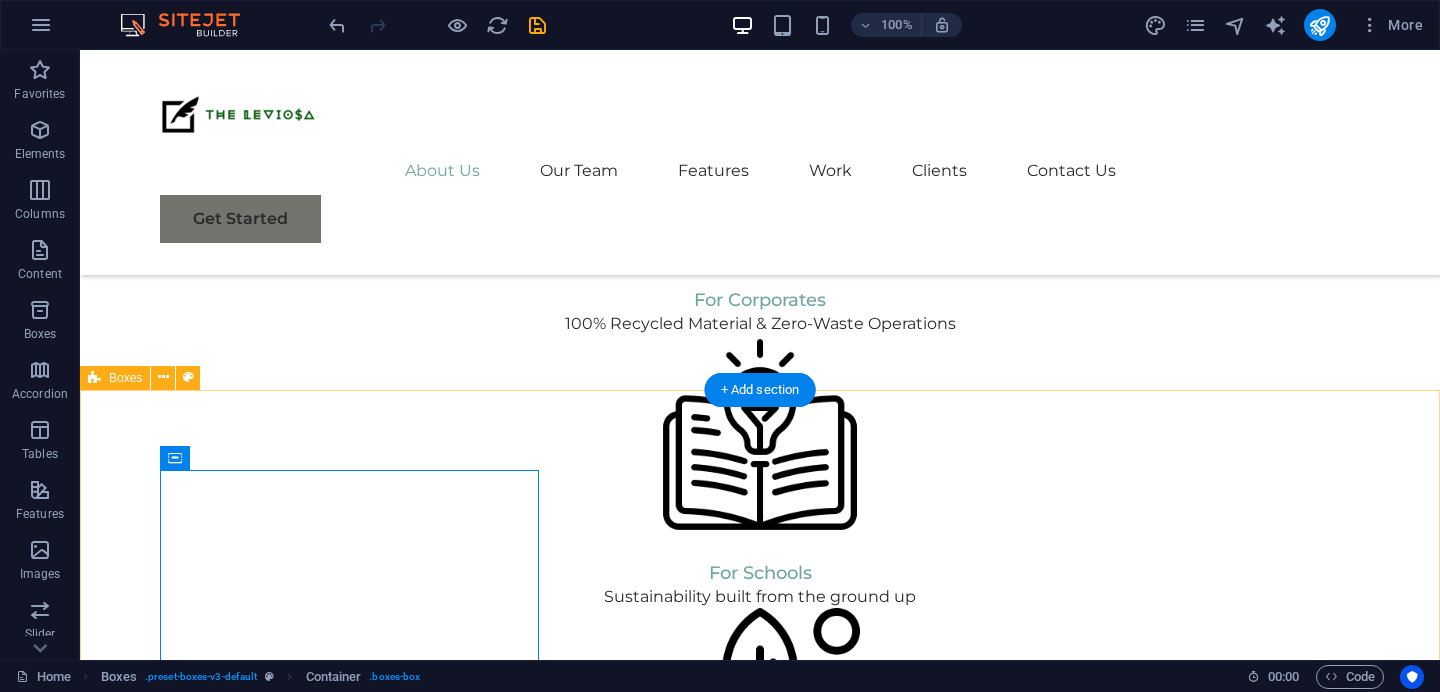 scroll, scrollTop: 1600, scrollLeft: 0, axis: vertical 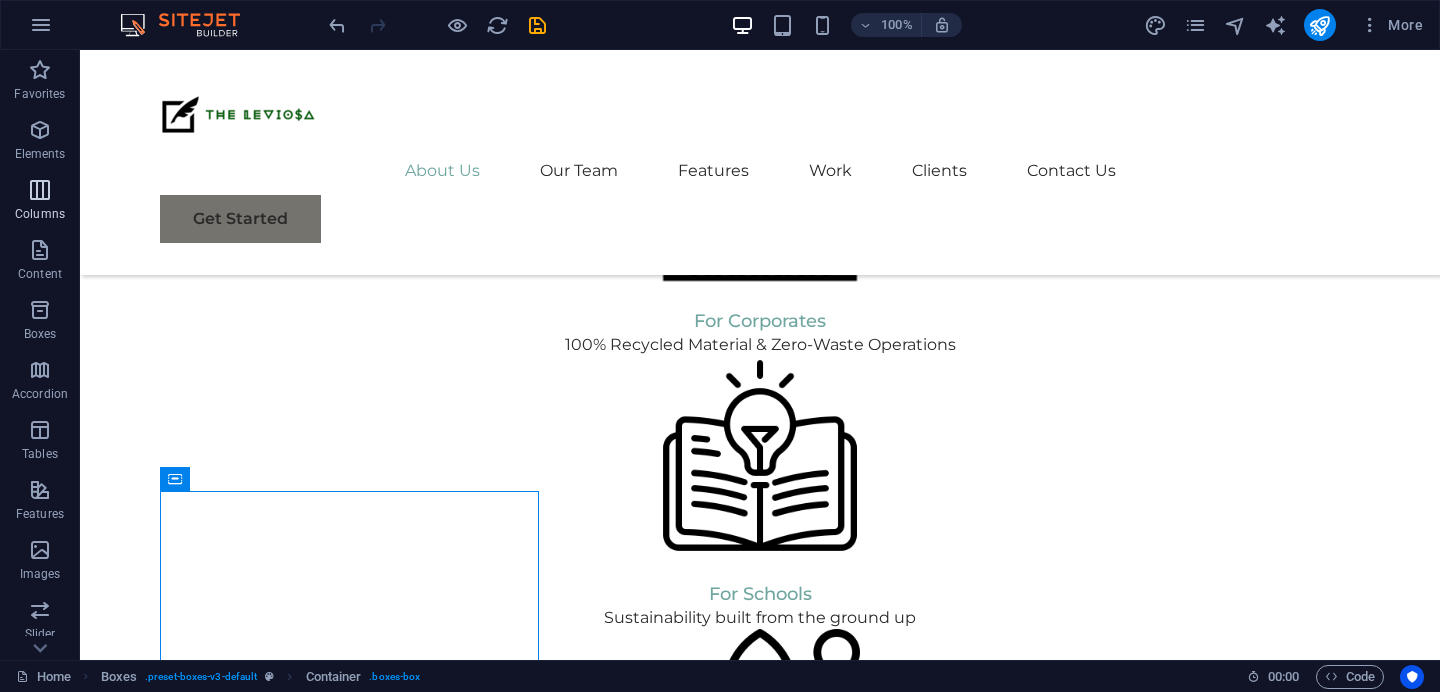 click at bounding box center [40, 190] 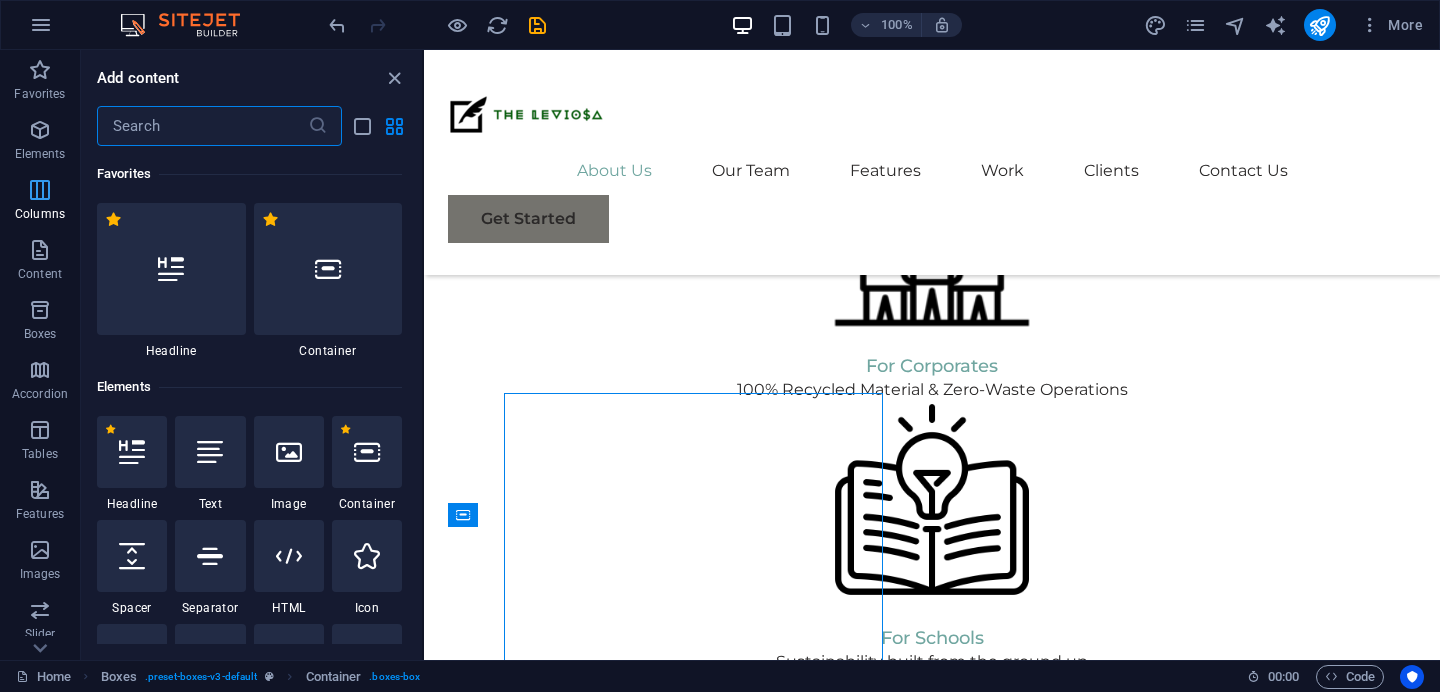 click at bounding box center (40, 190) 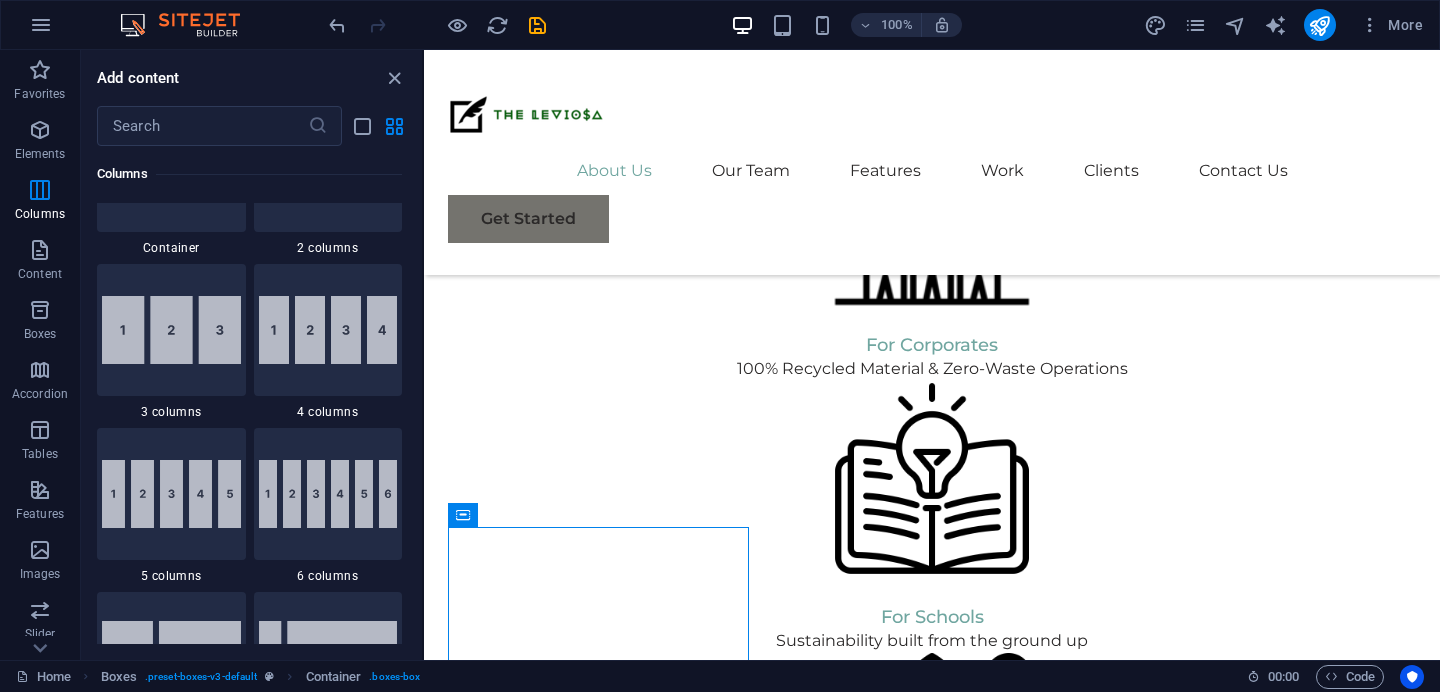 scroll, scrollTop: 1092, scrollLeft: 0, axis: vertical 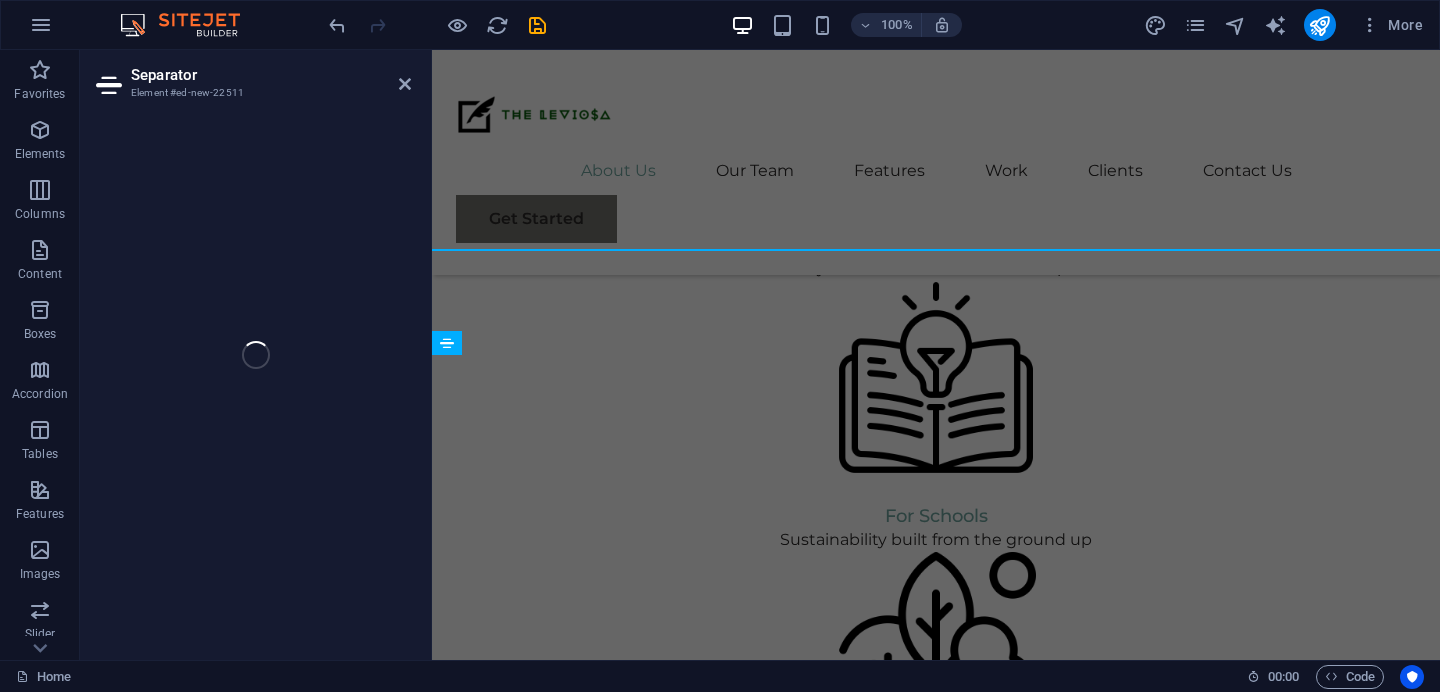 select on "%" 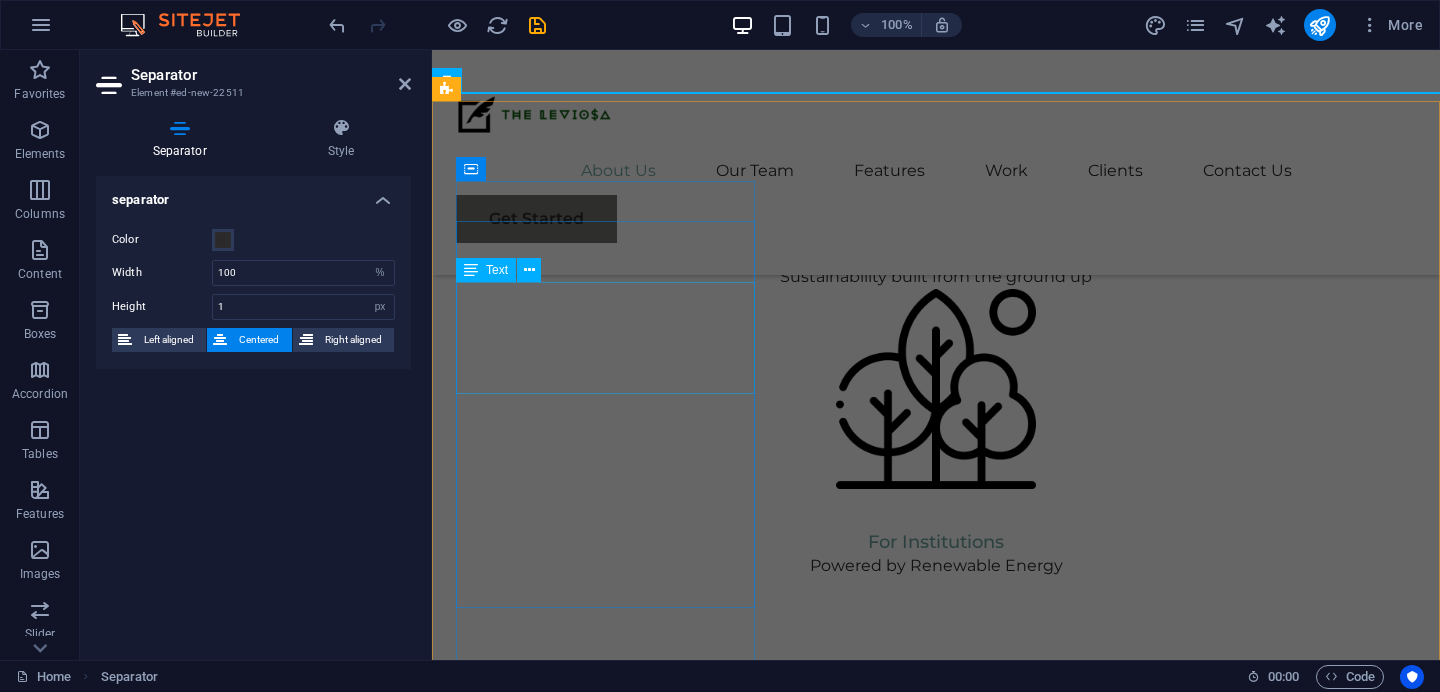scroll, scrollTop: 2086, scrollLeft: 0, axis: vertical 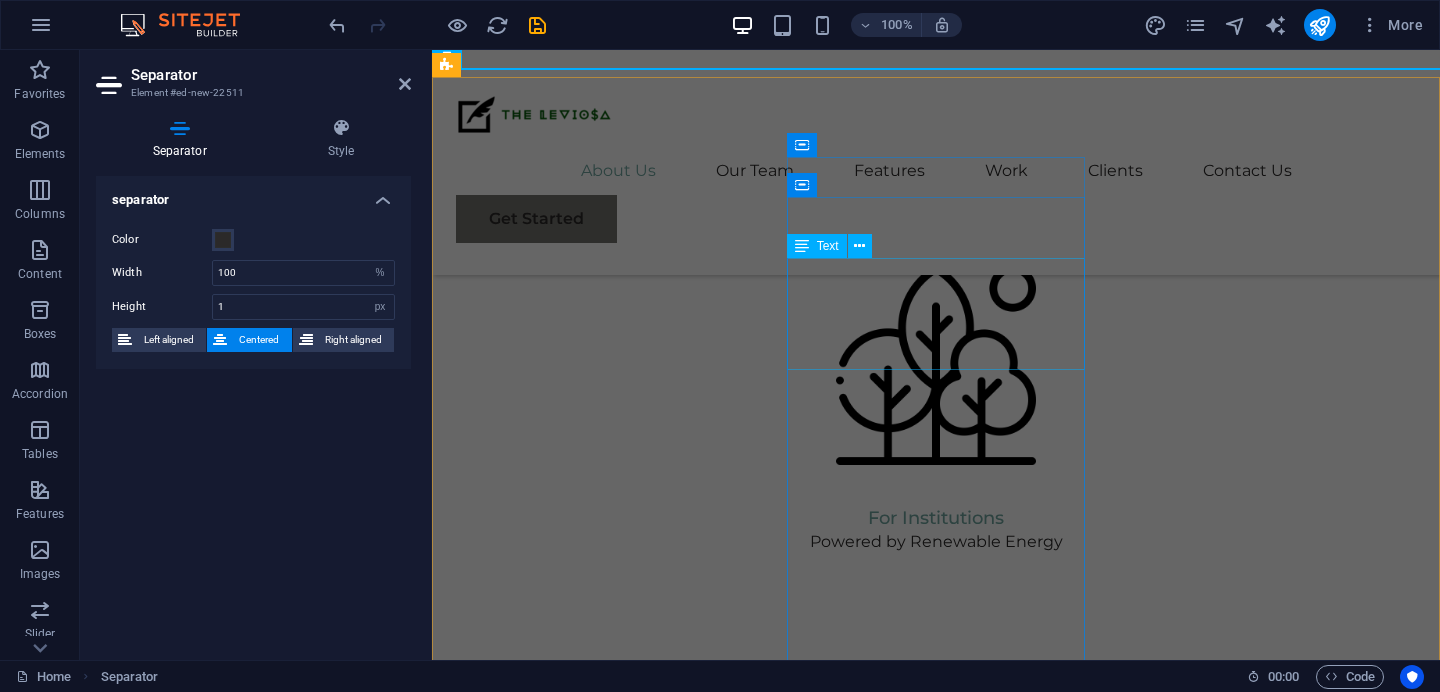 click on "Lorem ipsum dolor sit amet, consectetuer adipiscing elit. Aenean commodo ligula eget dolor. Lorem ipsum dolor sit amet, consectetuer adipiscing elit leget dolor." at bounding box center (605, 2128) 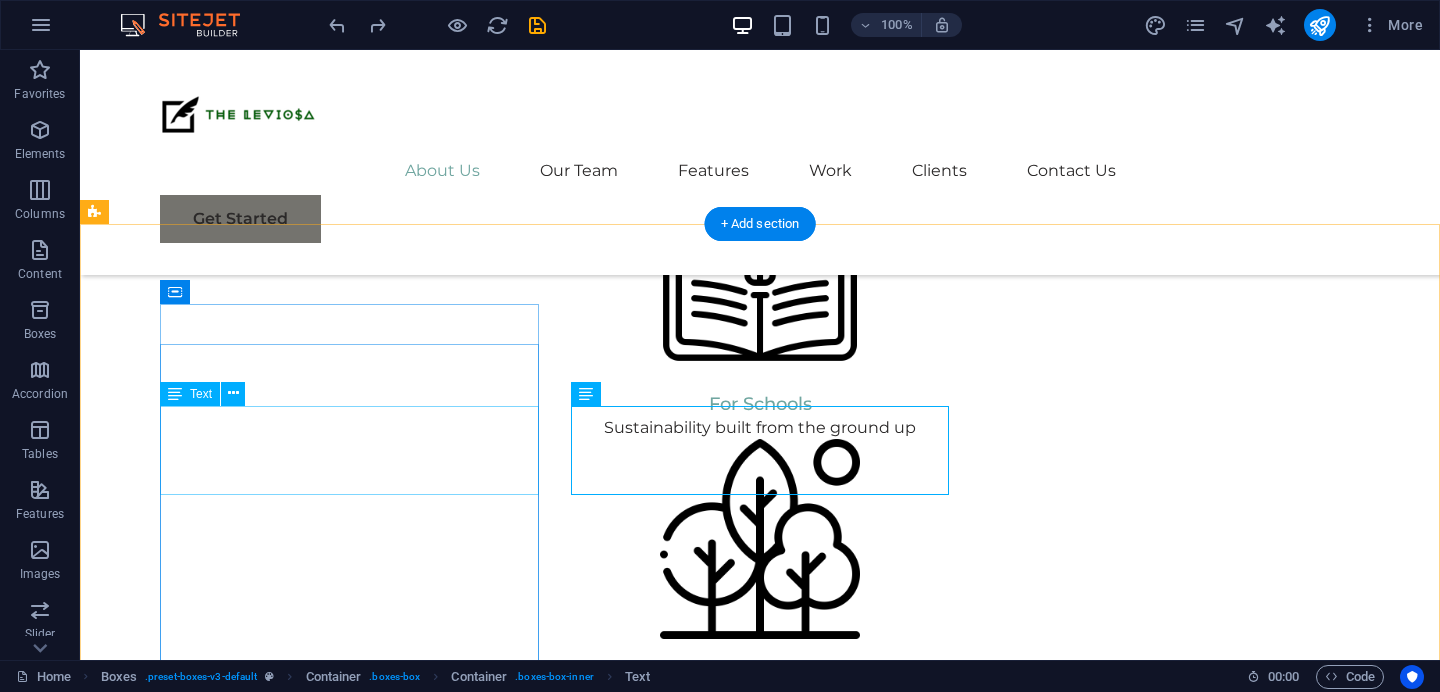 scroll, scrollTop: 1787, scrollLeft: 0, axis: vertical 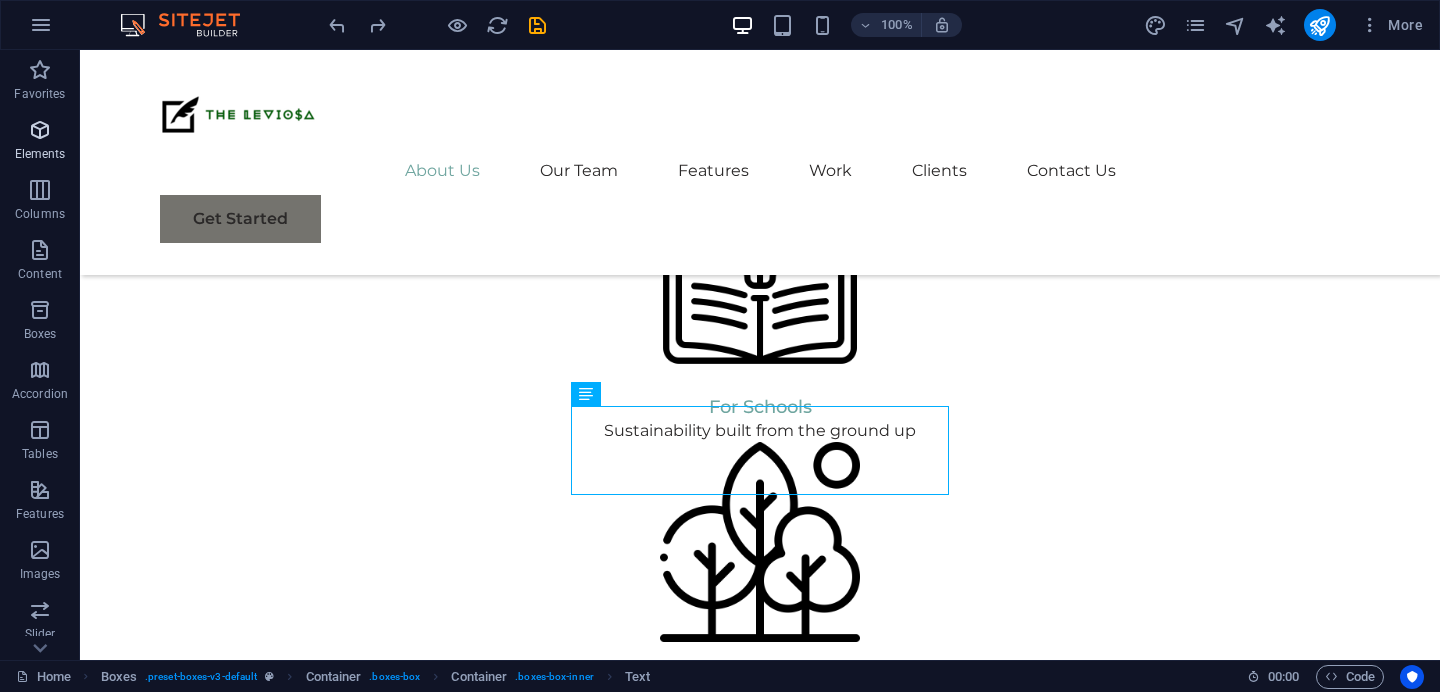 click at bounding box center [40, 130] 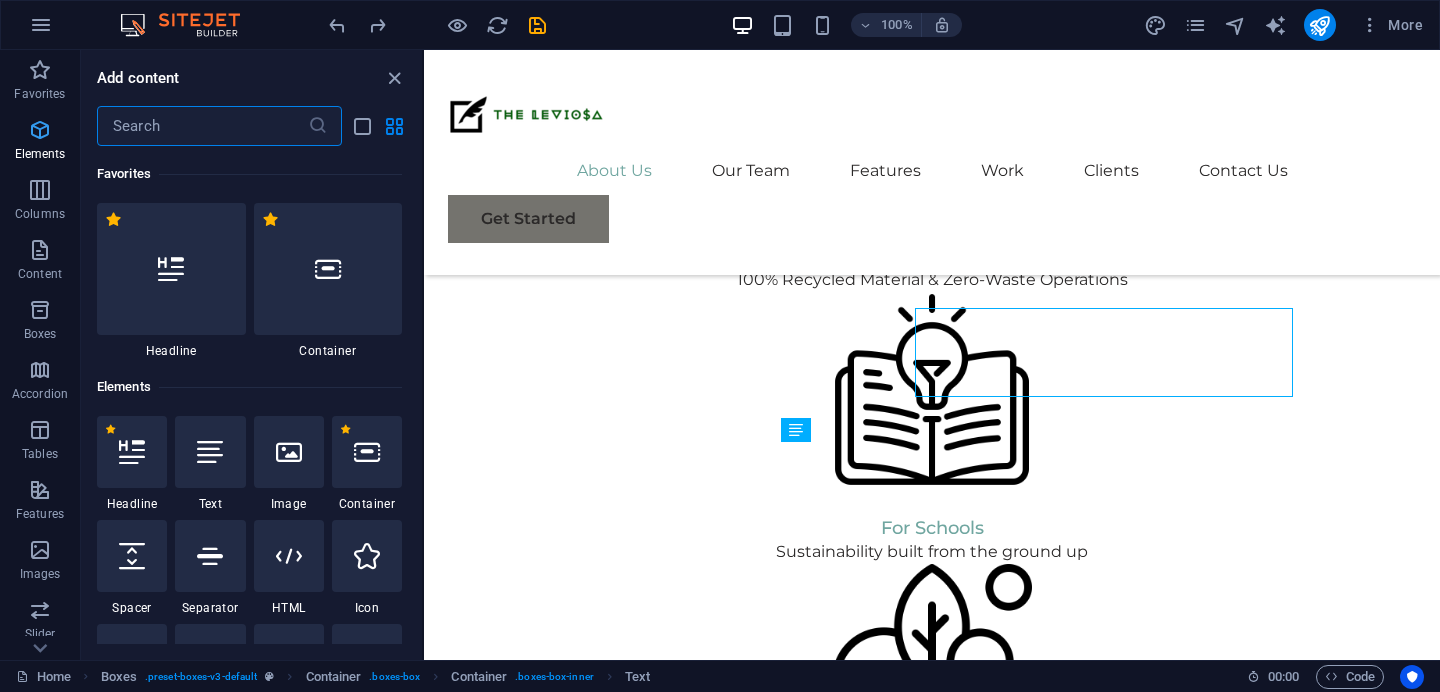 scroll, scrollTop: 1885, scrollLeft: 0, axis: vertical 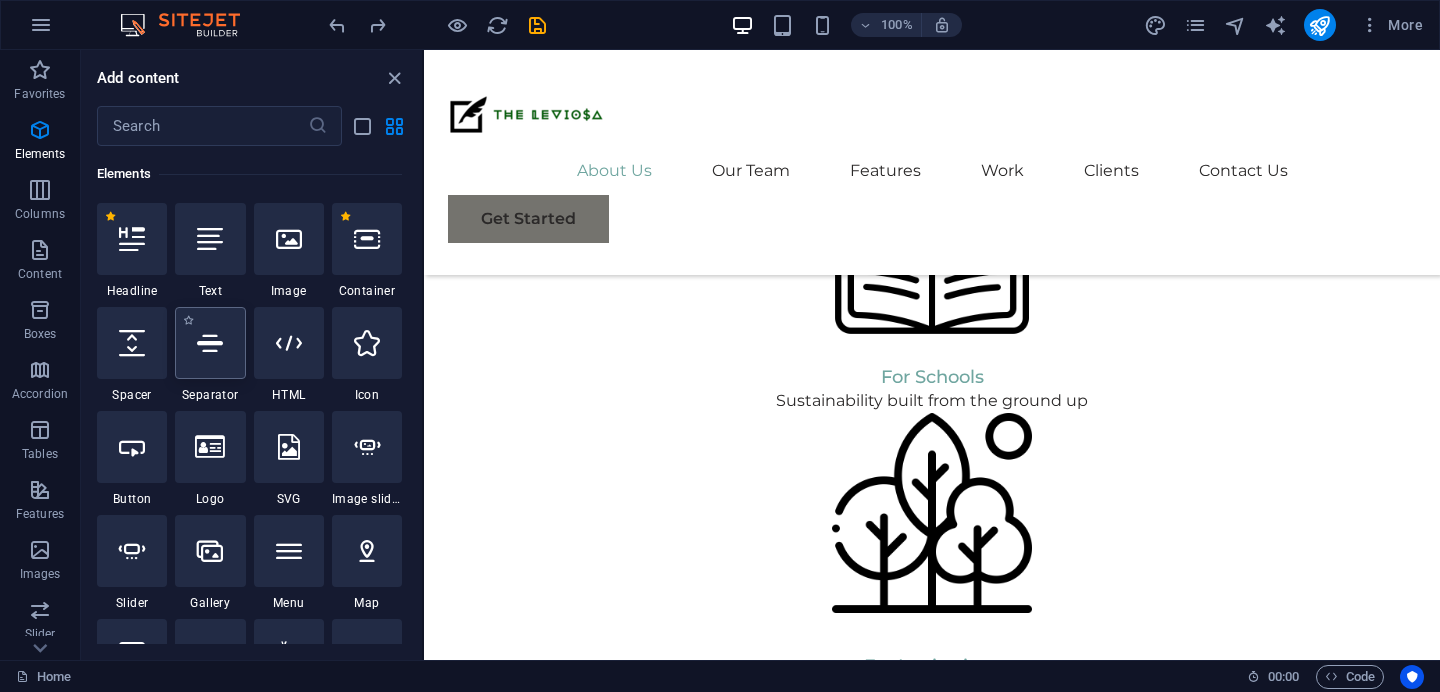 select on "%" 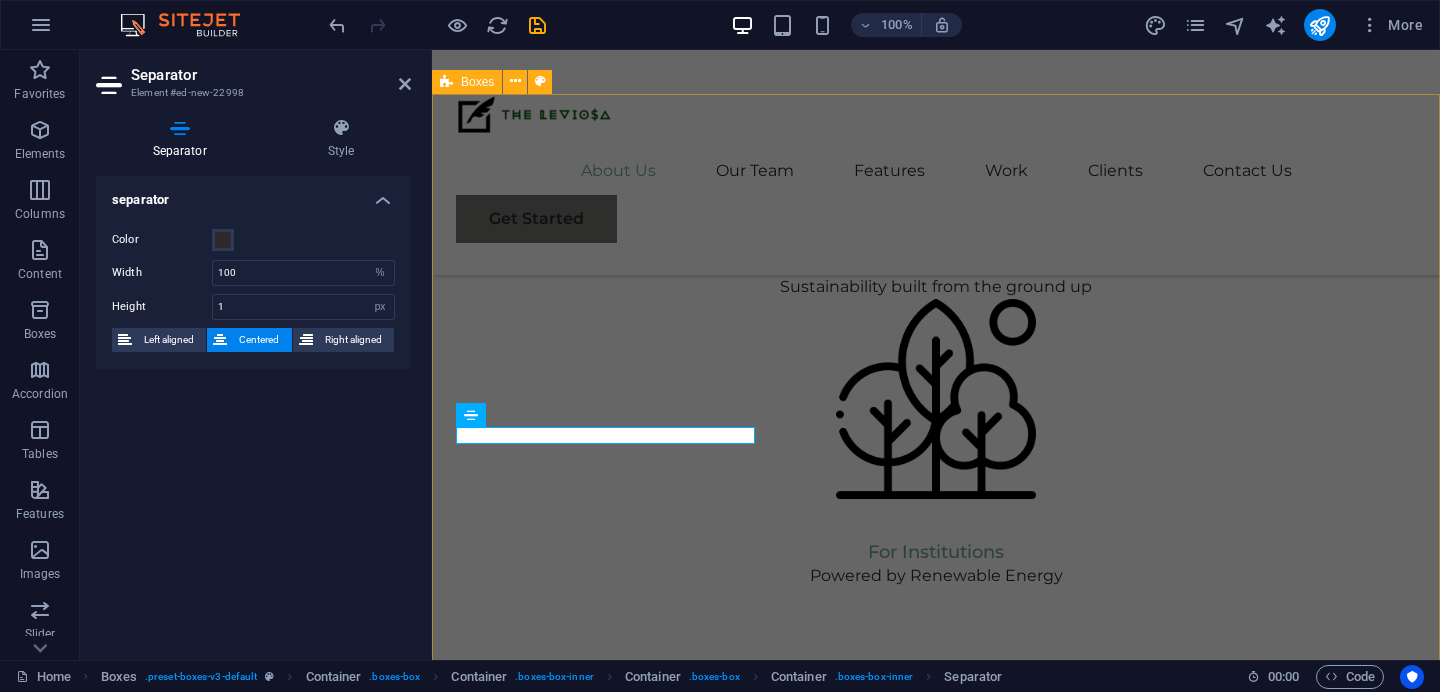 scroll, scrollTop: 2104, scrollLeft: 0, axis: vertical 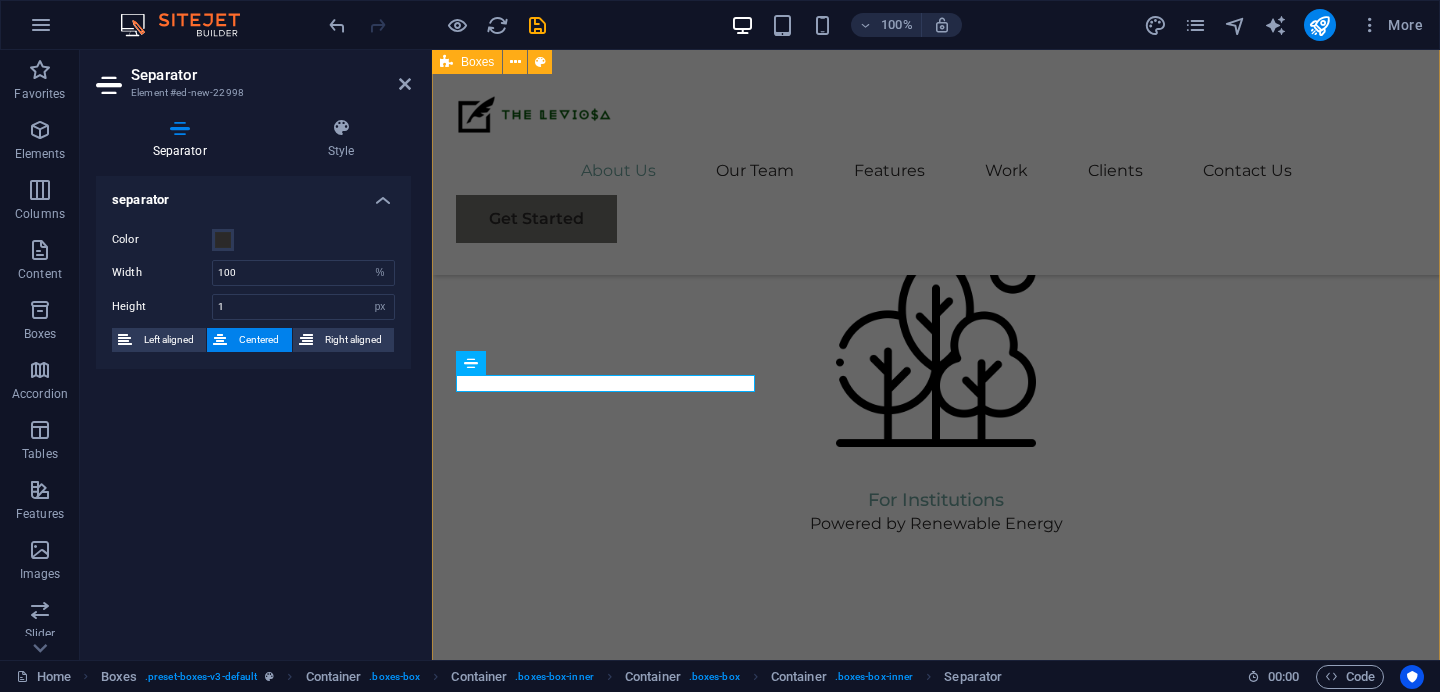 click on "Headline Lorem ipsum dolor sit amet, consectetuer adipiscing elit. Aenean commodo ligula eget dolor. Lorem ipsum dolor sit amet, consectetuer adipiscing elit leget dolor. Headline Lorem ipsum dolor sit amet, consectetuer adipiscing elit. Aenean commodo ligula eget dolor. Lorem ipsum dolor sit amet, consectetuer adipiscing elit leget dolor. Headline Lorem ipsum dolor sit amet, consectetuer adipiscing elit. Aenean commodo ligula eget dolor. Lorem ipsum dolor sit amet, consectetuer adipiscing elit leget dolor." at bounding box center [936, 2136] 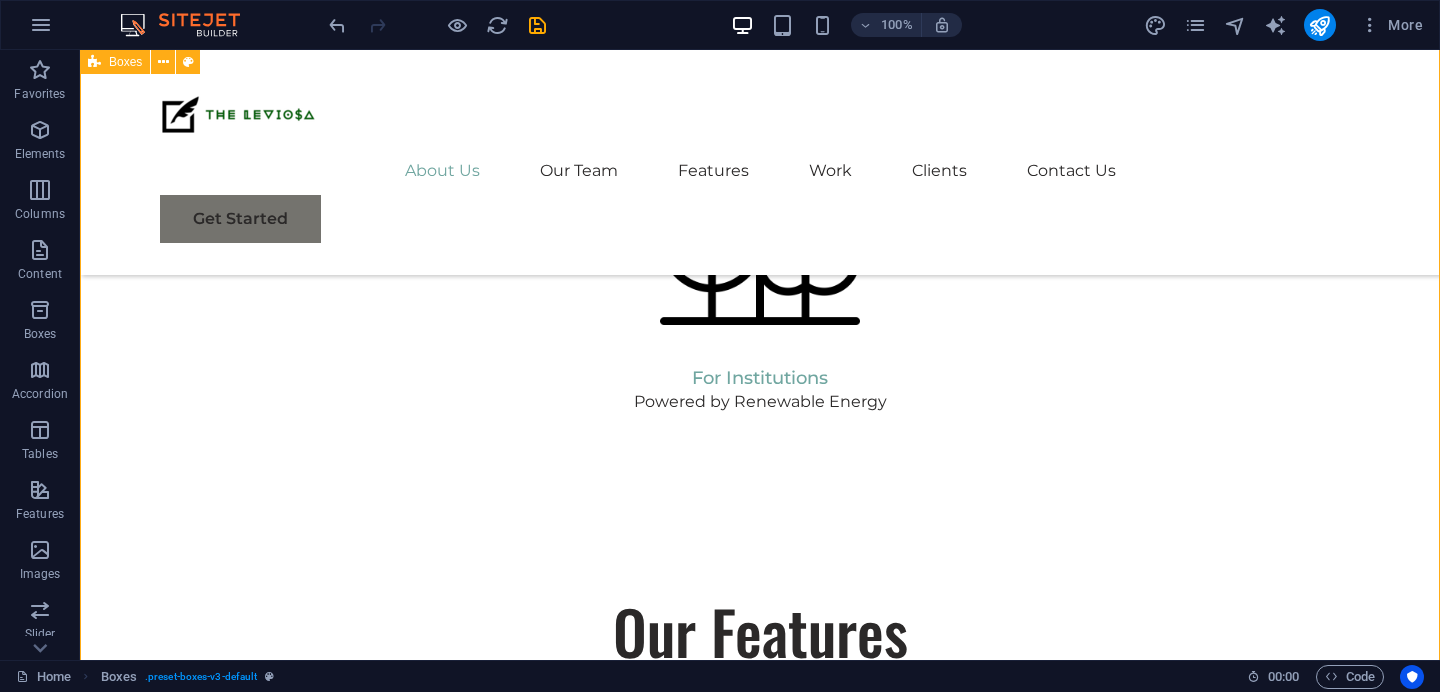 scroll, scrollTop: 1970, scrollLeft: 0, axis: vertical 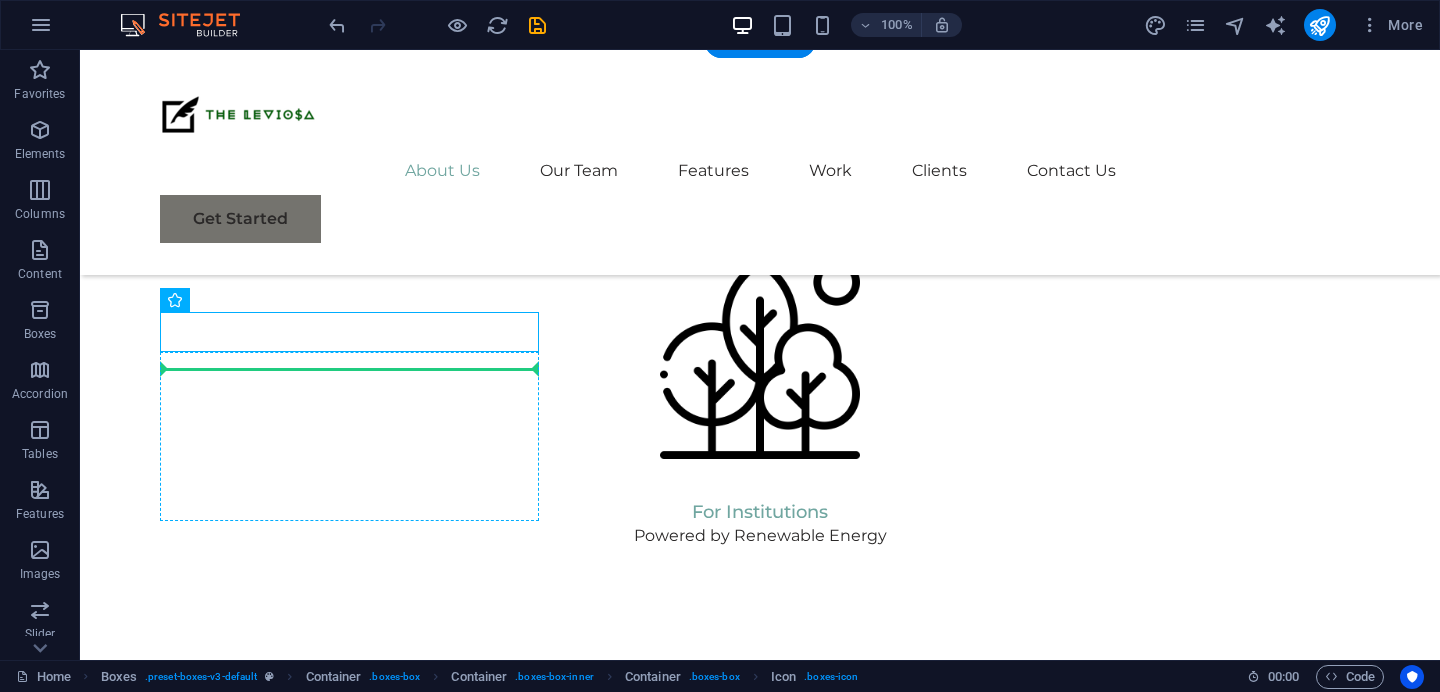drag, startPoint x: 204, startPoint y: 333, endPoint x: 300, endPoint y: 378, distance: 106.02358 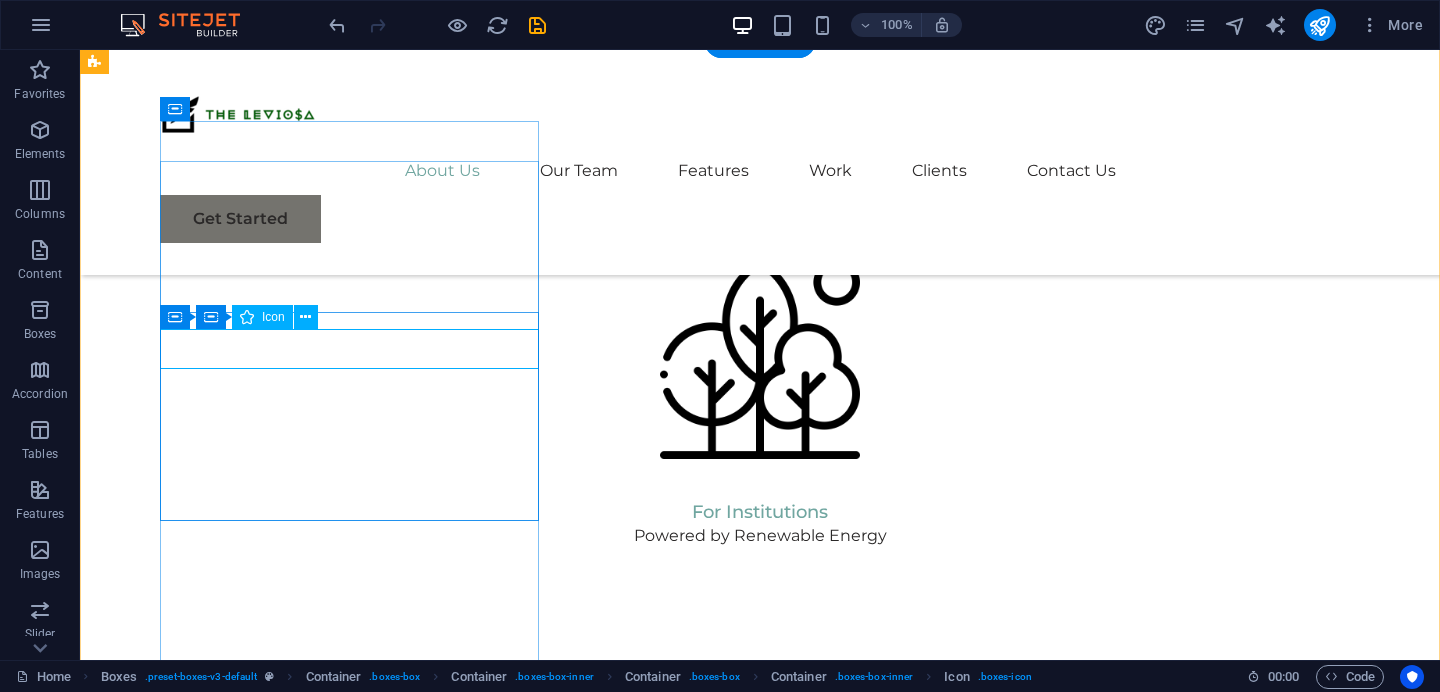 click at bounding box center (293, 1733) 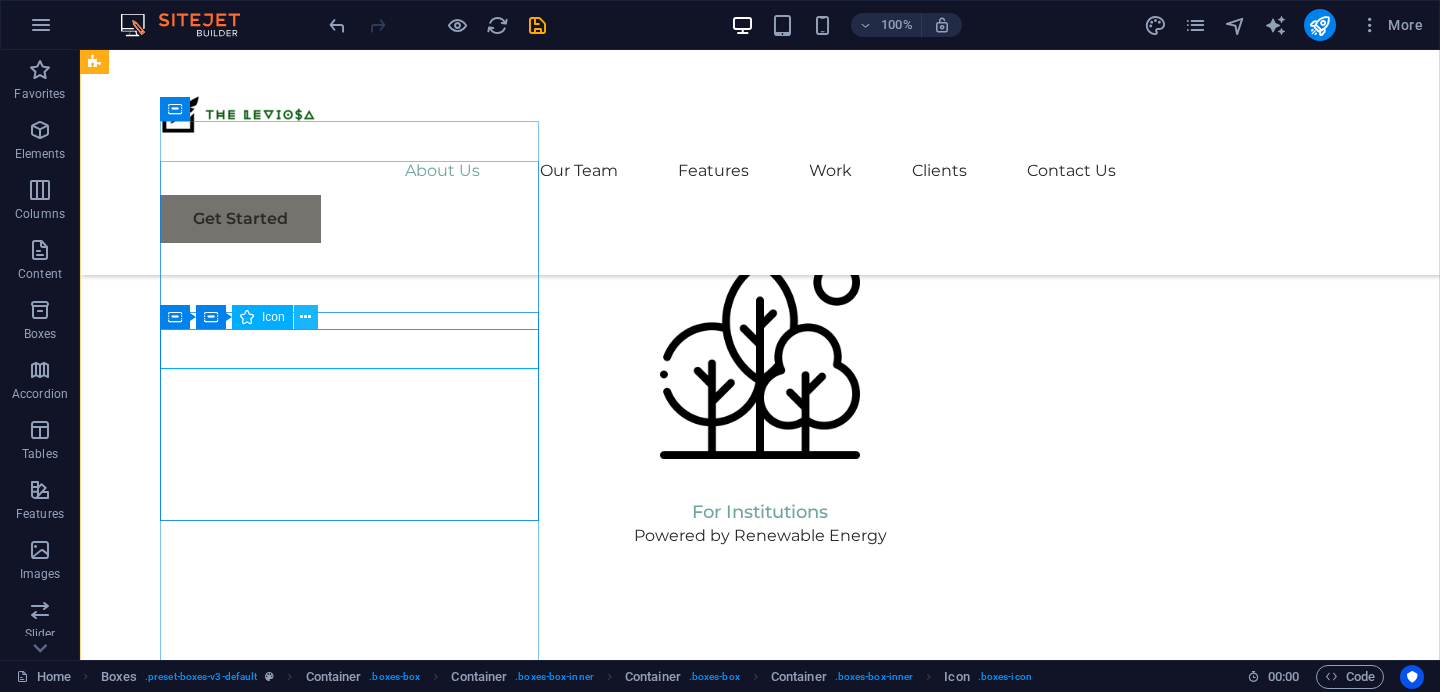 click at bounding box center [305, 317] 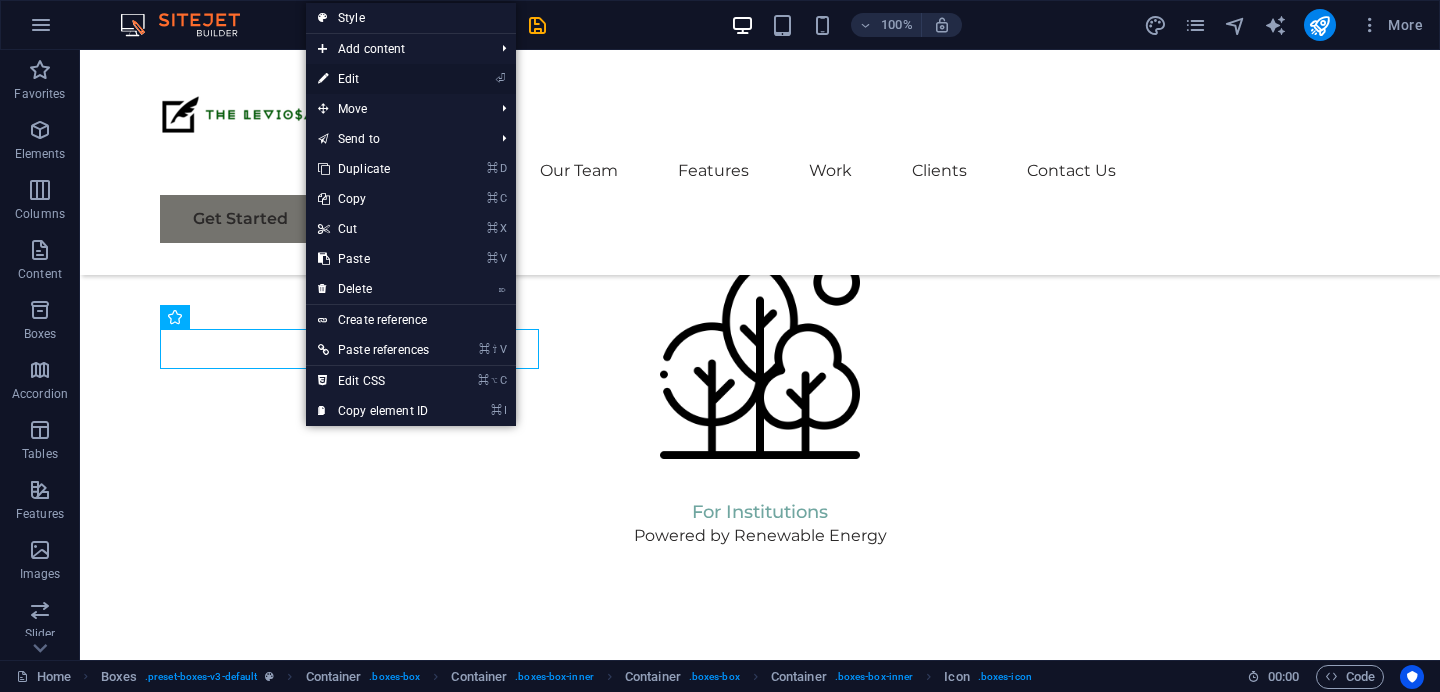 click on "⏎  Edit" at bounding box center [373, 79] 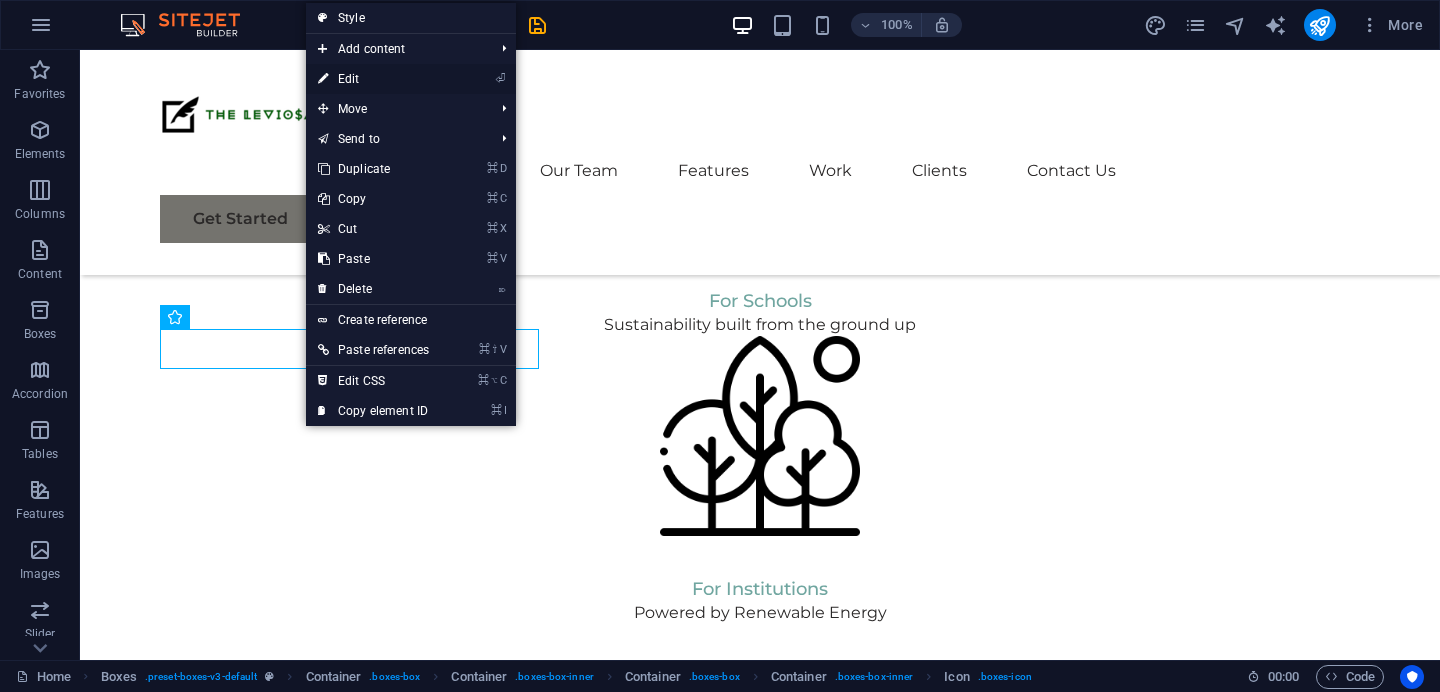 select on "xMidYMid" 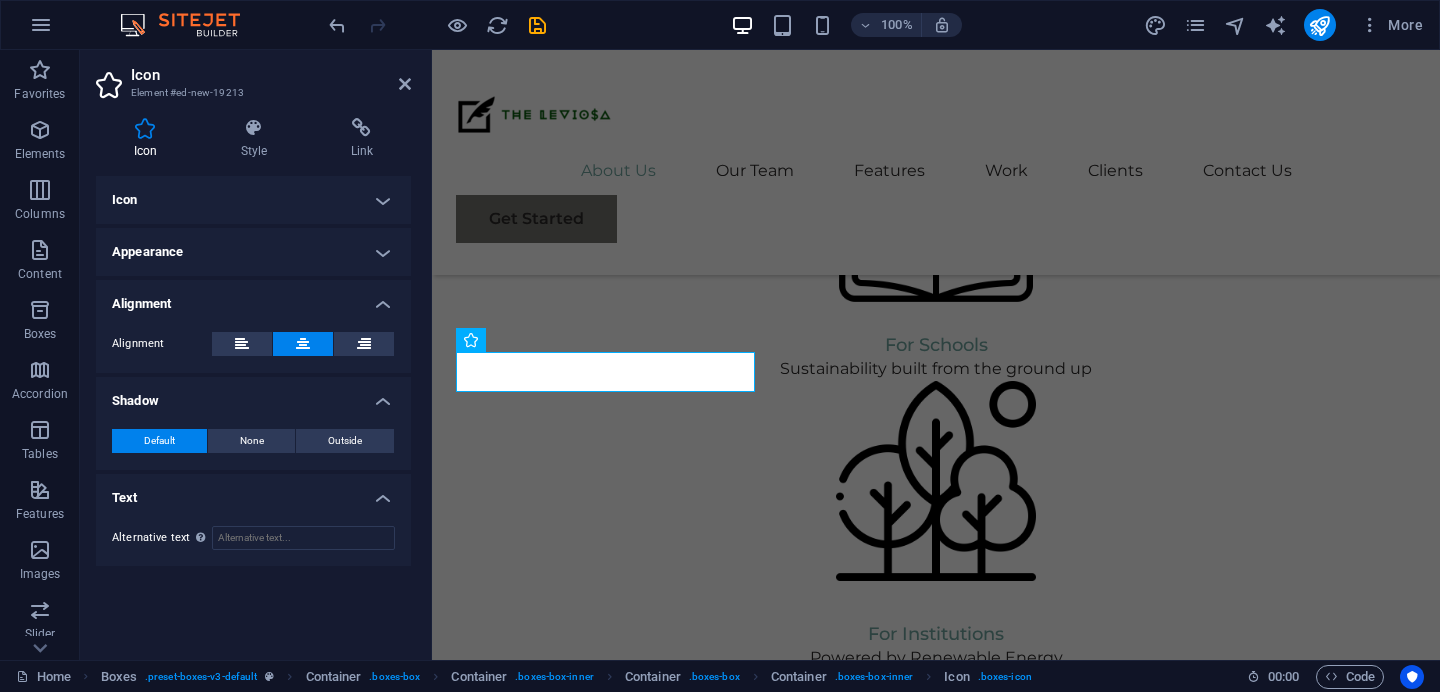 scroll, scrollTop: 2104, scrollLeft: 0, axis: vertical 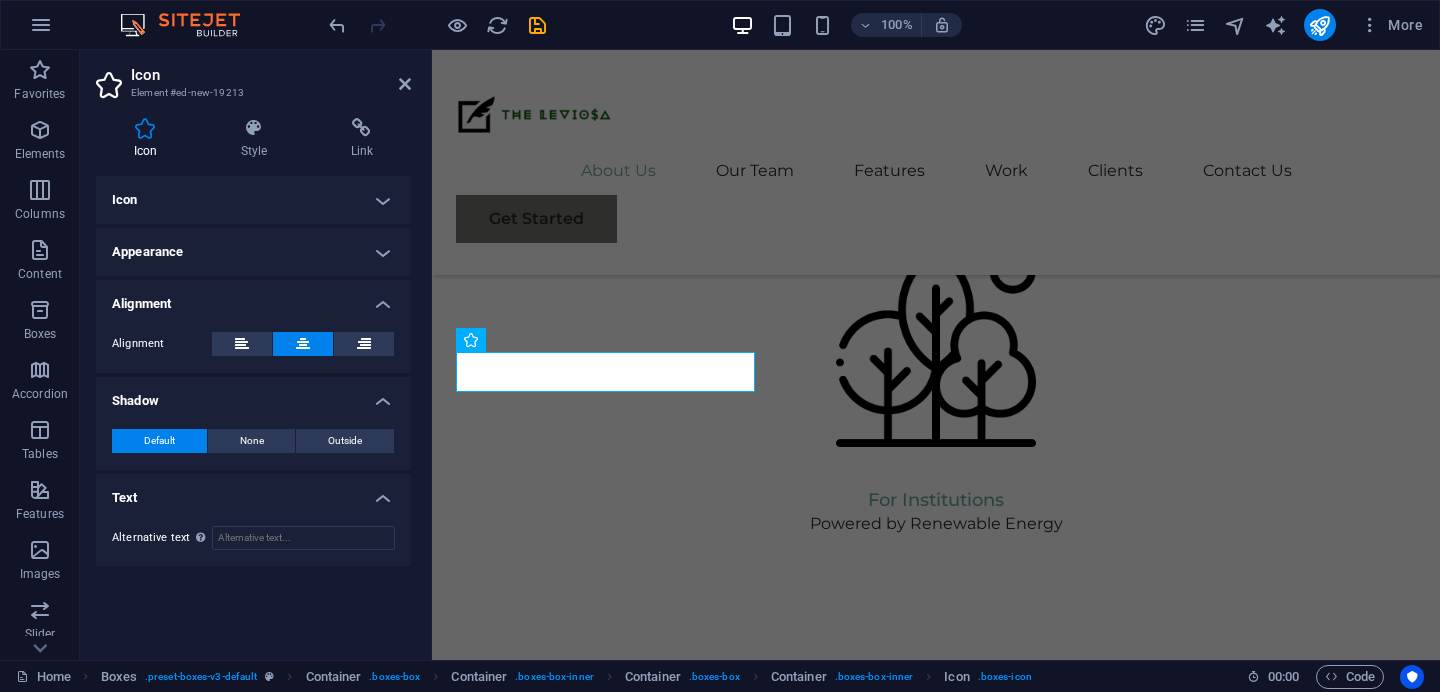 click on "Icon" at bounding box center (253, 200) 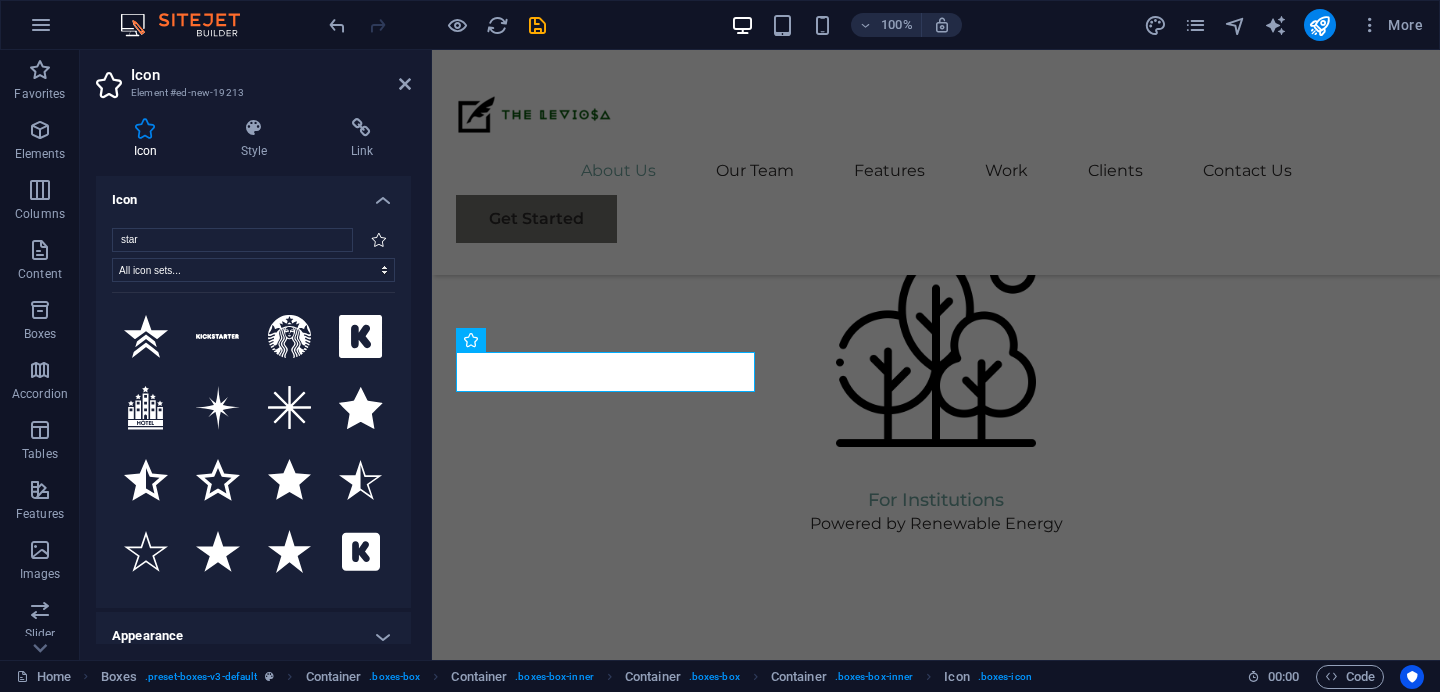 click on "Icon" at bounding box center [253, 194] 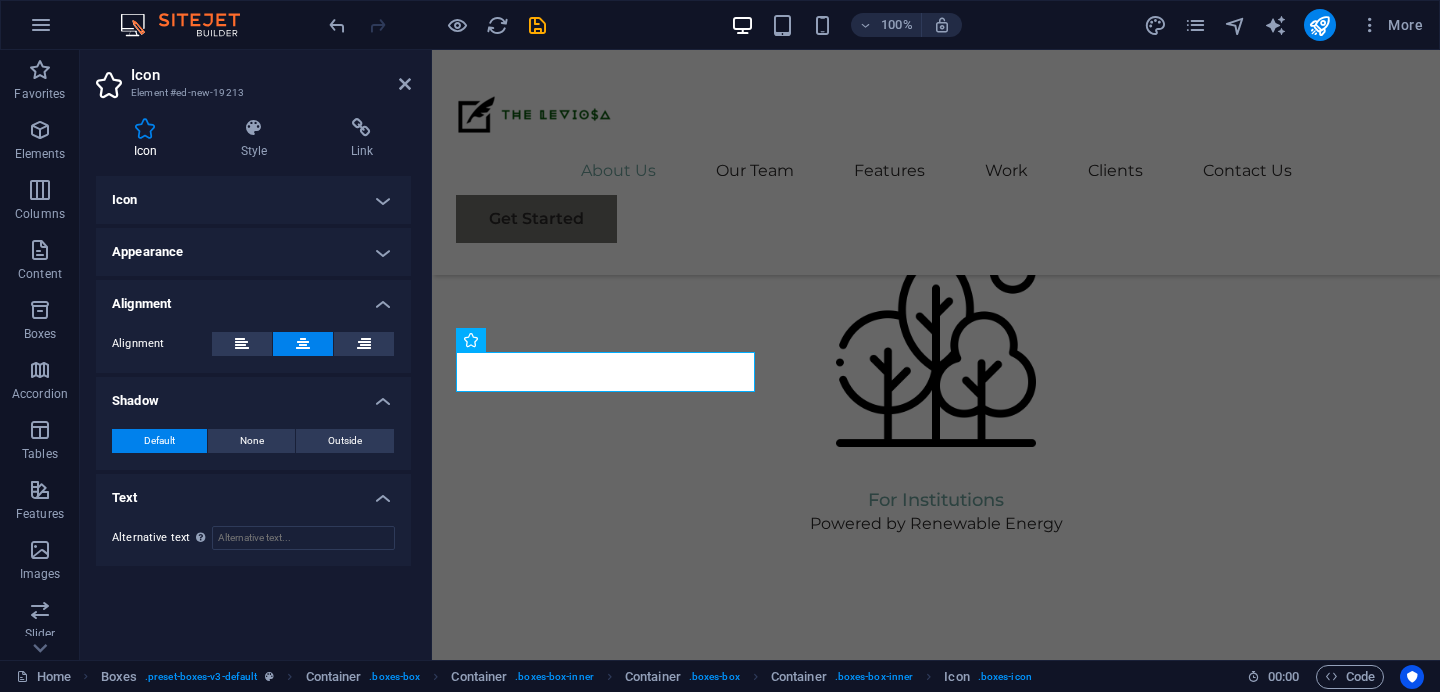 click on "Appearance" at bounding box center [253, 252] 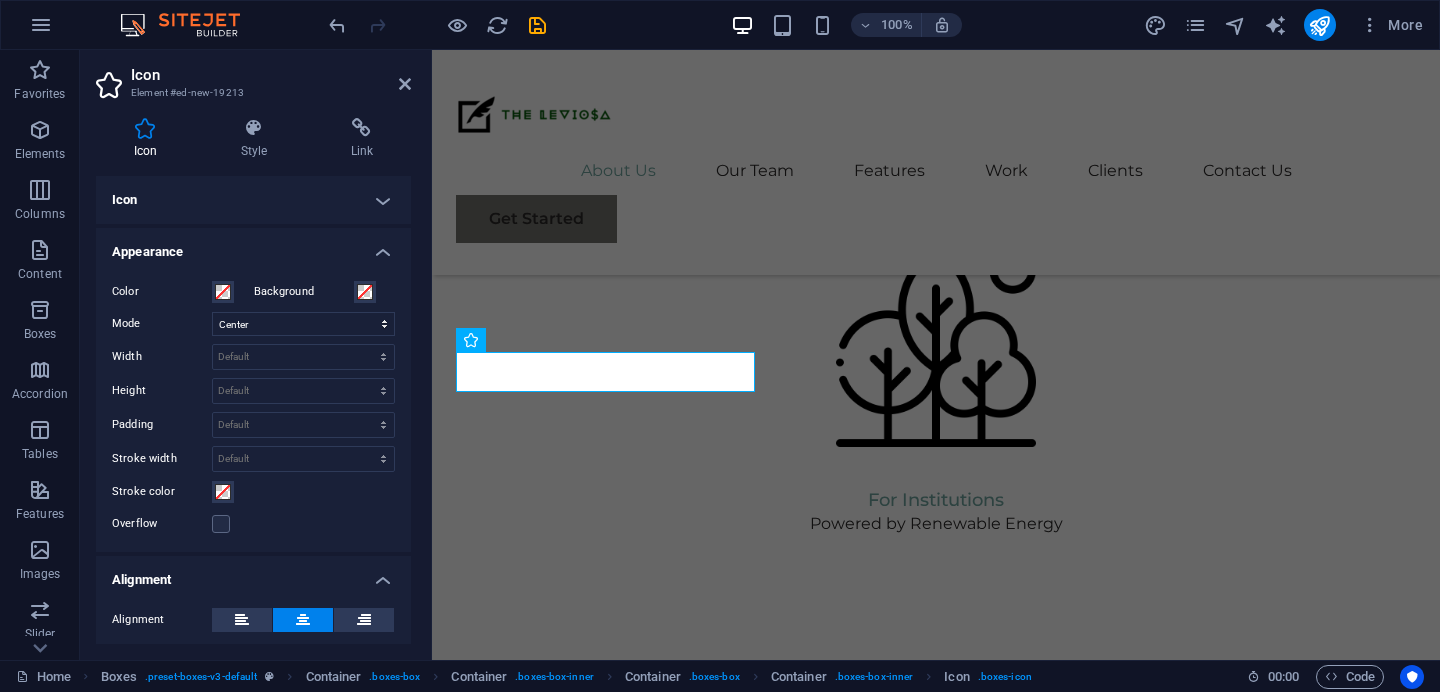 click on "Appearance" at bounding box center [253, 246] 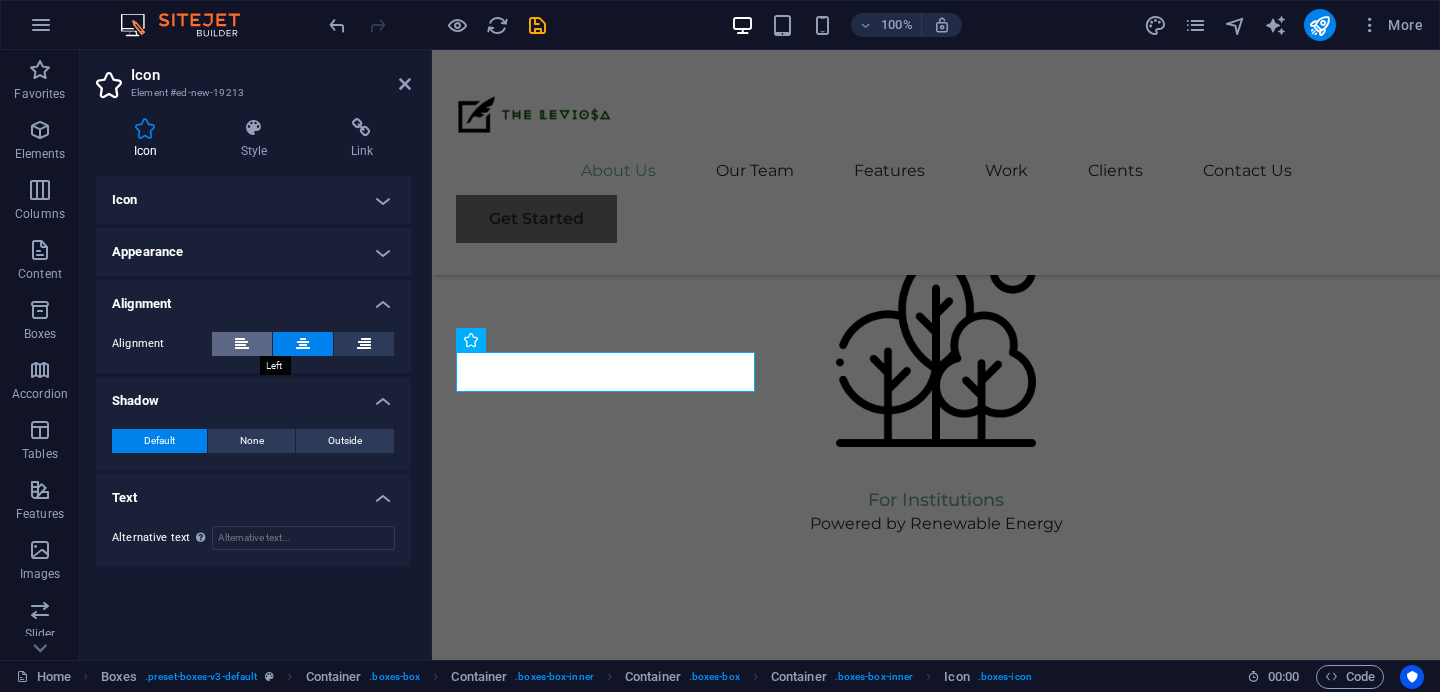 click at bounding box center [242, 344] 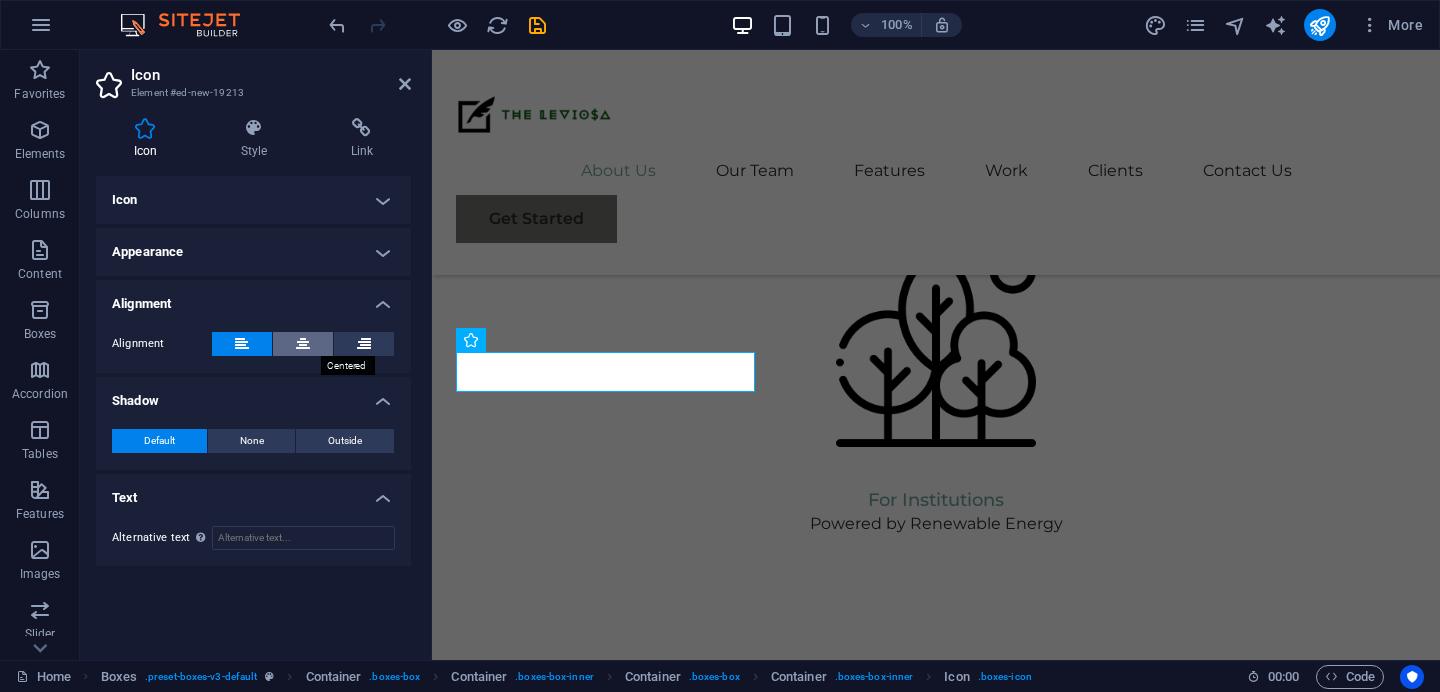click at bounding box center (303, 344) 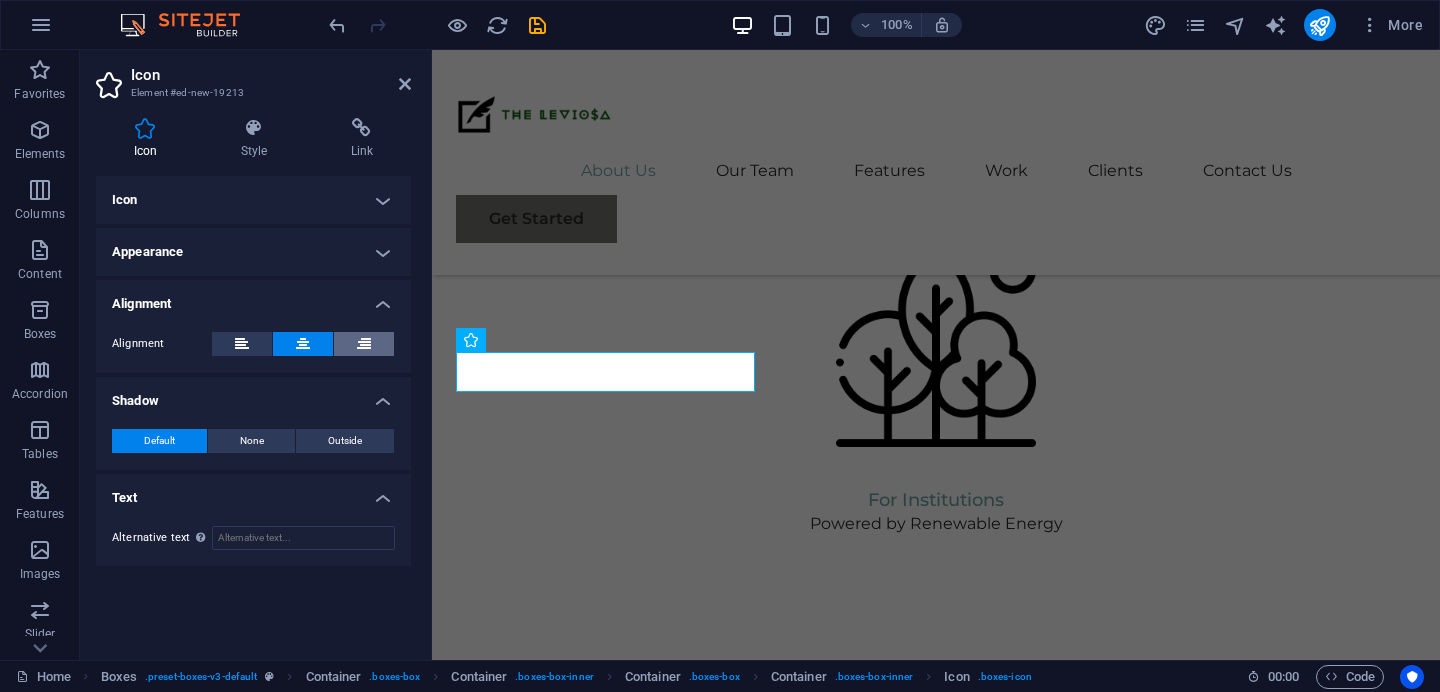 click at bounding box center (364, 344) 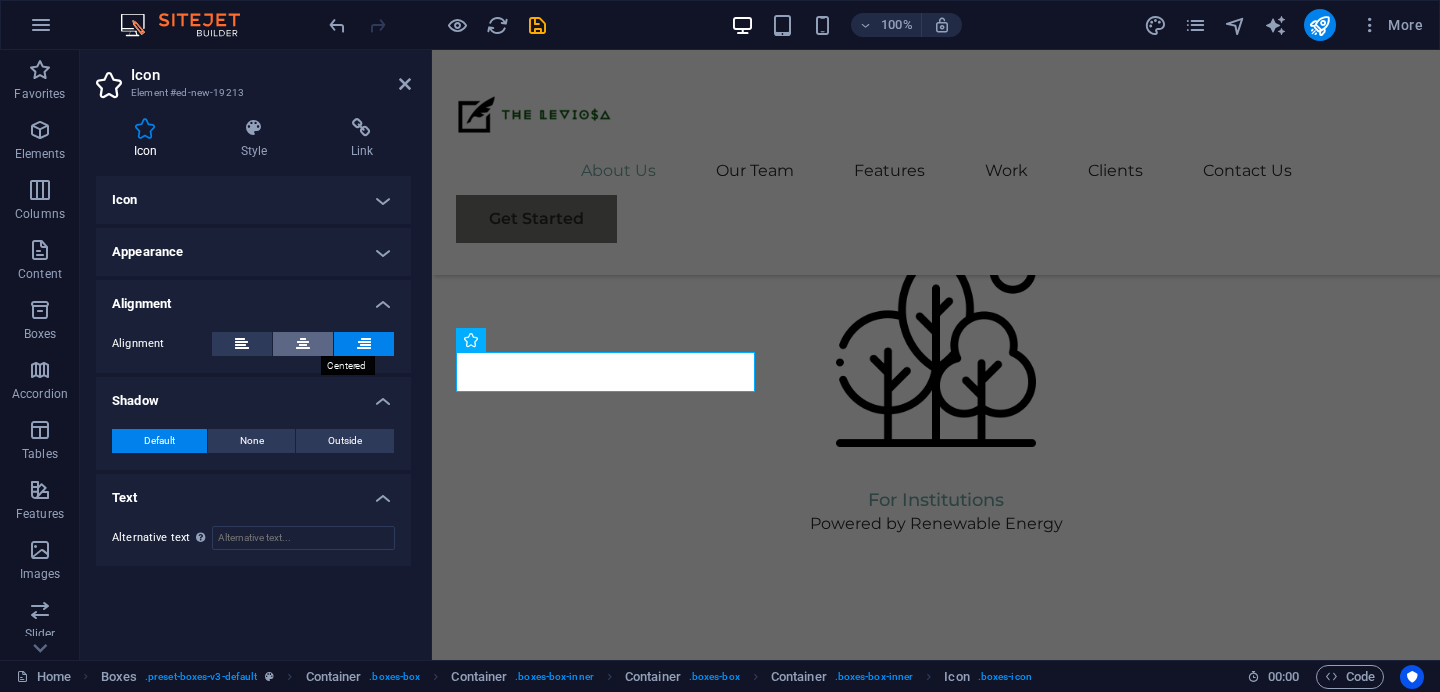 click at bounding box center [303, 344] 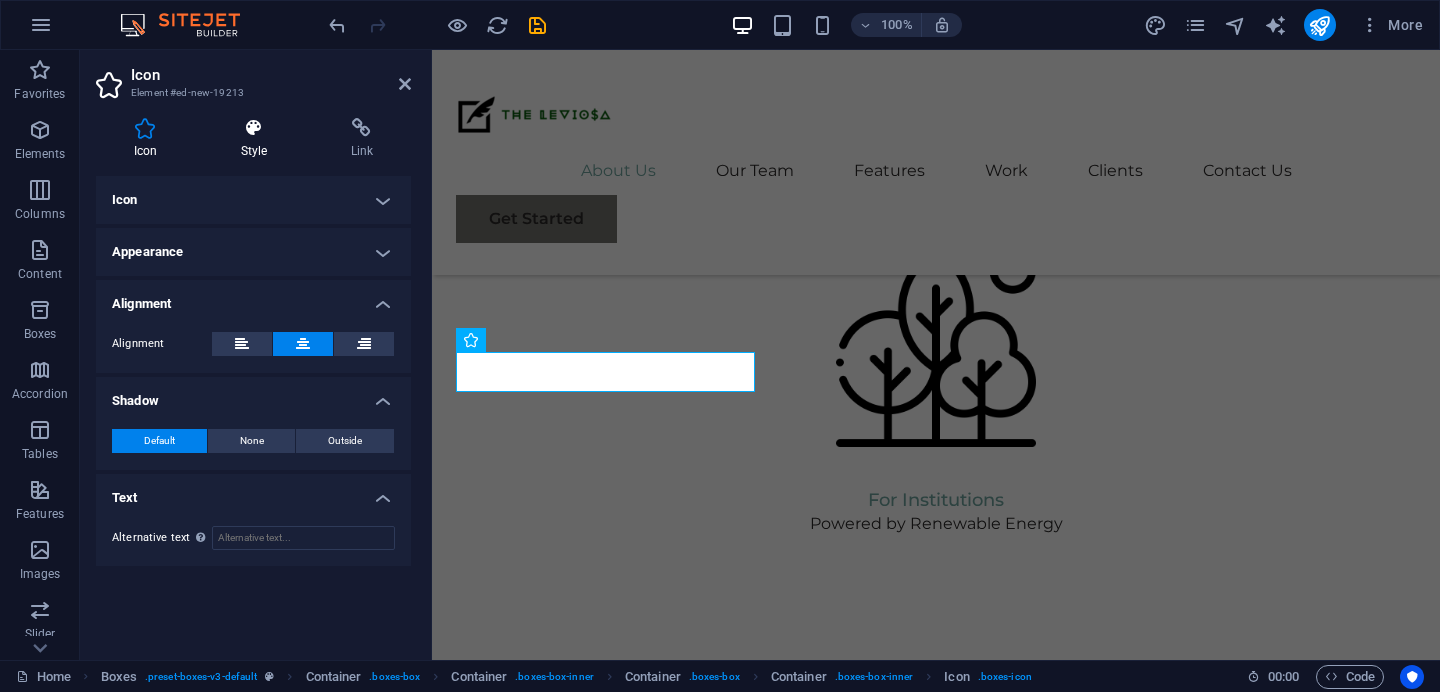 click at bounding box center [254, 128] 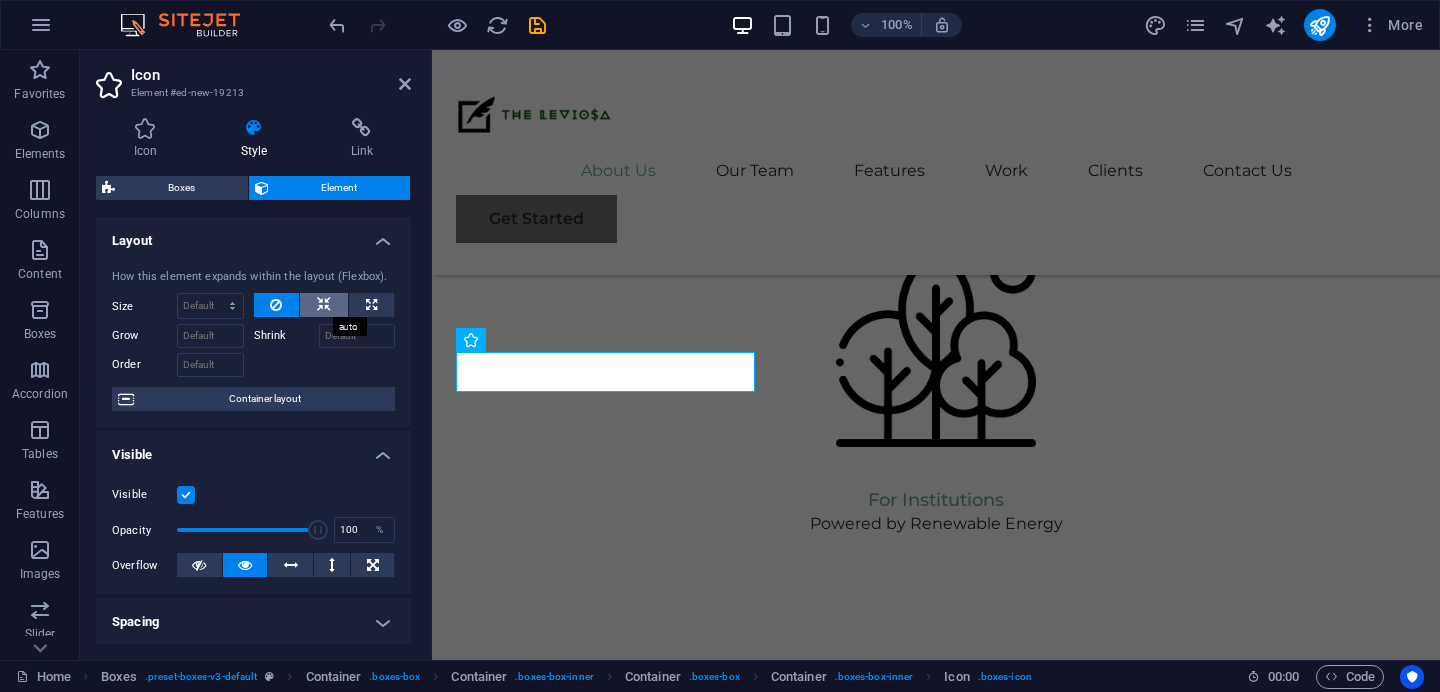 click at bounding box center [324, 305] 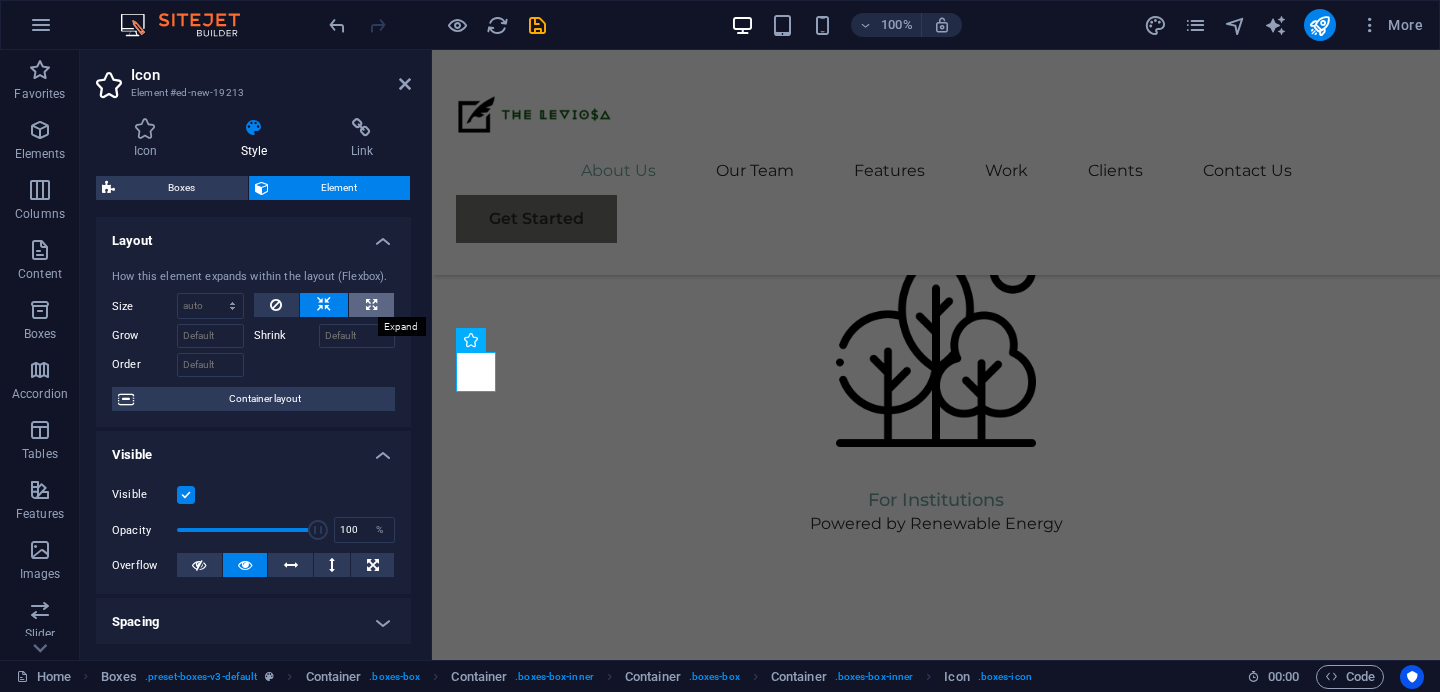 click at bounding box center (371, 305) 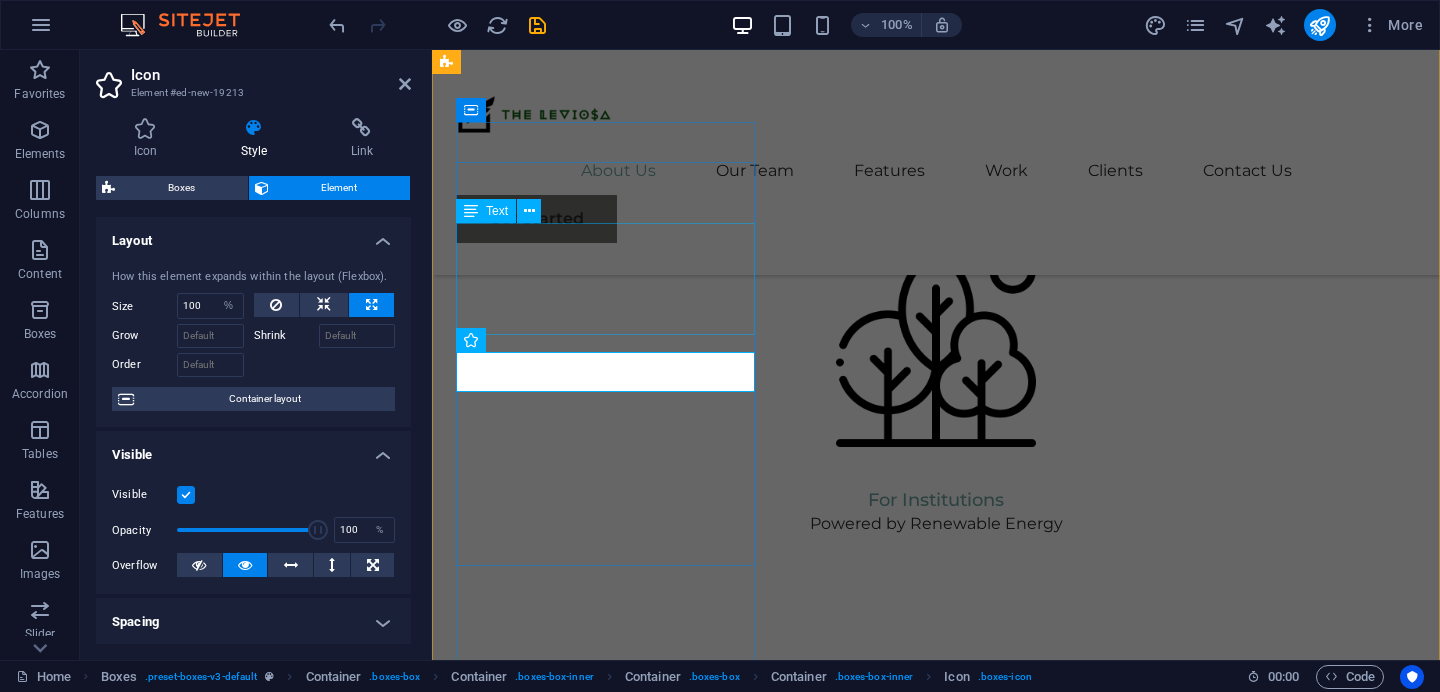 click on "Lorem ipsum dolor sit amet, consectetuer adipiscing elit. Aenean commodo ligula eget dolor. Lorem ipsum dolor sit amet, consectetuer adipiscing elit leget dolor." at bounding box center (605, 1650) 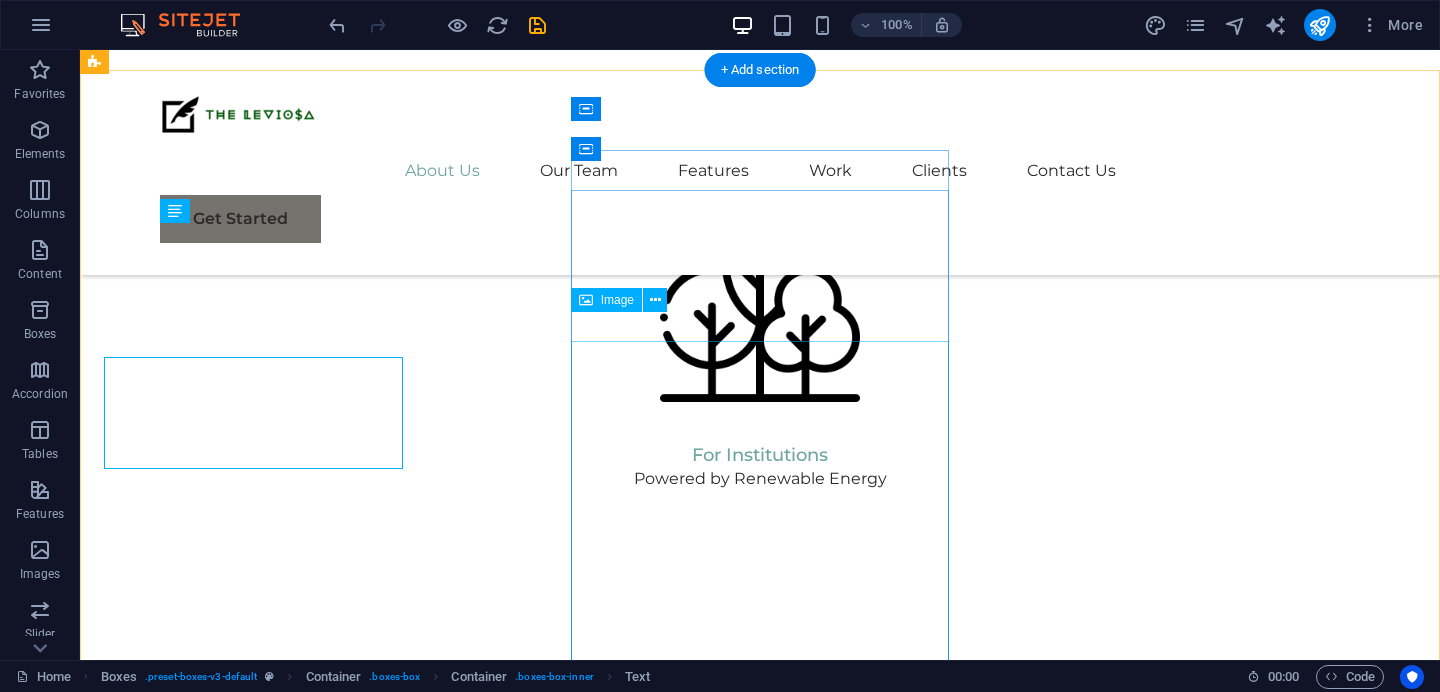 scroll, scrollTop: 1970, scrollLeft: 0, axis: vertical 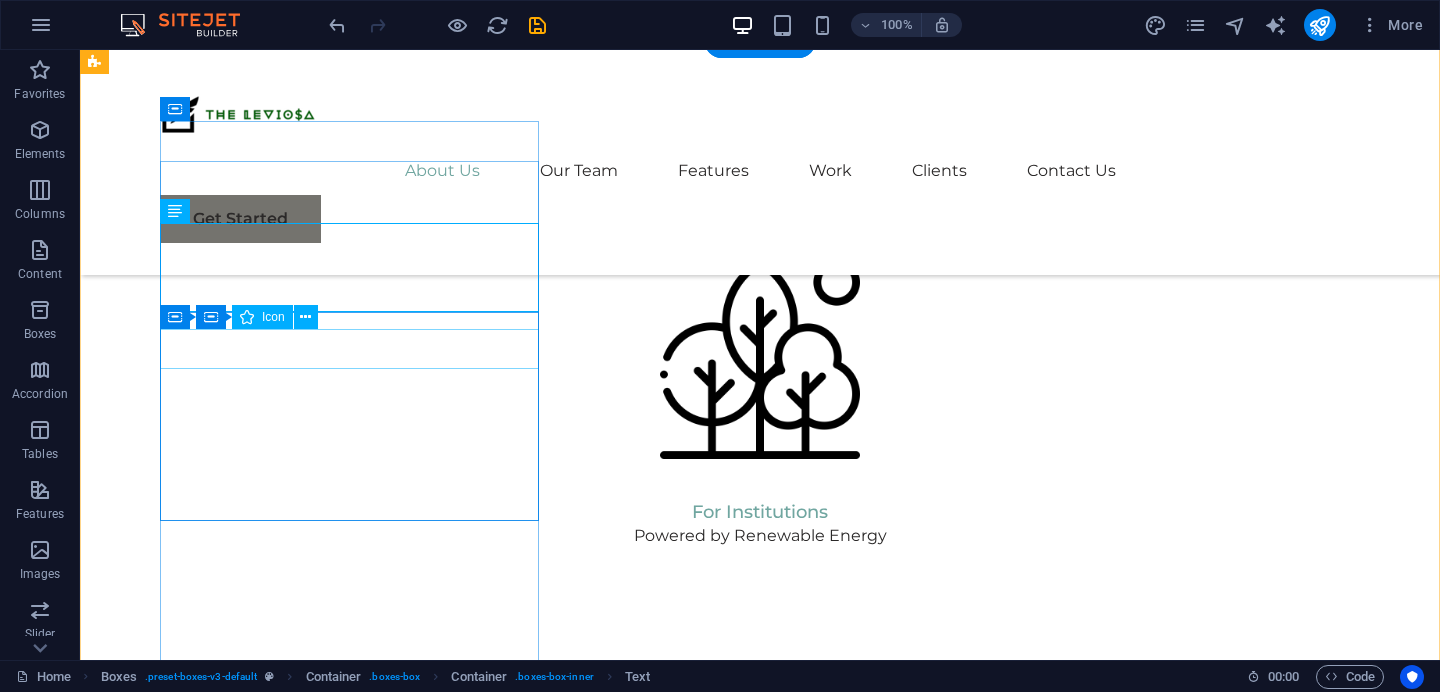 click at bounding box center (293, 1733) 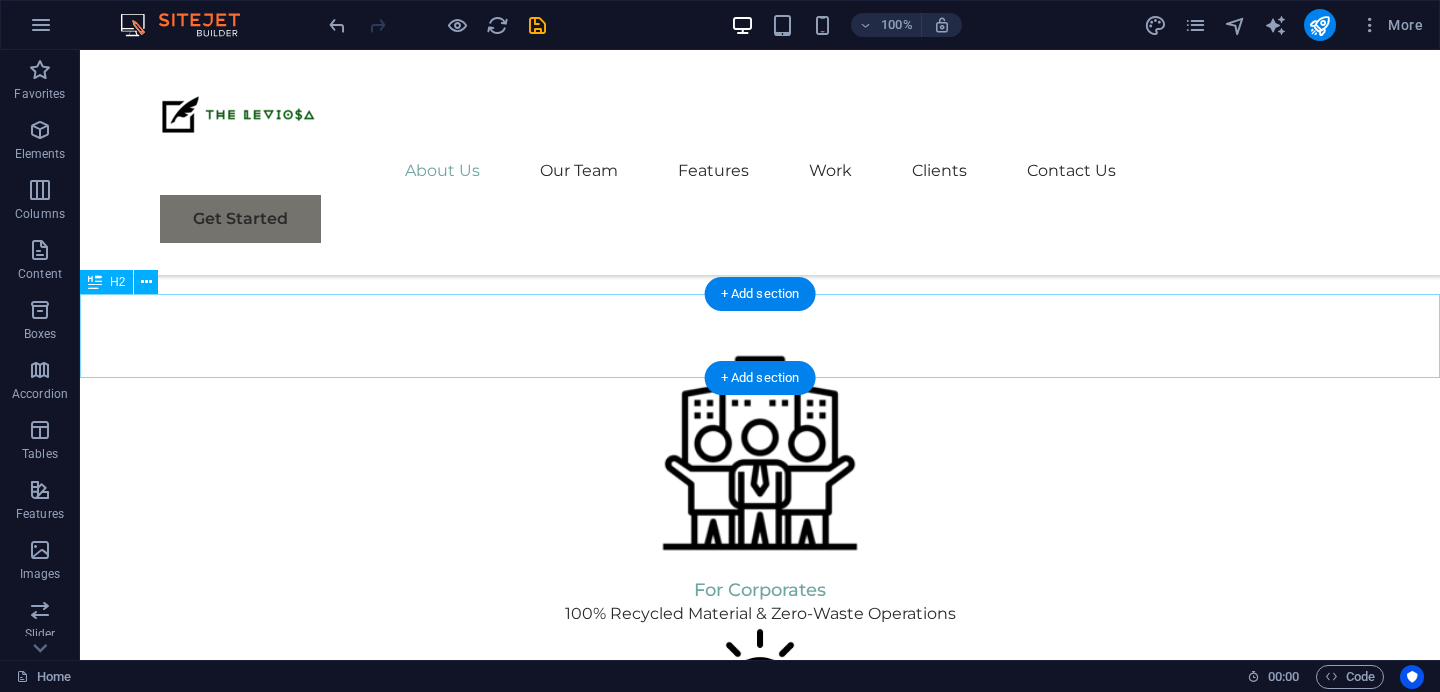 scroll, scrollTop: 1508, scrollLeft: 0, axis: vertical 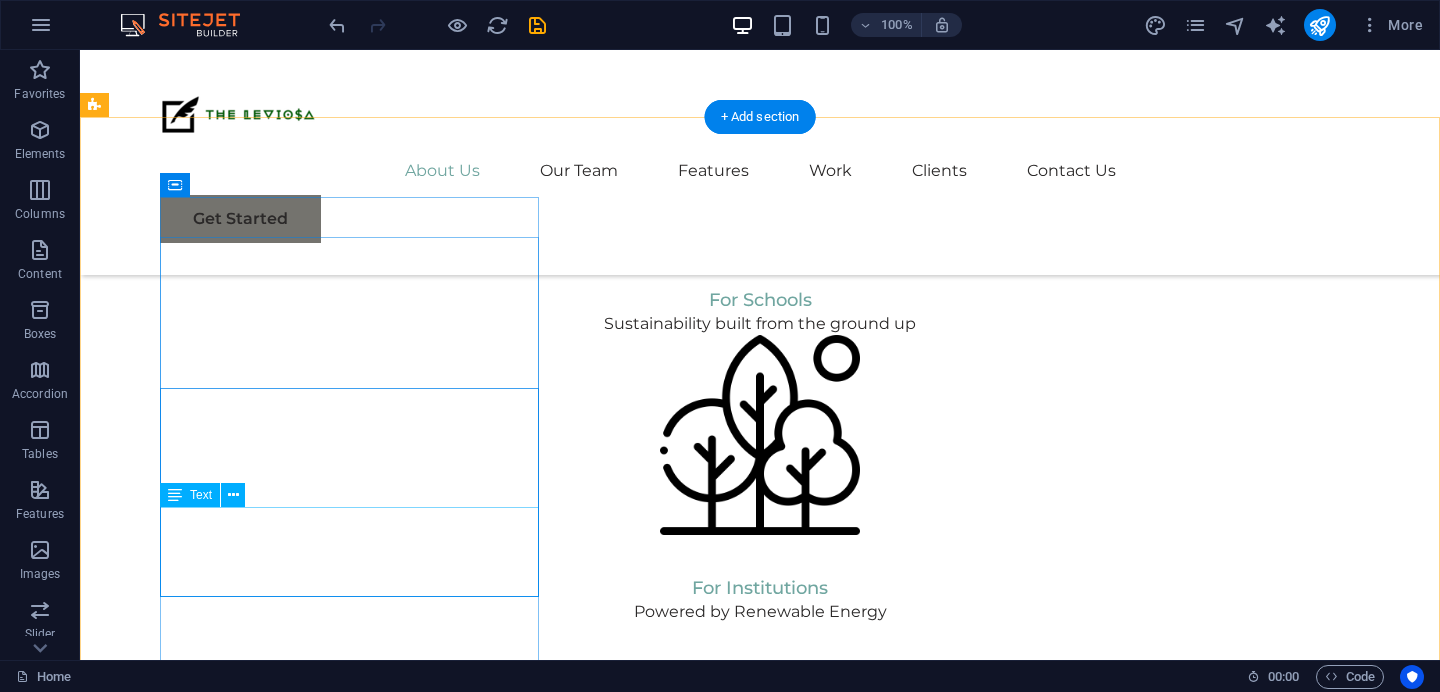 click on "Lorem ipsum dolor sit amet, consectetuer adipiscing elit. Aenean commodo ligula eget dolor. Lorem ipsum dolor sit amet, consectetuer adipiscing elit leget dolor." at bounding box center [293, 1935] 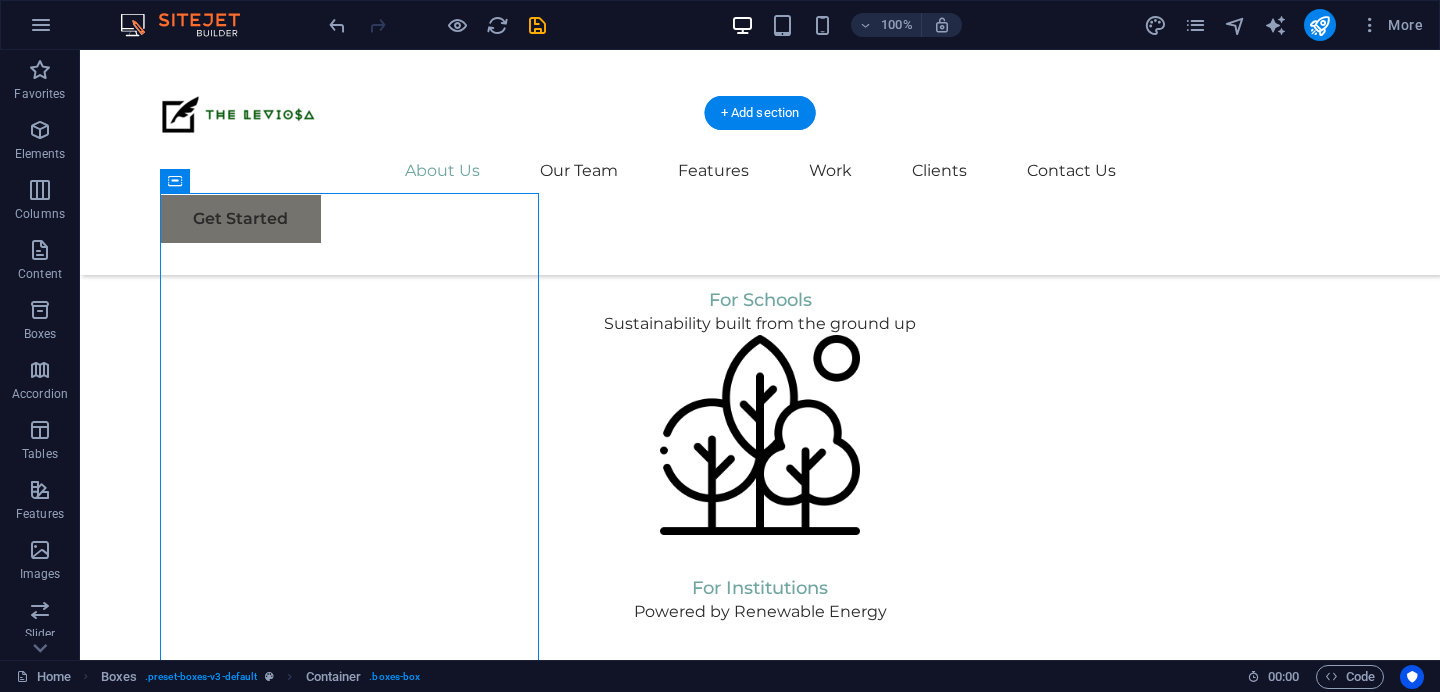 scroll, scrollTop: 1898, scrollLeft: 0, axis: vertical 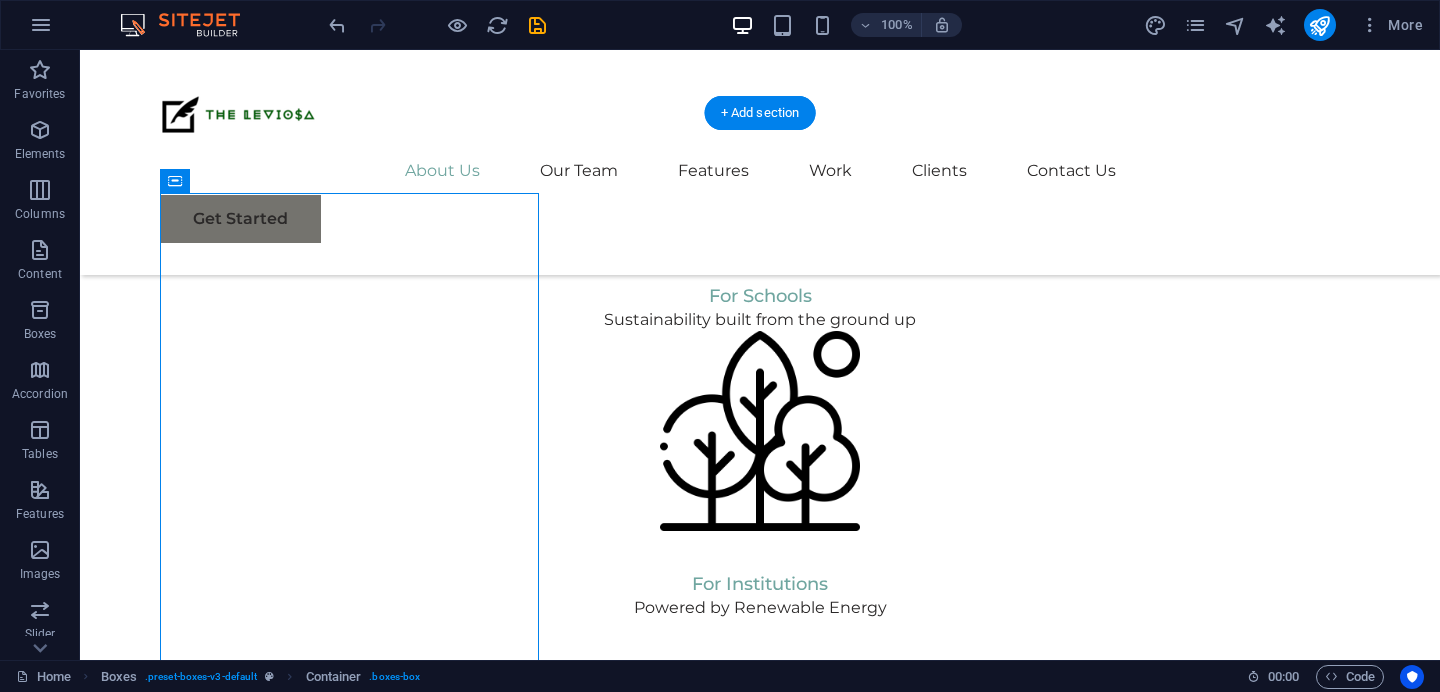 drag, startPoint x: 520, startPoint y: 624, endPoint x: 374, endPoint y: 344, distance: 315.7784 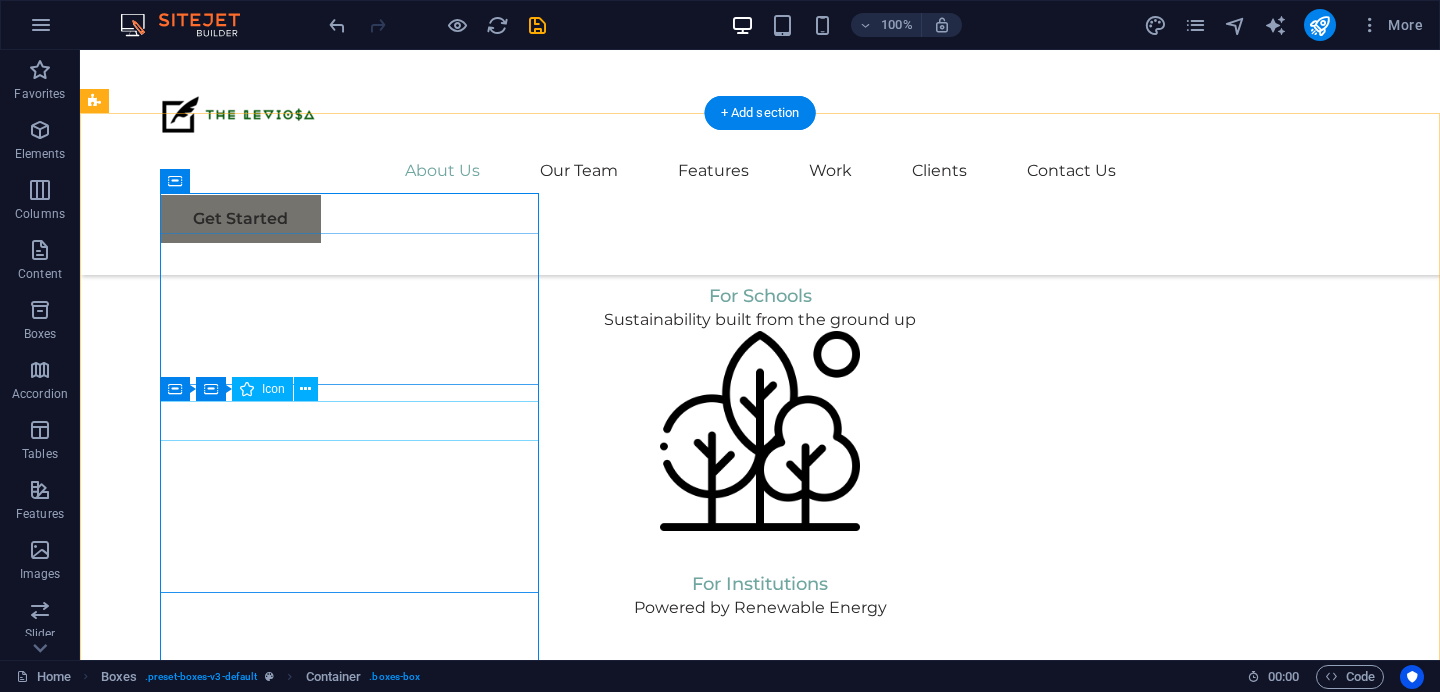 click at bounding box center (293, 1805) 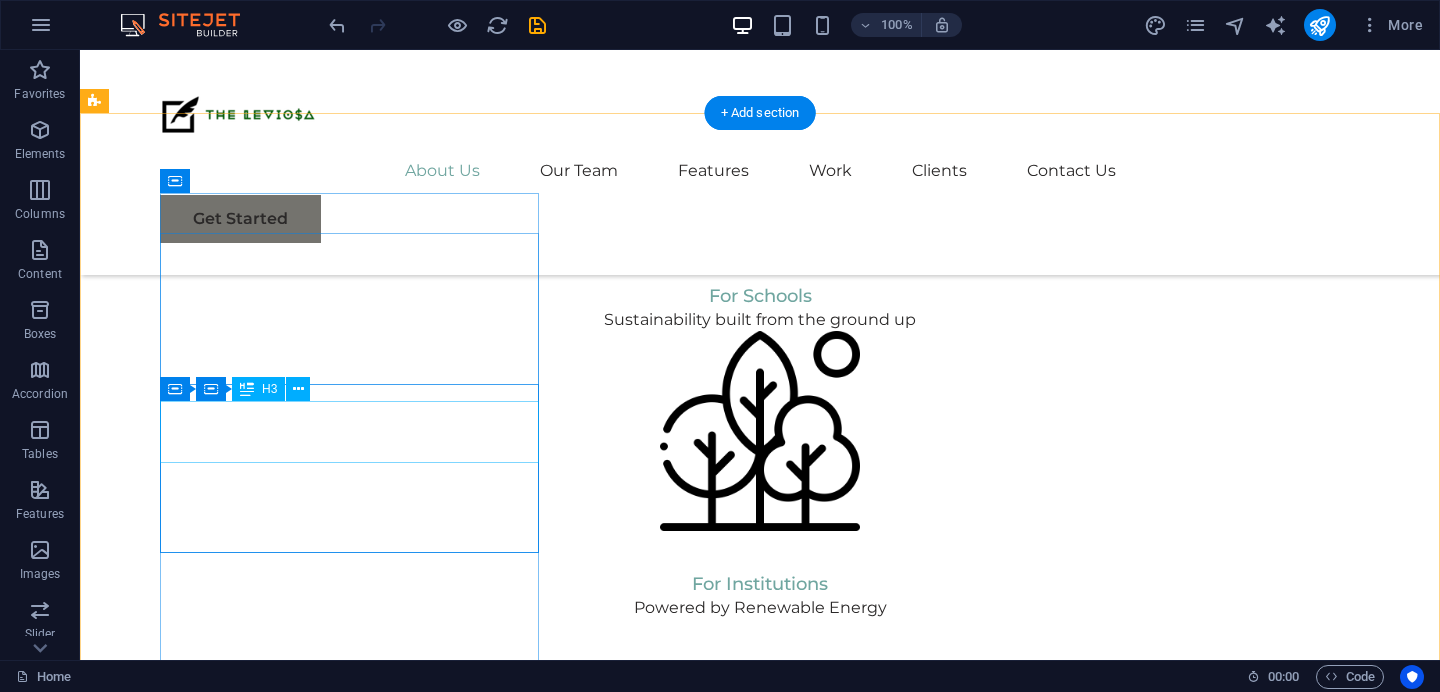 click on "Headline" at bounding box center (293, 1816) 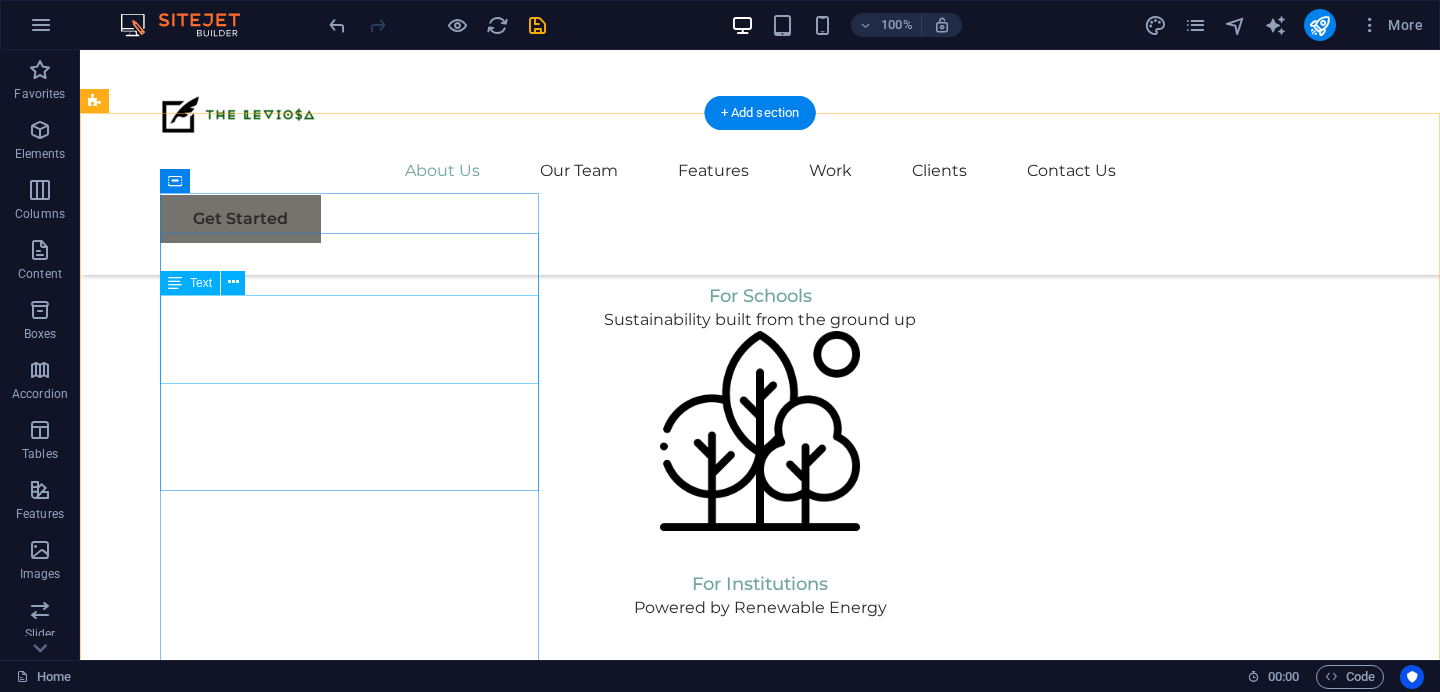 click on "Lorem ipsum dolor sit amet, consectetuer adipiscing elit. Aenean commodo ligula eget dolor. Lorem ipsum dolor sit amet, consectetuer adipiscing elit leget dolor." at bounding box center [293, 1723] 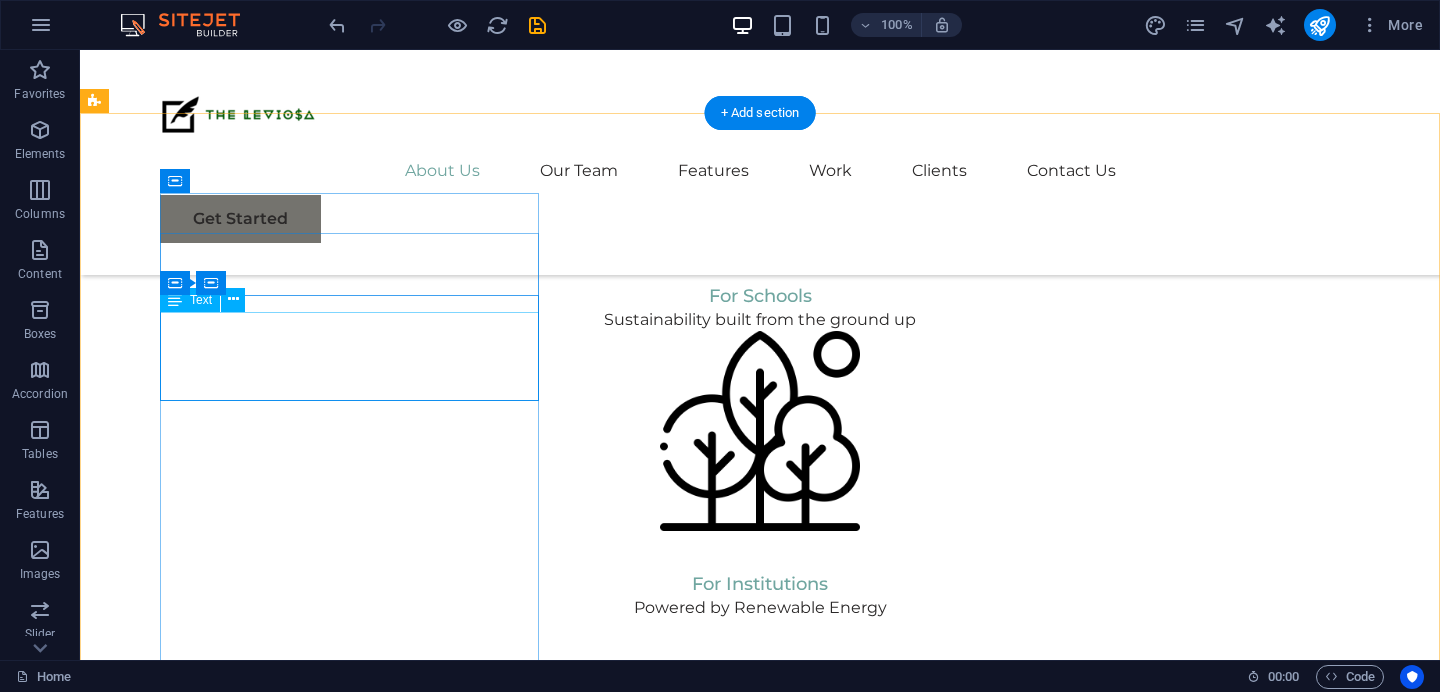 click on "Lorem ipsum dolor sit amet, consectetuer adipiscing elit. Aenean commodo ligula eget dolor. Lorem ipsum dolor sit amet, consectetuer adipiscing elit leget dolor." at bounding box center (293, 1740) 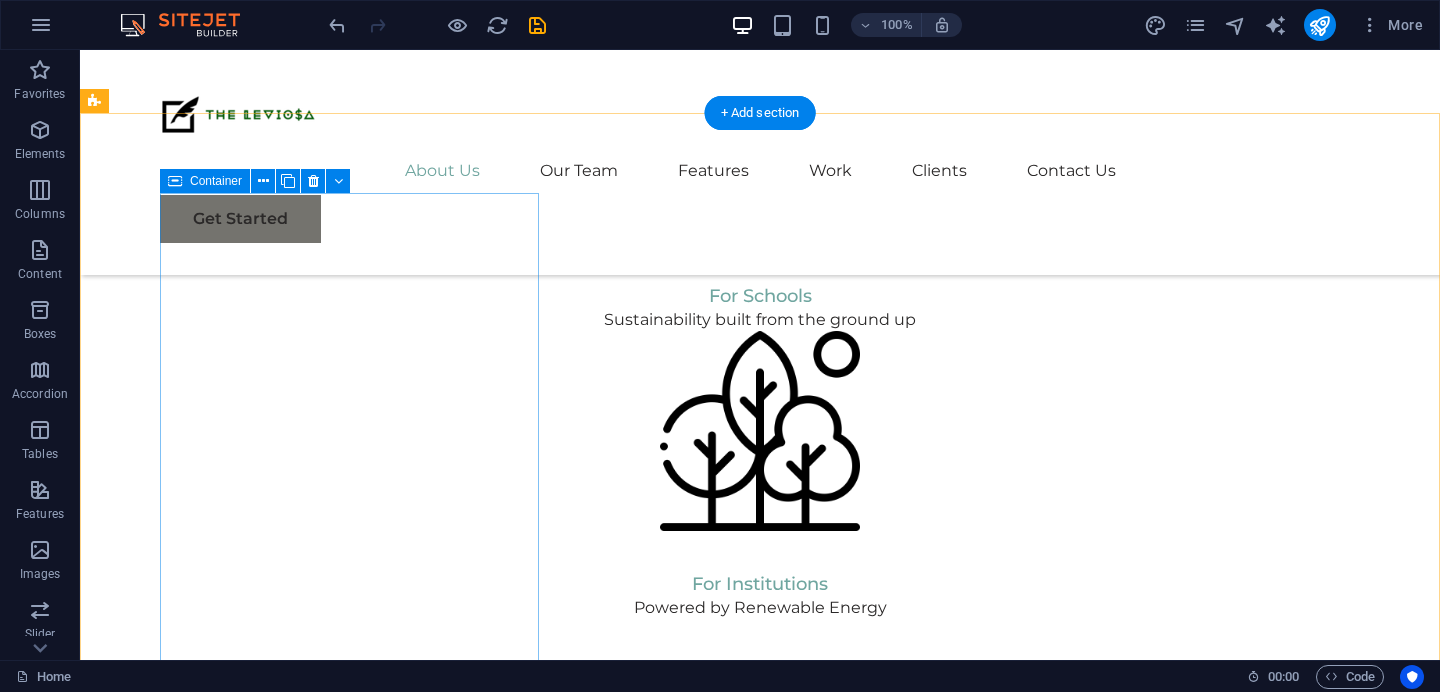 click on "Headline" at bounding box center (293, 1636) 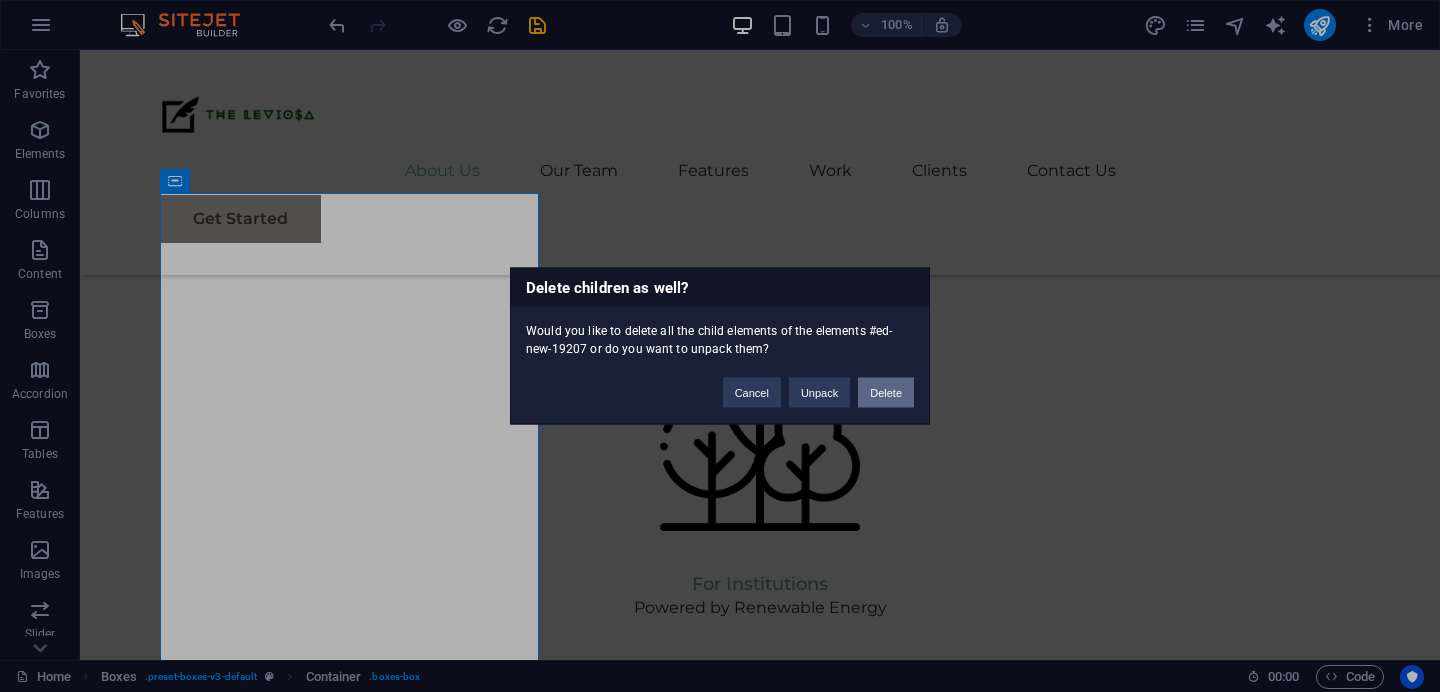 click on "Delete" at bounding box center [886, 393] 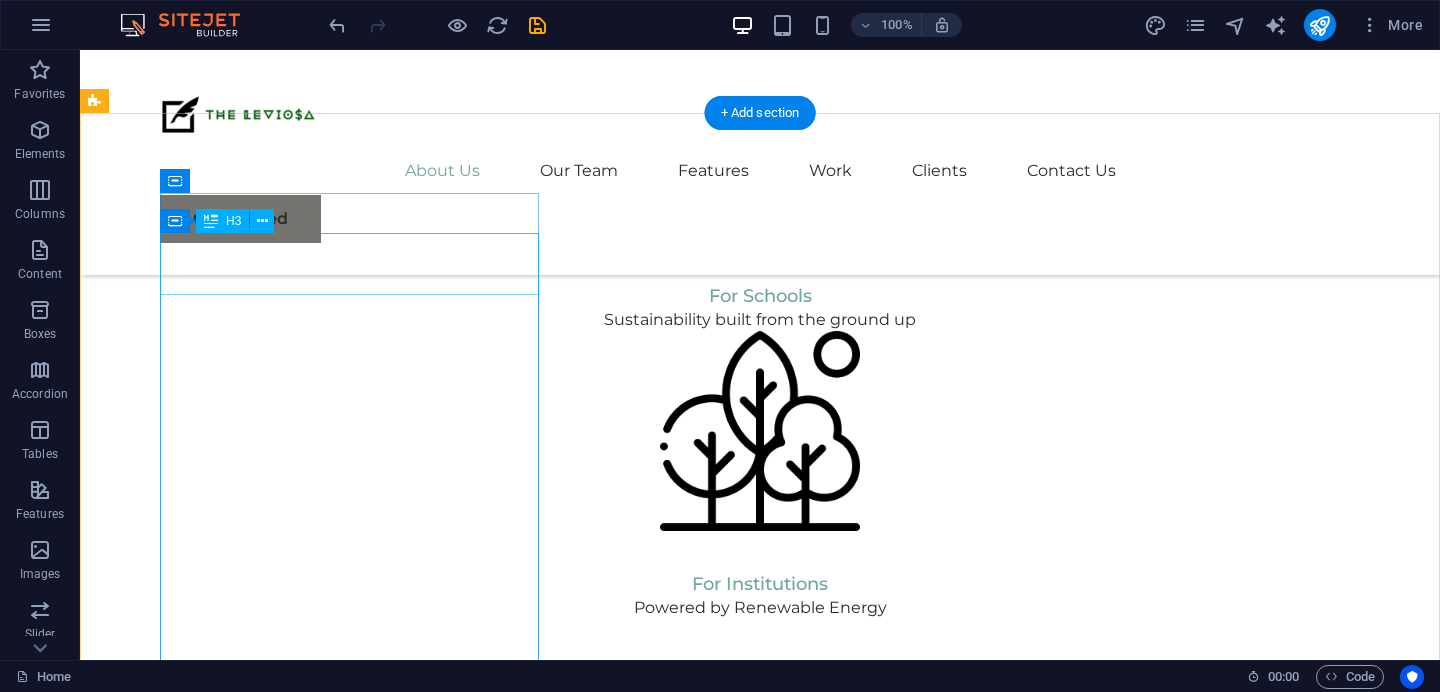 click on "Headline" at bounding box center [293, 1648] 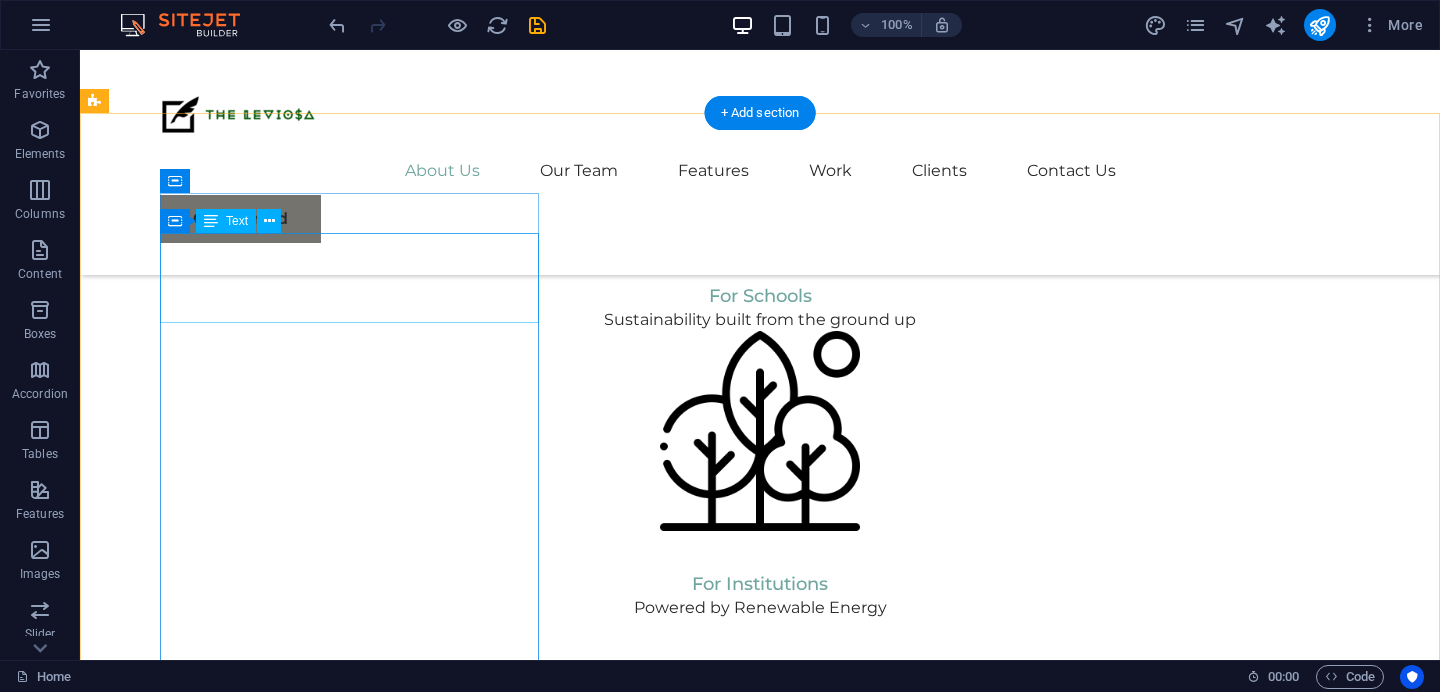 click on "Lorem ipsum dolor sit amet, consectetuer adipiscing elit. Aenean commodo ligula eget dolor. Lorem ipsum dolor sit amet, consectetuer adipiscing elit leget dolor." at bounding box center (293, 1662) 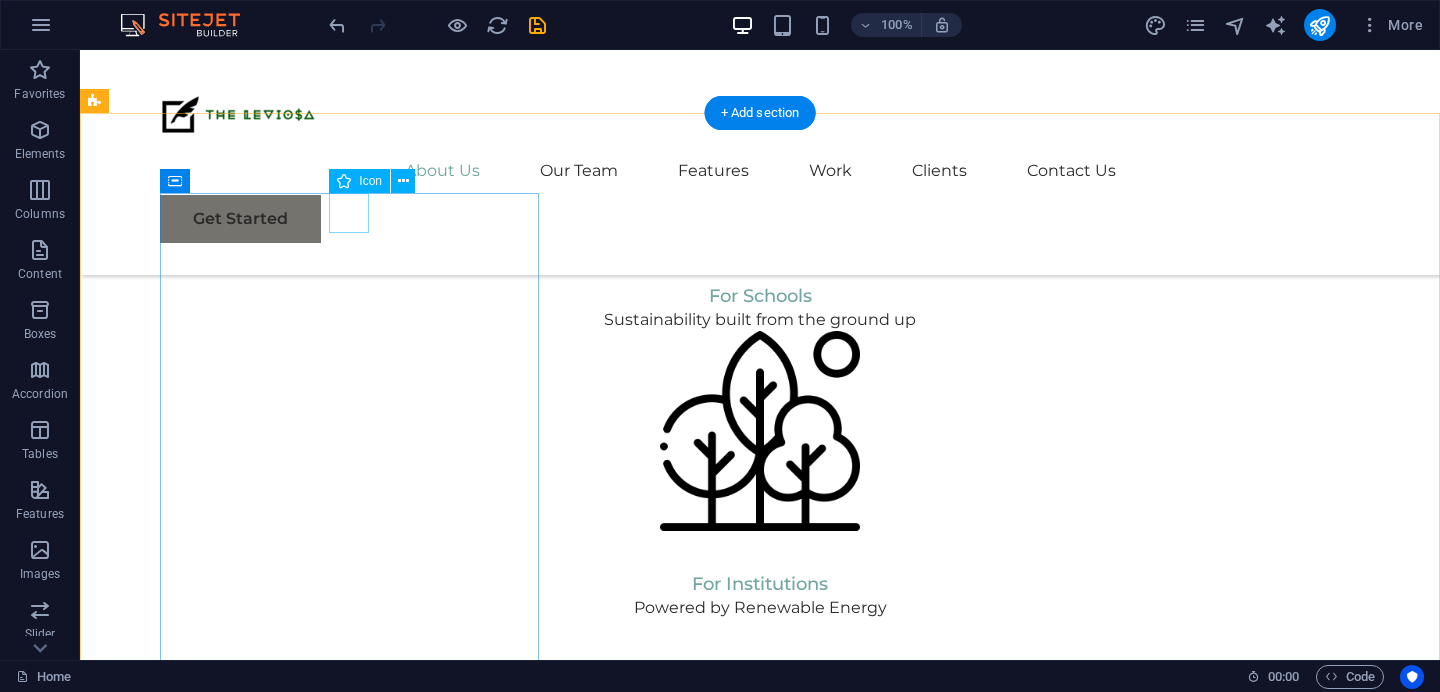 click at bounding box center [293, 1597] 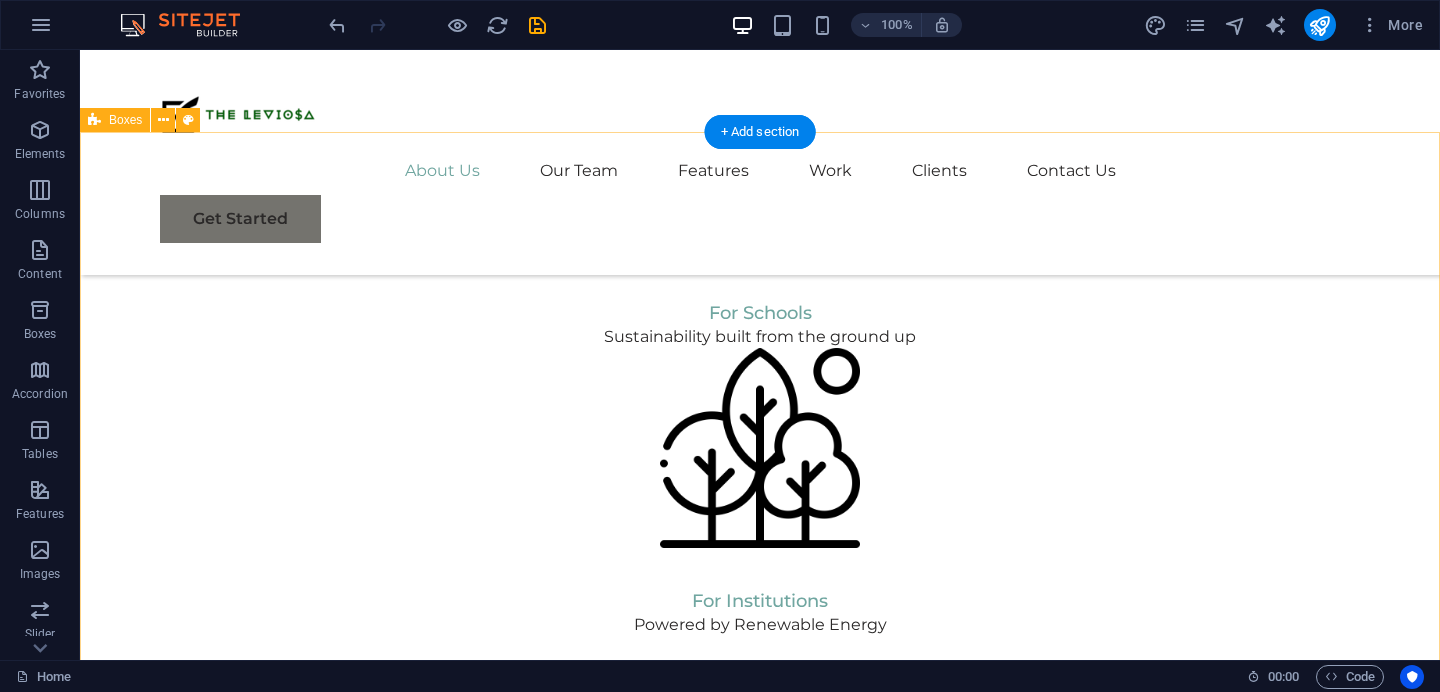 scroll, scrollTop: 1879, scrollLeft: 0, axis: vertical 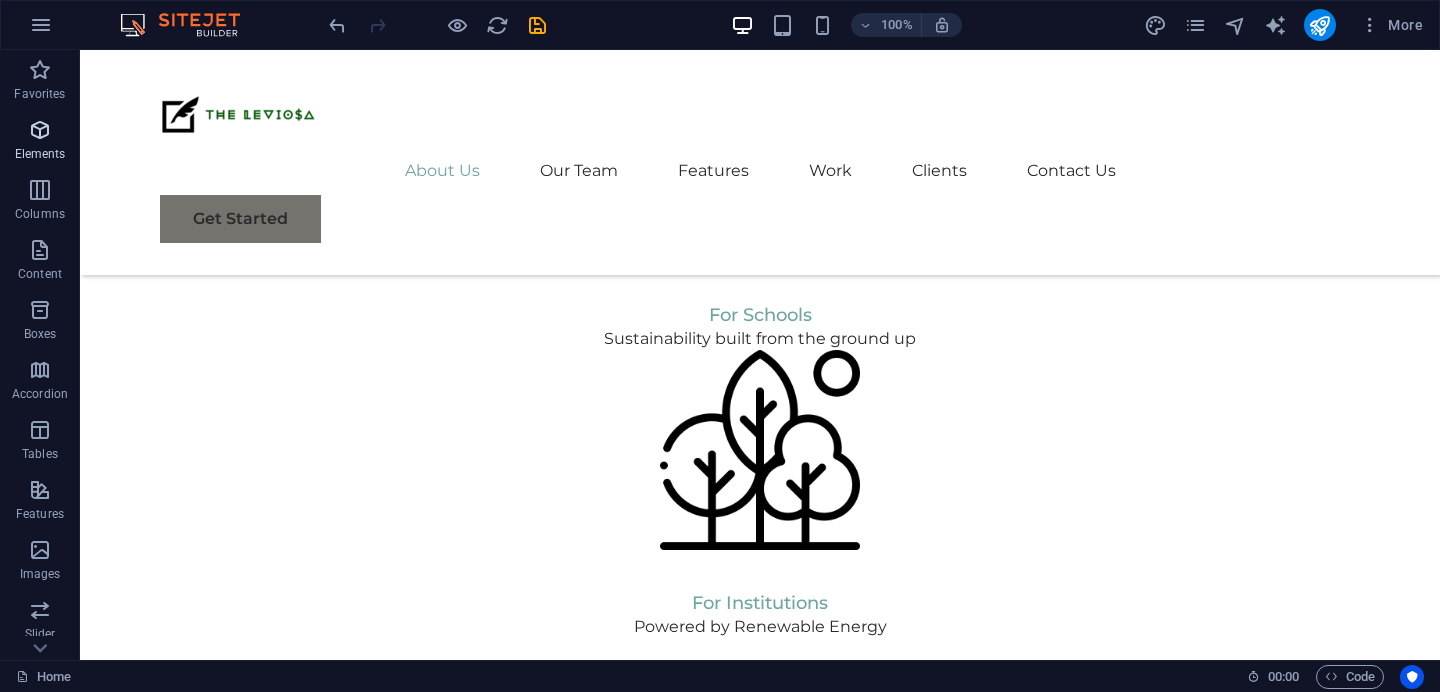click on "Elements" at bounding box center [40, 142] 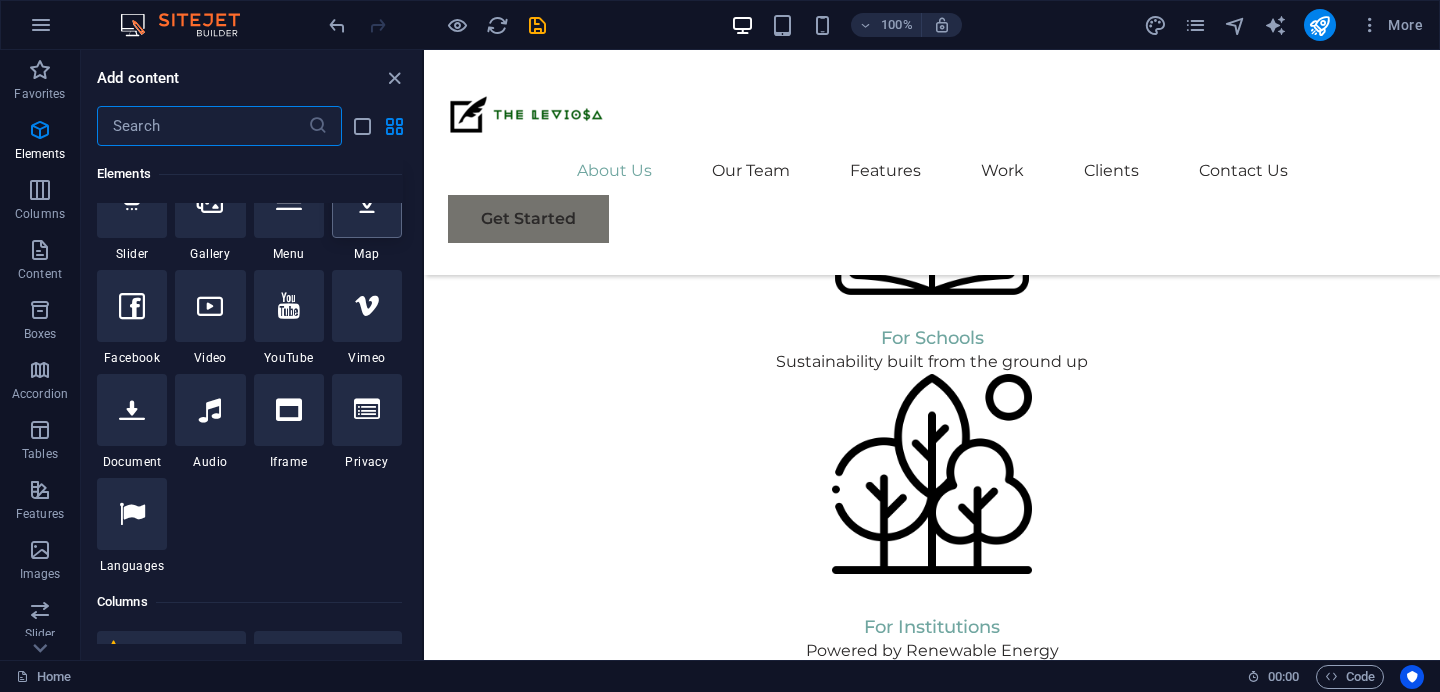 scroll, scrollTop: 571, scrollLeft: 0, axis: vertical 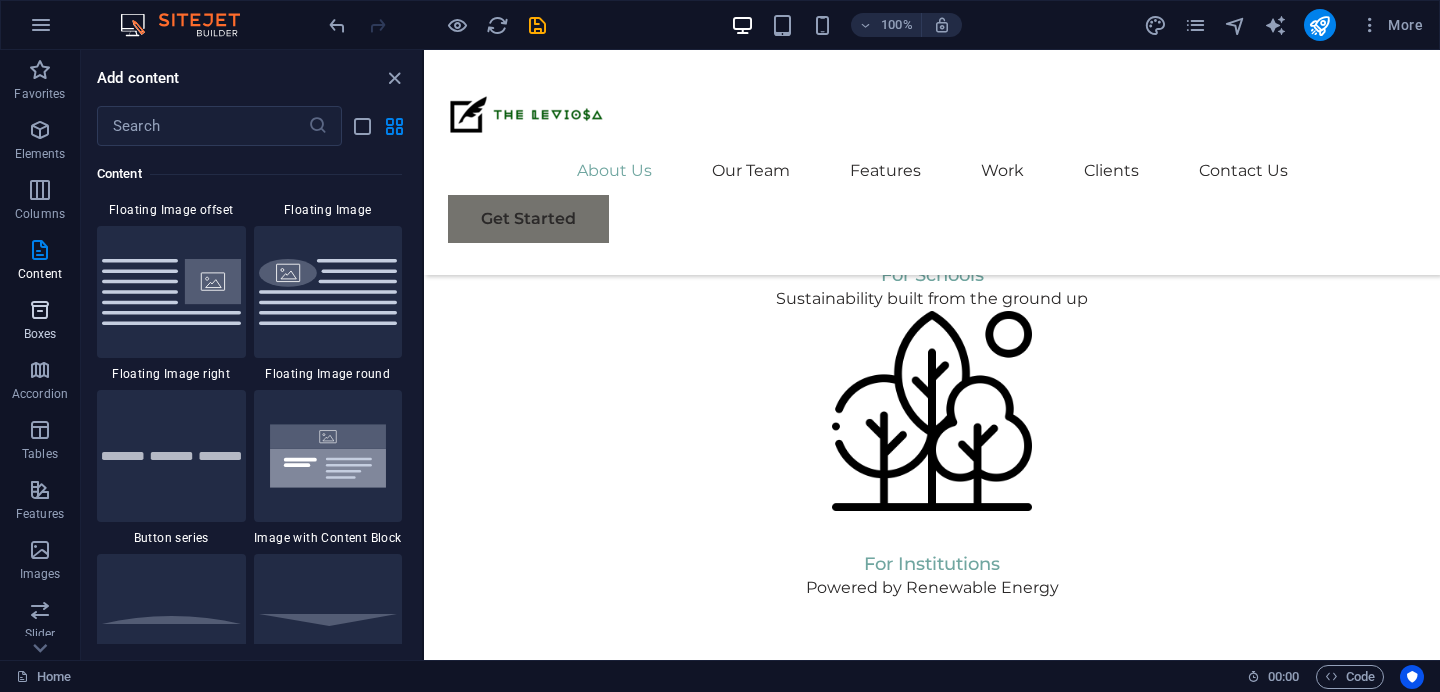 click on "Boxes" at bounding box center (40, 334) 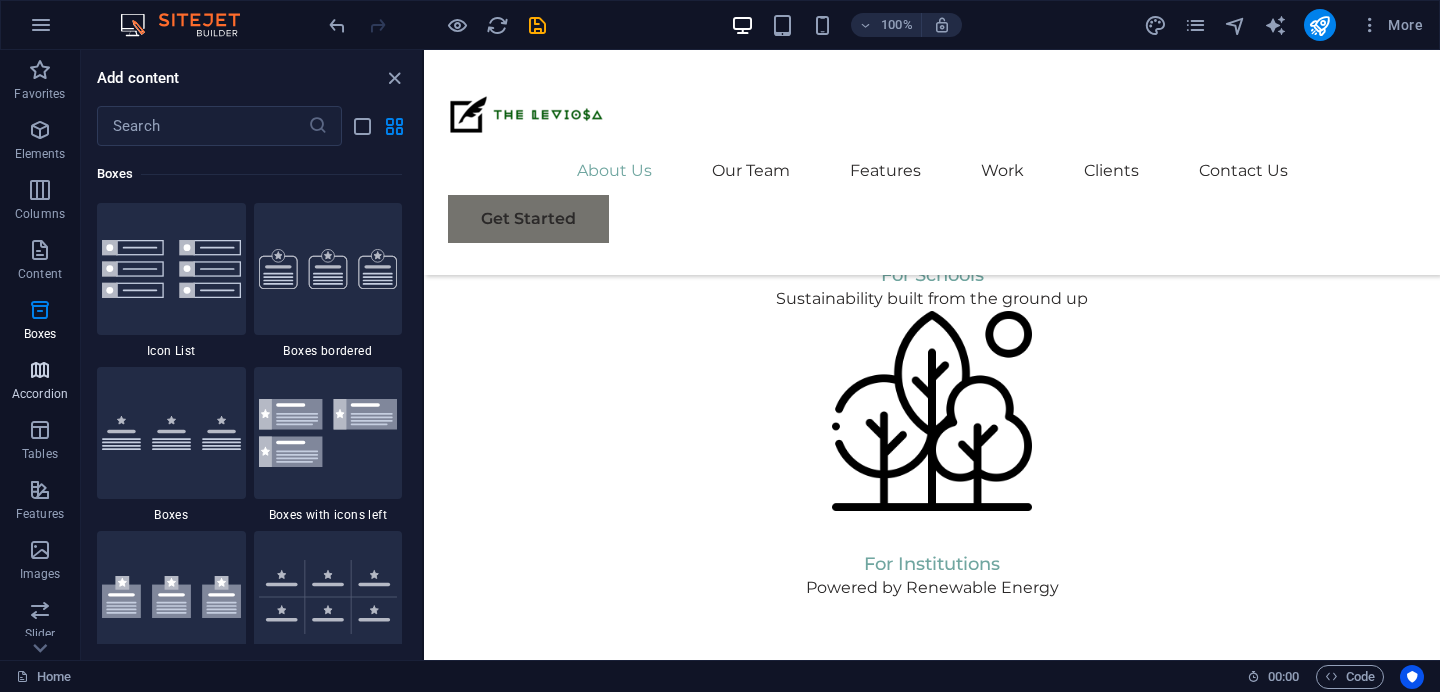 click at bounding box center [40, 370] 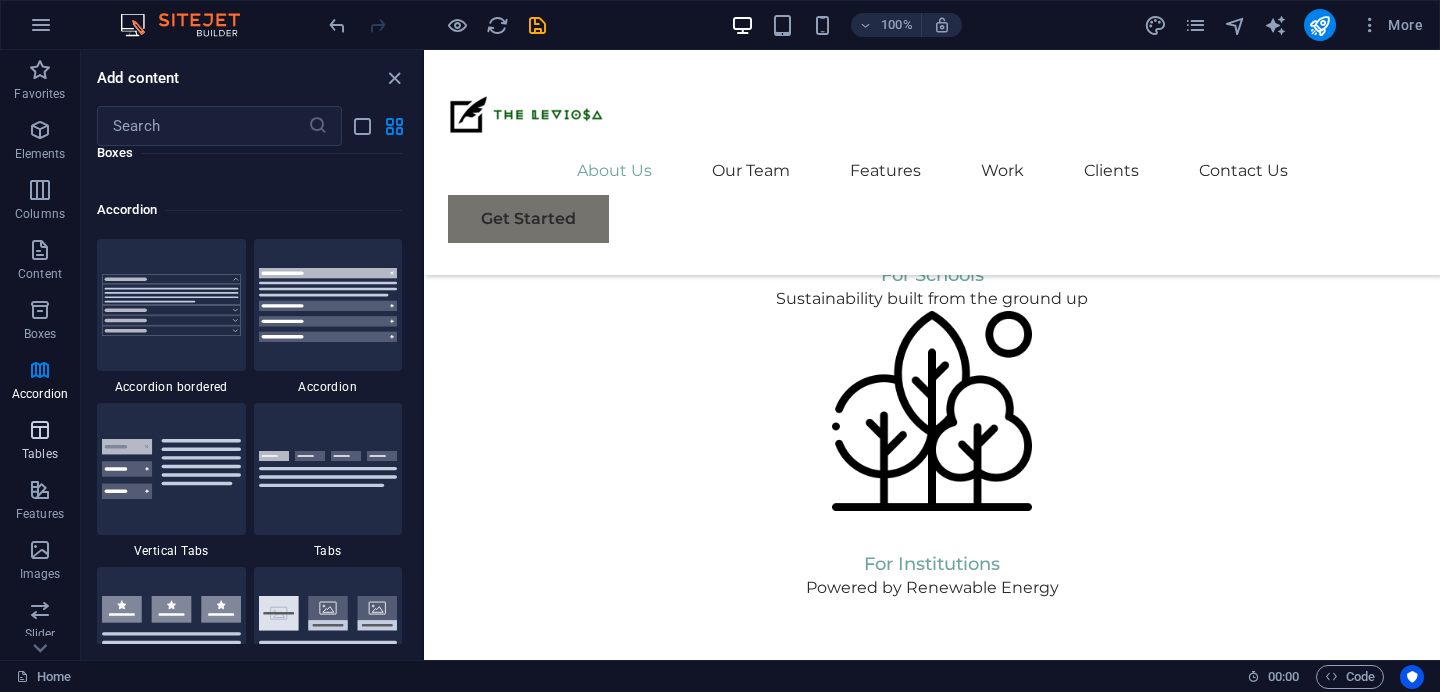 scroll, scrollTop: 6385, scrollLeft: 0, axis: vertical 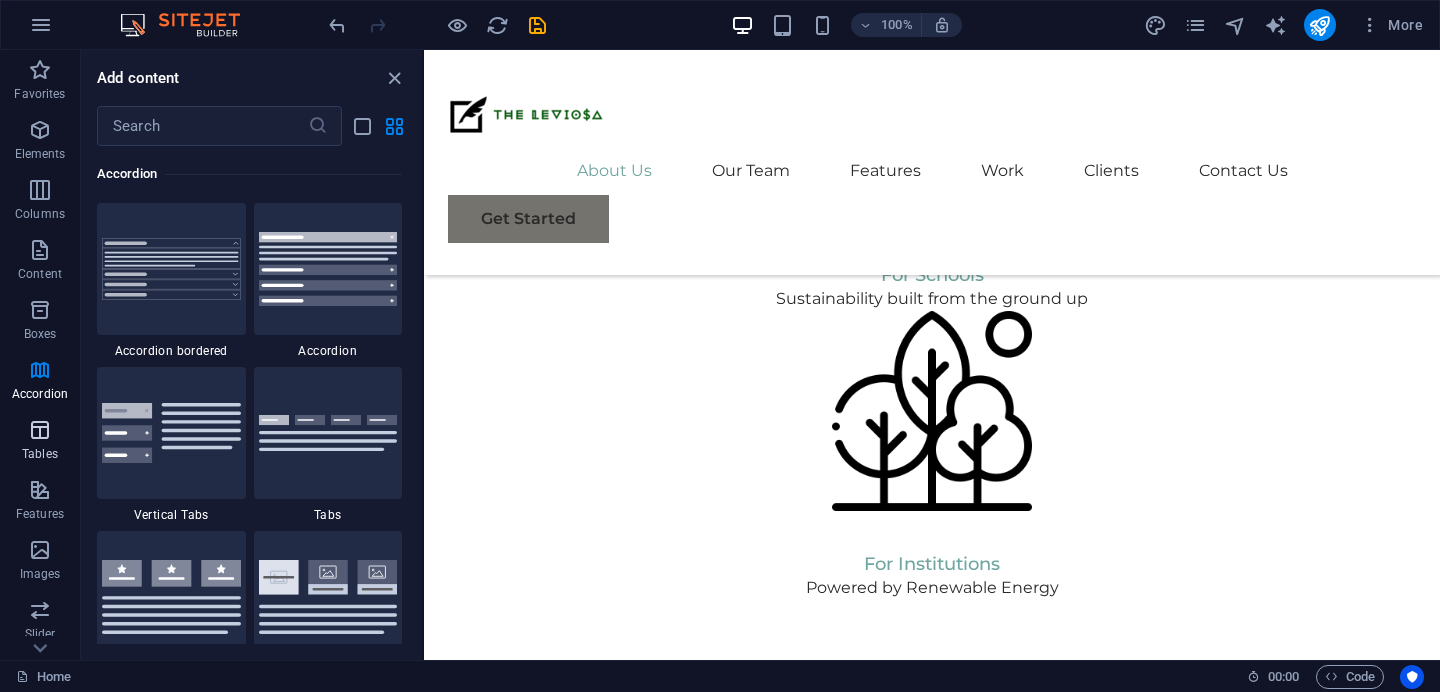 click on "Tables" at bounding box center [40, 454] 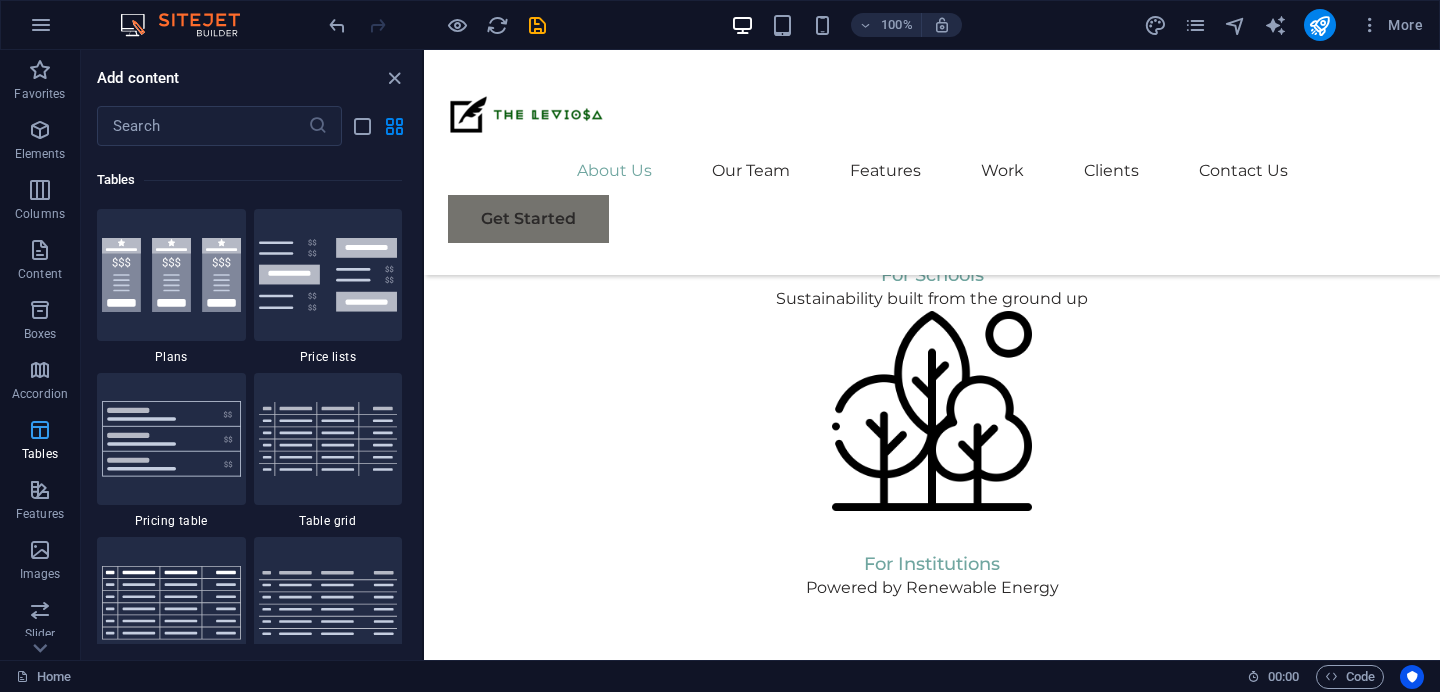 scroll, scrollTop: 6926, scrollLeft: 0, axis: vertical 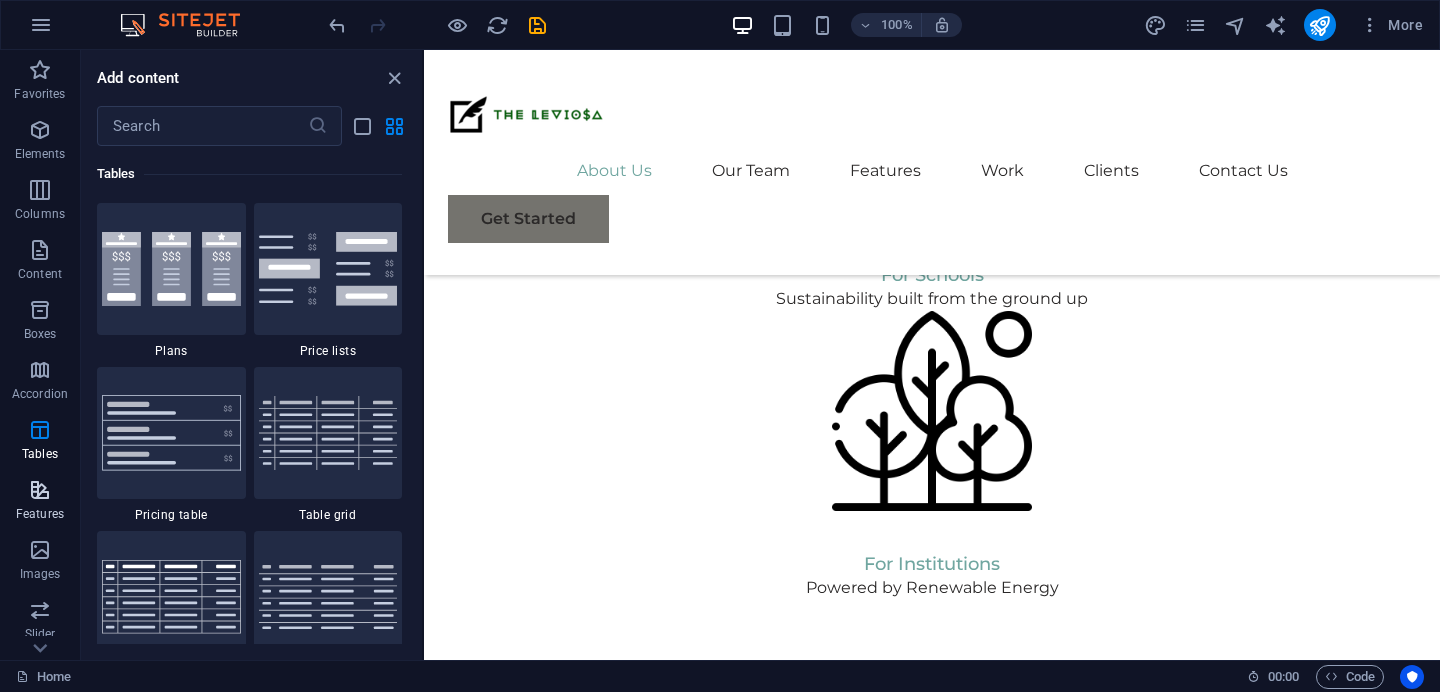 click at bounding box center (40, 490) 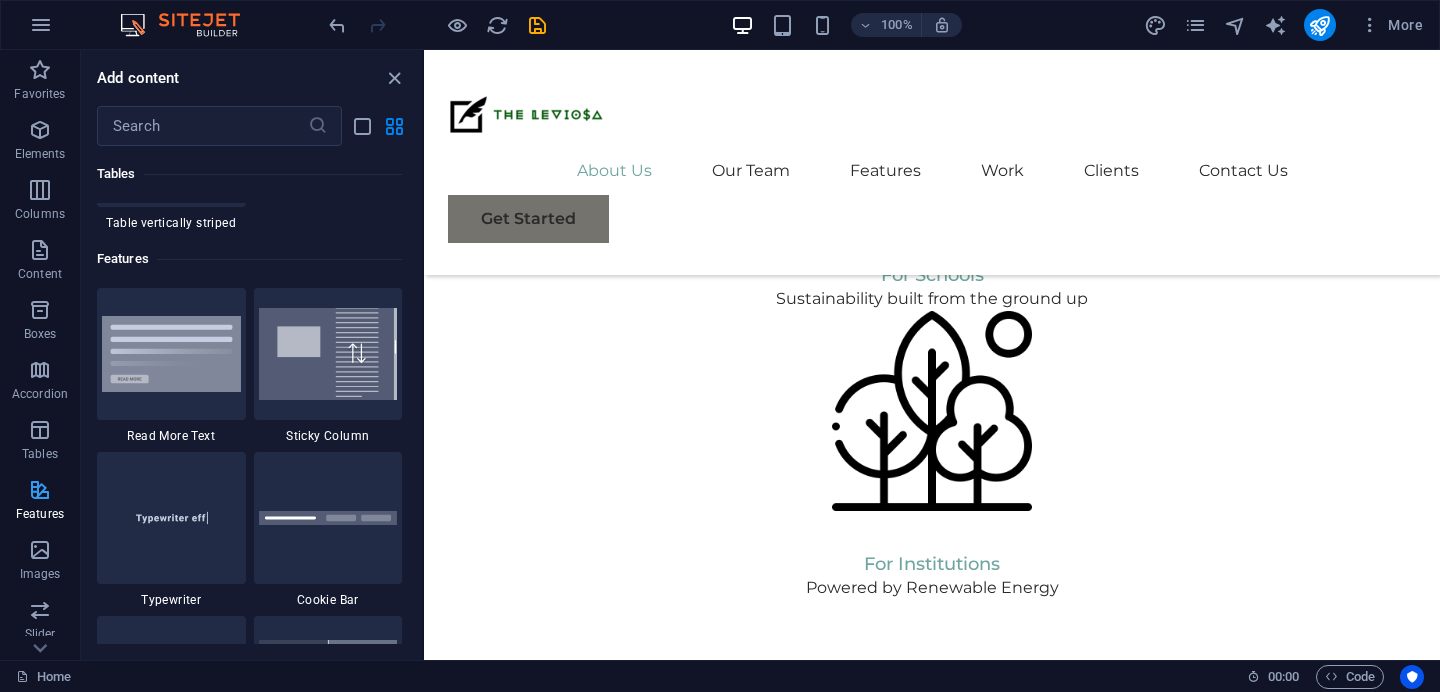scroll, scrollTop: 7795, scrollLeft: 0, axis: vertical 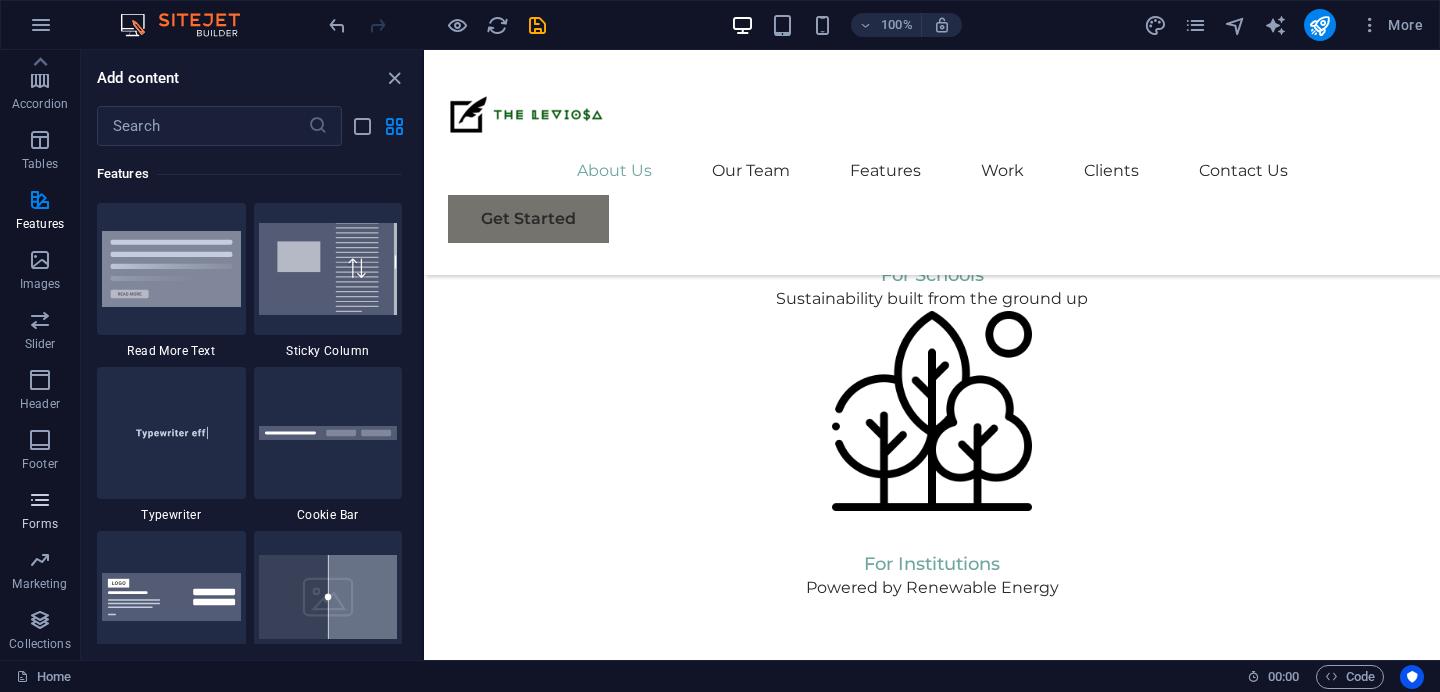 click on "Forms" at bounding box center (40, 524) 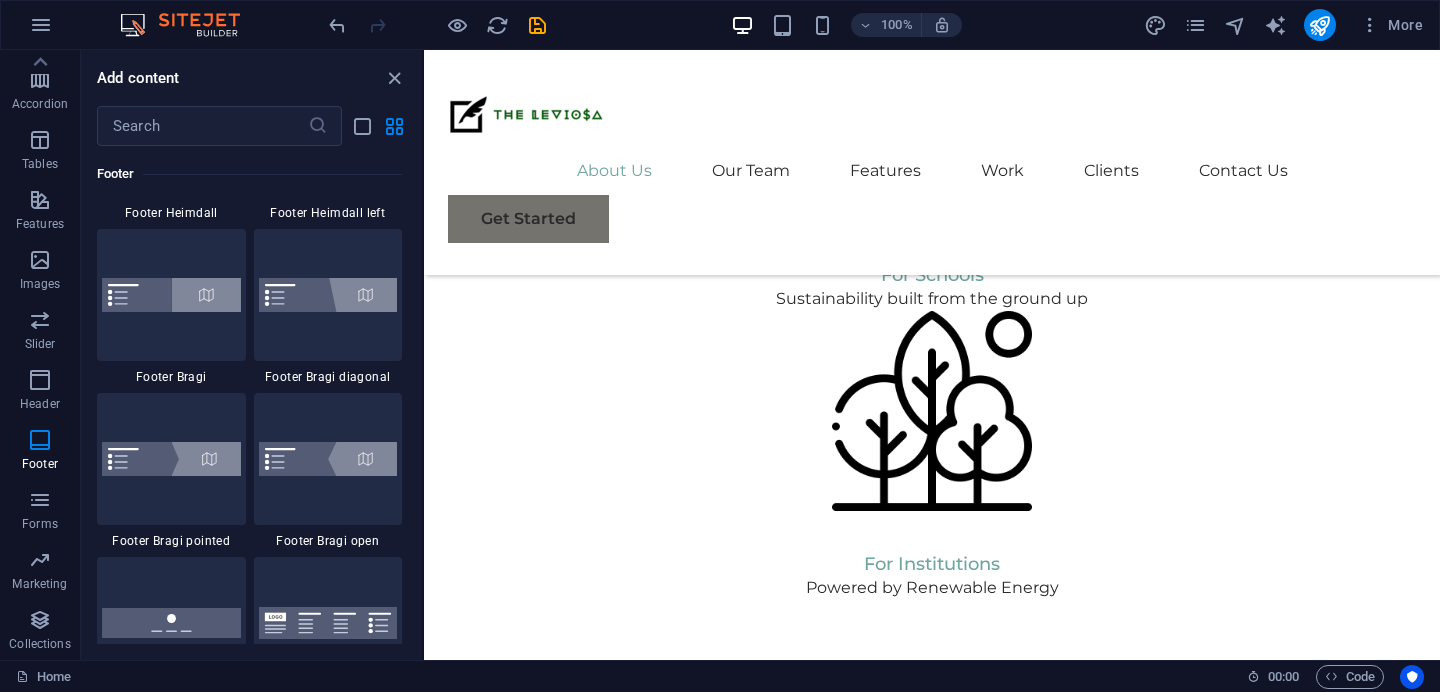 scroll, scrollTop: 13699, scrollLeft: 0, axis: vertical 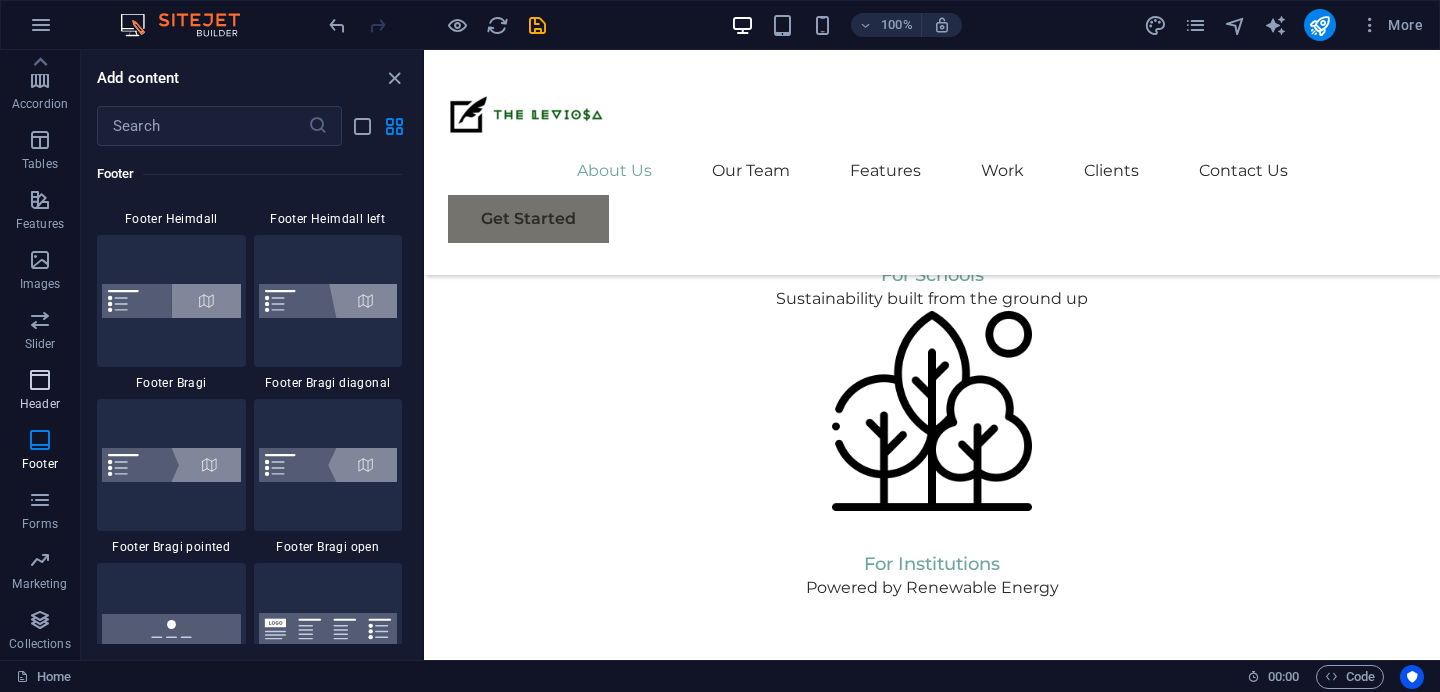 click at bounding box center [40, 380] 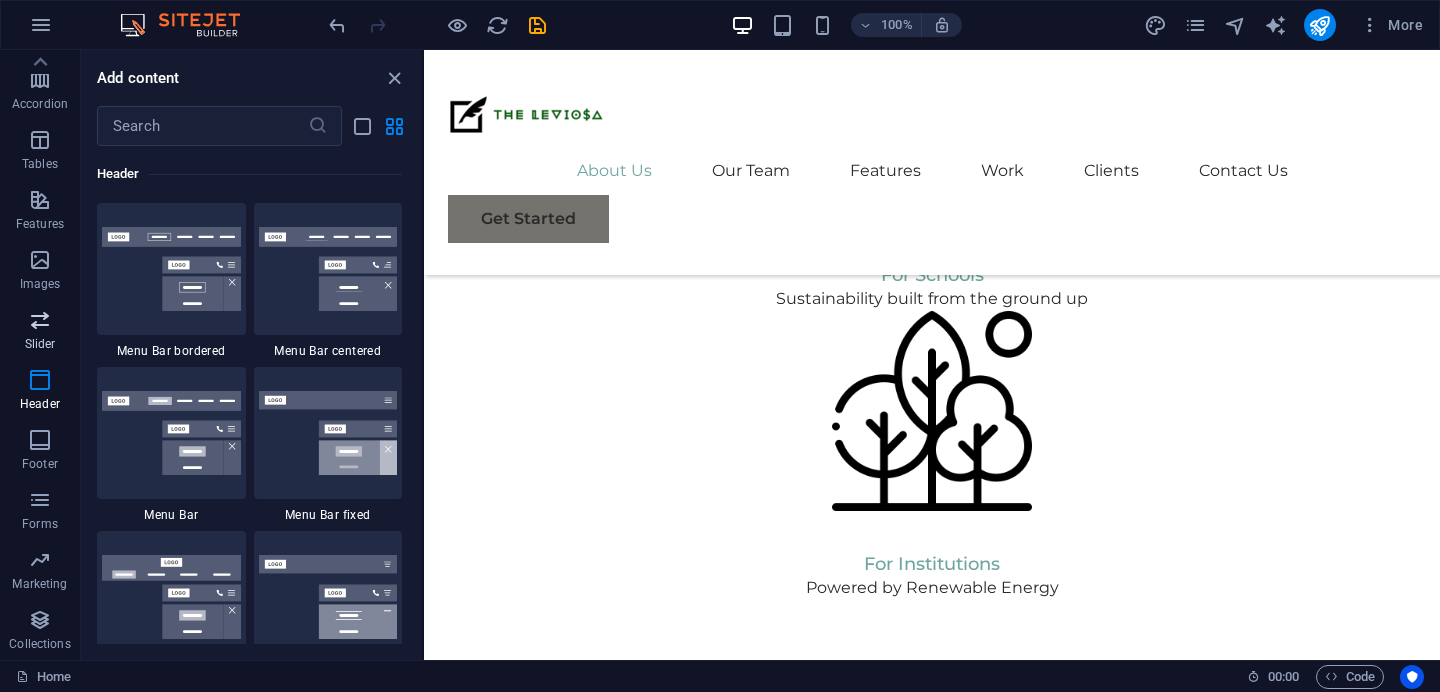 click on "Slider" at bounding box center [40, 344] 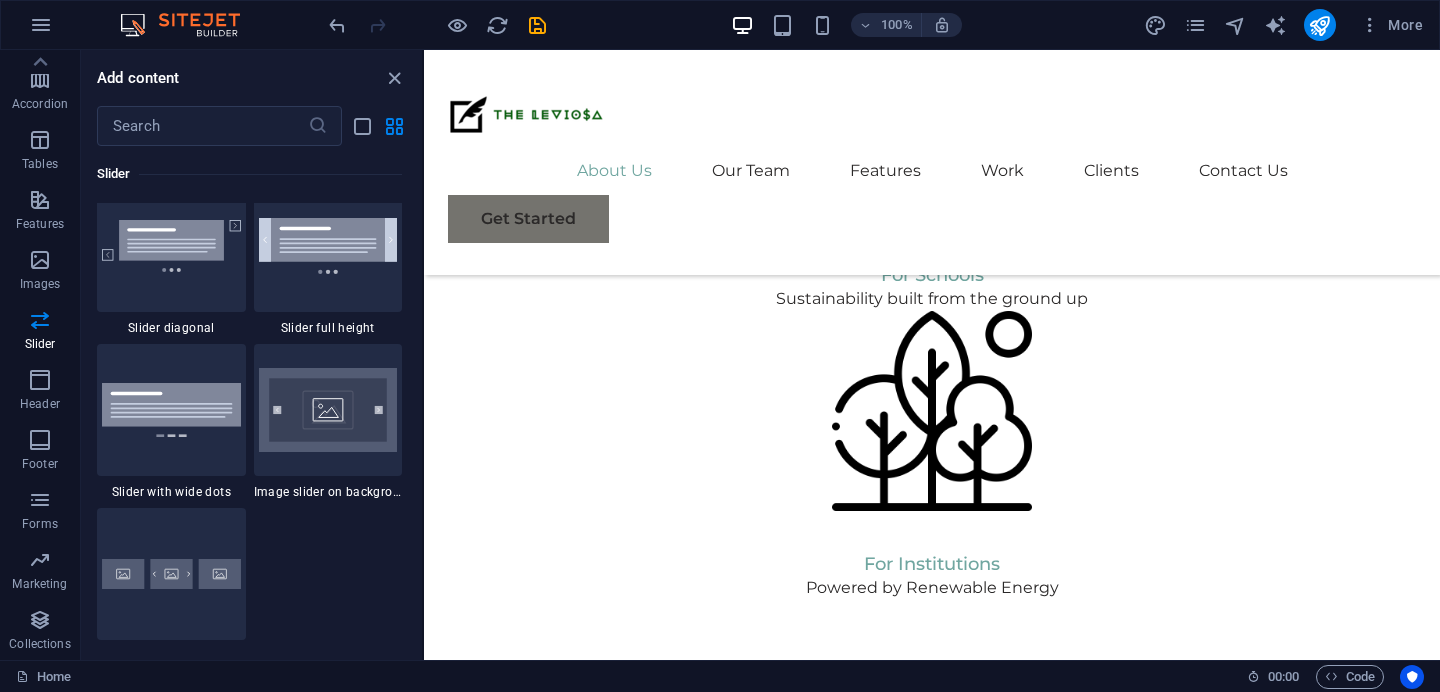 scroll, scrollTop: 11655, scrollLeft: 0, axis: vertical 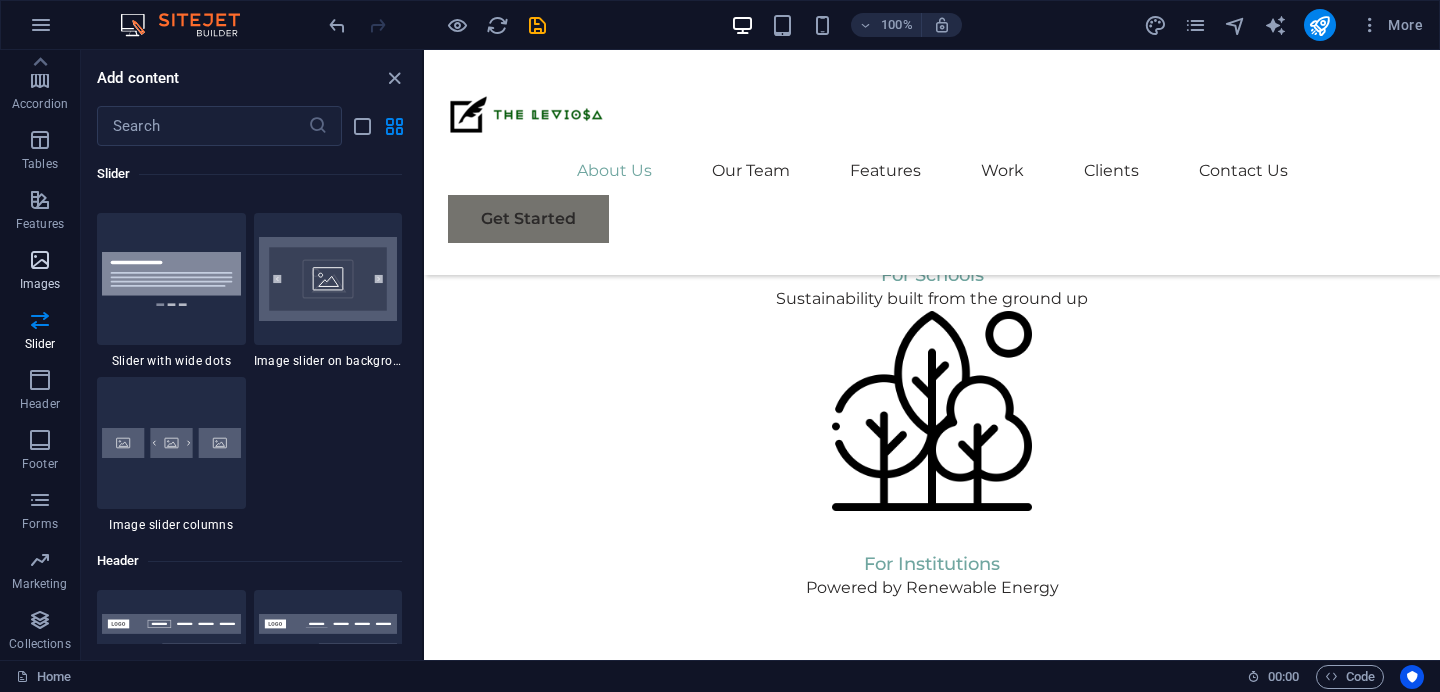 click on "Images" at bounding box center (40, 284) 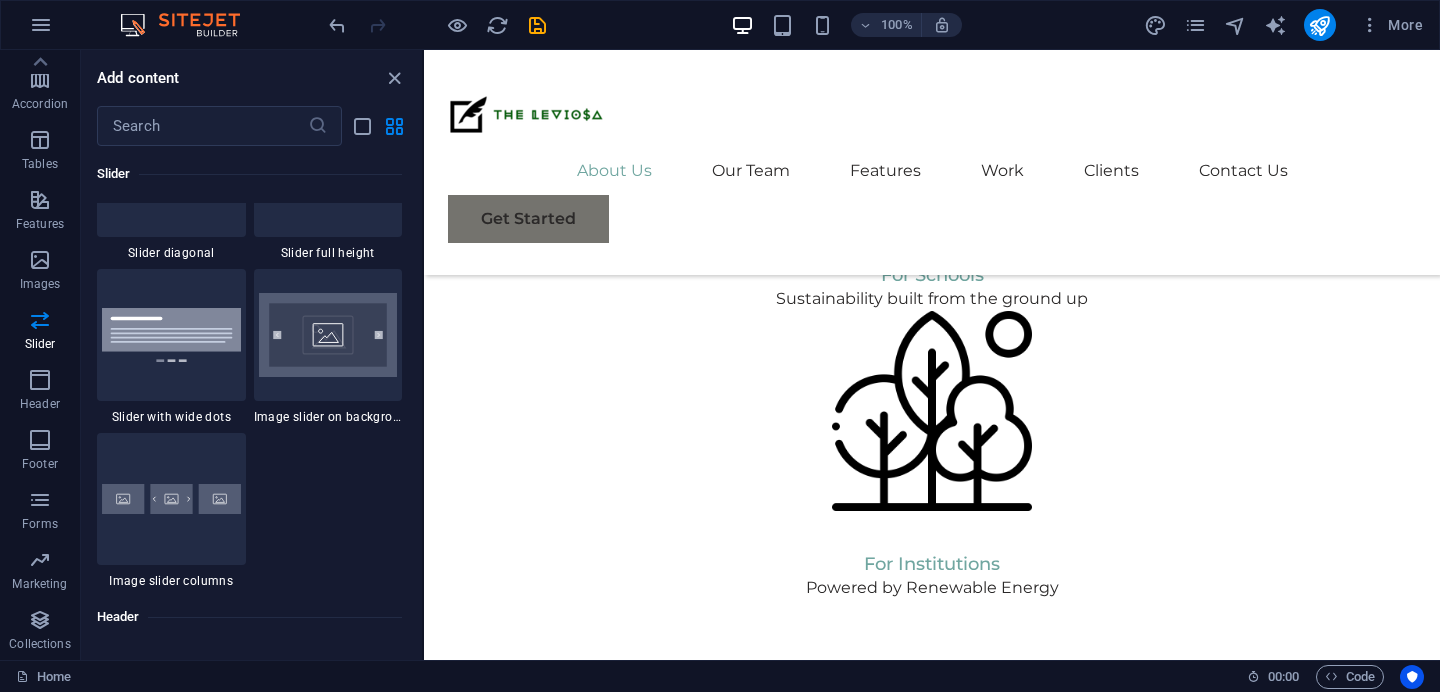 scroll, scrollTop: 11600, scrollLeft: 0, axis: vertical 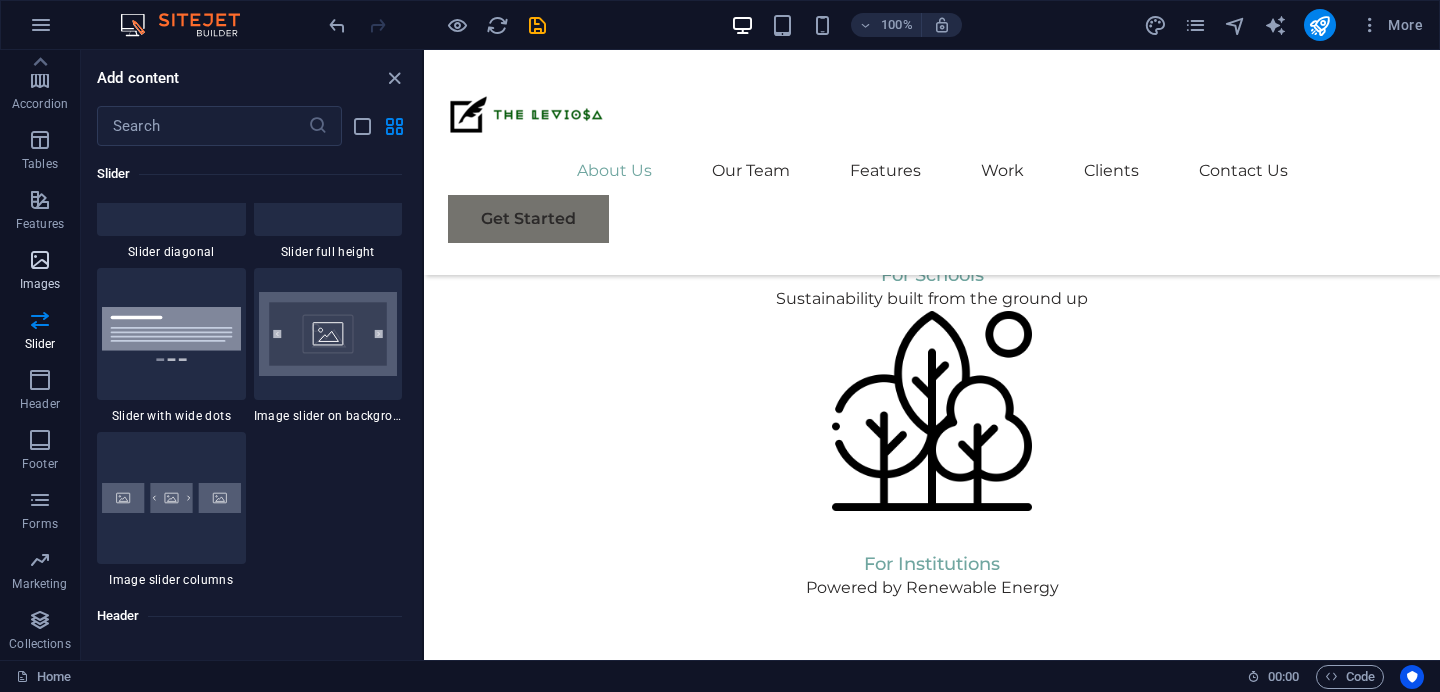 click at bounding box center (40, 260) 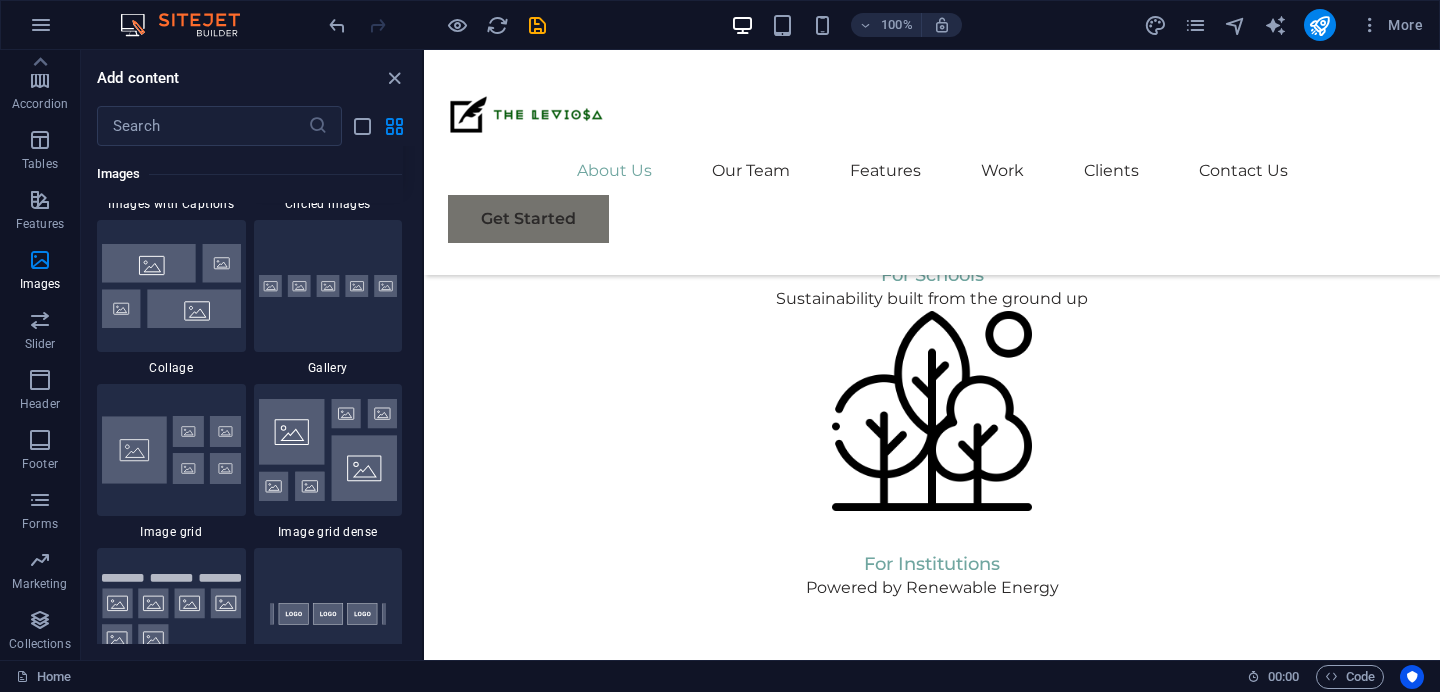 scroll, scrollTop: 10295, scrollLeft: 0, axis: vertical 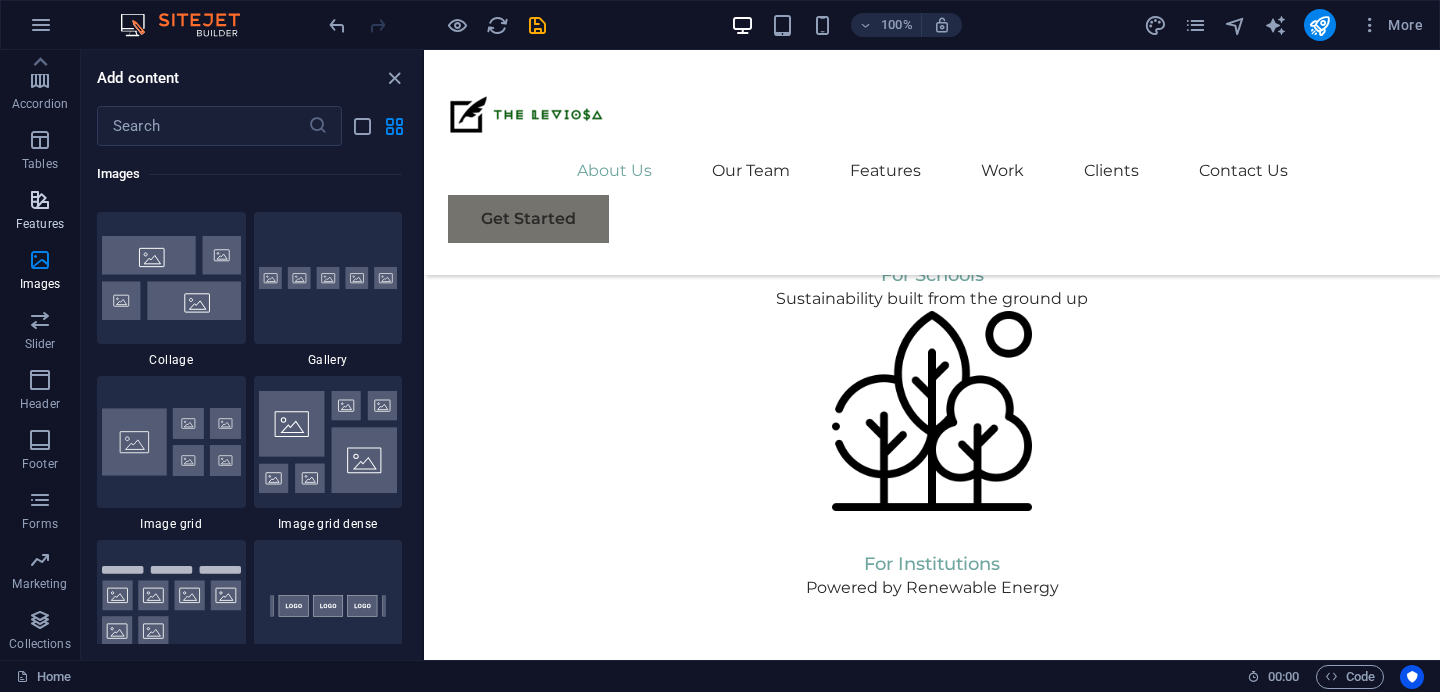 click on "Features" at bounding box center (40, 212) 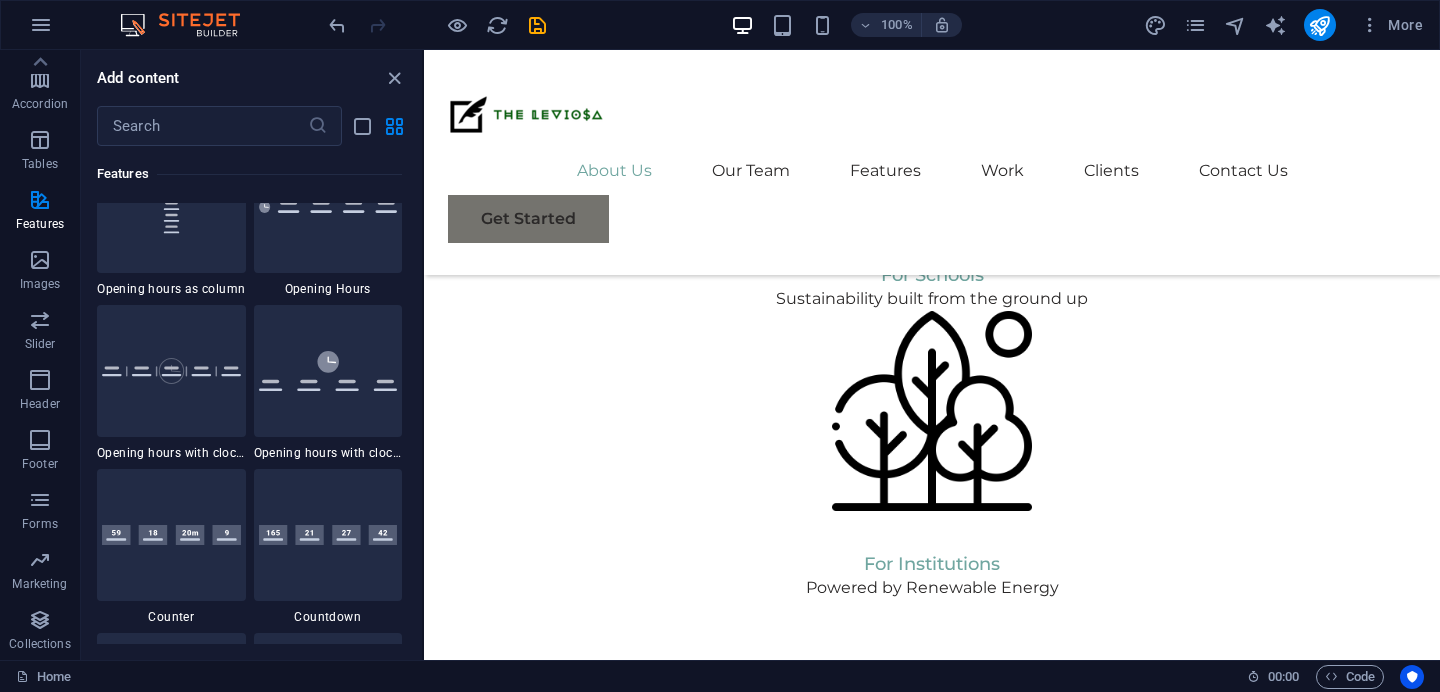 scroll, scrollTop: 8756, scrollLeft: 0, axis: vertical 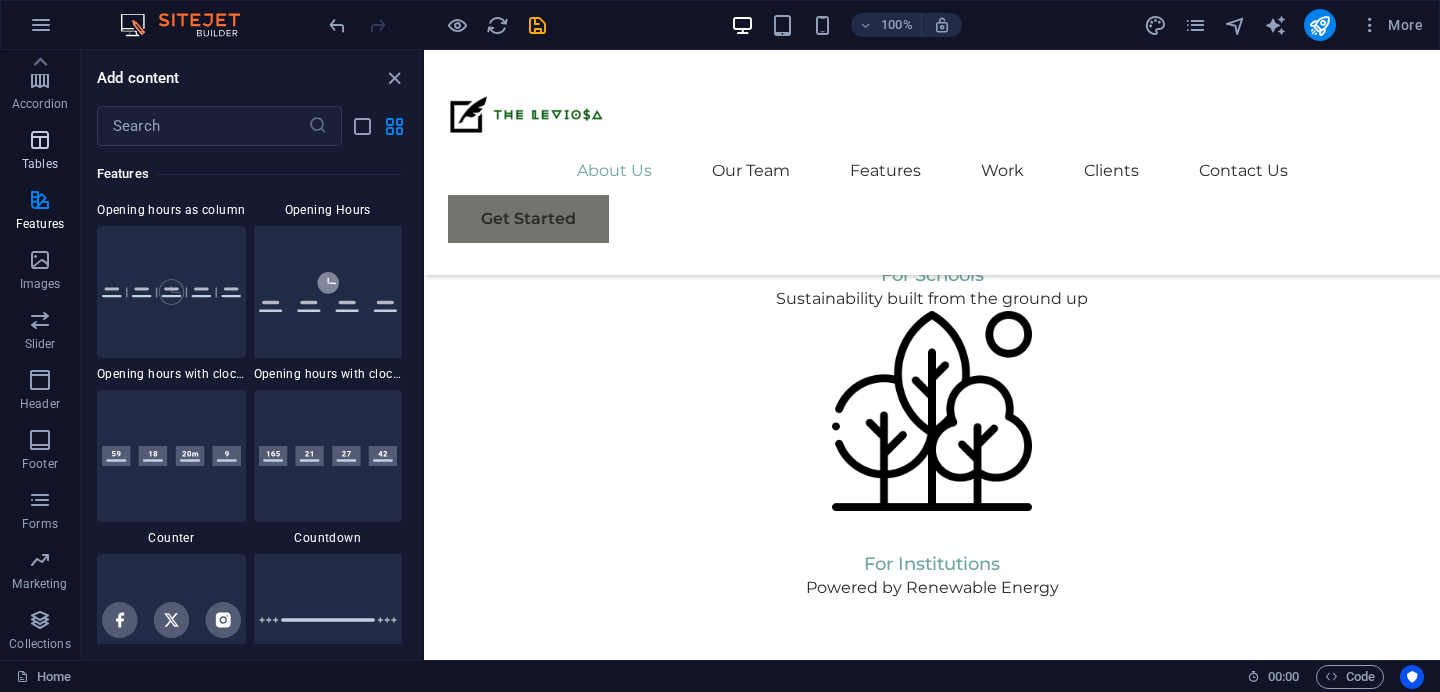 click on "Tables" at bounding box center [40, 152] 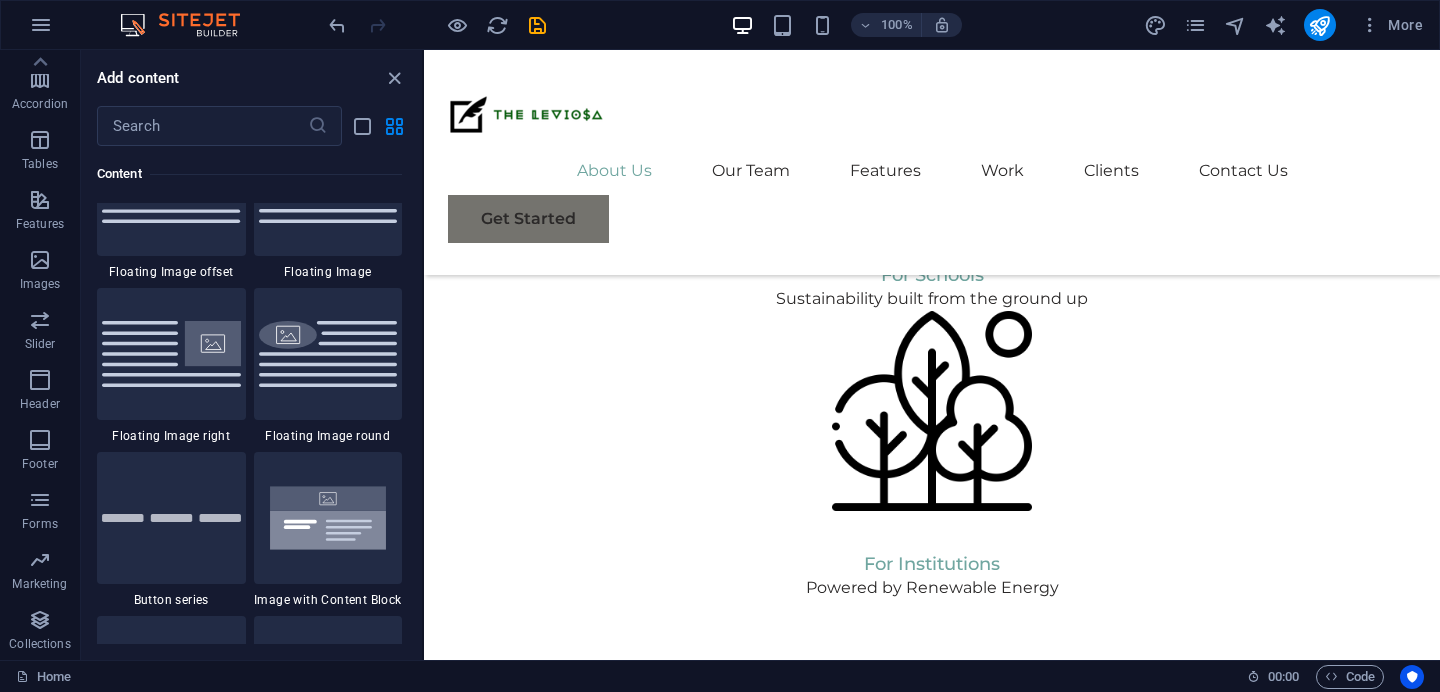 scroll, scrollTop: 4399, scrollLeft: 0, axis: vertical 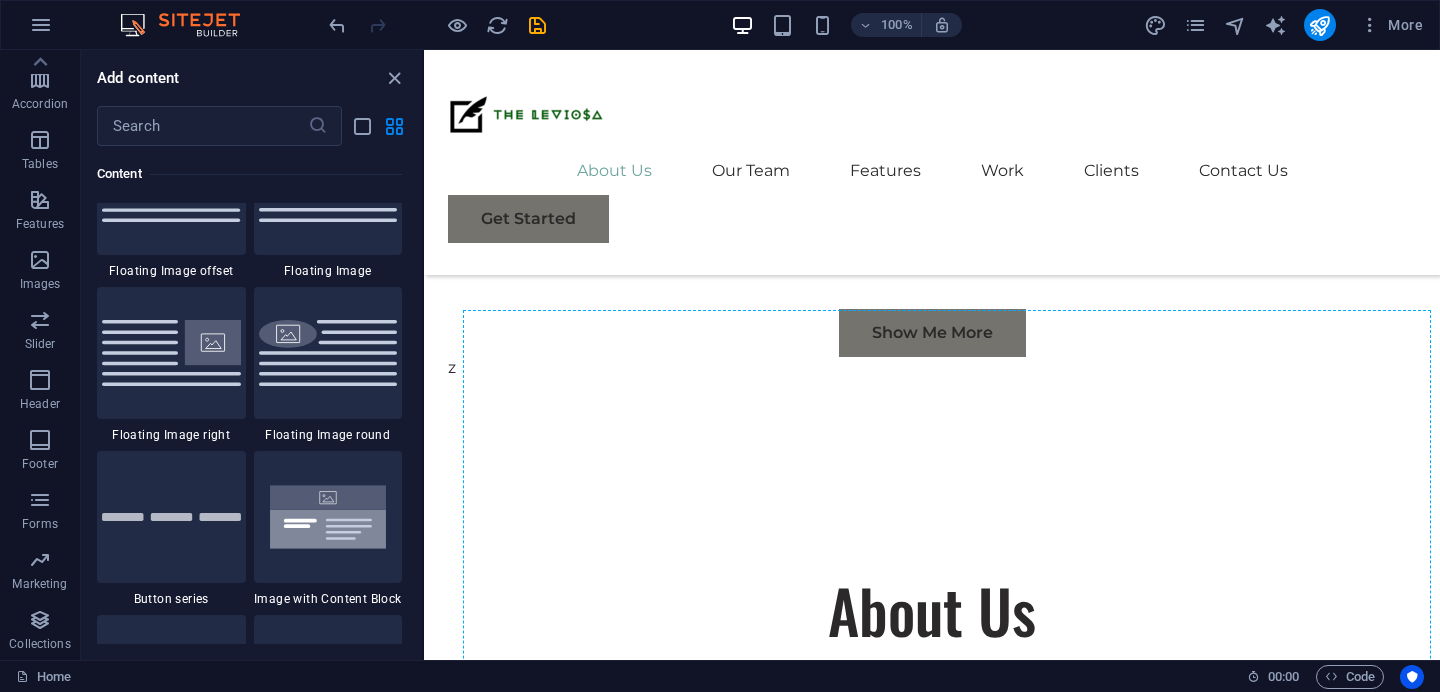 drag, startPoint x: 967, startPoint y: 486, endPoint x: 1001, endPoint y: 370, distance: 120.880104 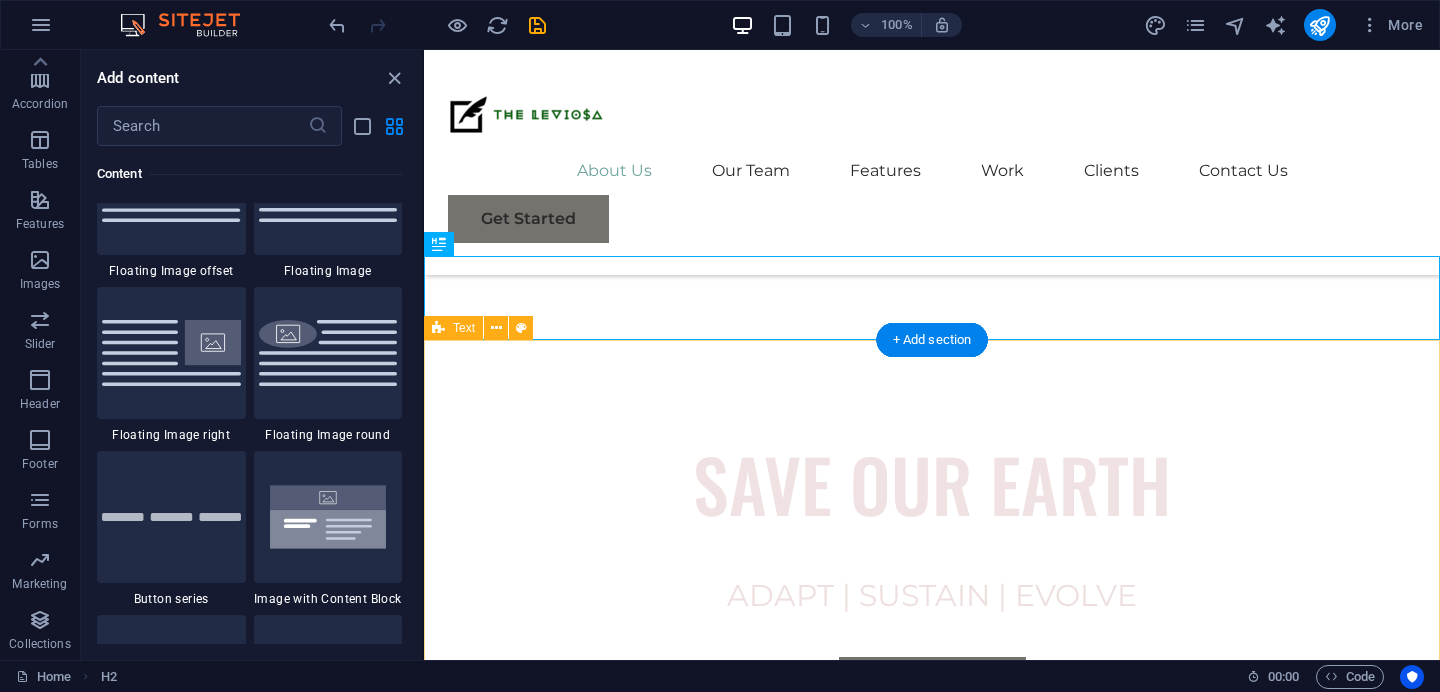 scroll, scrollTop: 366, scrollLeft: 0, axis: vertical 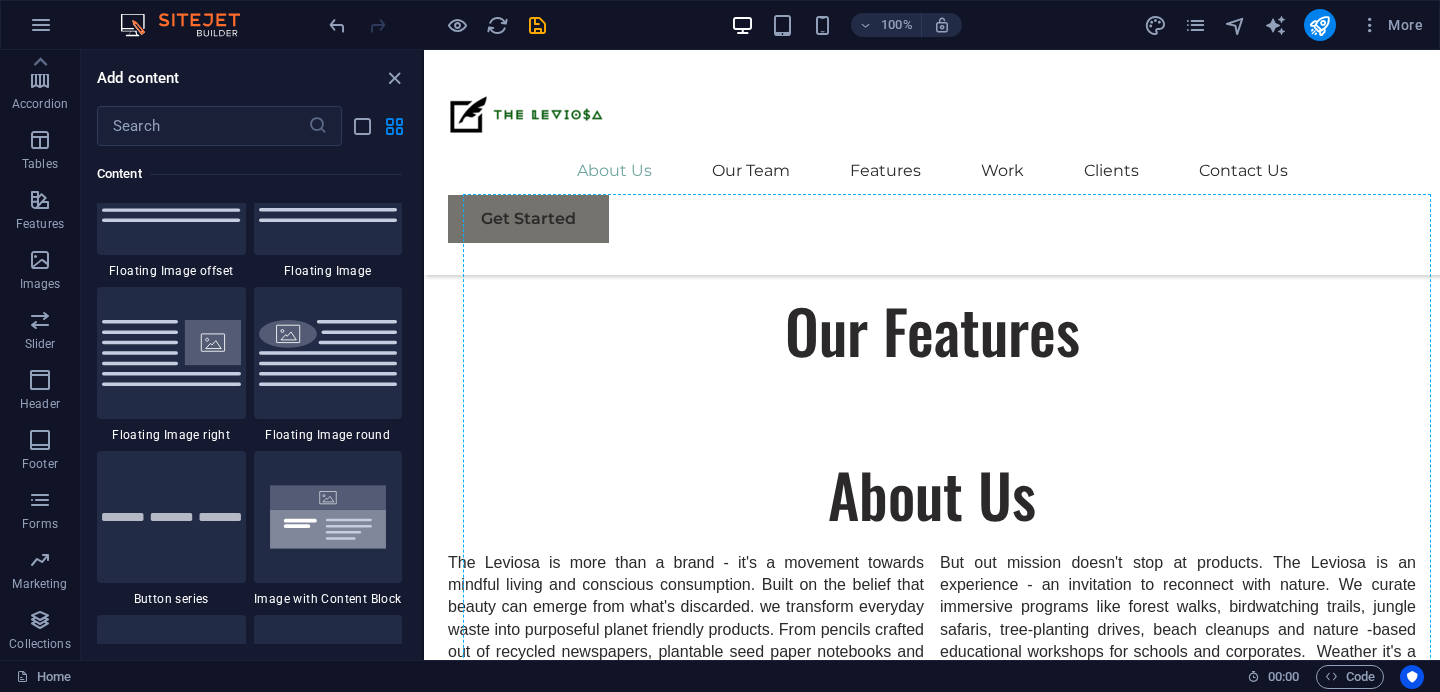 drag, startPoint x: 1016, startPoint y: 325, endPoint x: 983, endPoint y: 299, distance: 42.0119 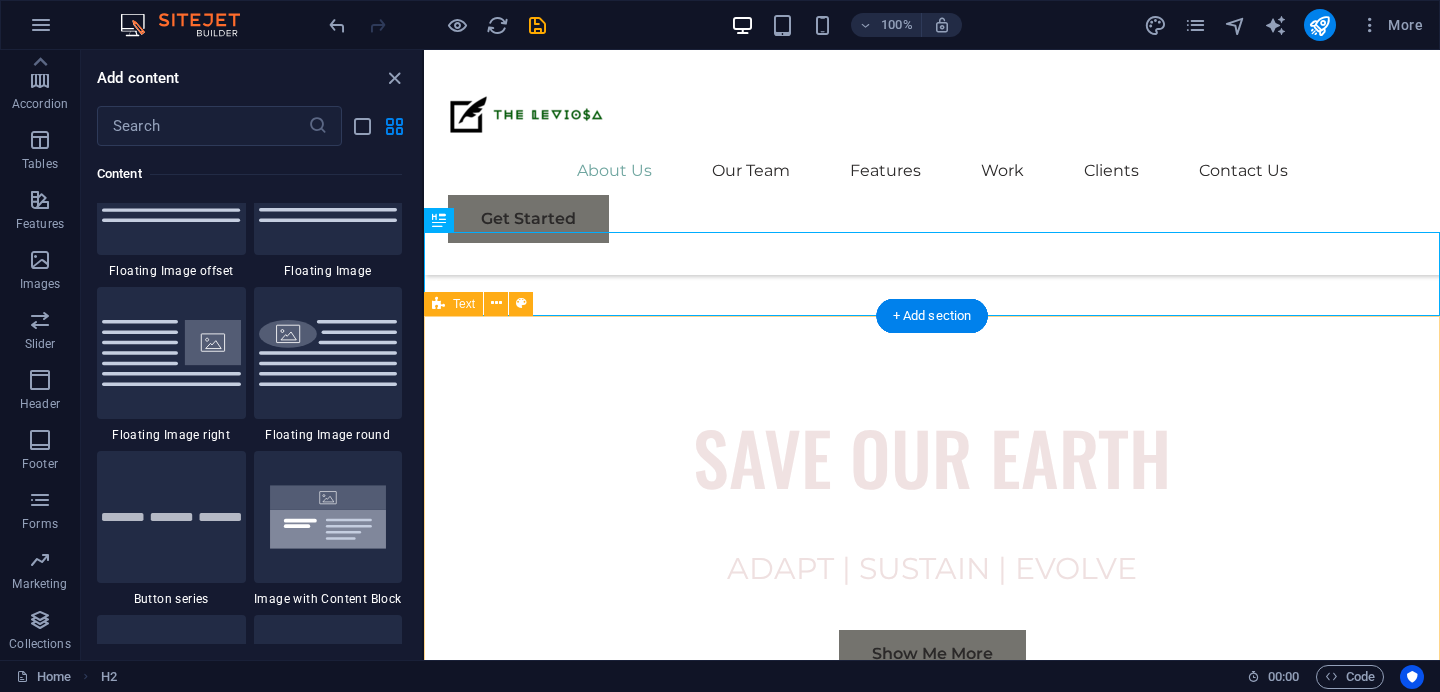 scroll, scrollTop: 397, scrollLeft: 0, axis: vertical 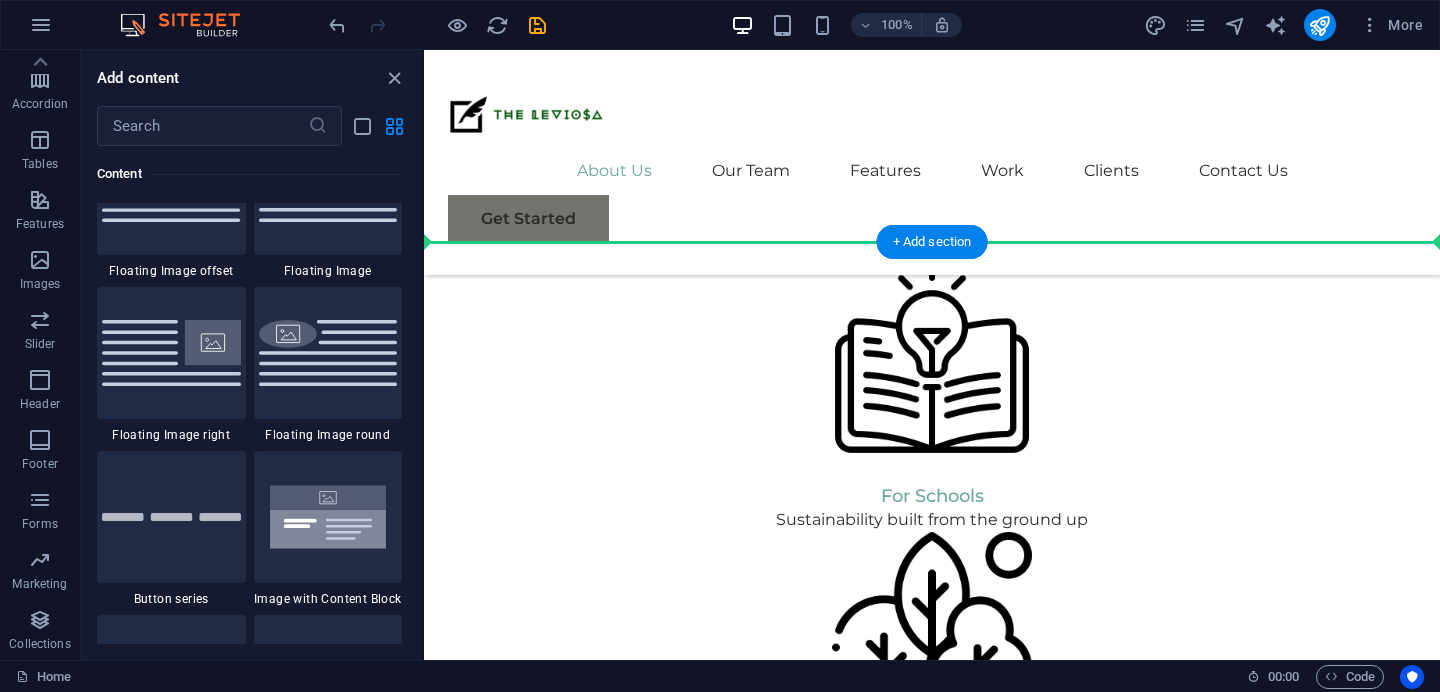 drag, startPoint x: 998, startPoint y: 282, endPoint x: 1014, endPoint y: 297, distance: 21.931713 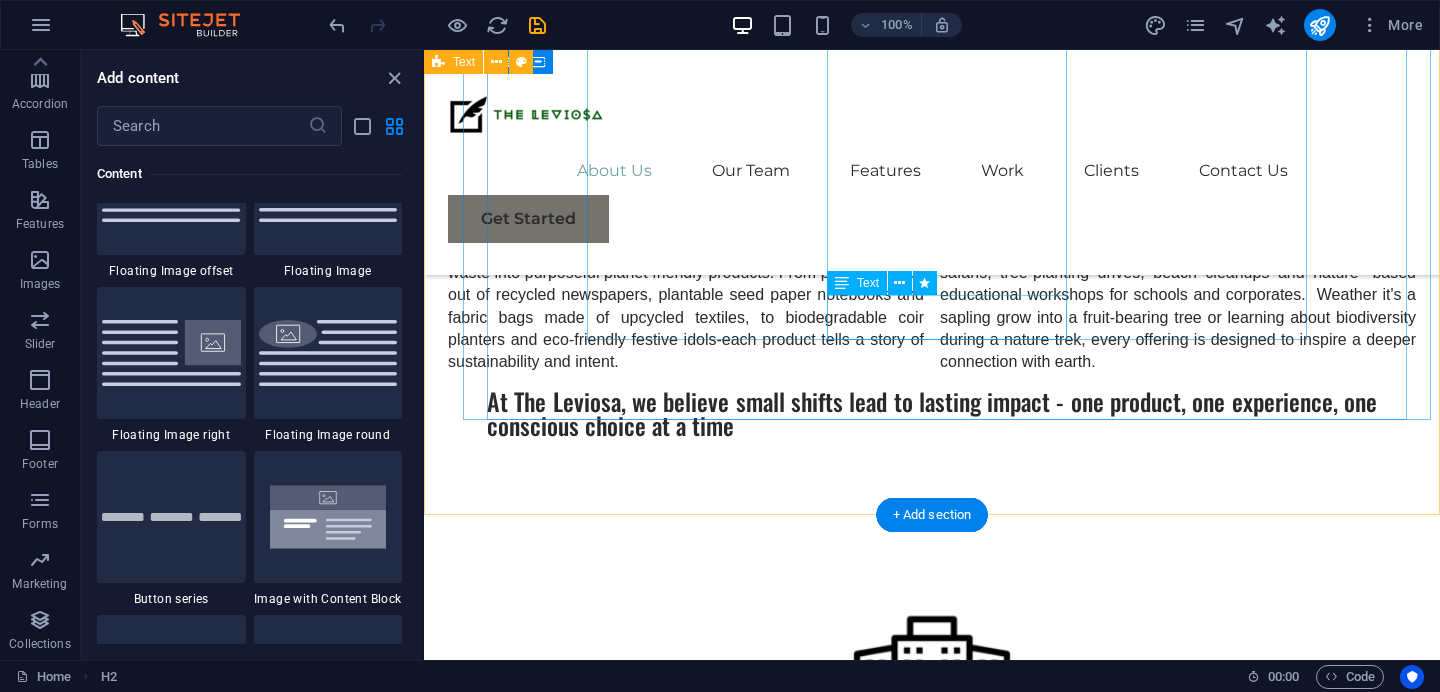 scroll, scrollTop: 1191, scrollLeft: 0, axis: vertical 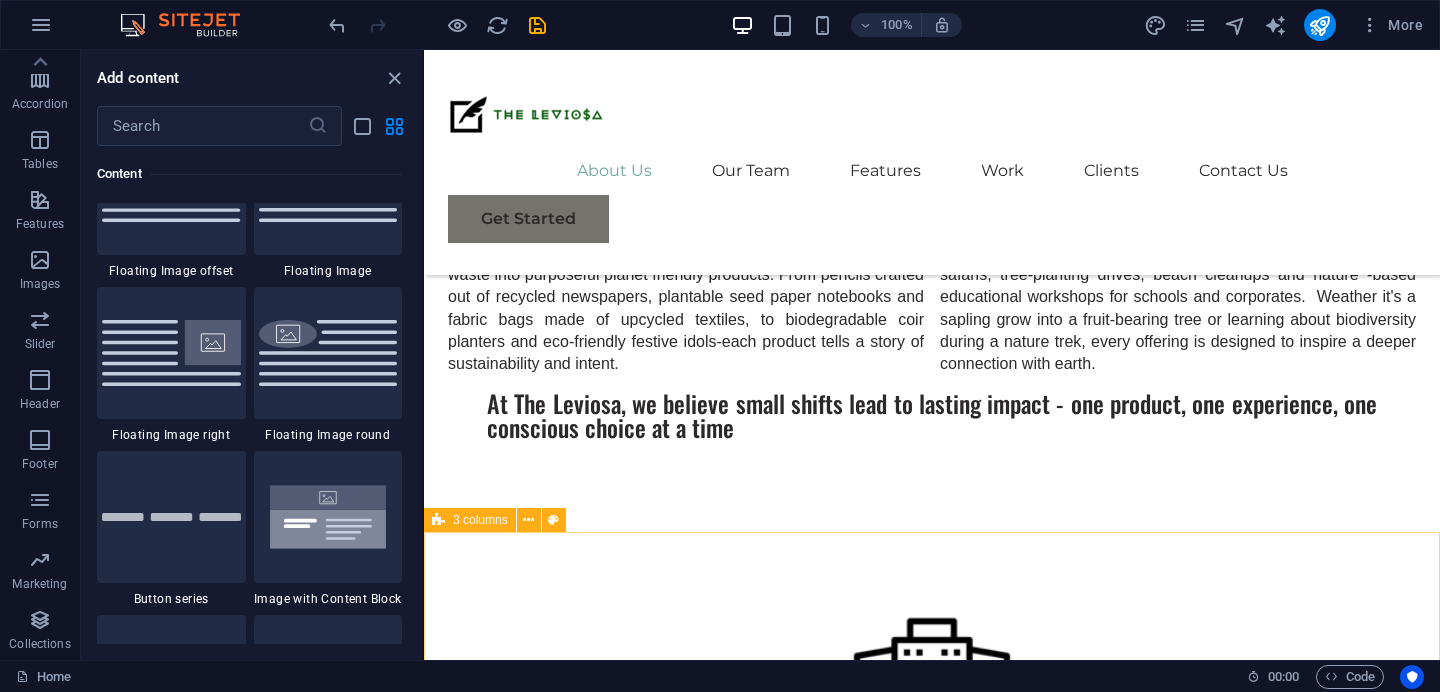 click on "3 columns" at bounding box center (480, 520) 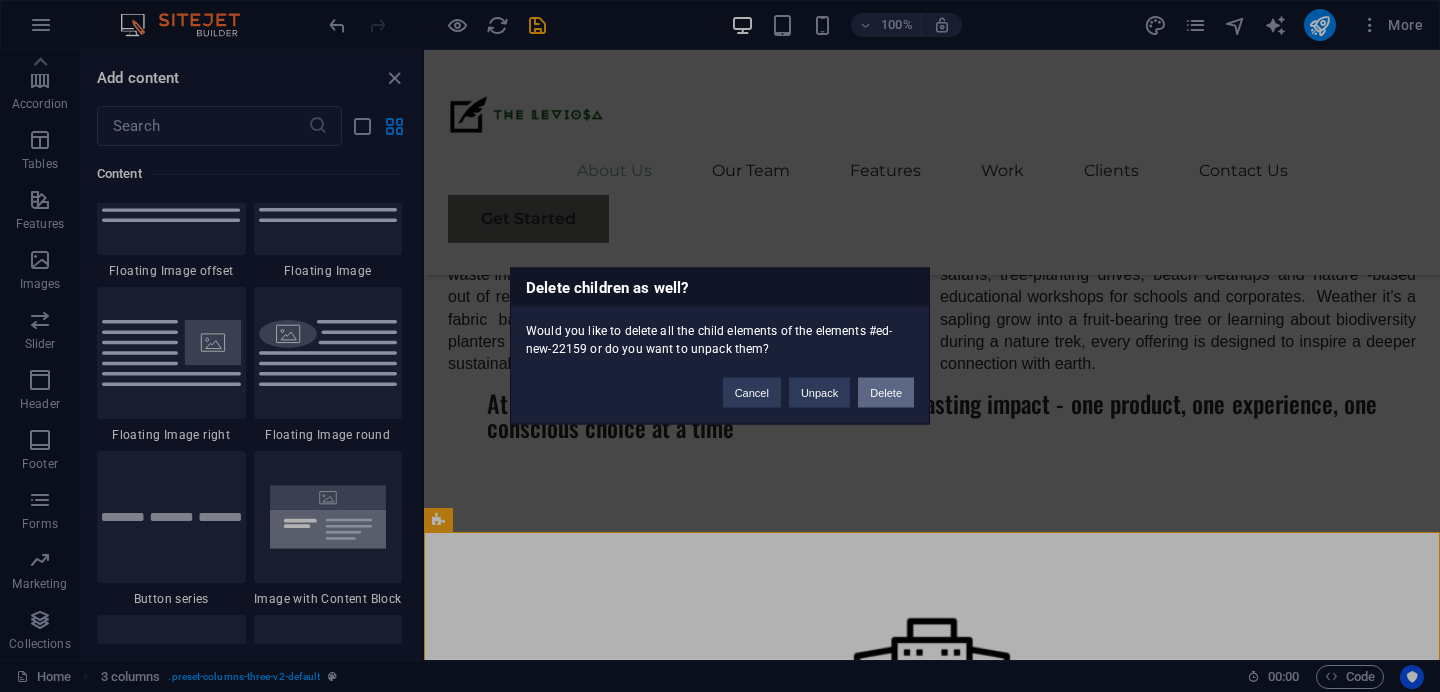 click on "Delete" at bounding box center [886, 393] 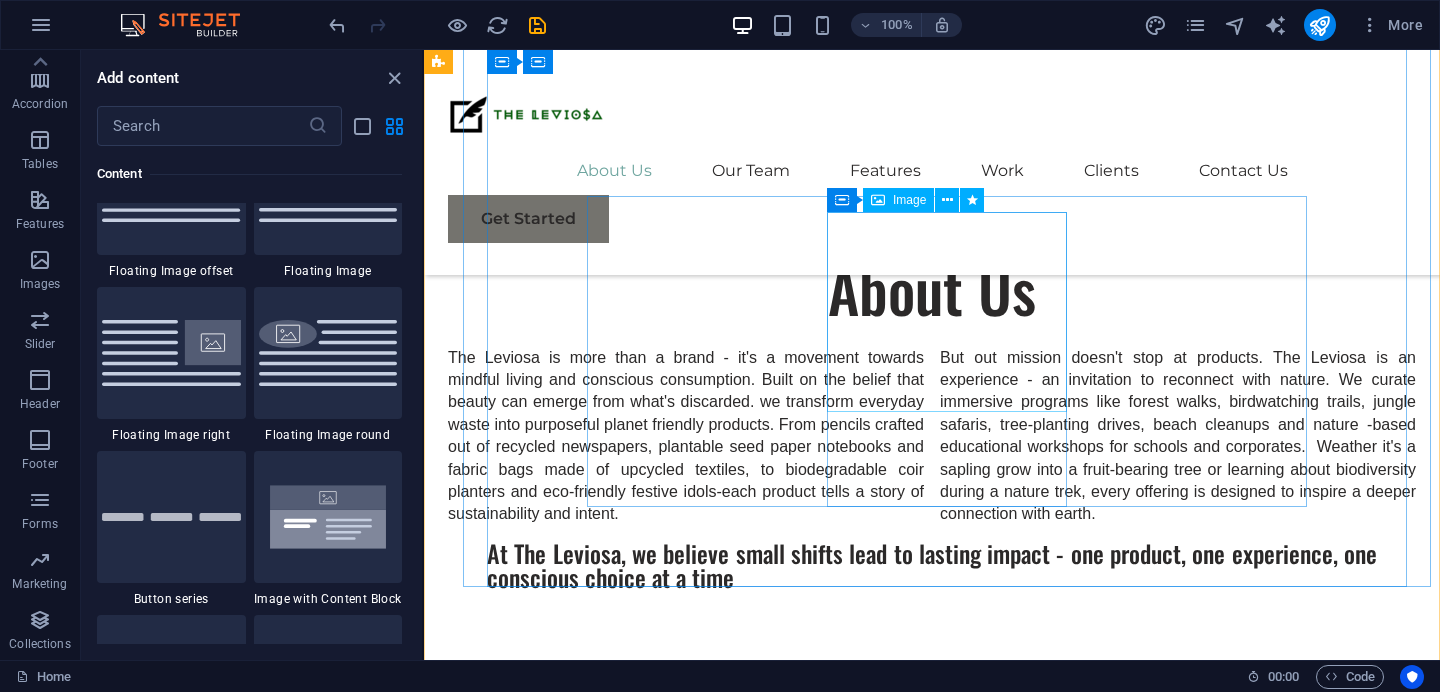 scroll, scrollTop: 1040, scrollLeft: 0, axis: vertical 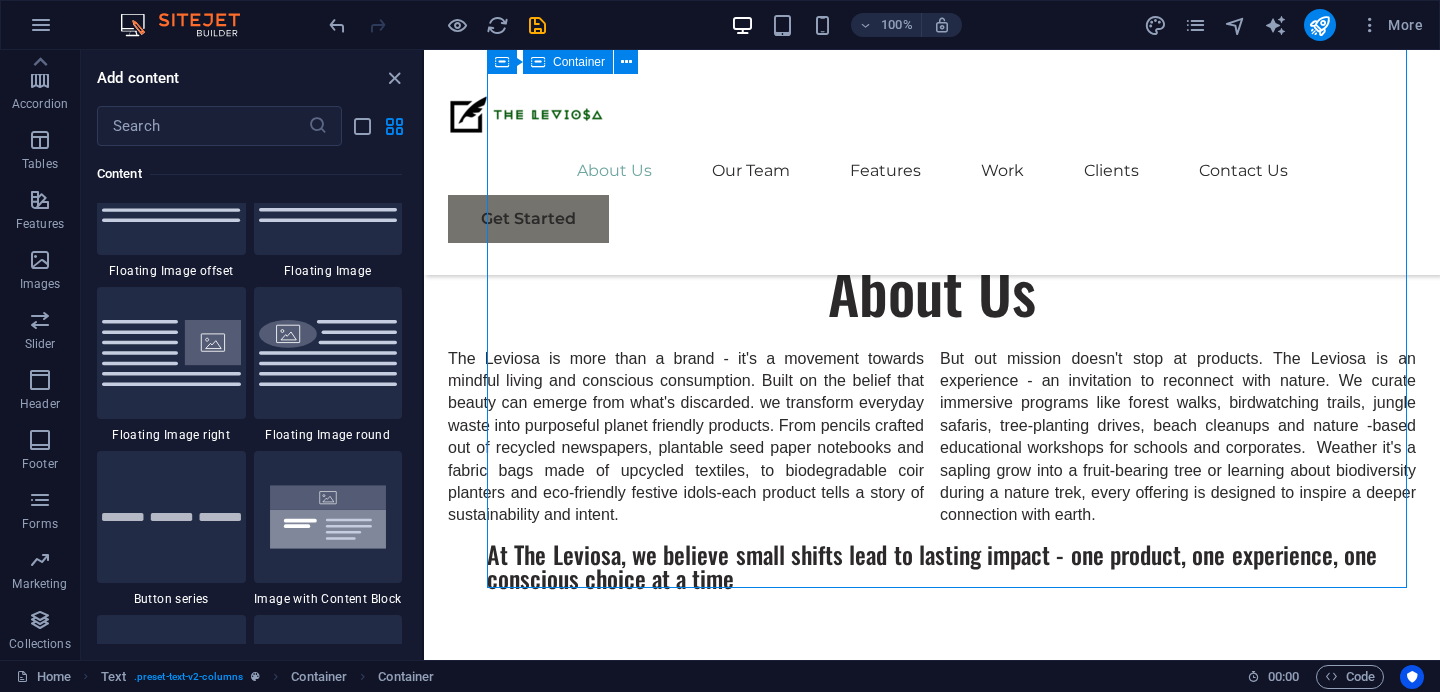 drag, startPoint x: 541, startPoint y: 350, endPoint x: 670, endPoint y: 348, distance: 129.0155 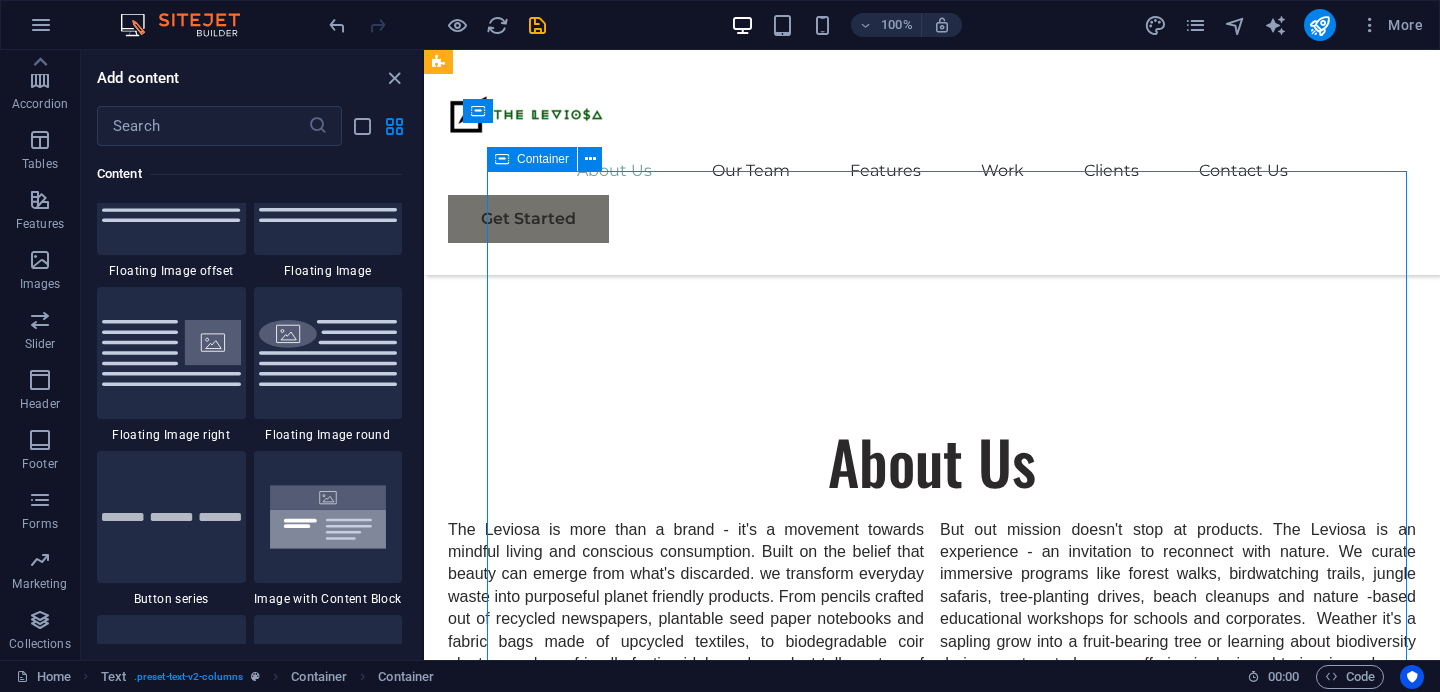 scroll, scrollTop: 819, scrollLeft: 0, axis: vertical 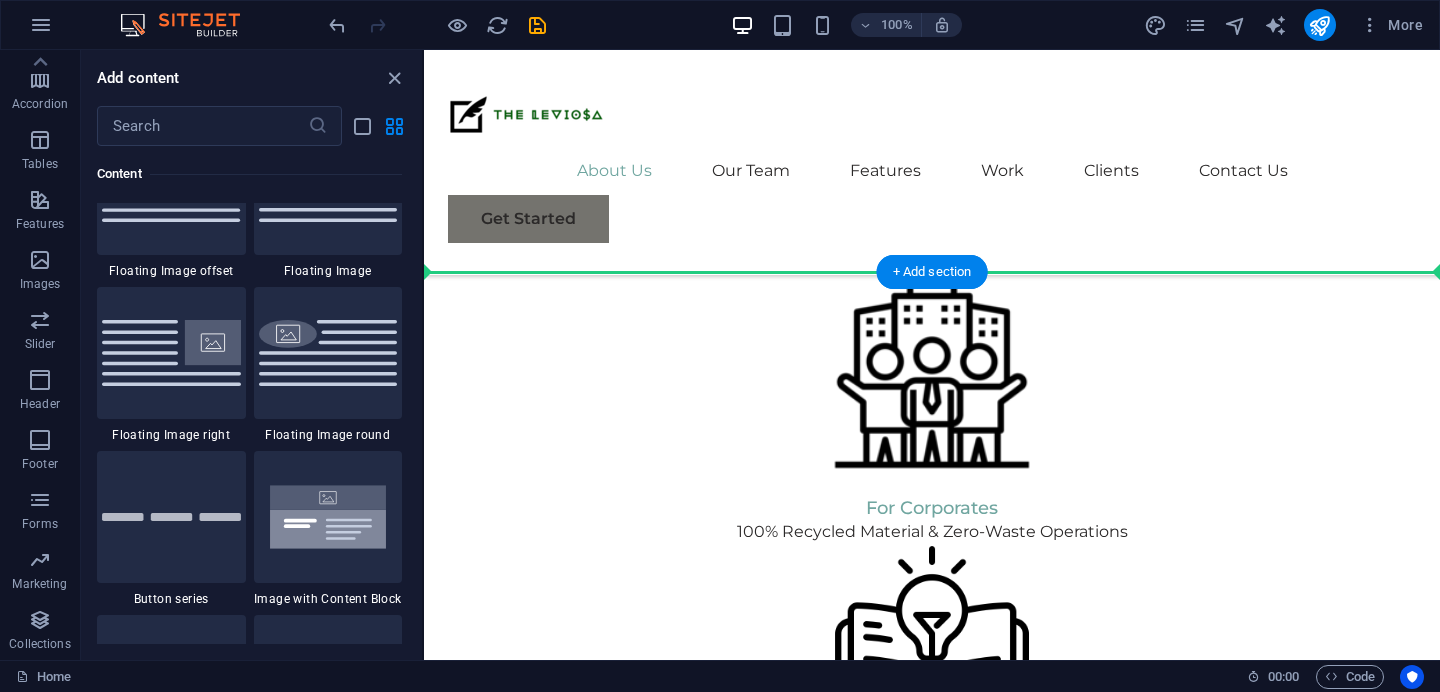 drag, startPoint x: 939, startPoint y: 297, endPoint x: 756, endPoint y: 297, distance: 183 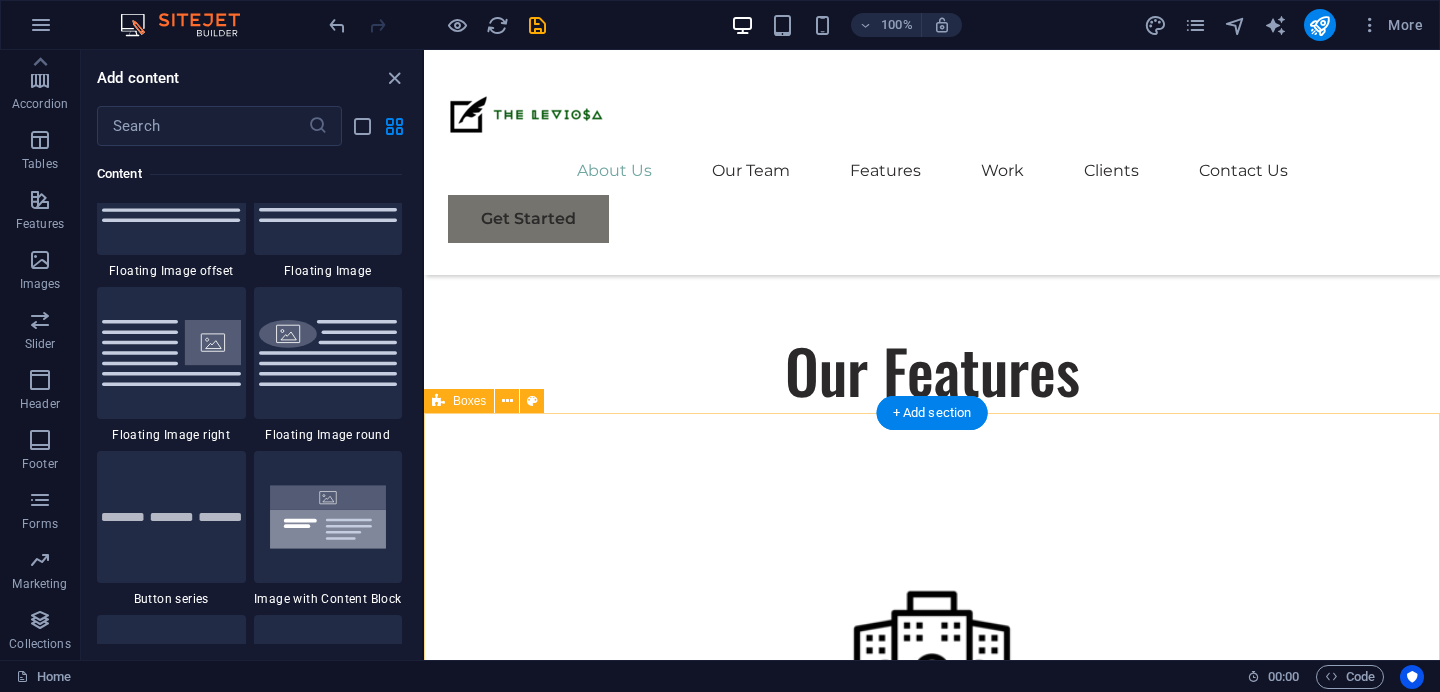 scroll, scrollTop: 1394, scrollLeft: 0, axis: vertical 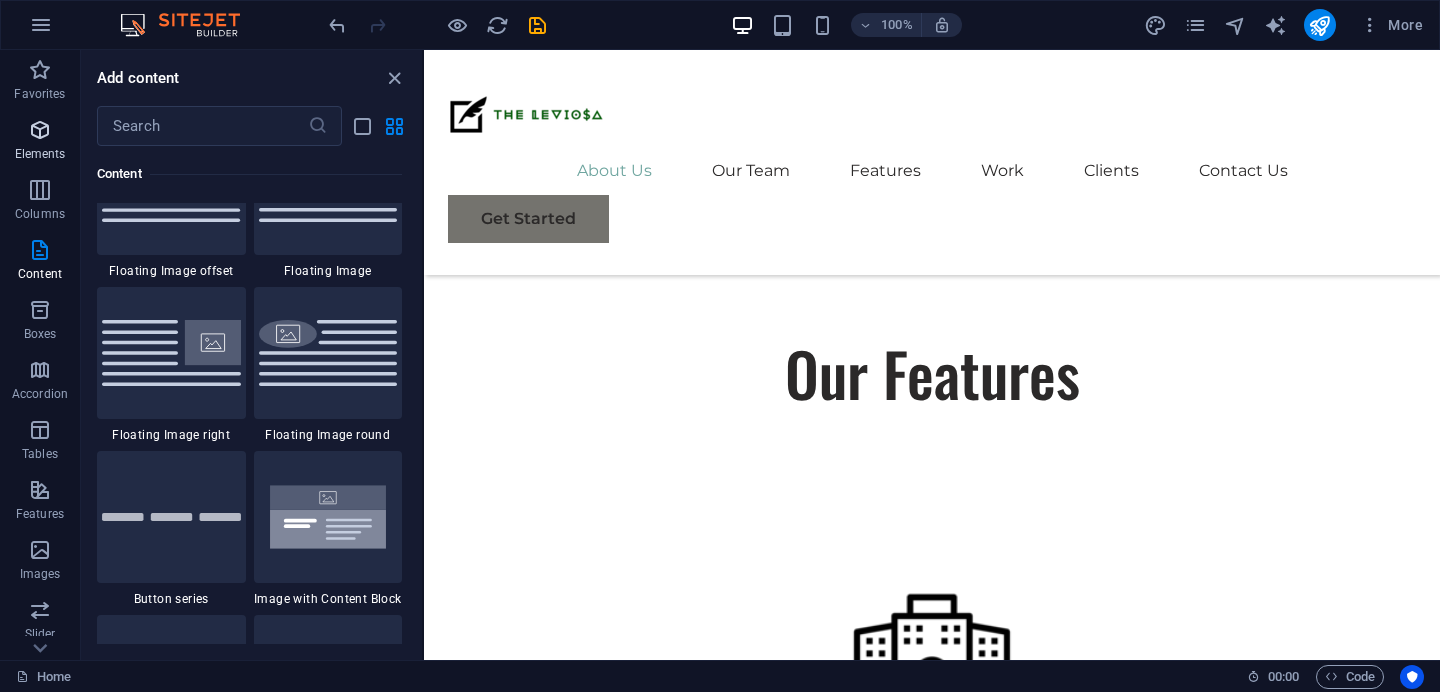 click on "Elements" at bounding box center [40, 142] 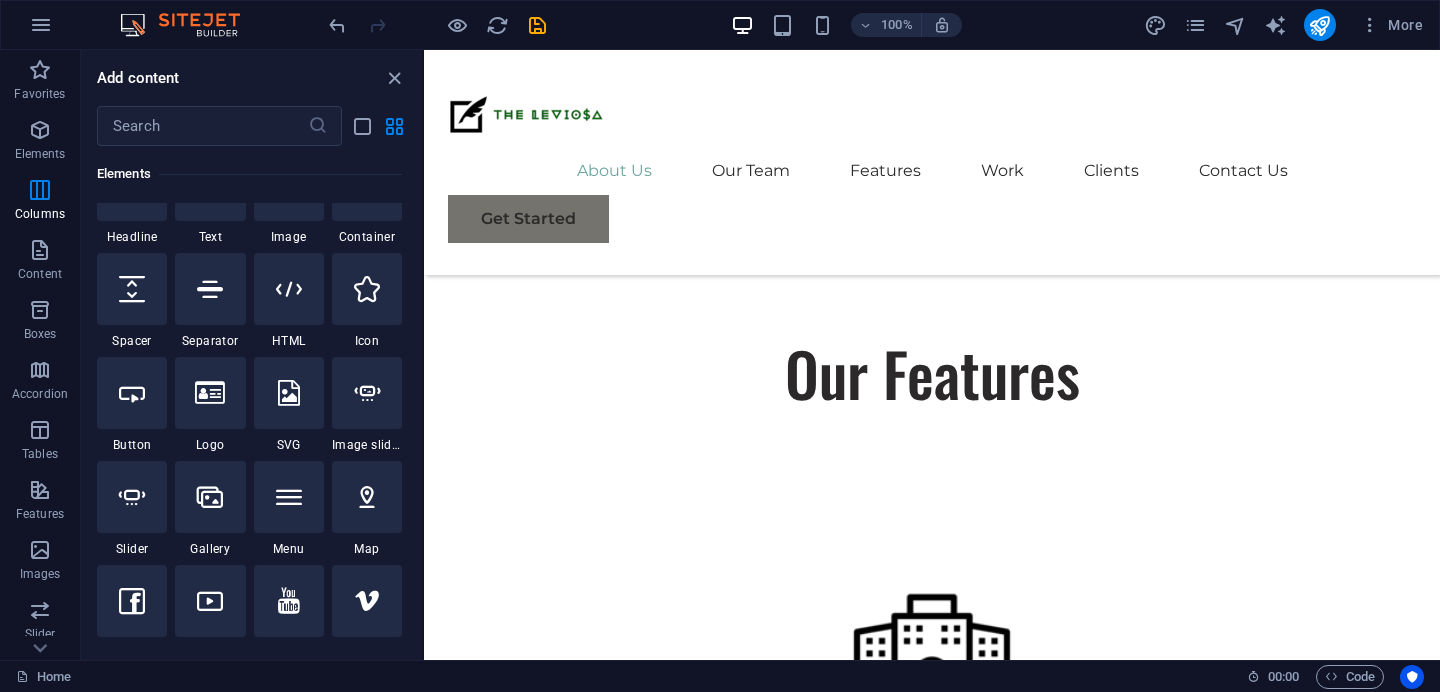scroll, scrollTop: 213, scrollLeft: 0, axis: vertical 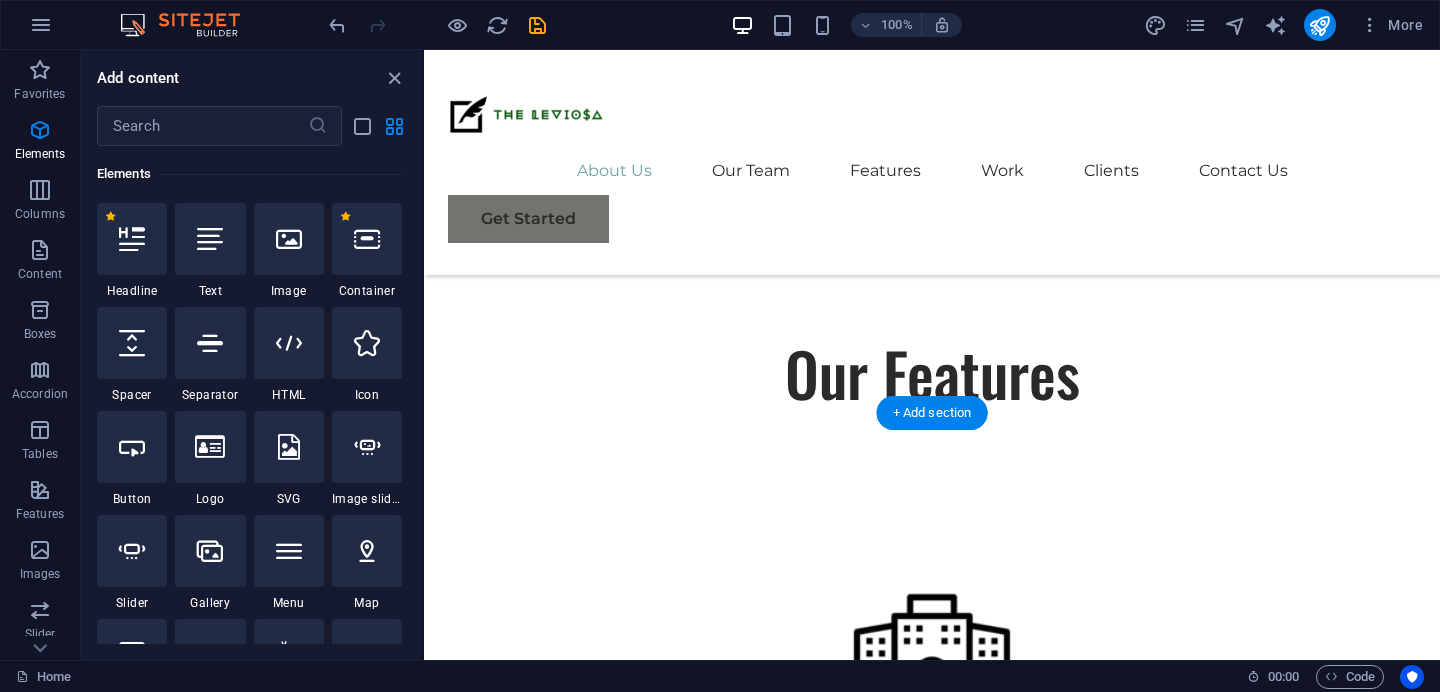 click at bounding box center (598, 1892) 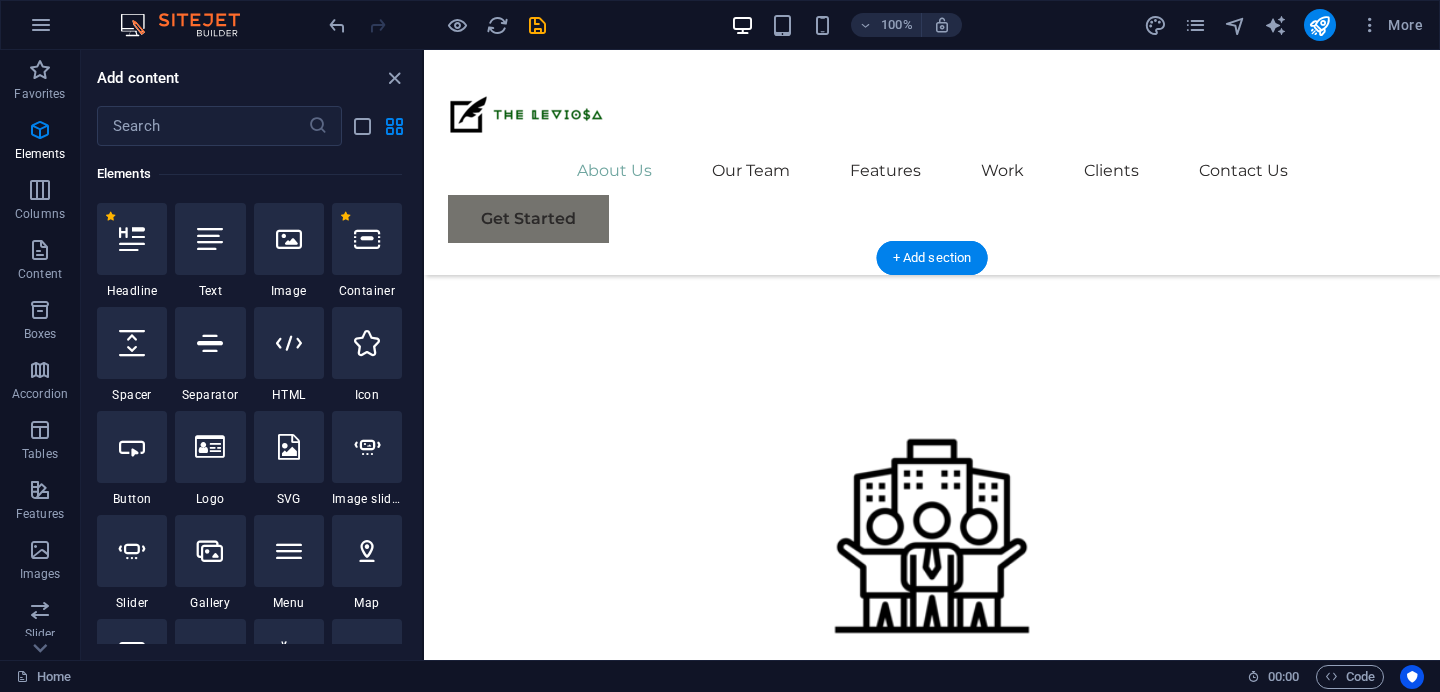 scroll, scrollTop: 1552, scrollLeft: 0, axis: vertical 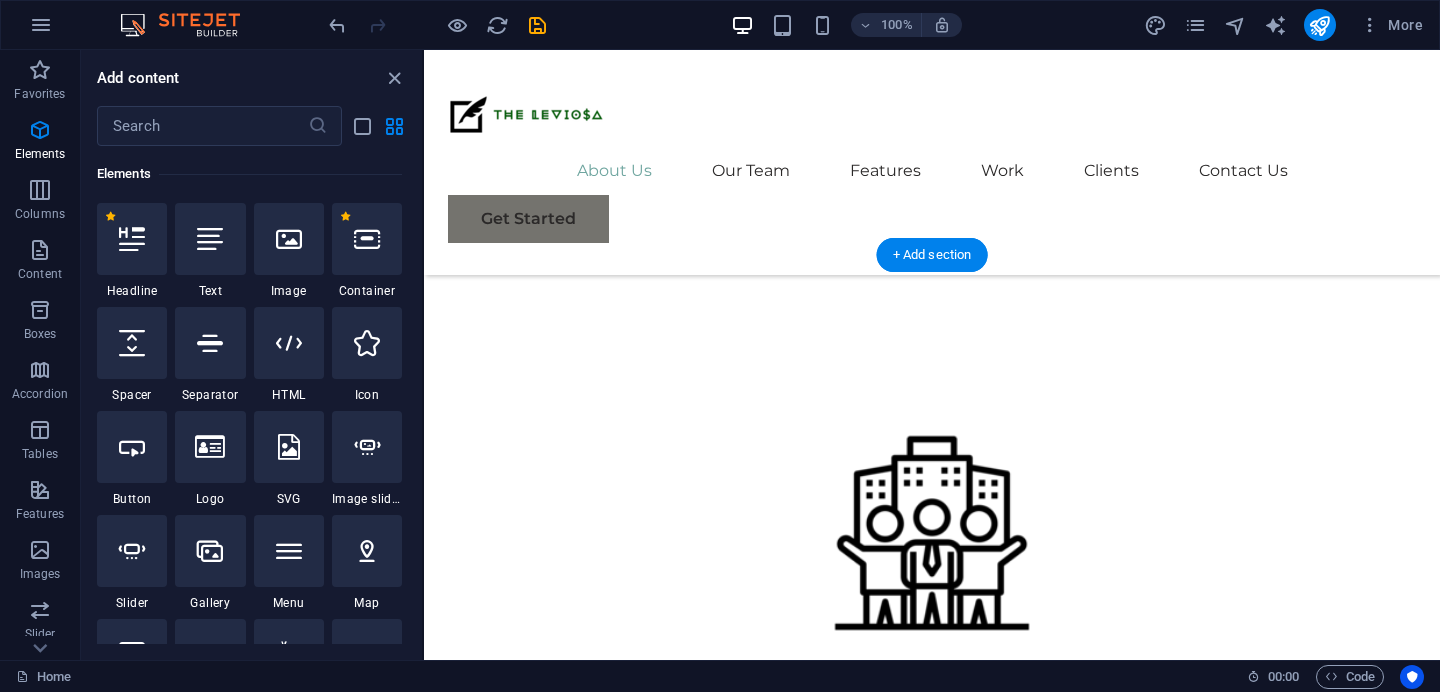 click at bounding box center [598, 1734] 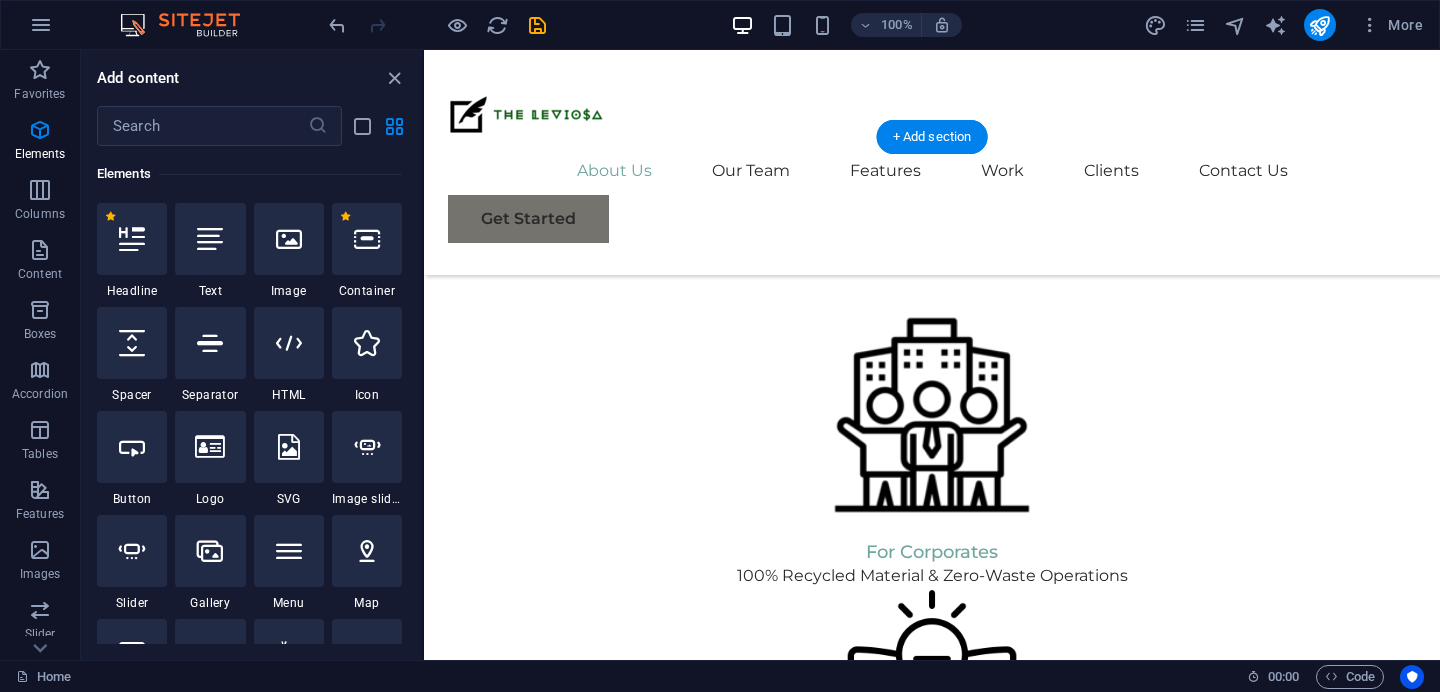 click at bounding box center [598, 1616] 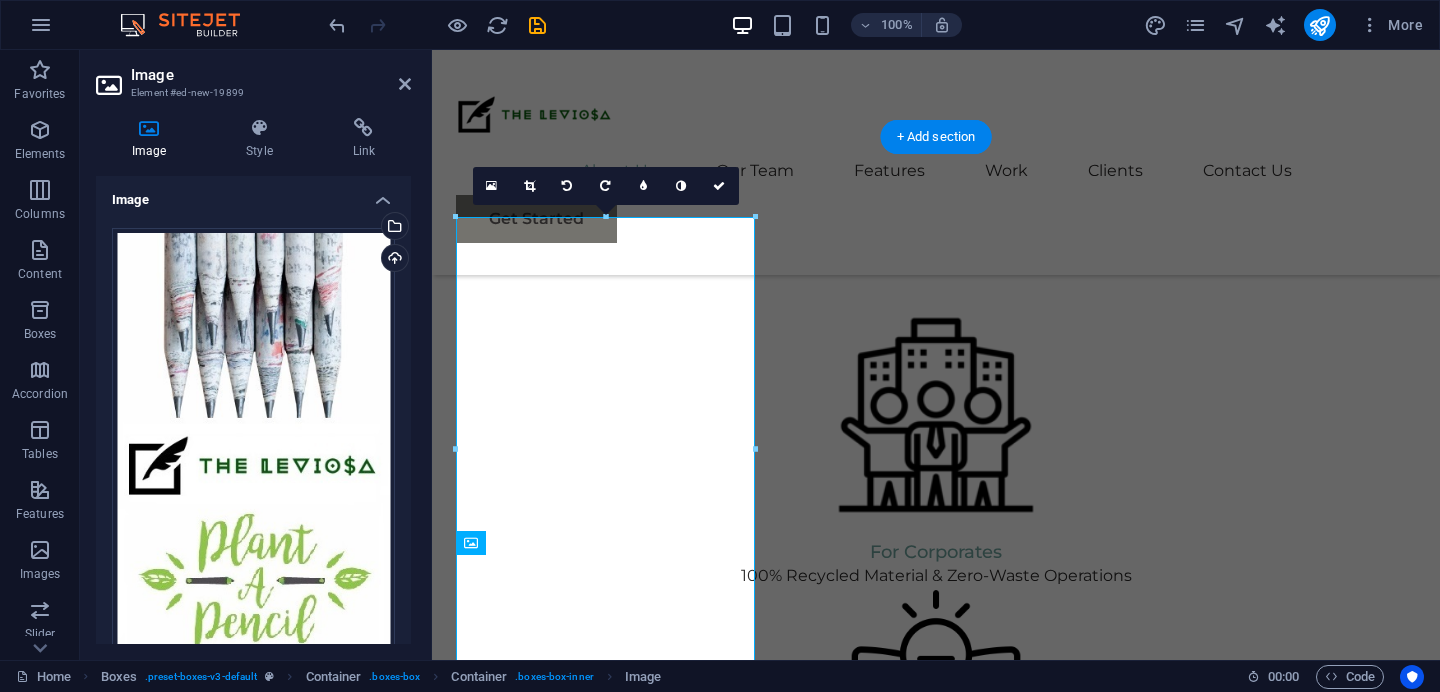 scroll, scrollTop: 1629, scrollLeft: 0, axis: vertical 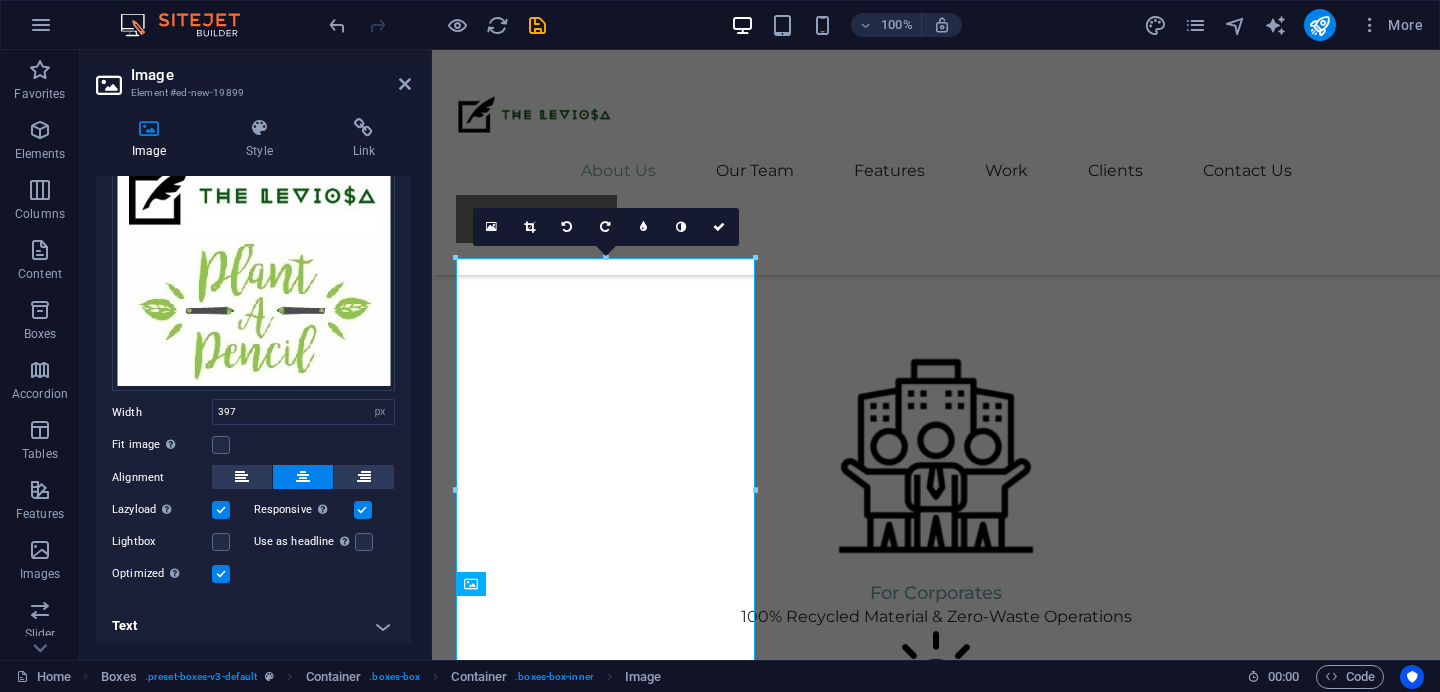 click at bounding box center (936, 1657) 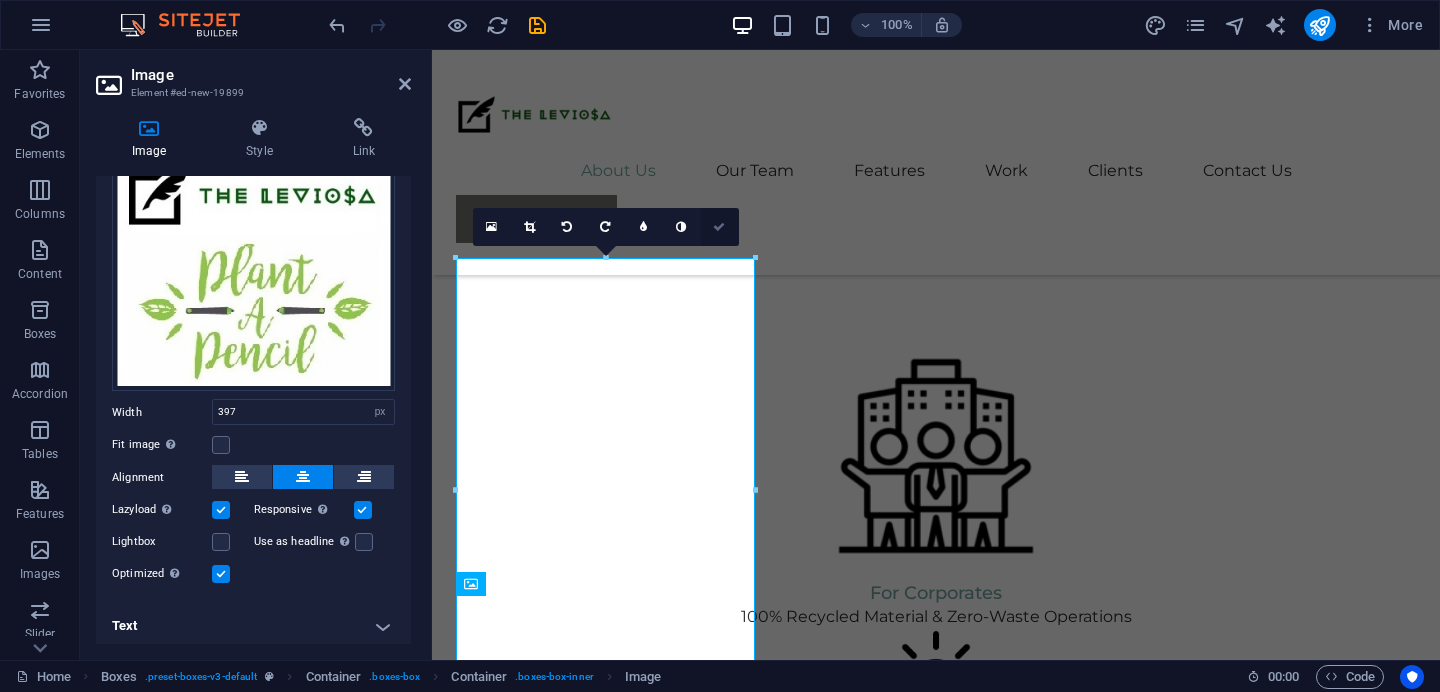 drag, startPoint x: 727, startPoint y: 225, endPoint x: 651, endPoint y: 177, distance: 89.88882 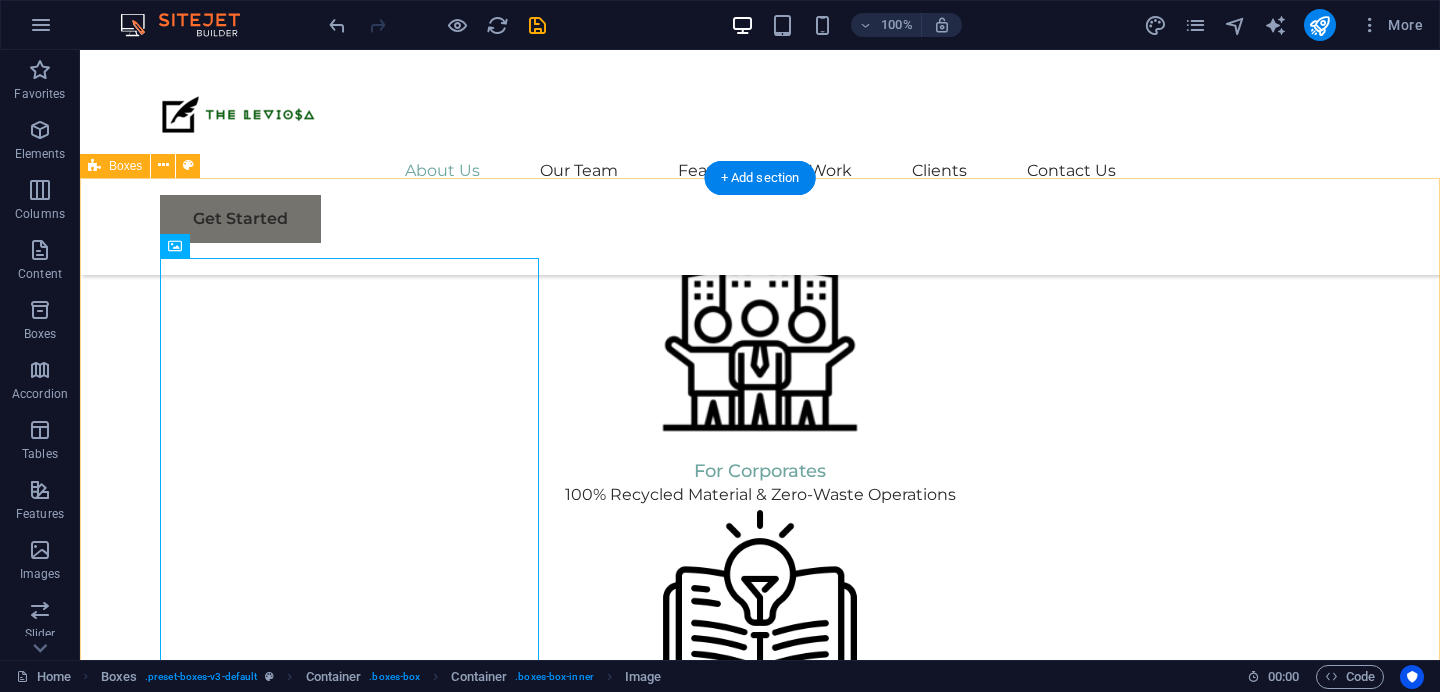 scroll, scrollTop: 1531, scrollLeft: 0, axis: vertical 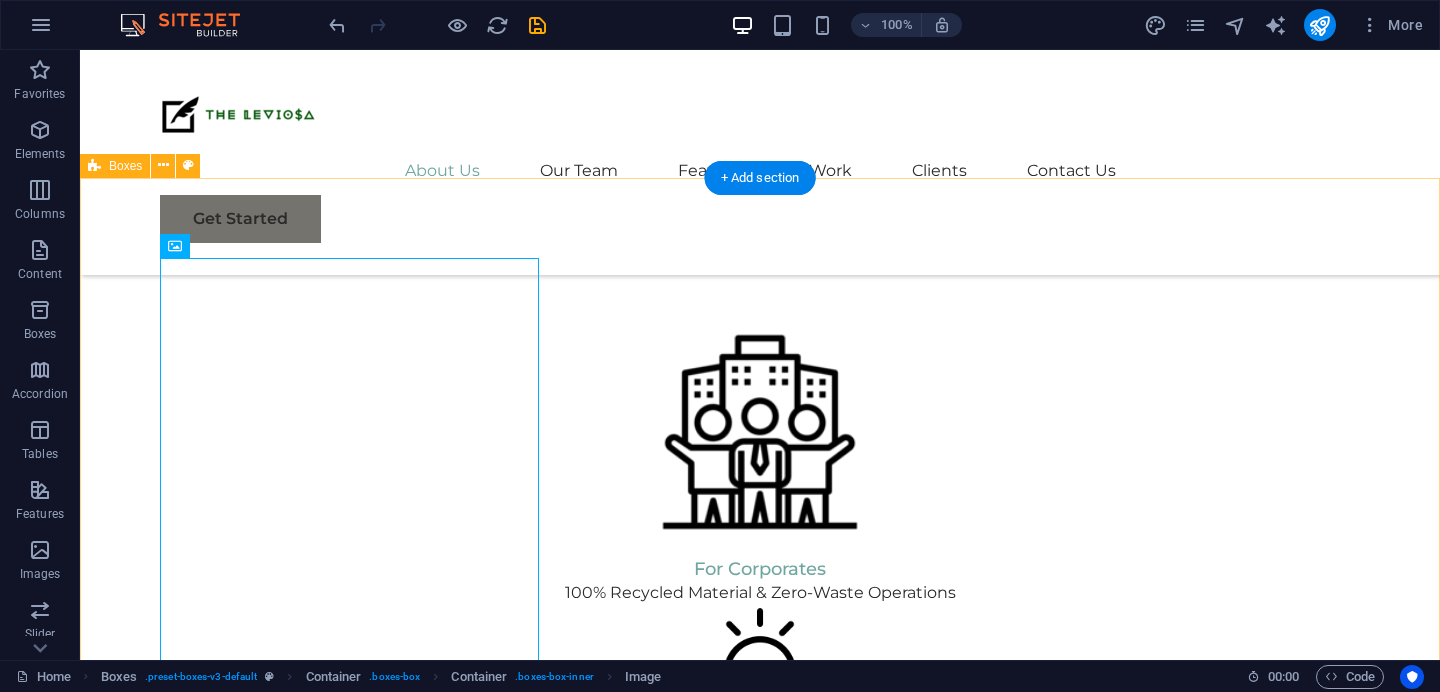click at bounding box center (760, 1634) 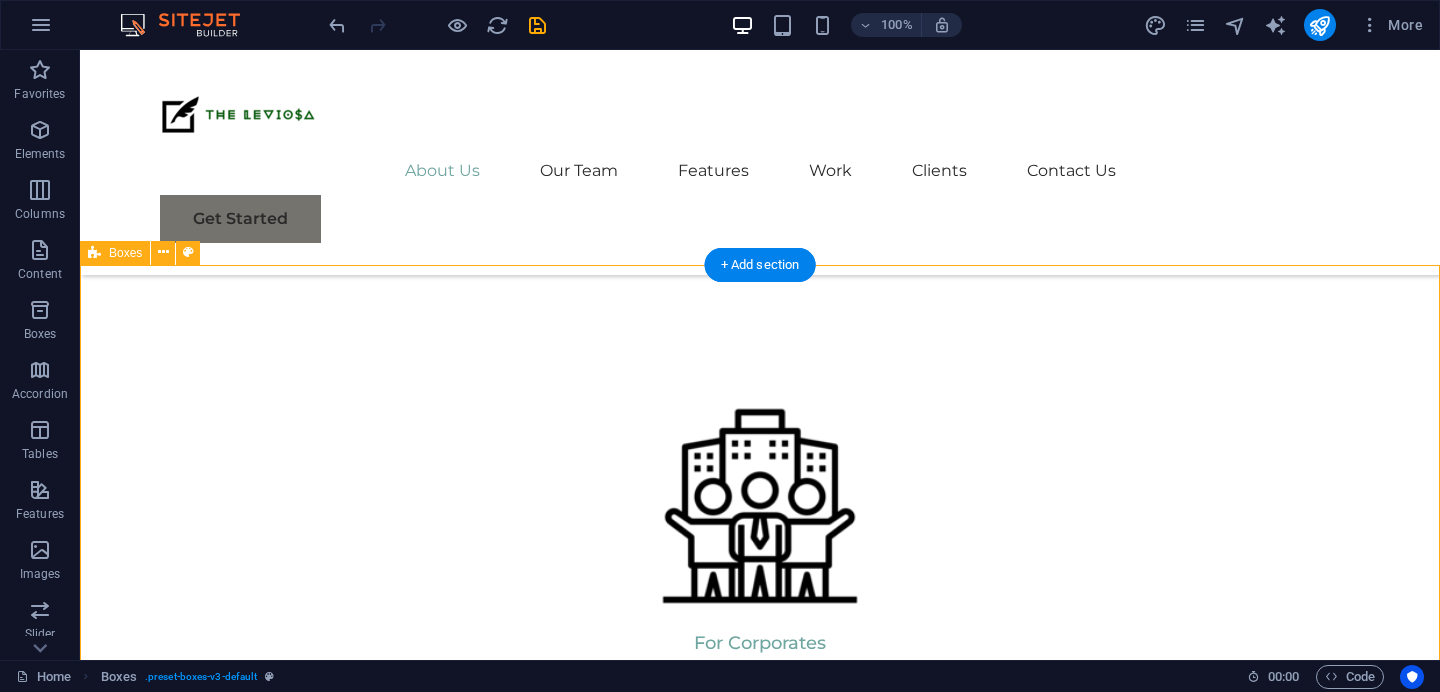 scroll, scrollTop: 1444, scrollLeft: 0, axis: vertical 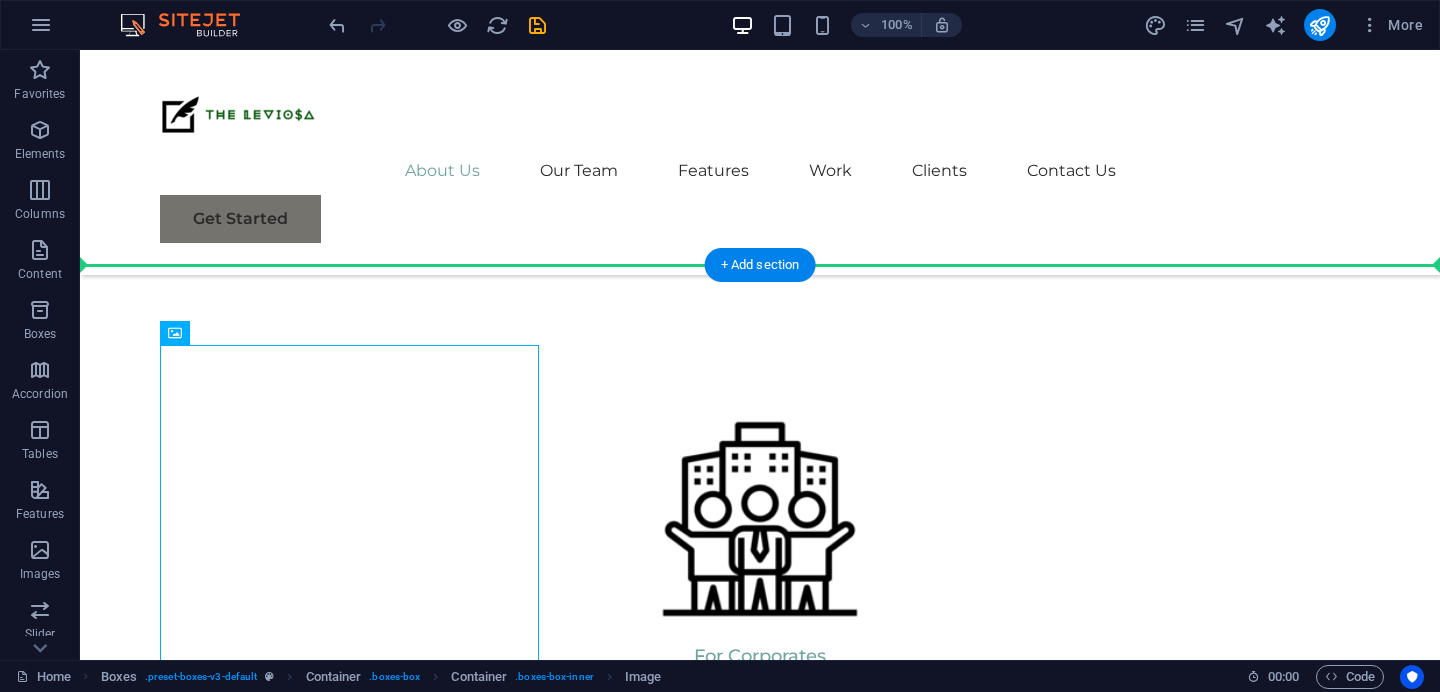drag, startPoint x: 421, startPoint y: 477, endPoint x: 897, endPoint y: 451, distance: 476.70956 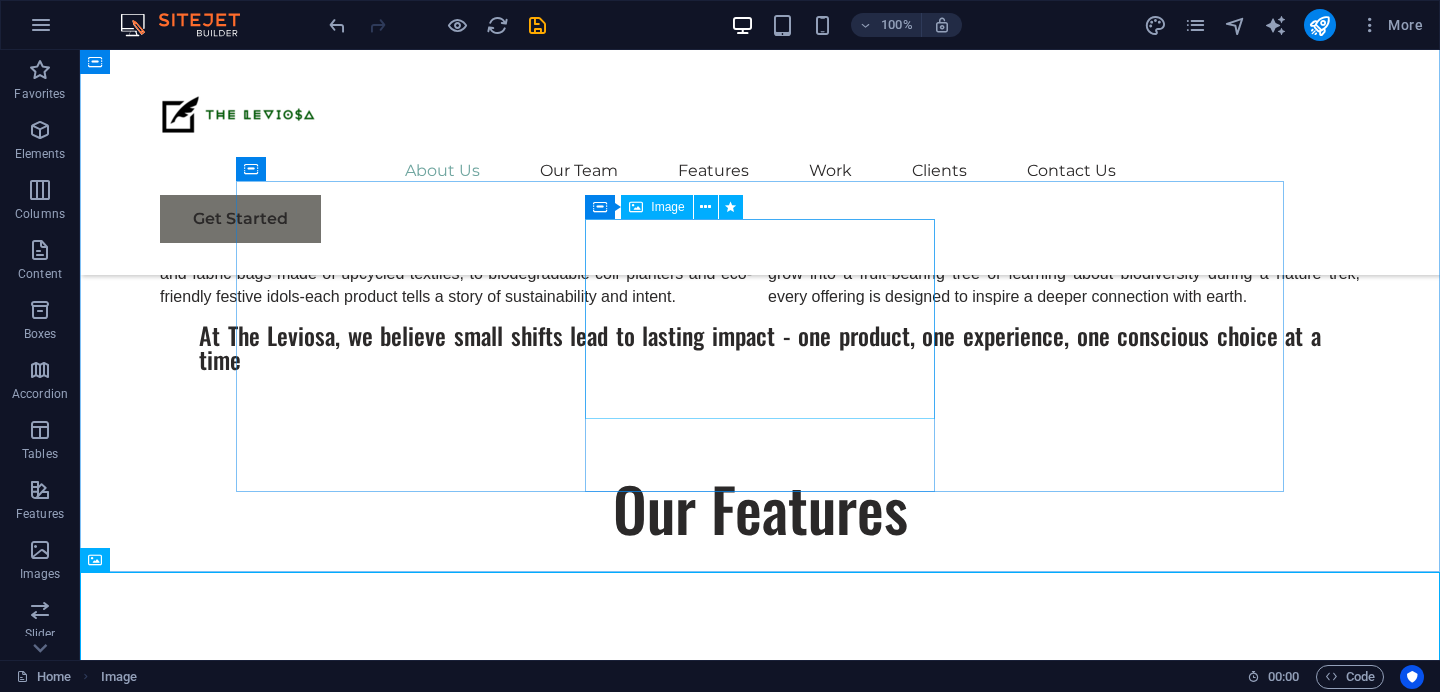 scroll, scrollTop: 1094, scrollLeft: 0, axis: vertical 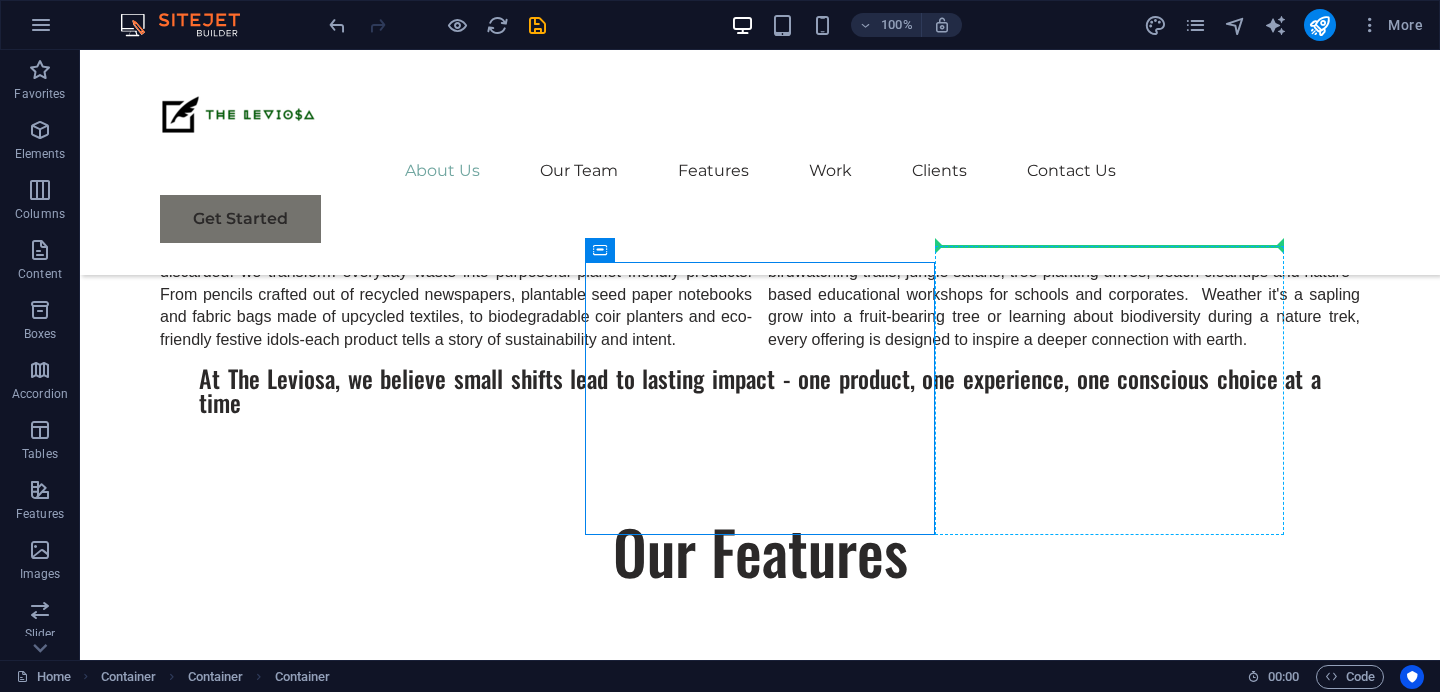 drag, startPoint x: 676, startPoint y: 304, endPoint x: 1281, endPoint y: 332, distance: 605.6476 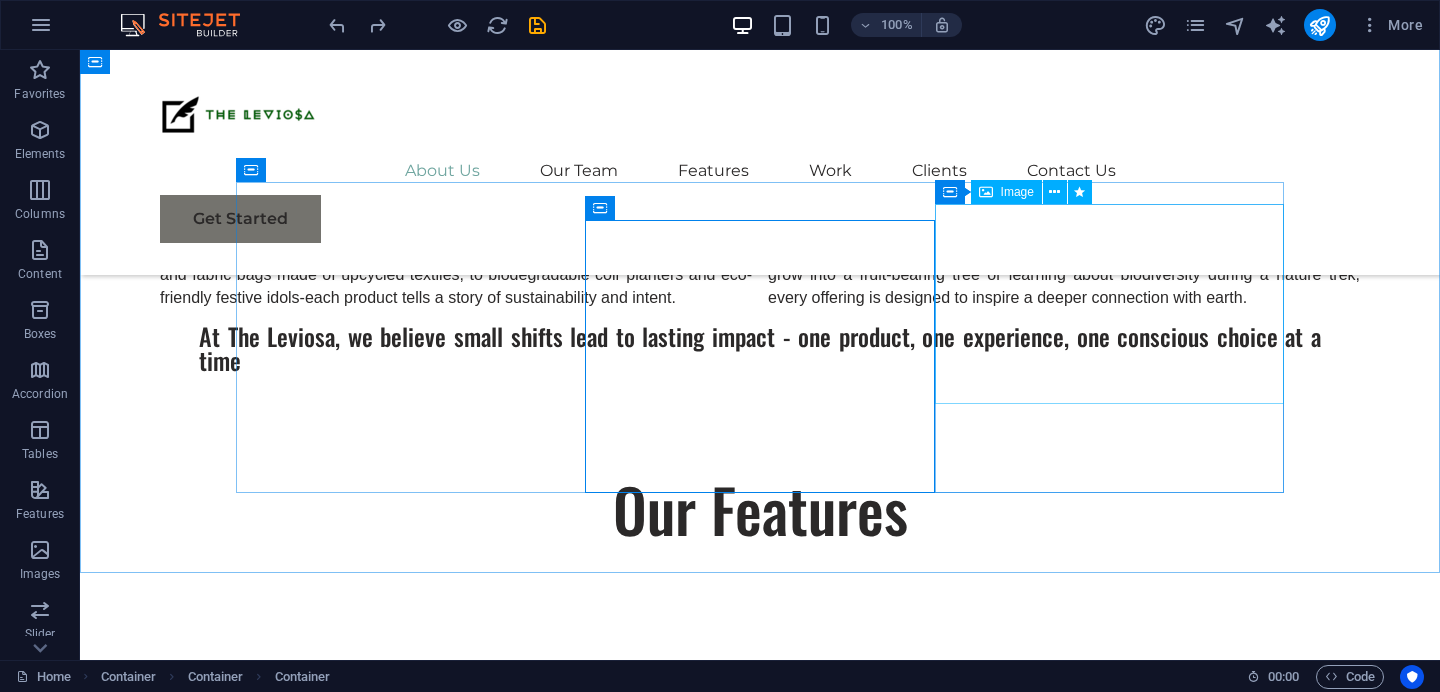 scroll, scrollTop: 1152, scrollLeft: 0, axis: vertical 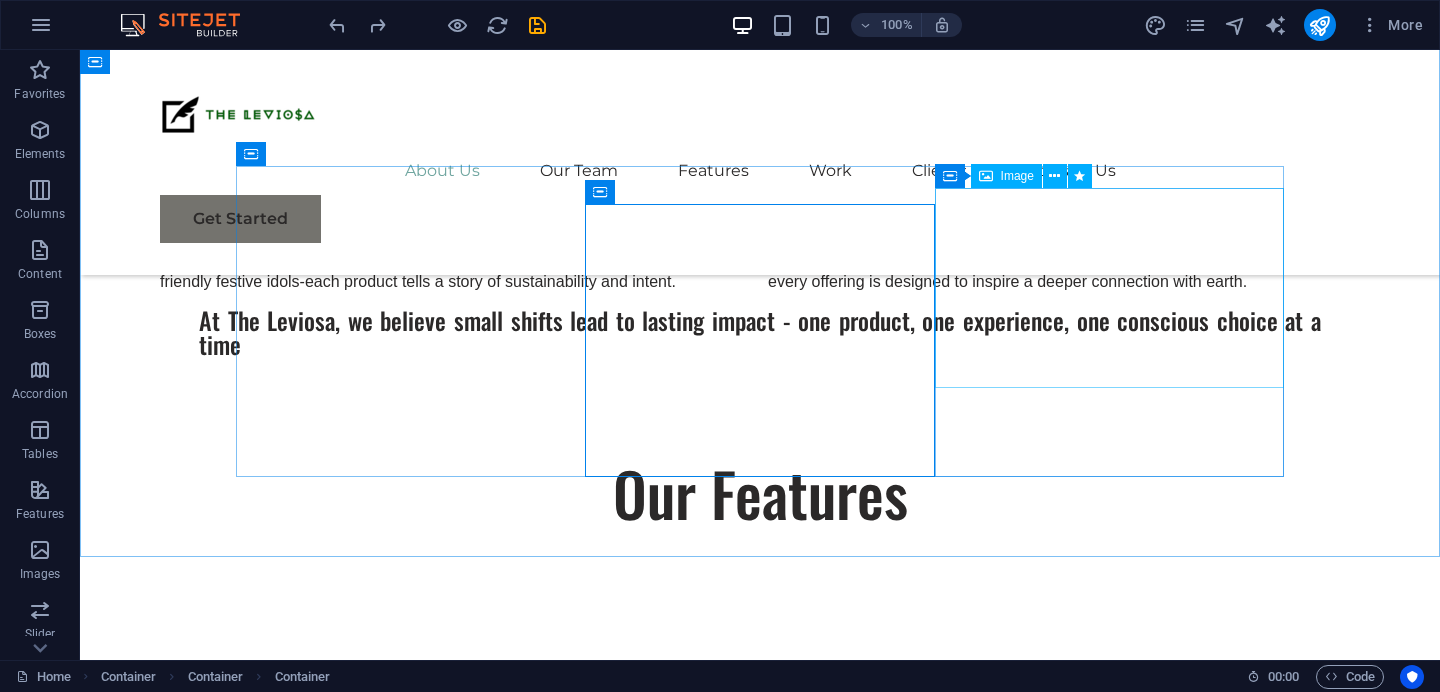 click at bounding box center (760, 1356) 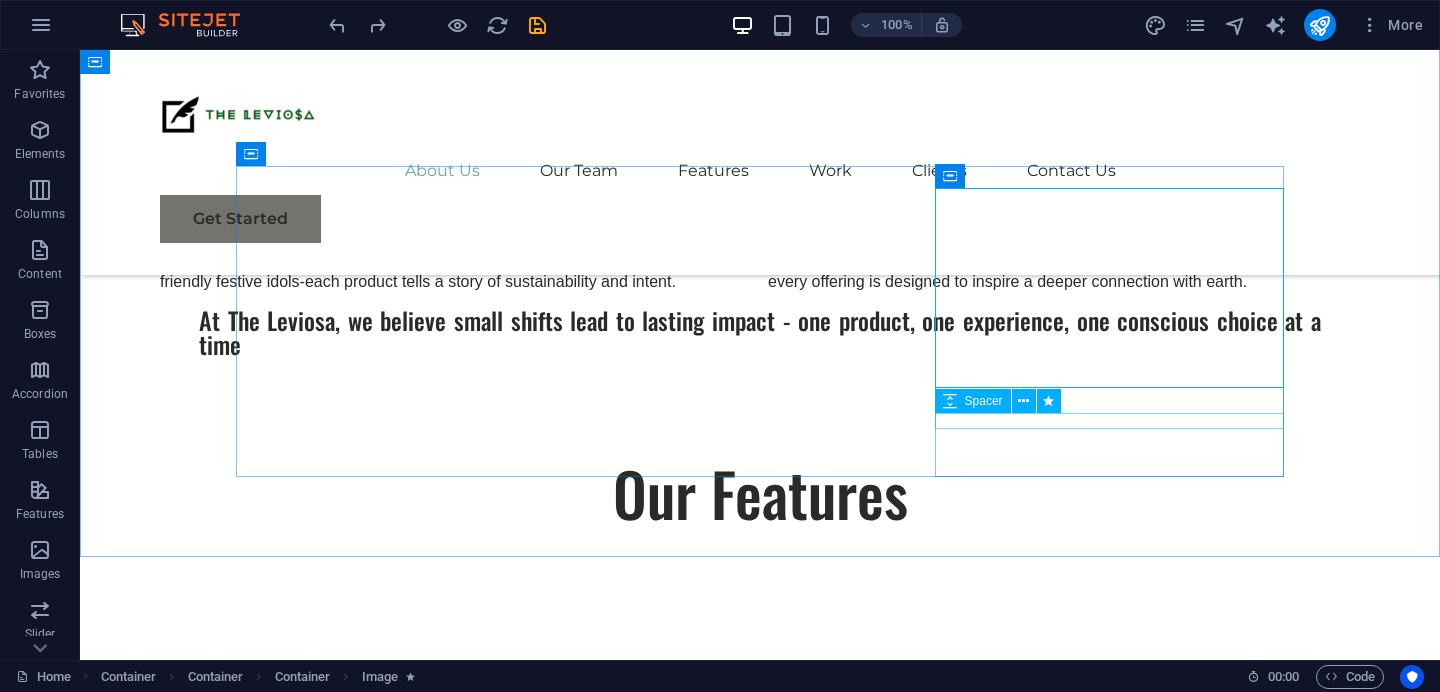 click at bounding box center (760, 1489) 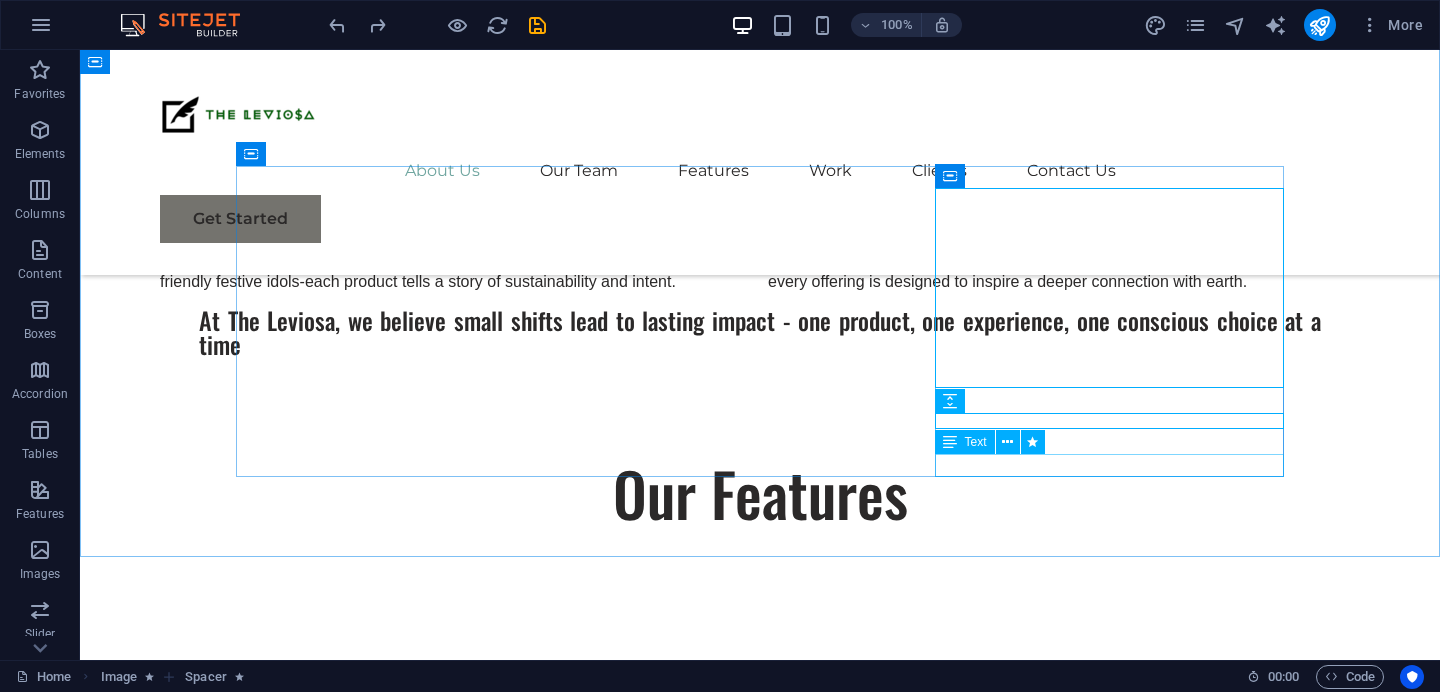 click on "Powered by Renewable Energy" at bounding box center [760, 1533] 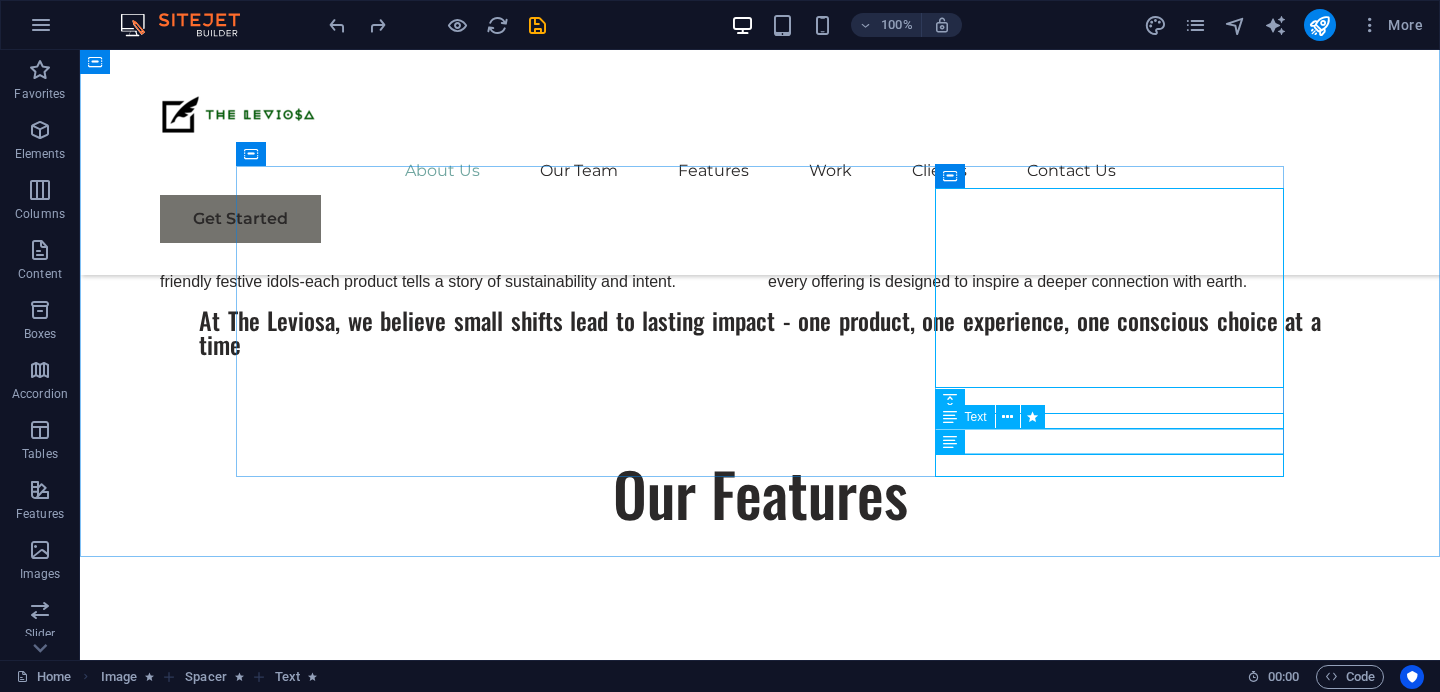 click on "For Institutions" at bounding box center (760, 1509) 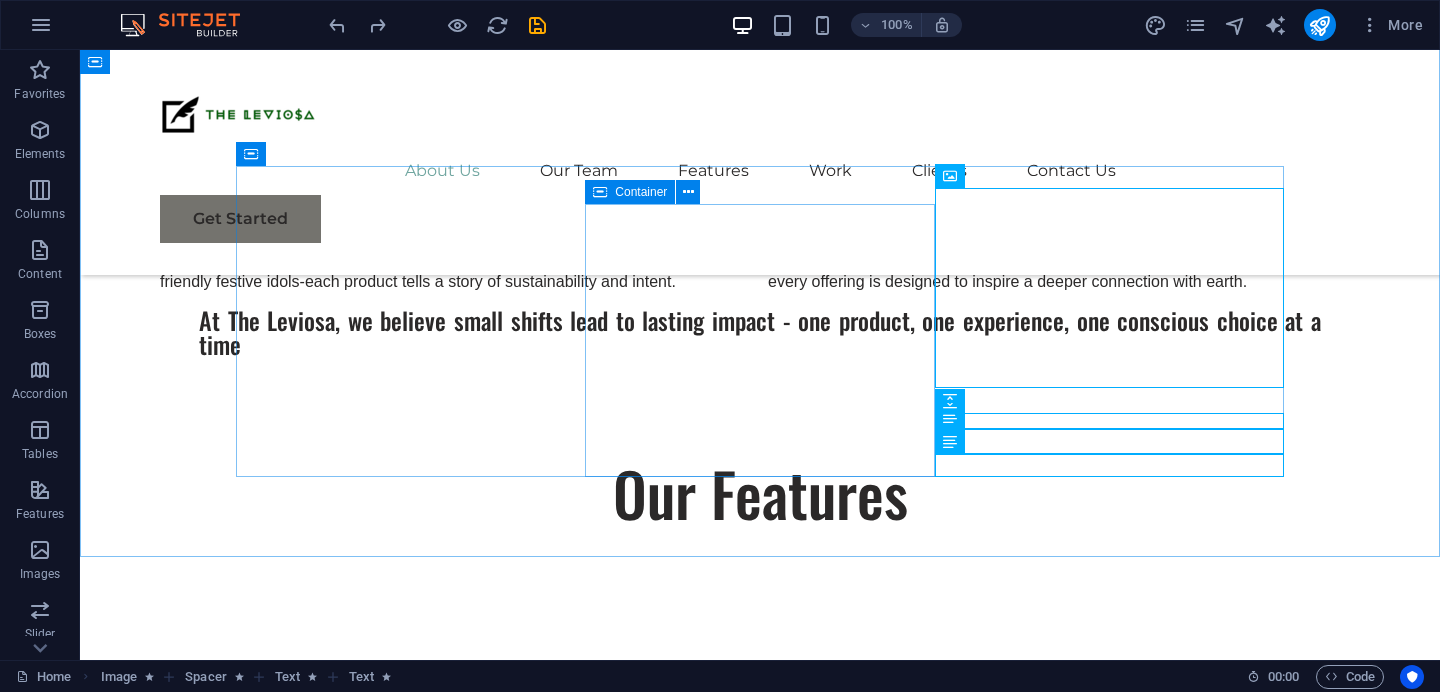 click on "For Schools  Sustainability built from the ground up" at bounding box center (760, 1120) 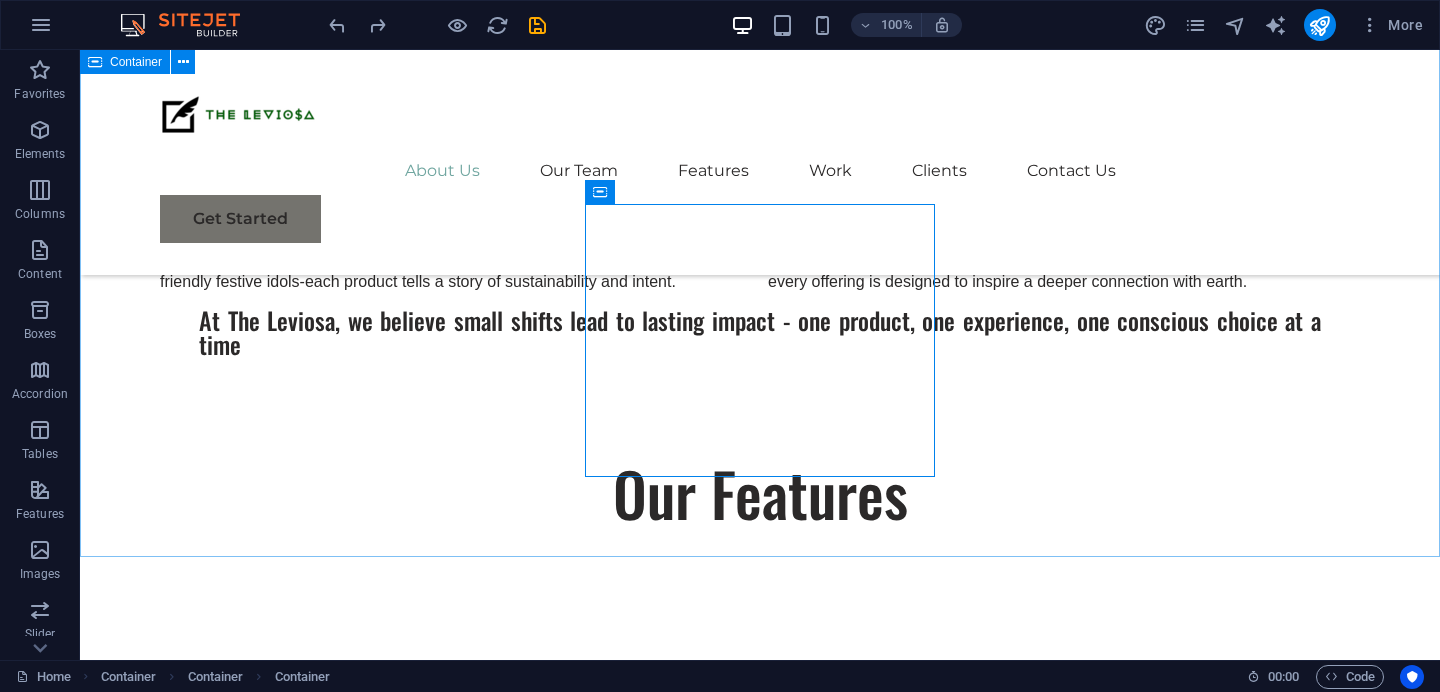 click on "For Corporates  100% Recycled Material & Zero-Waste Operations For Schools  Sustainability built from the ground up  For Institutions Powered by Renewable Energy" at bounding box center (760, 1080) 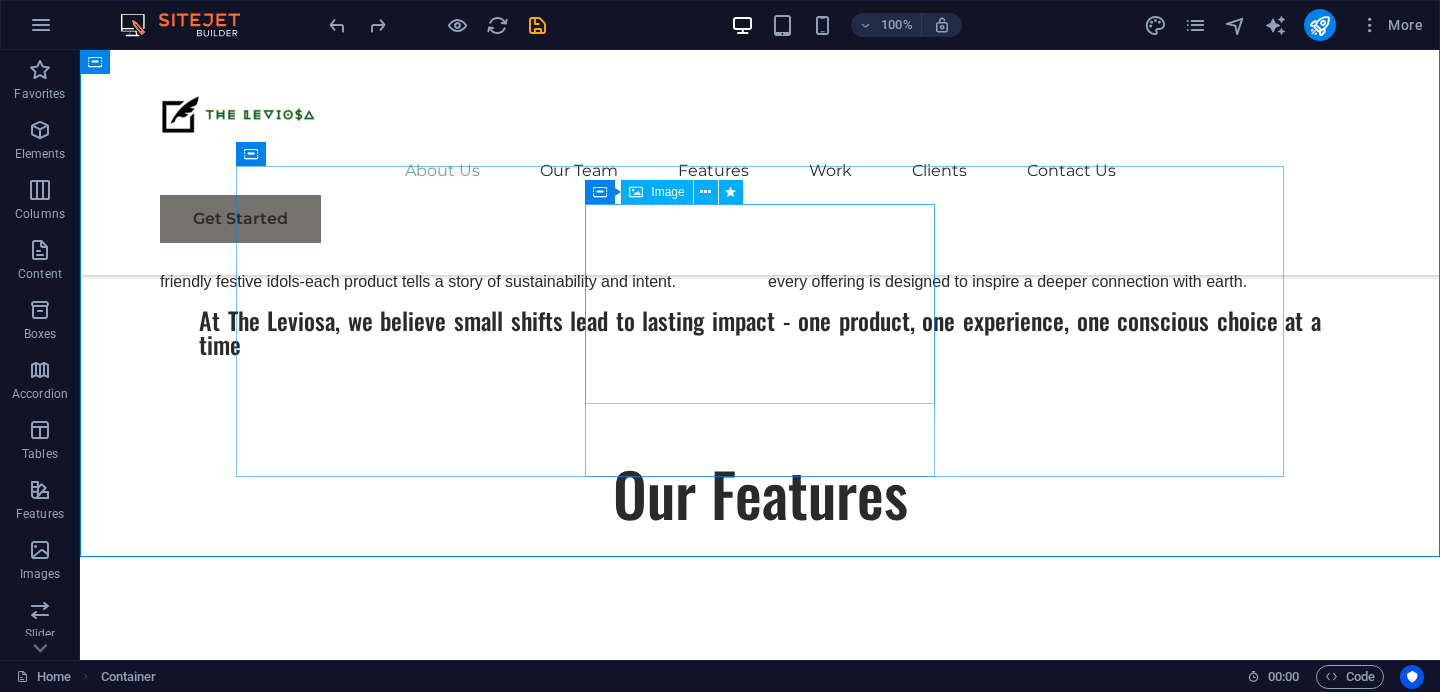 click at bounding box center (760, 1084) 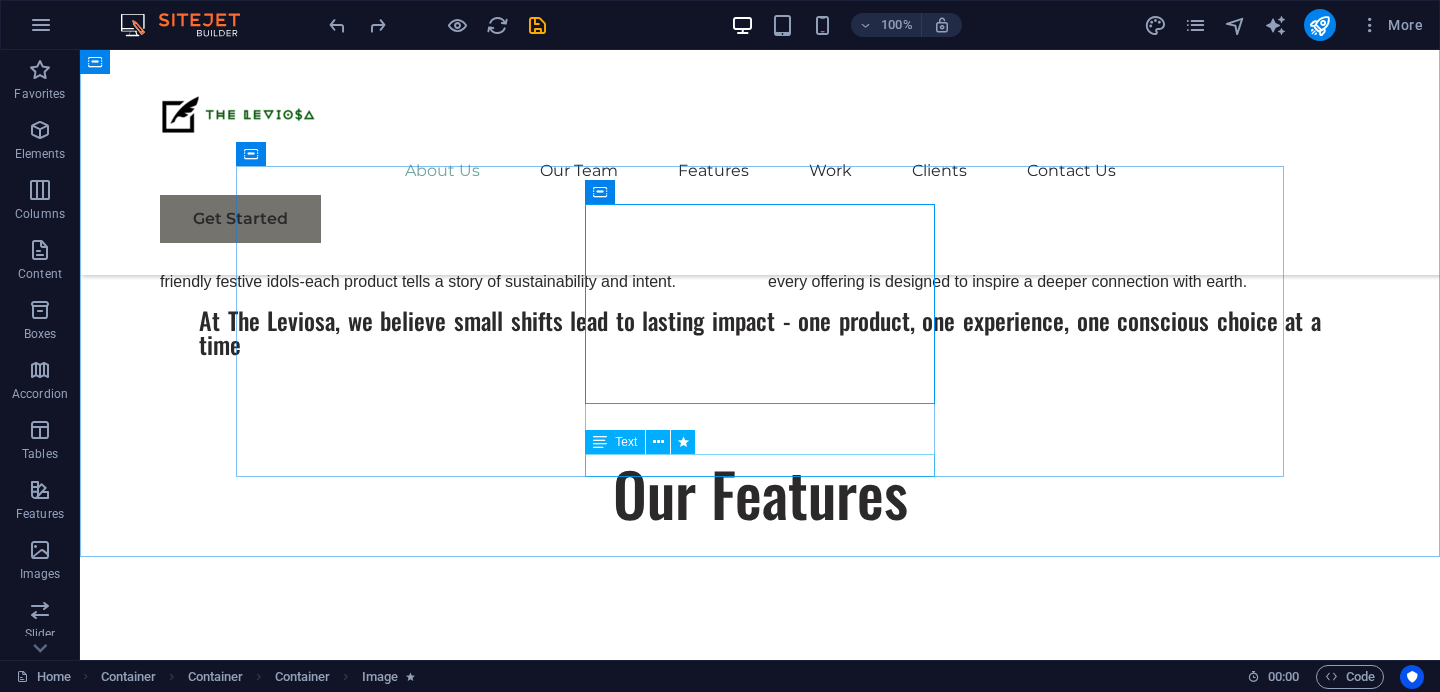 click on "Sustainability built from the ground up" at bounding box center (760, 1245) 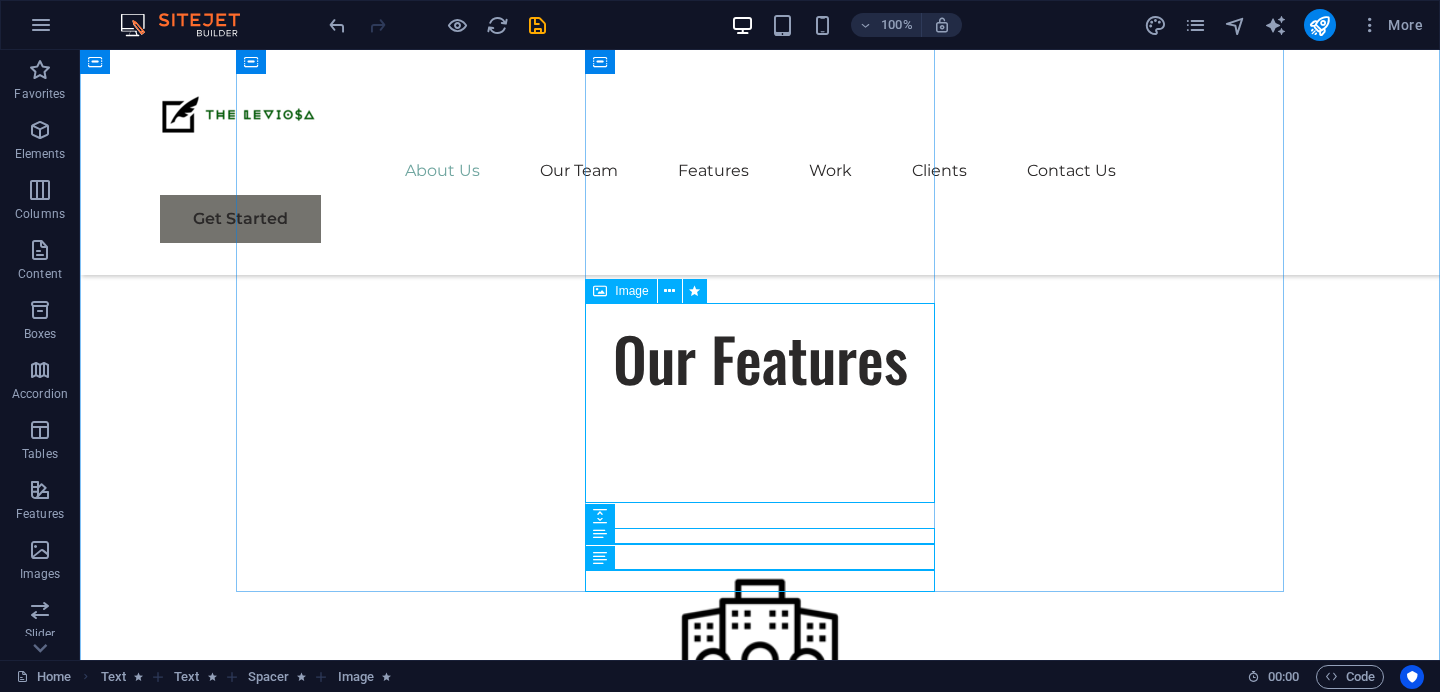 scroll, scrollTop: 1243, scrollLeft: 0, axis: vertical 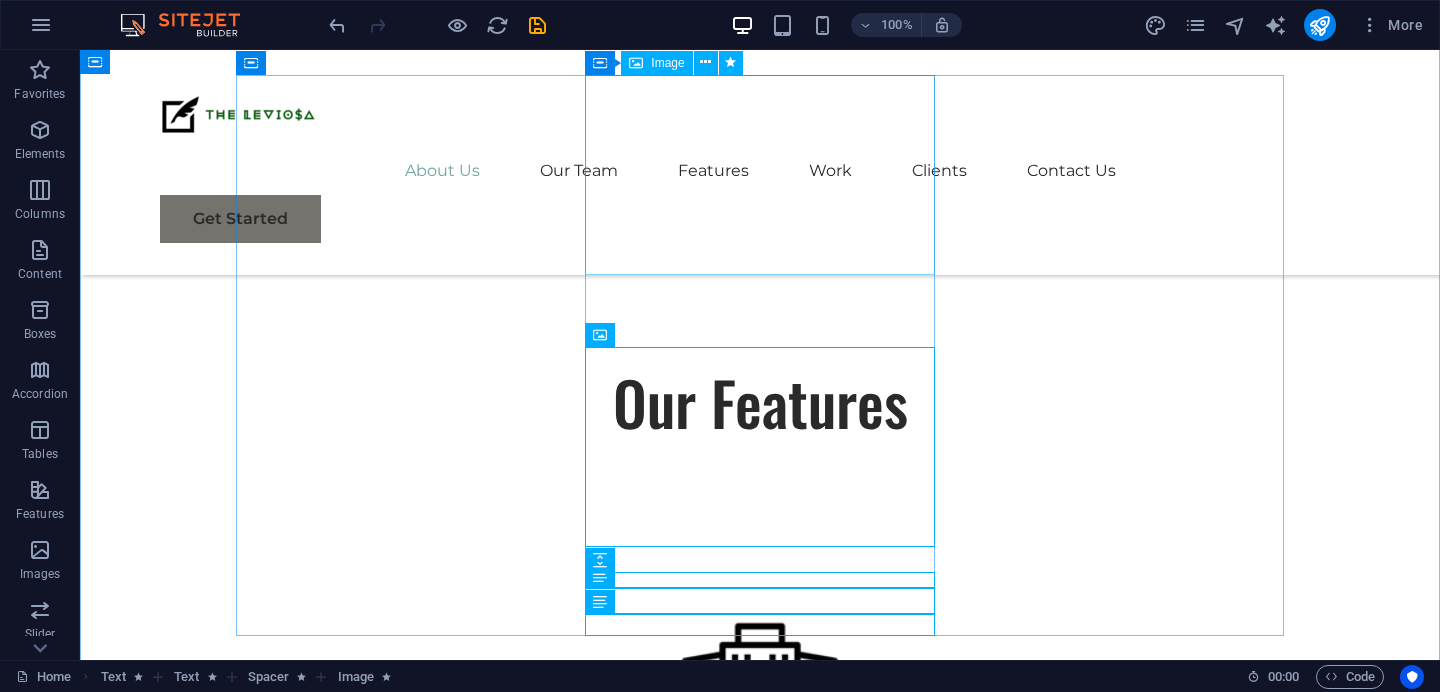 click at bounding box center (760, 993) 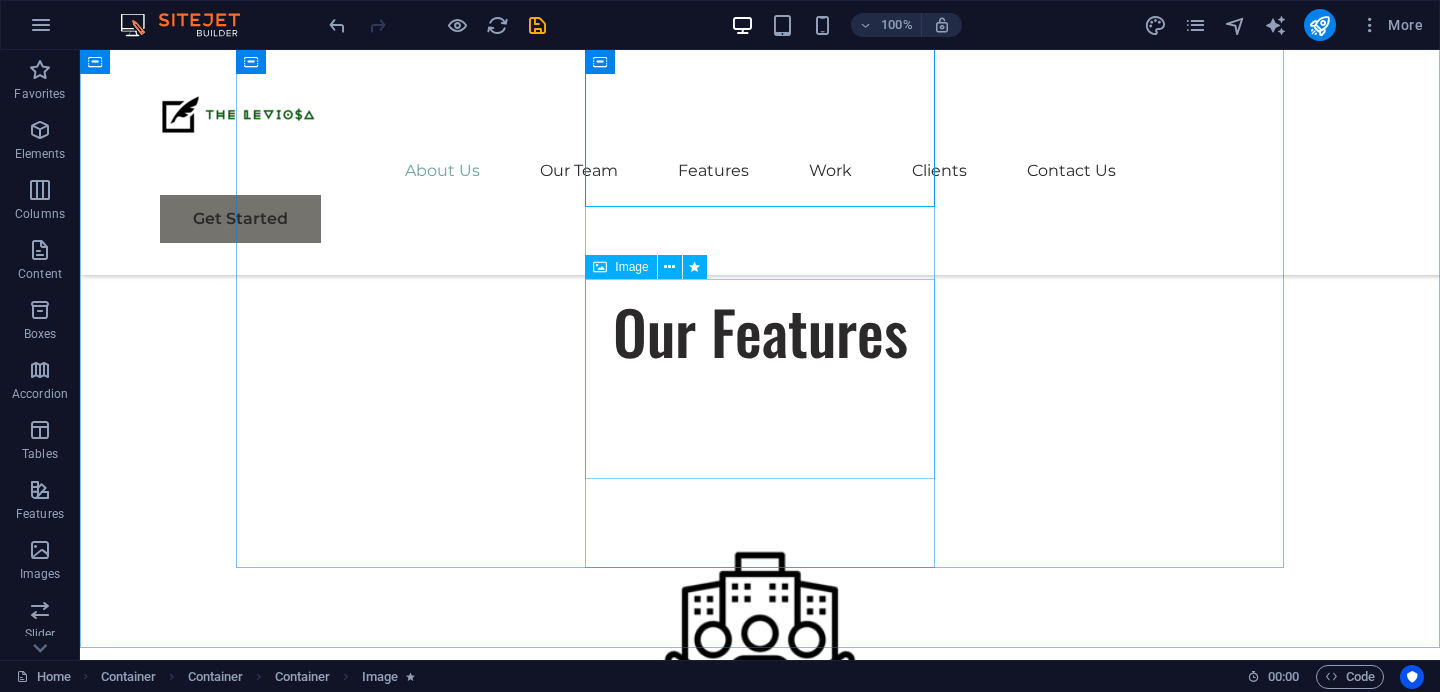 scroll, scrollTop: 1310, scrollLeft: 0, axis: vertical 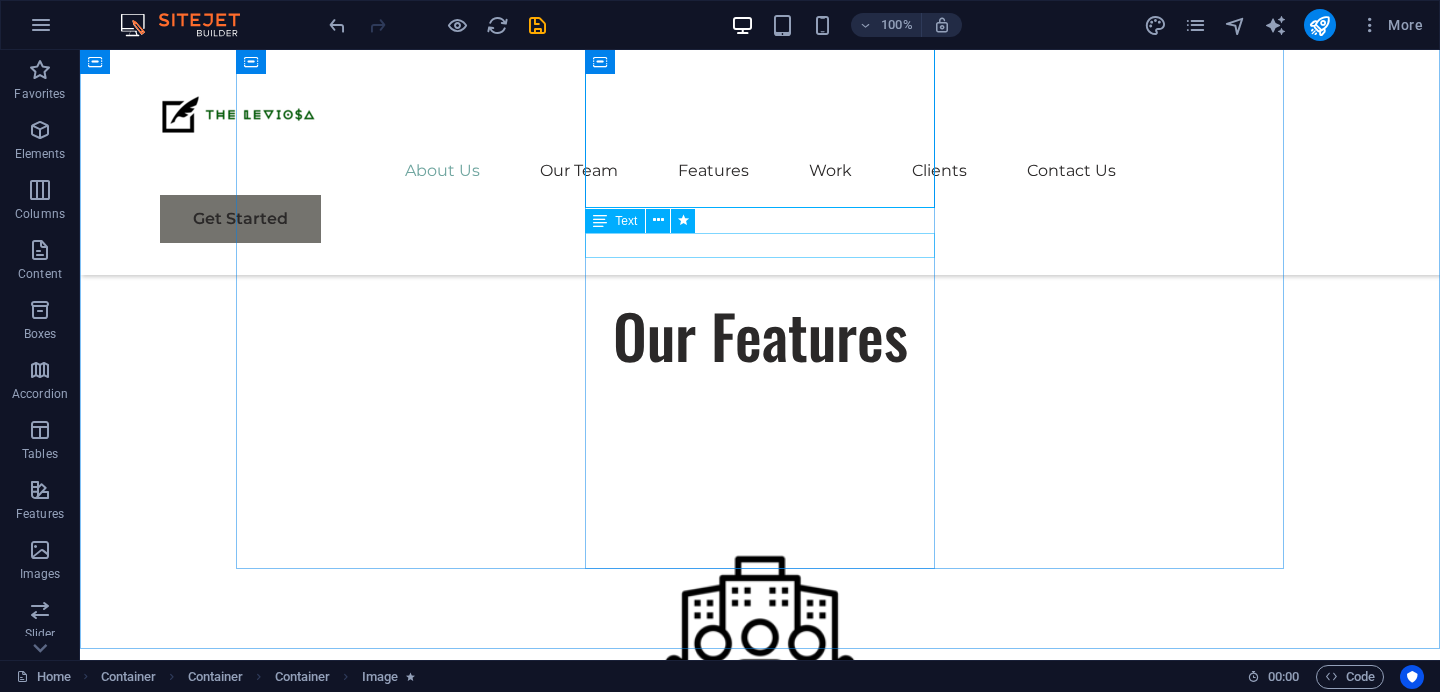 click on "For Schools" at bounding box center (760, 1063) 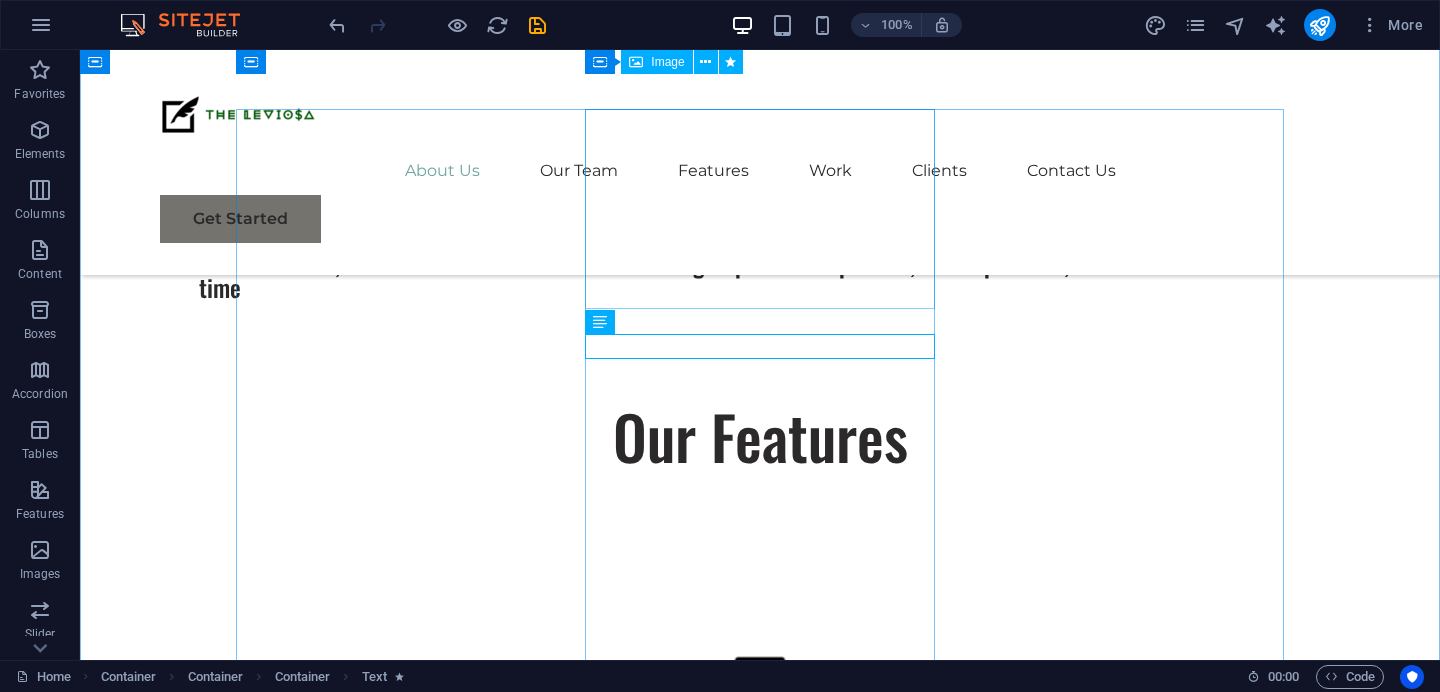 scroll, scrollTop: 1185, scrollLeft: 0, axis: vertical 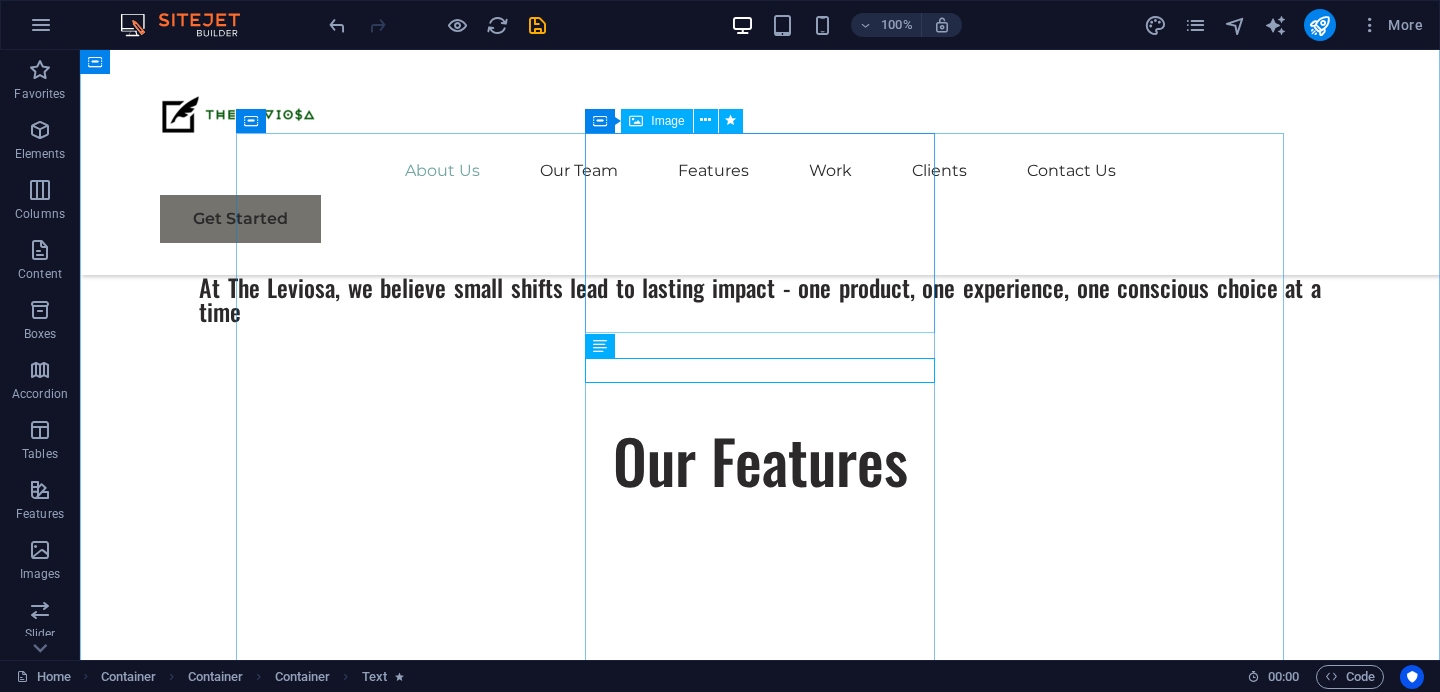 click at bounding box center [760, 1051] 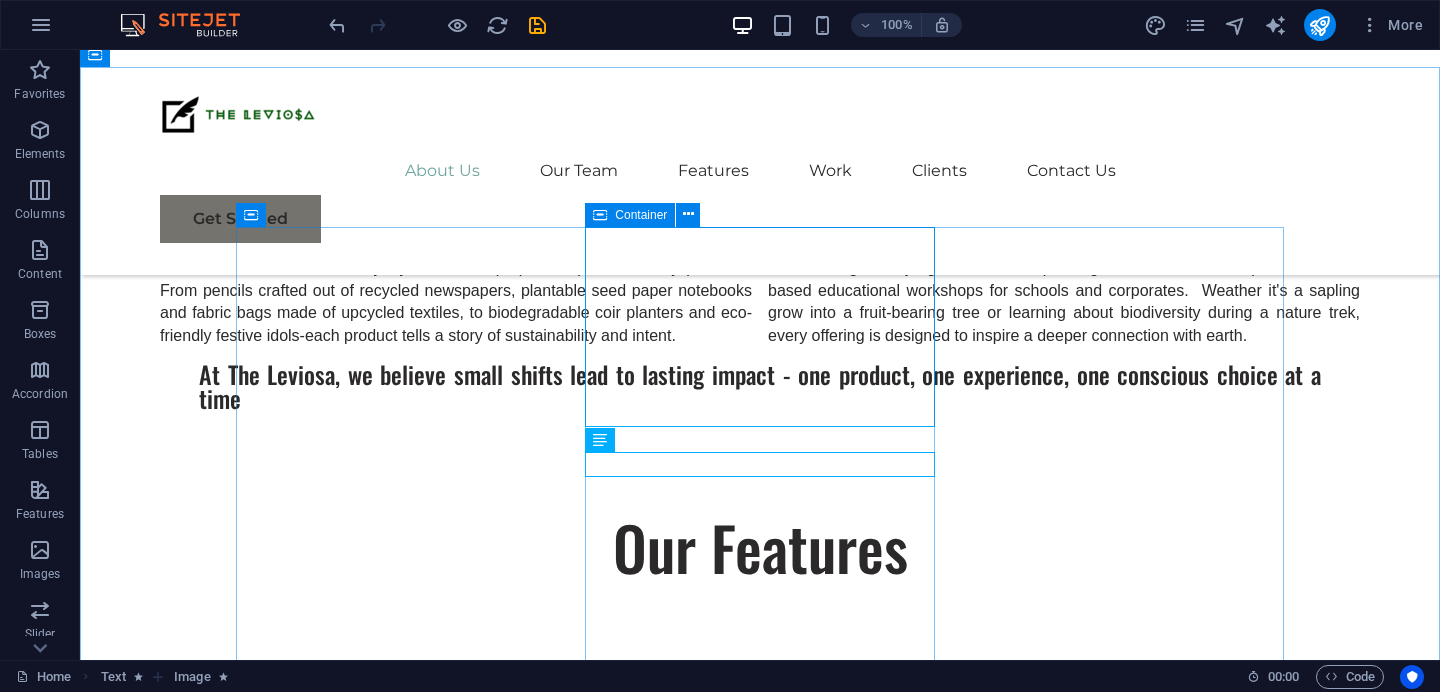scroll, scrollTop: 1086, scrollLeft: 0, axis: vertical 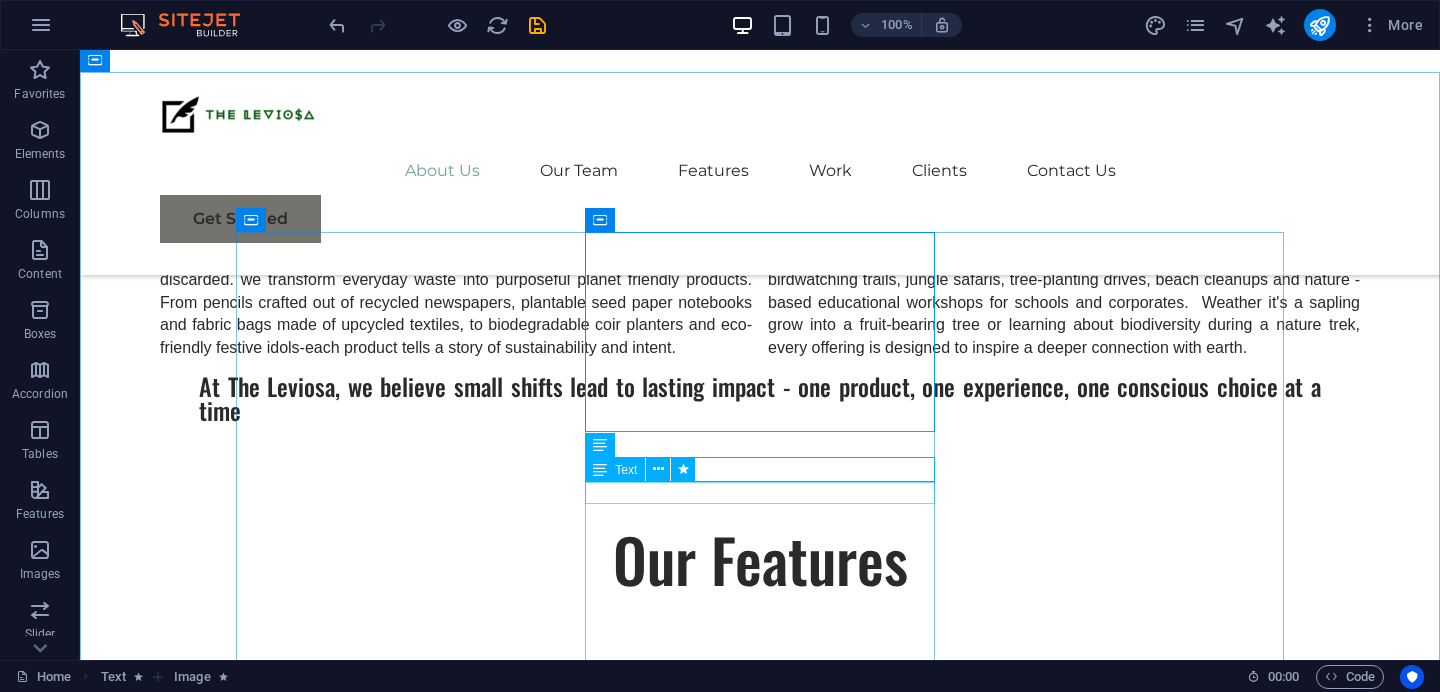 click on "Sustainability built from the ground up" at bounding box center (760, 1311) 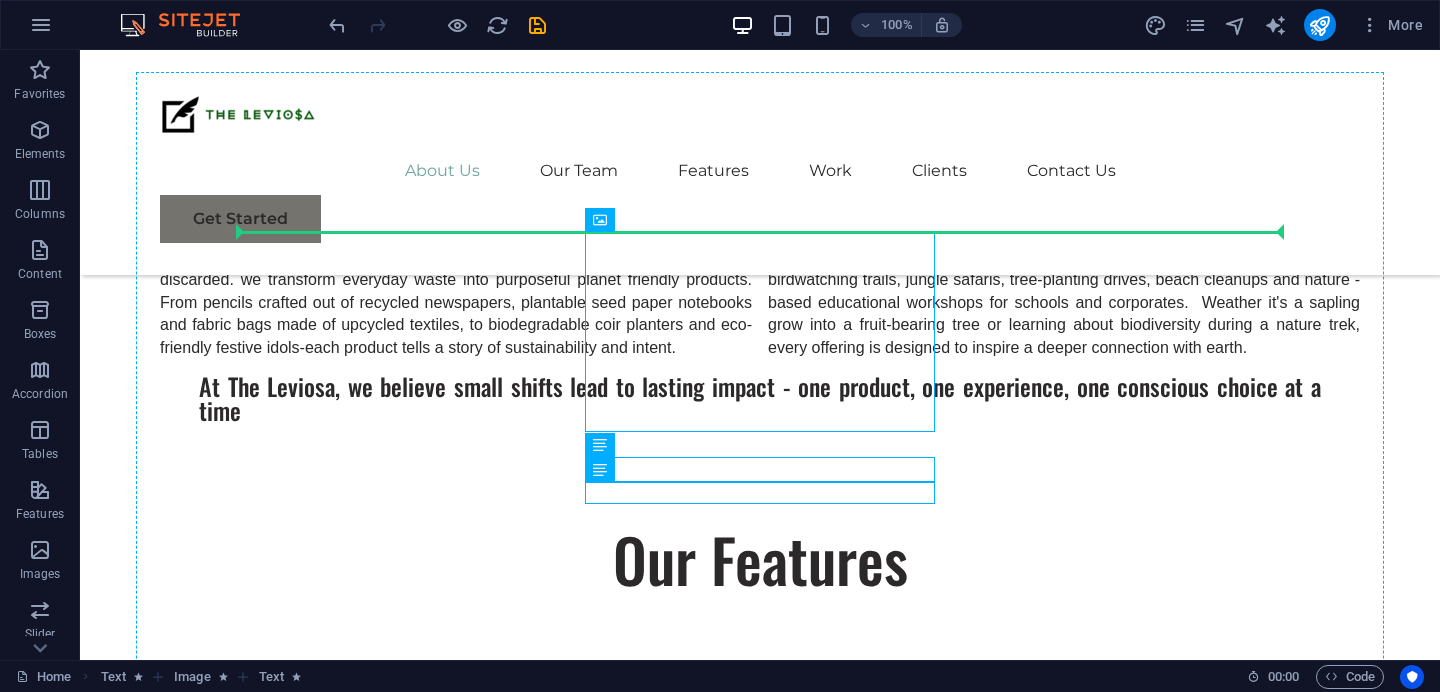 drag, startPoint x: 845, startPoint y: 347, endPoint x: 1173, endPoint y: 436, distance: 339.86026 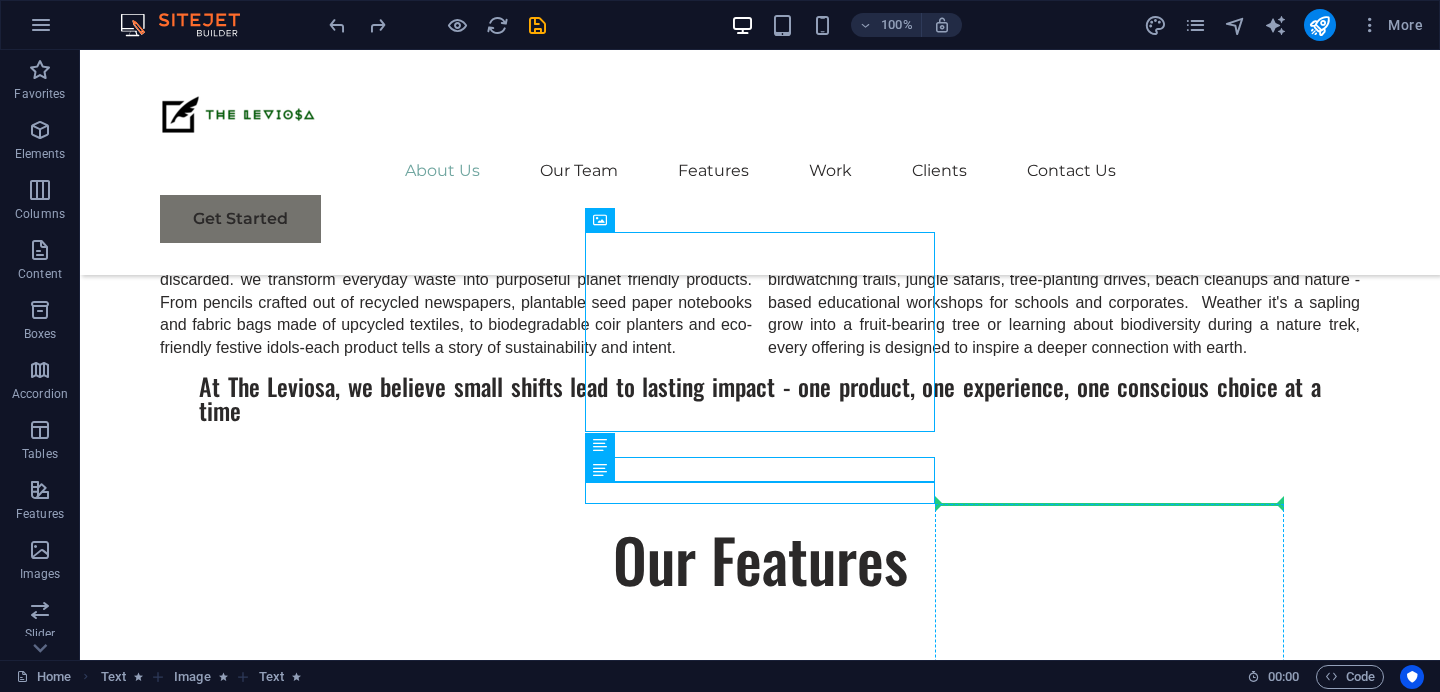 drag, startPoint x: 873, startPoint y: 362, endPoint x: 1227, endPoint y: 541, distance: 396.6825 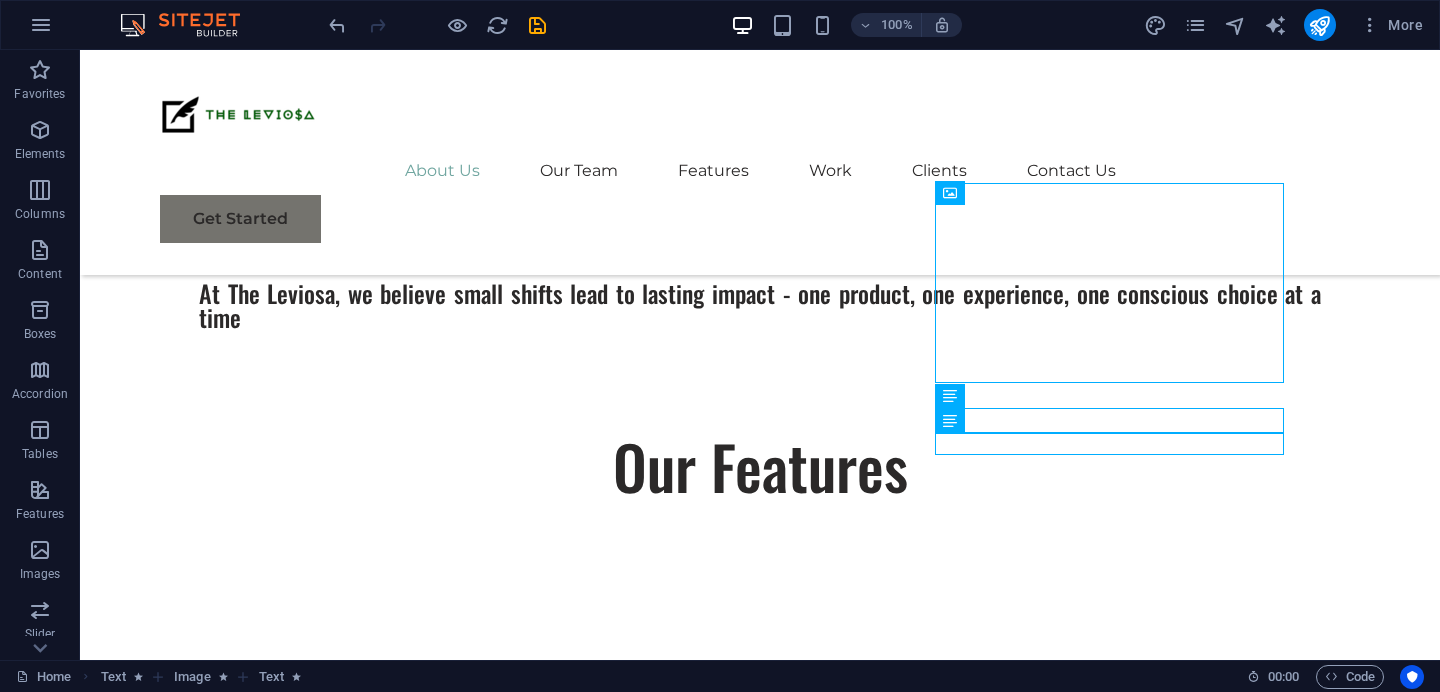 scroll, scrollTop: 1240, scrollLeft: 0, axis: vertical 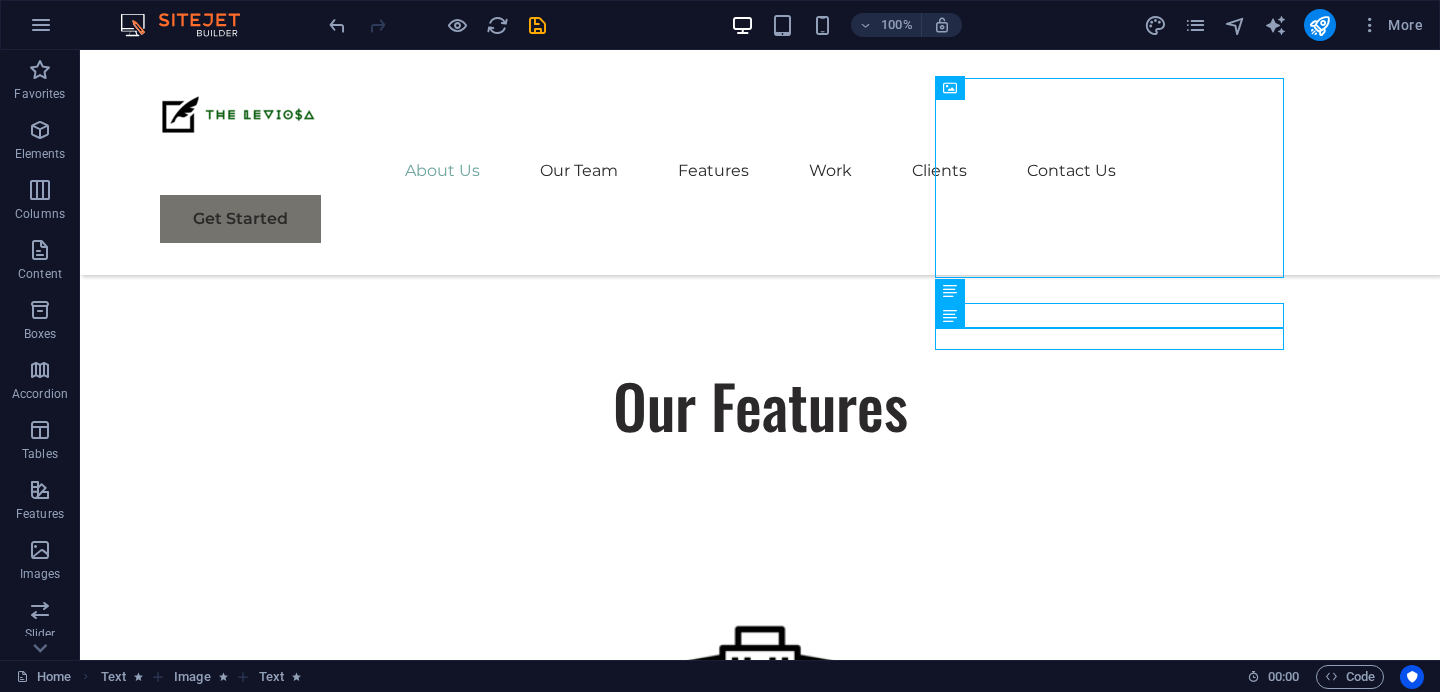 click at bounding box center [760, 1557] 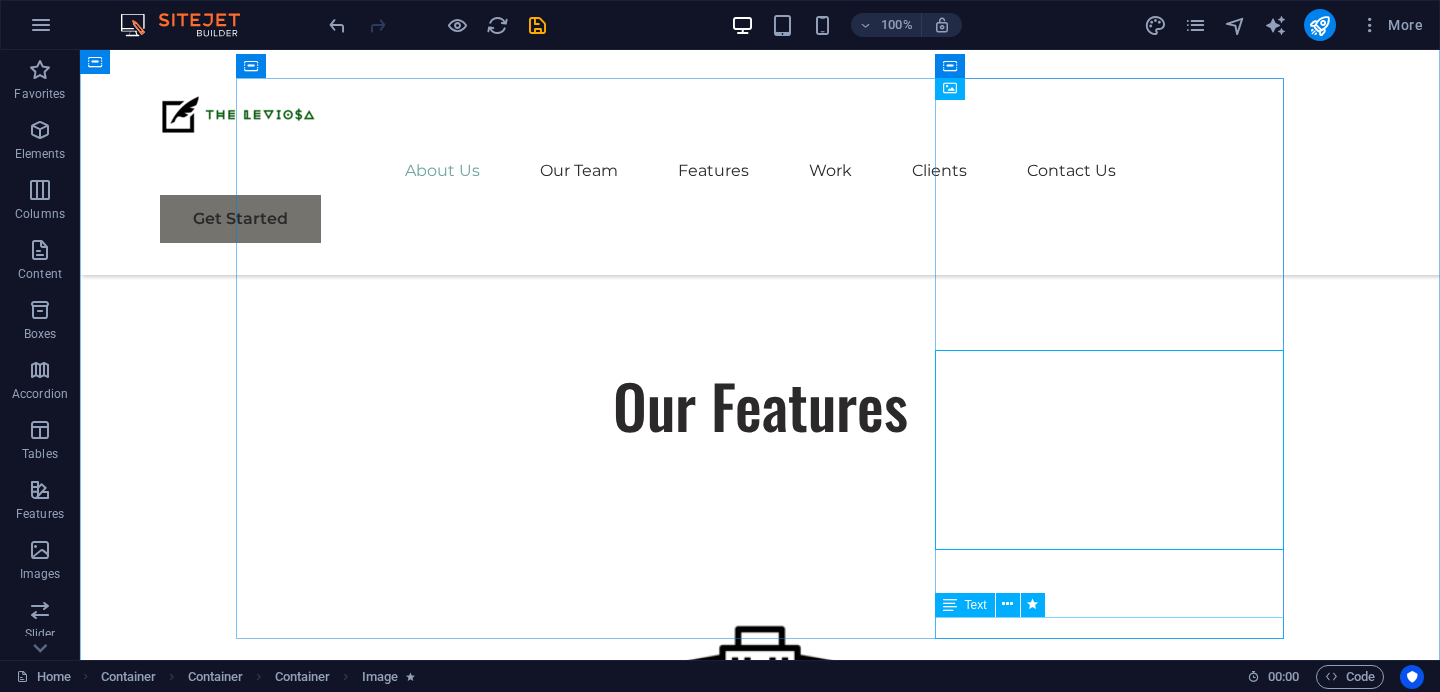 click on "Powered by Renewable Energy" at bounding box center [760, 1734] 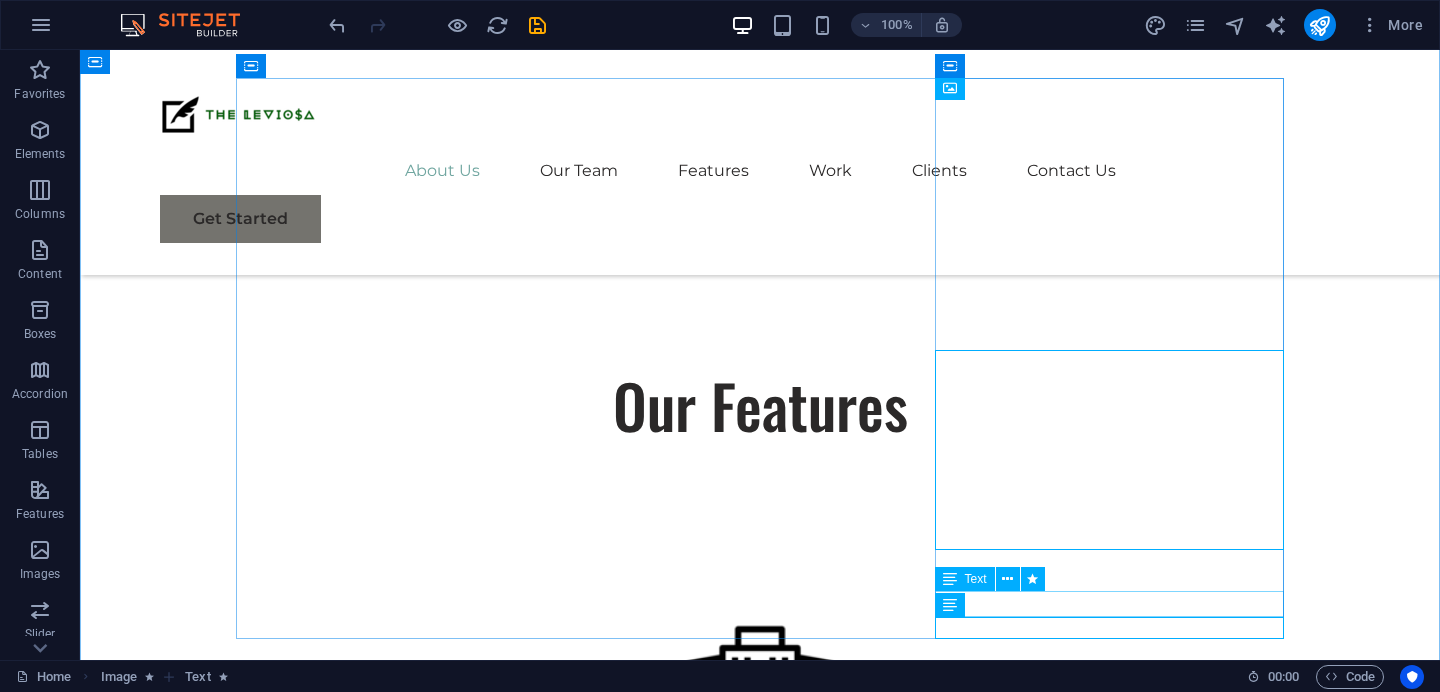 click on "For Institutions" at bounding box center [760, 1710] 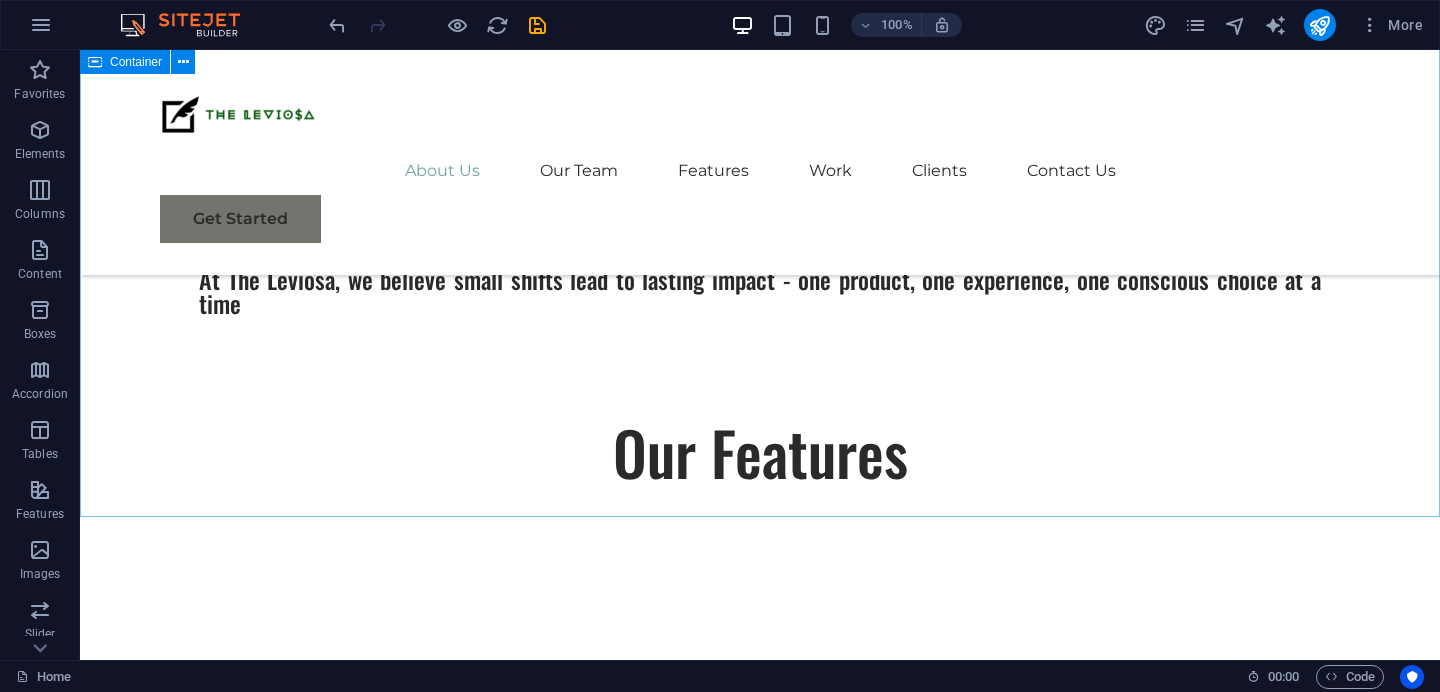 scroll, scrollTop: 1192, scrollLeft: 0, axis: vertical 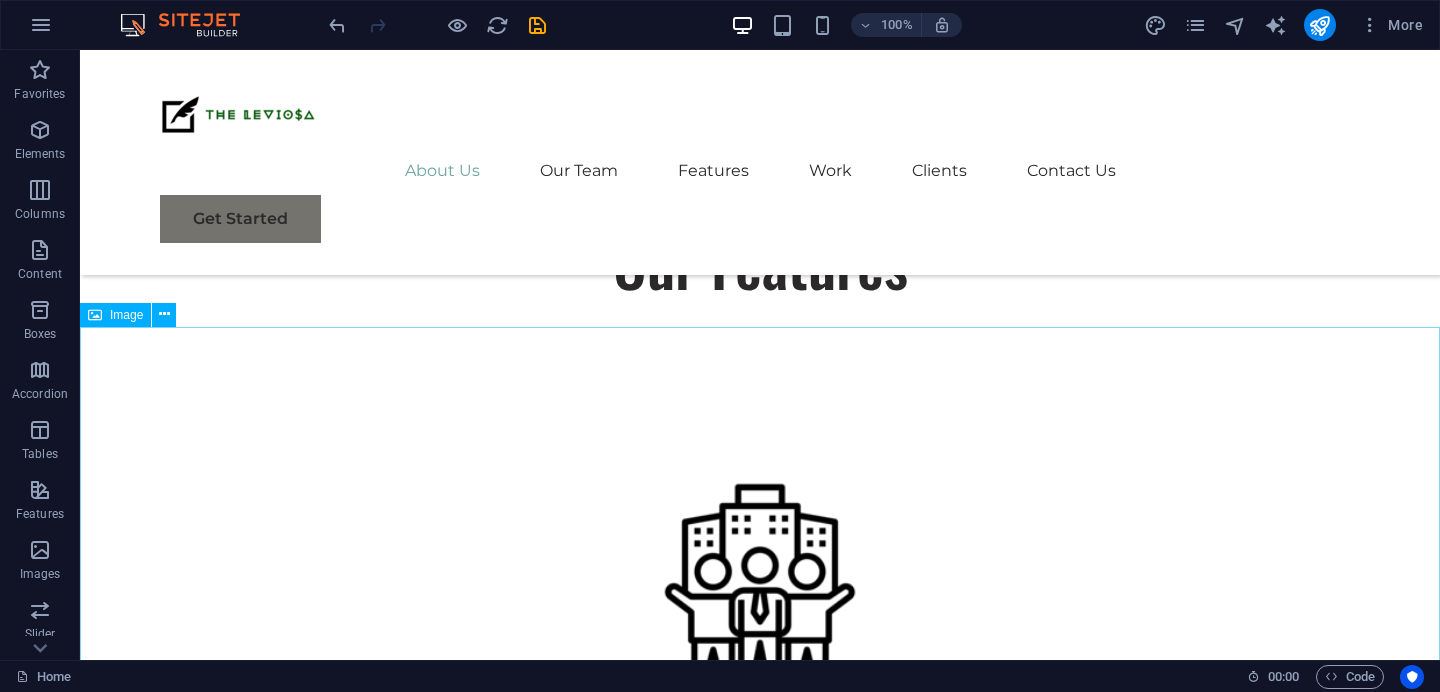 click at bounding box center [760, 1719] 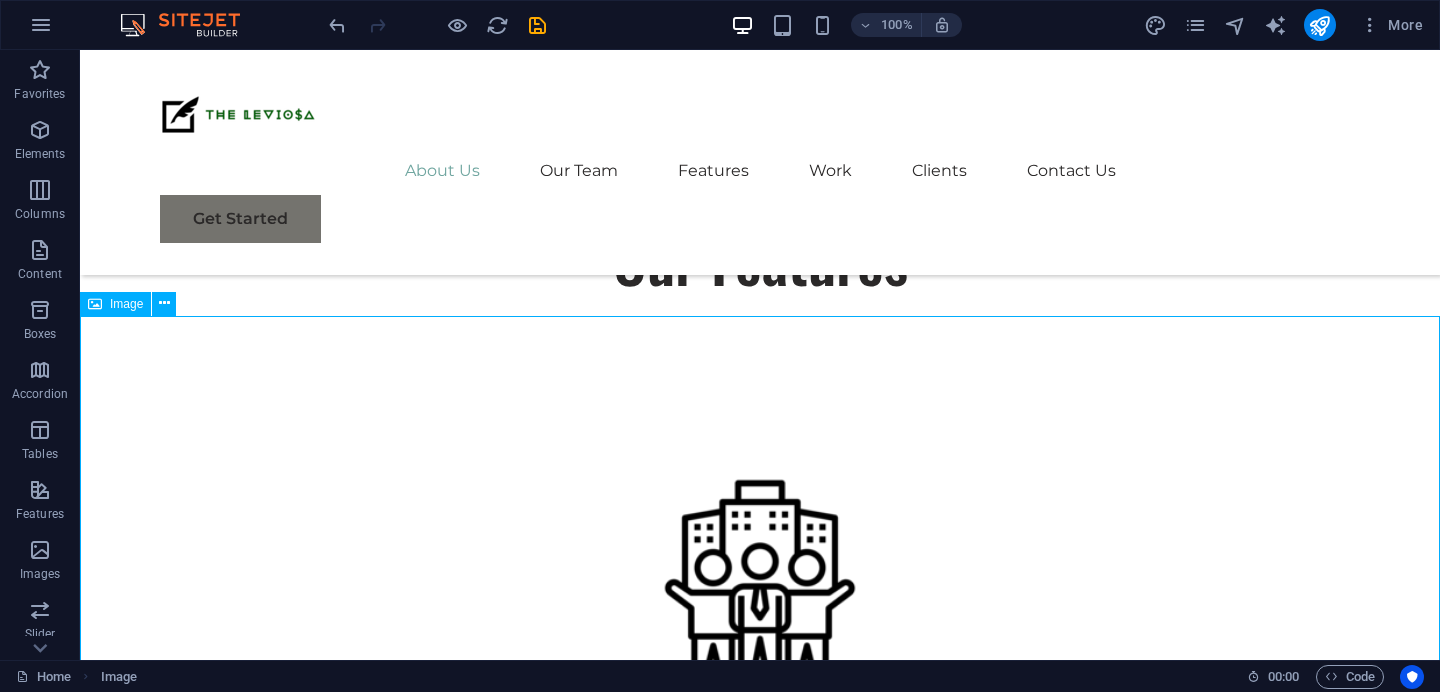 scroll, scrollTop: 1394, scrollLeft: 0, axis: vertical 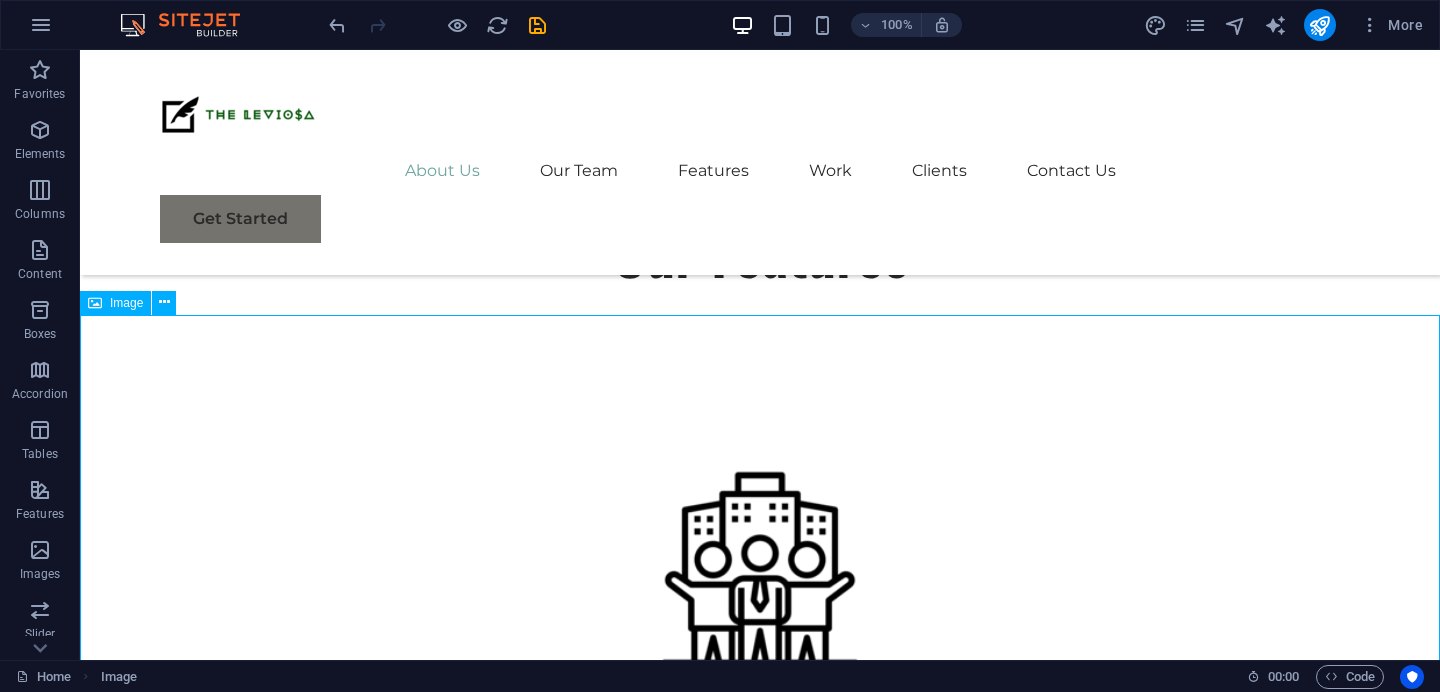 click at bounding box center [760, 1707] 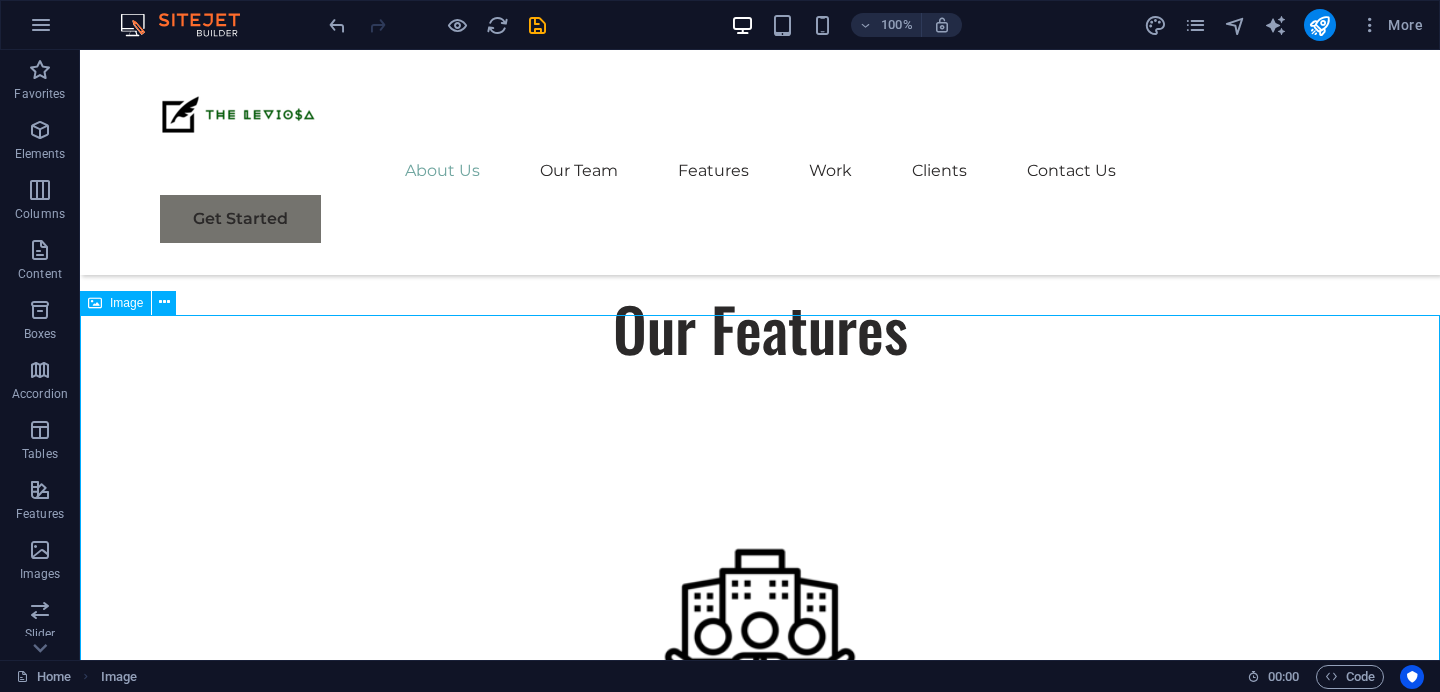 scroll, scrollTop: 1492, scrollLeft: 0, axis: vertical 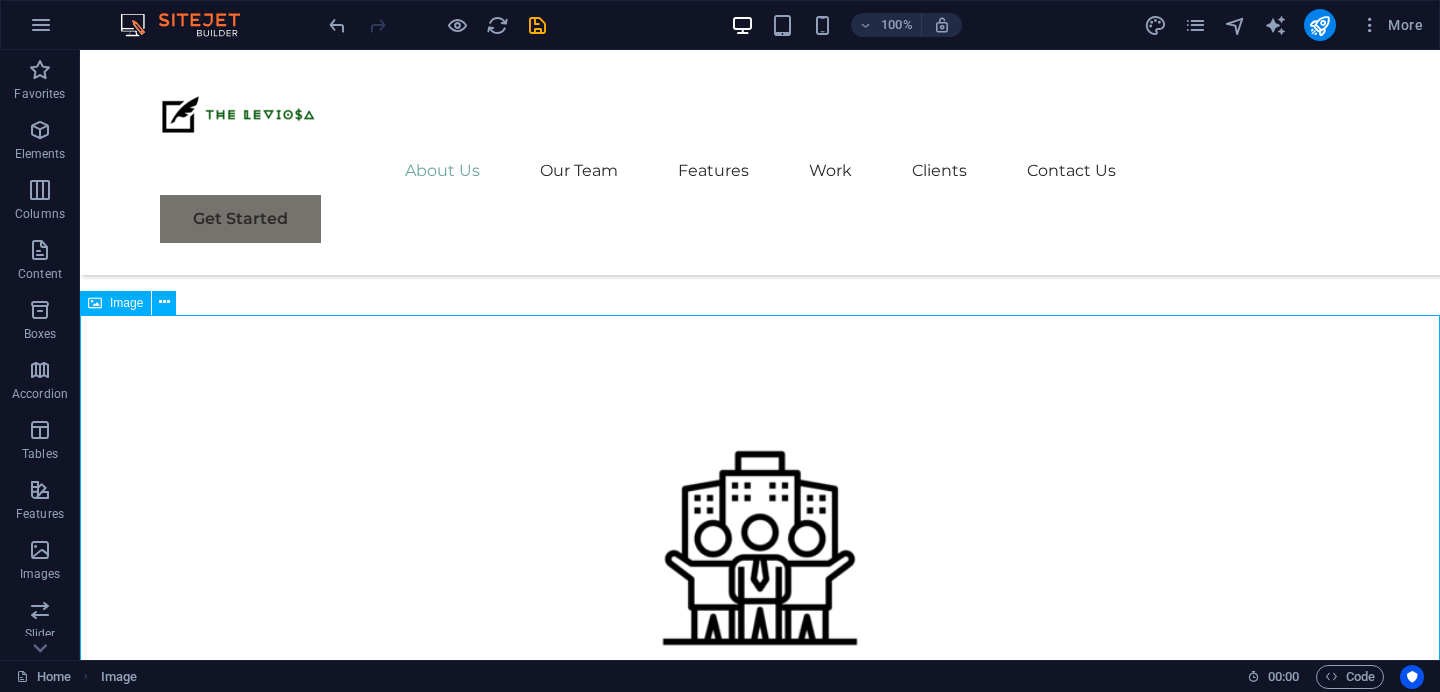 select on "px" 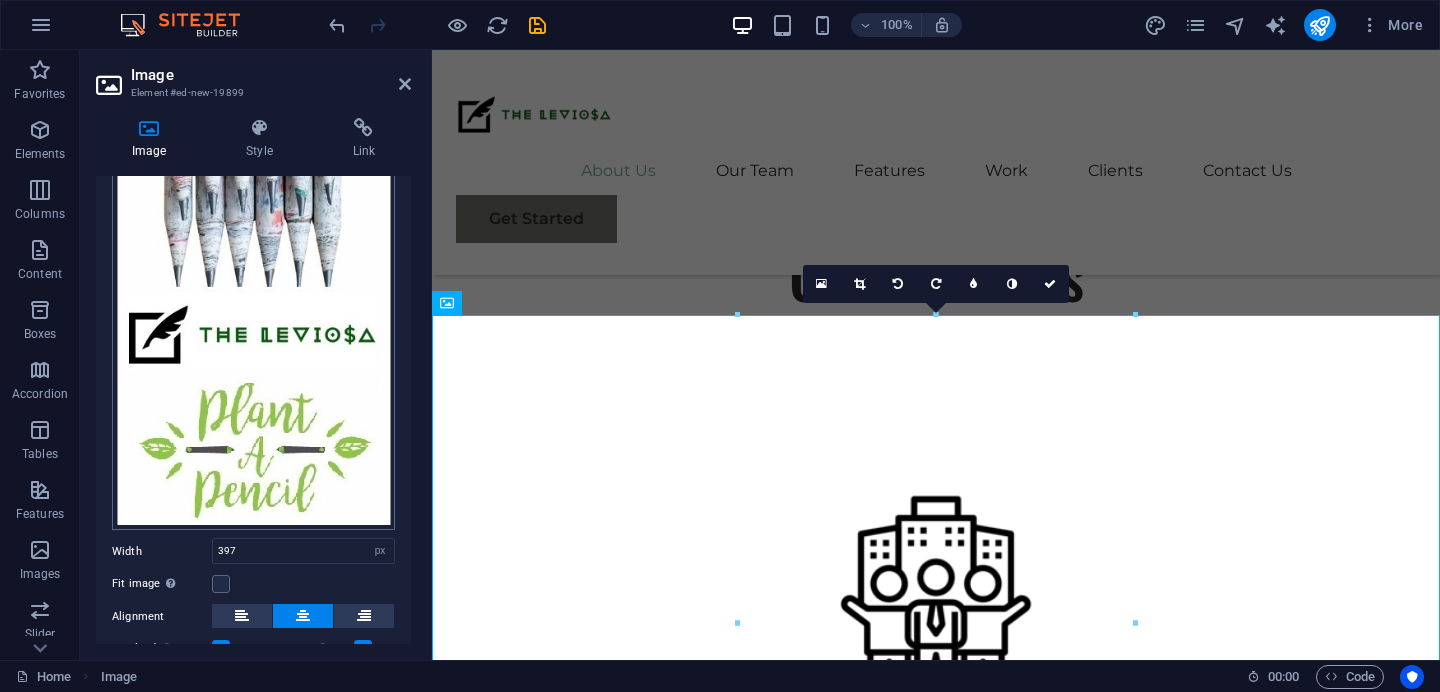 scroll, scrollTop: 0, scrollLeft: 0, axis: both 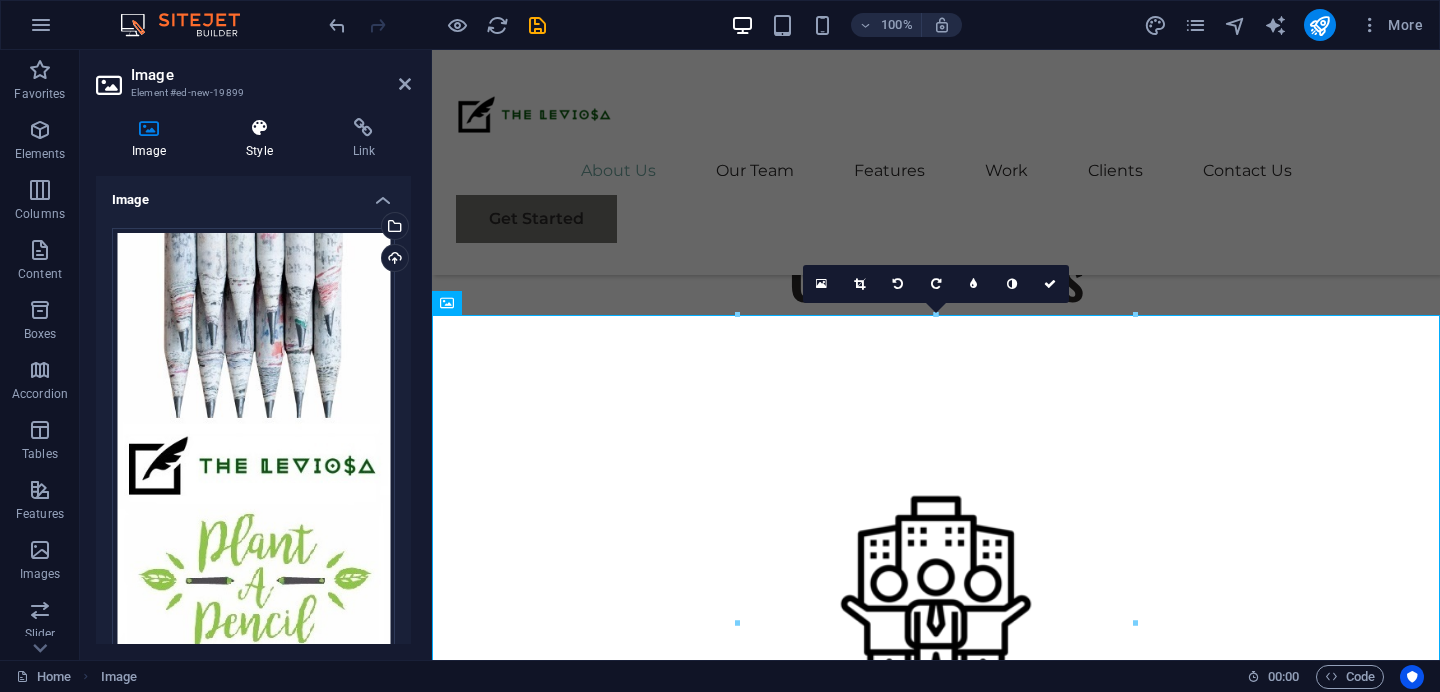 click at bounding box center [259, 128] 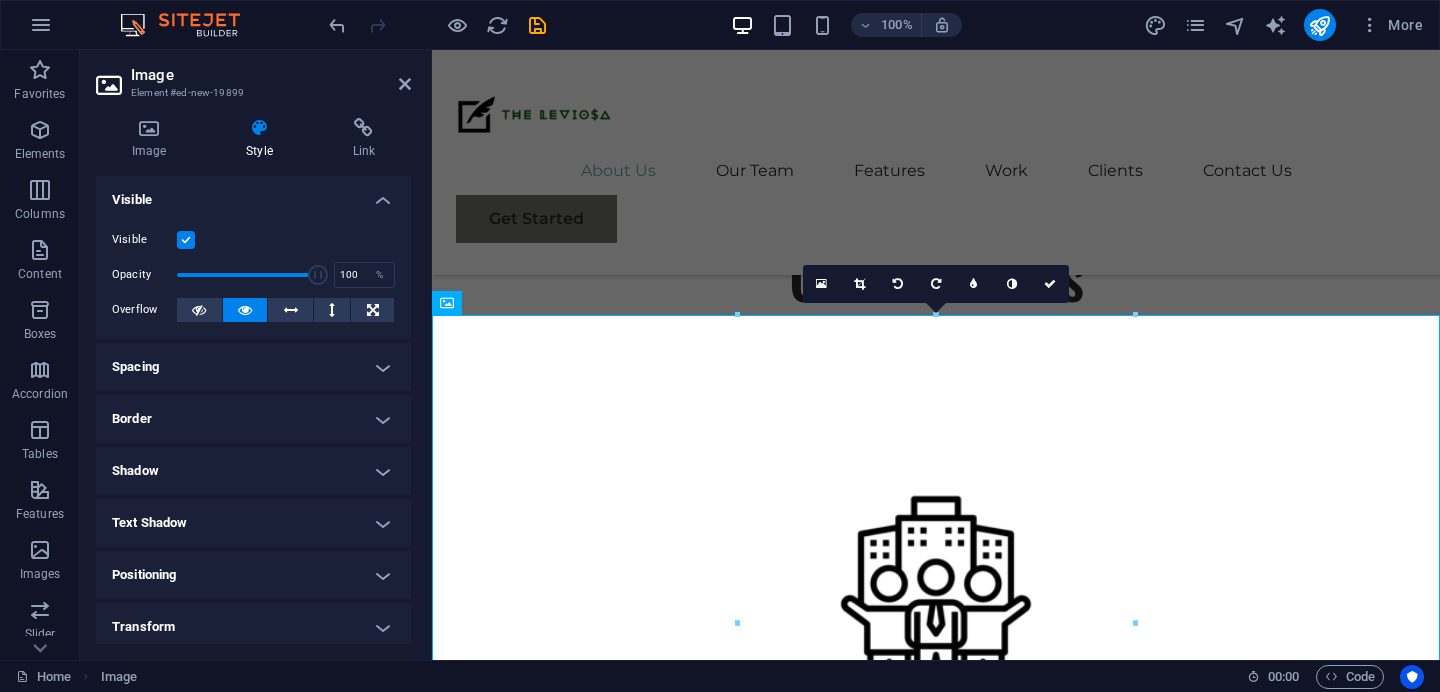 scroll, scrollTop: 162, scrollLeft: 0, axis: vertical 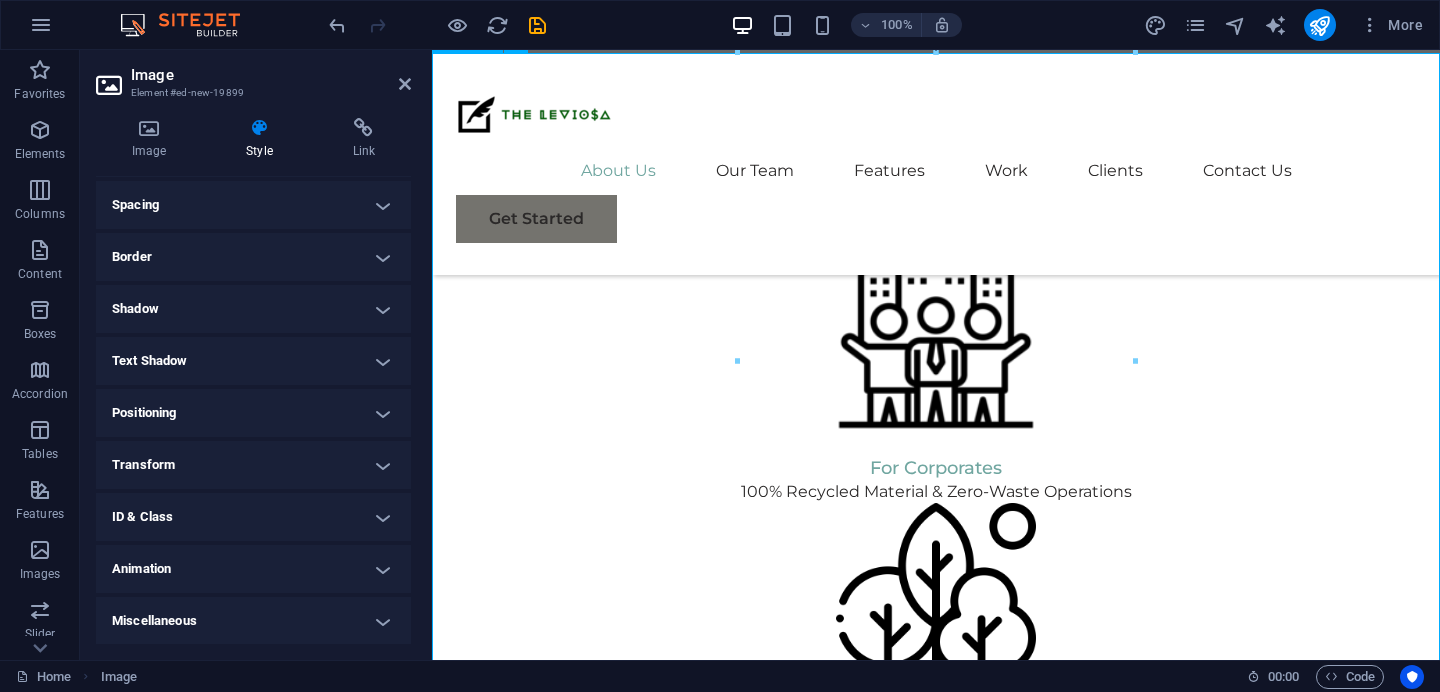 click at bounding box center (936, 1468) 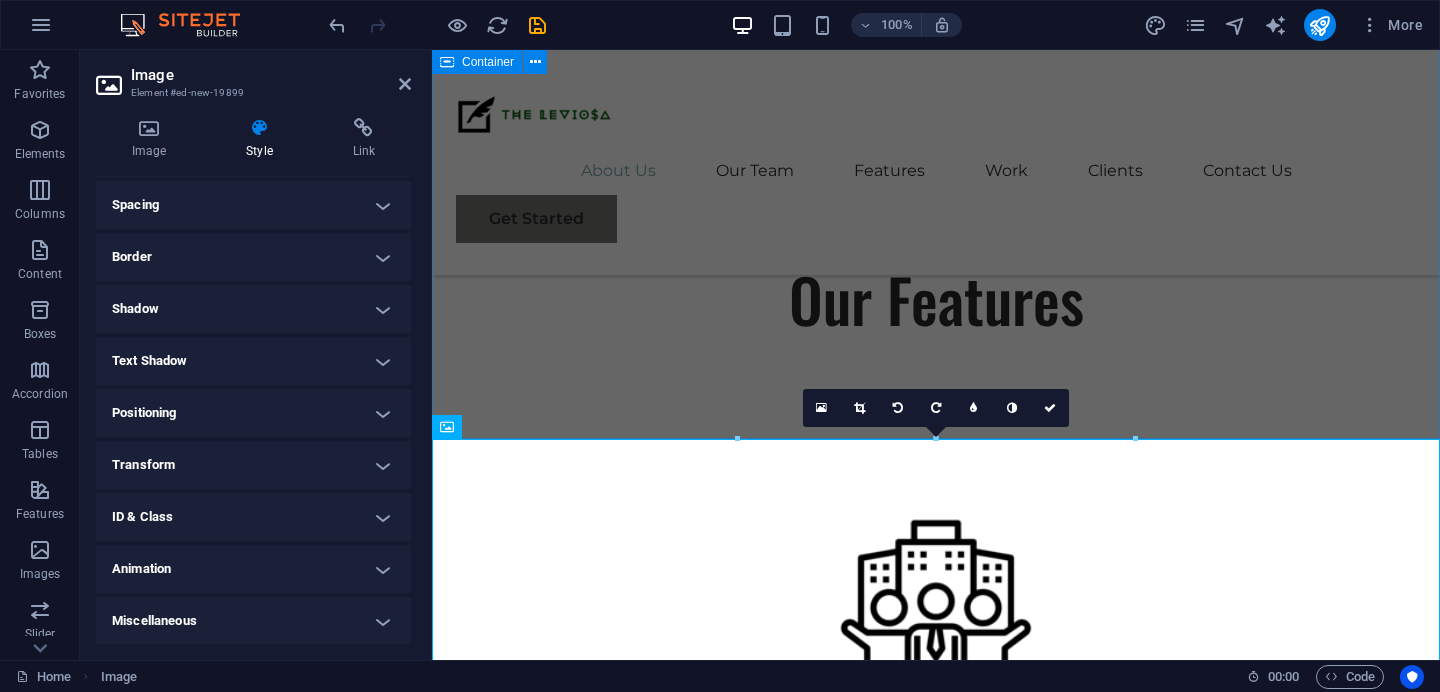 scroll, scrollTop: 1366, scrollLeft: 0, axis: vertical 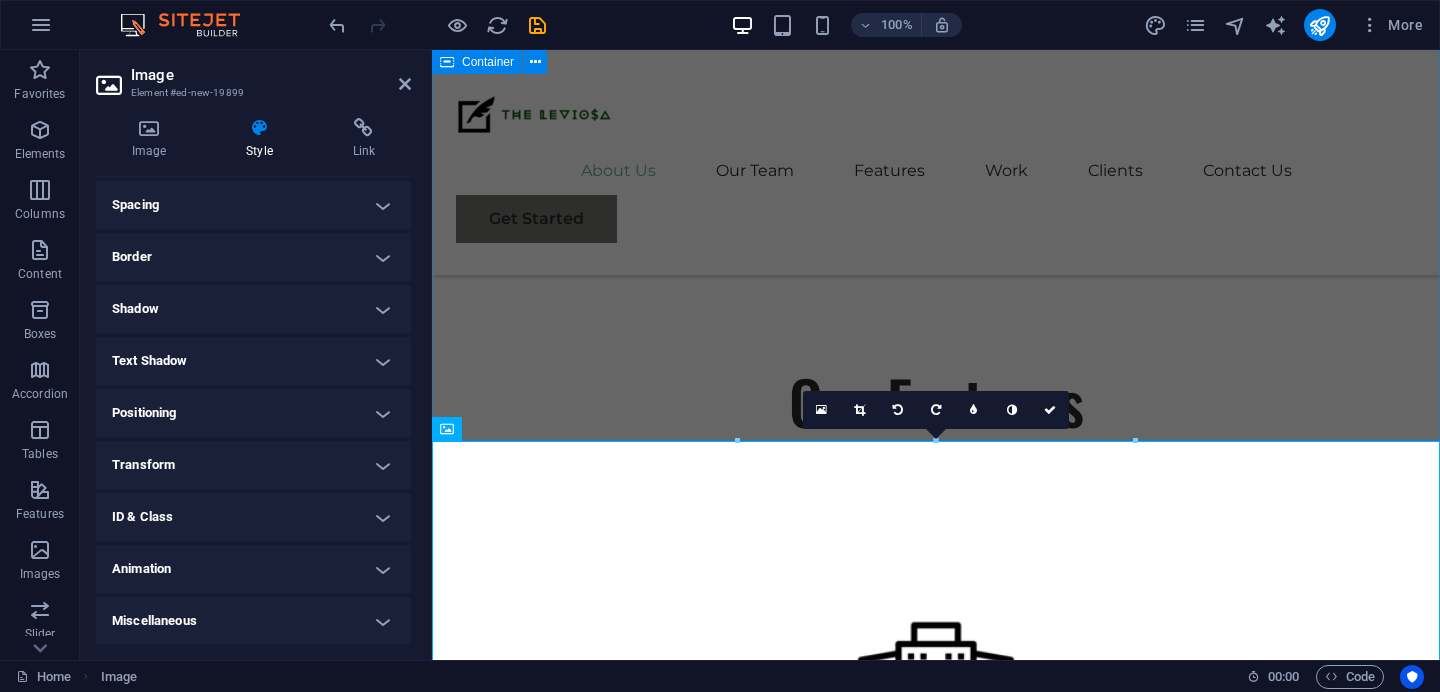 click on "For Corporates  100% Recycled Material & Zero-Waste Operations  For Institutions Powered by Renewable Energy For Schools  Sustainability built from the ground up" at bounding box center [936, 996] 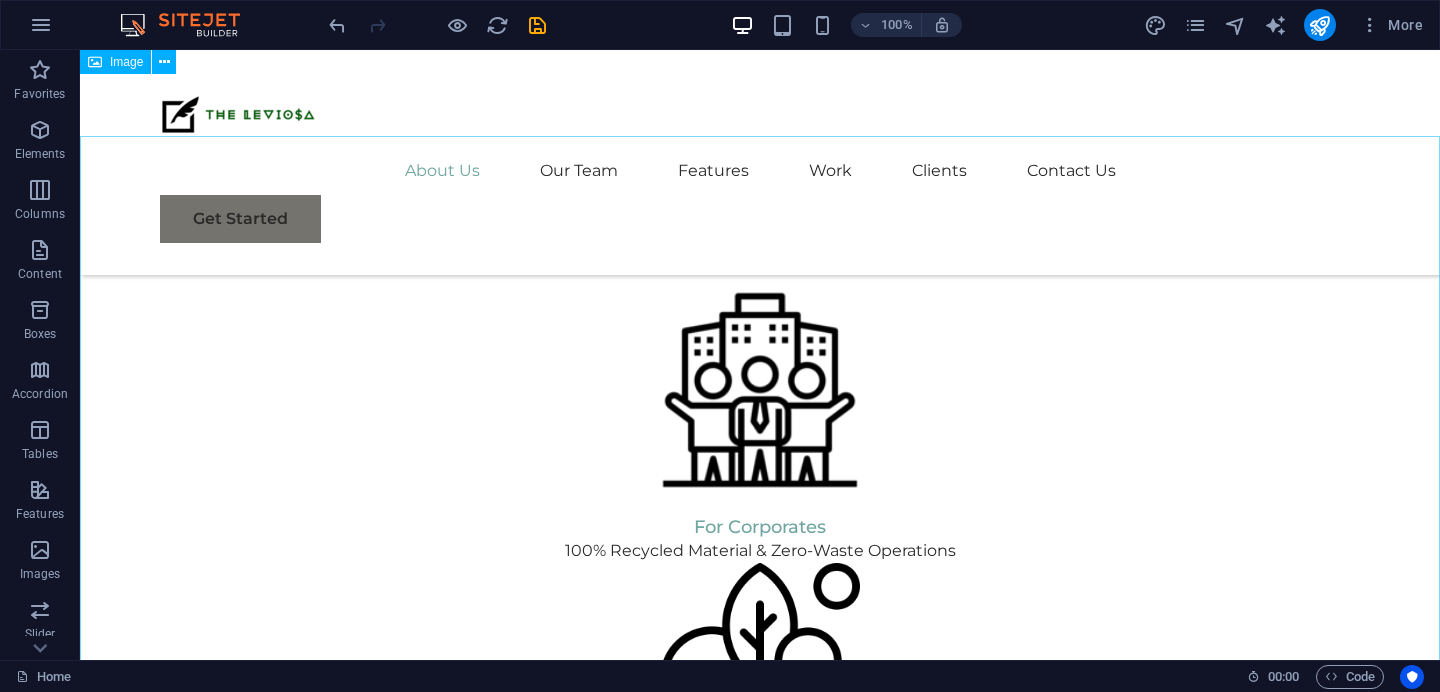 scroll, scrollTop: 1569, scrollLeft: 0, axis: vertical 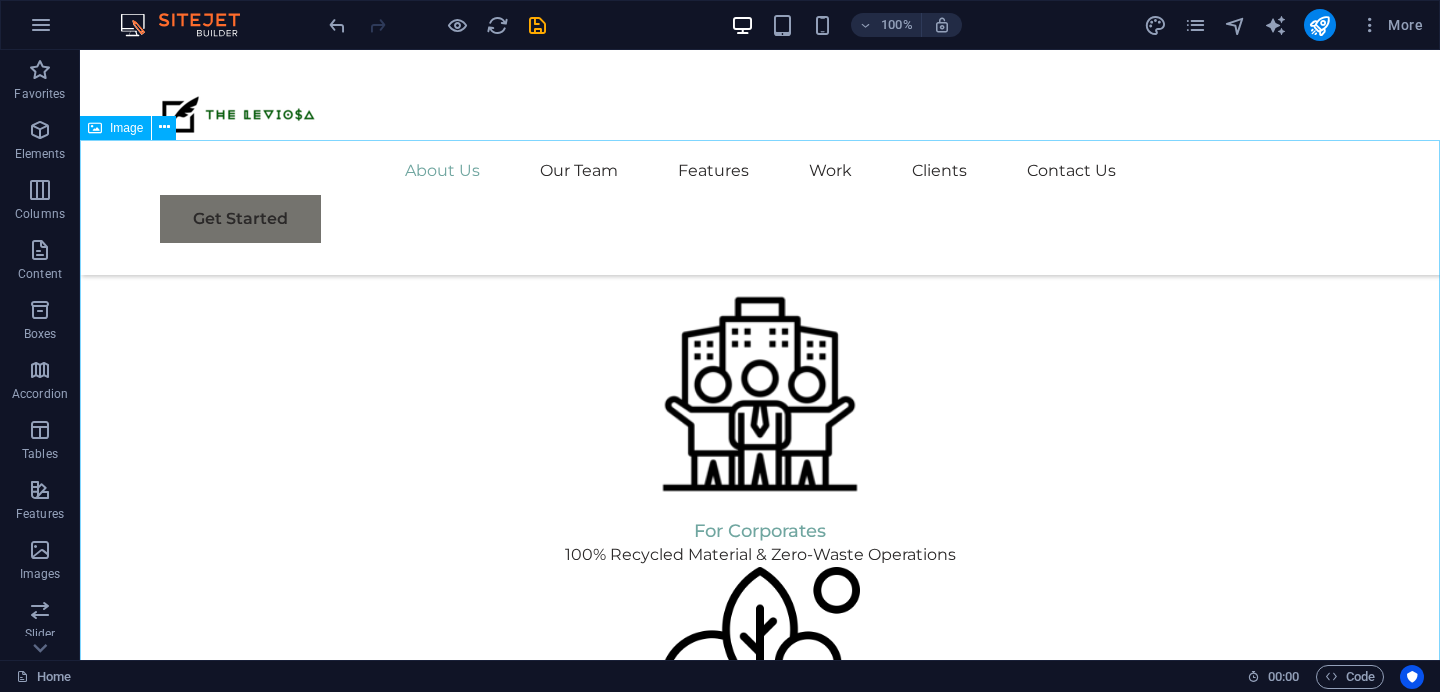 click at bounding box center [760, 1532] 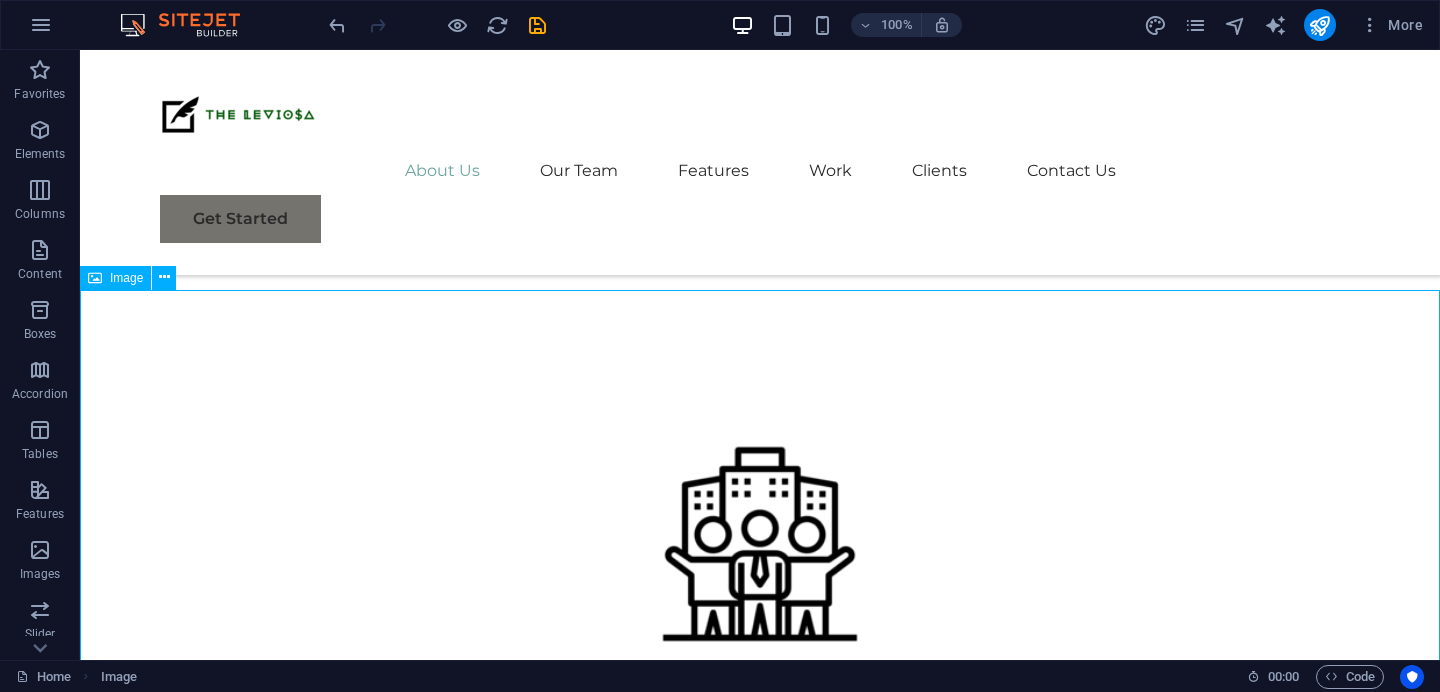click at bounding box center (760, 1682) 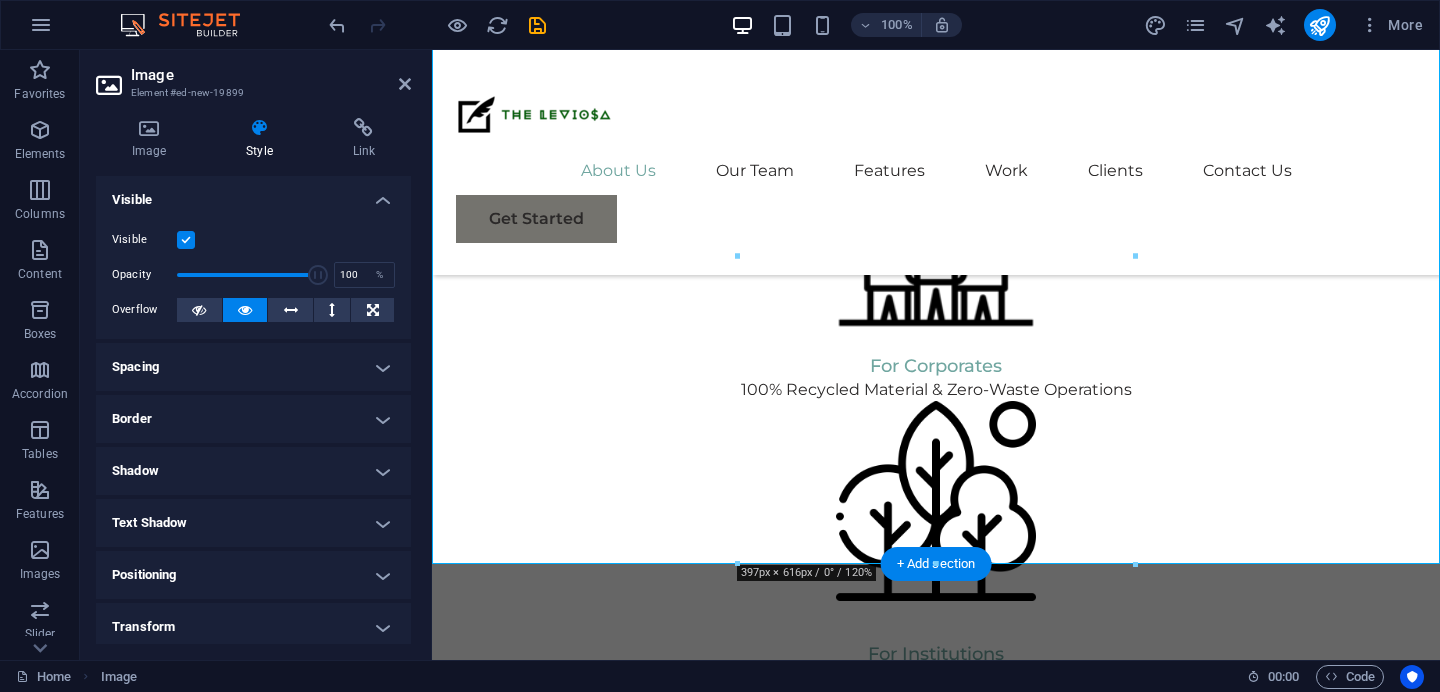 scroll, scrollTop: 1859, scrollLeft: 0, axis: vertical 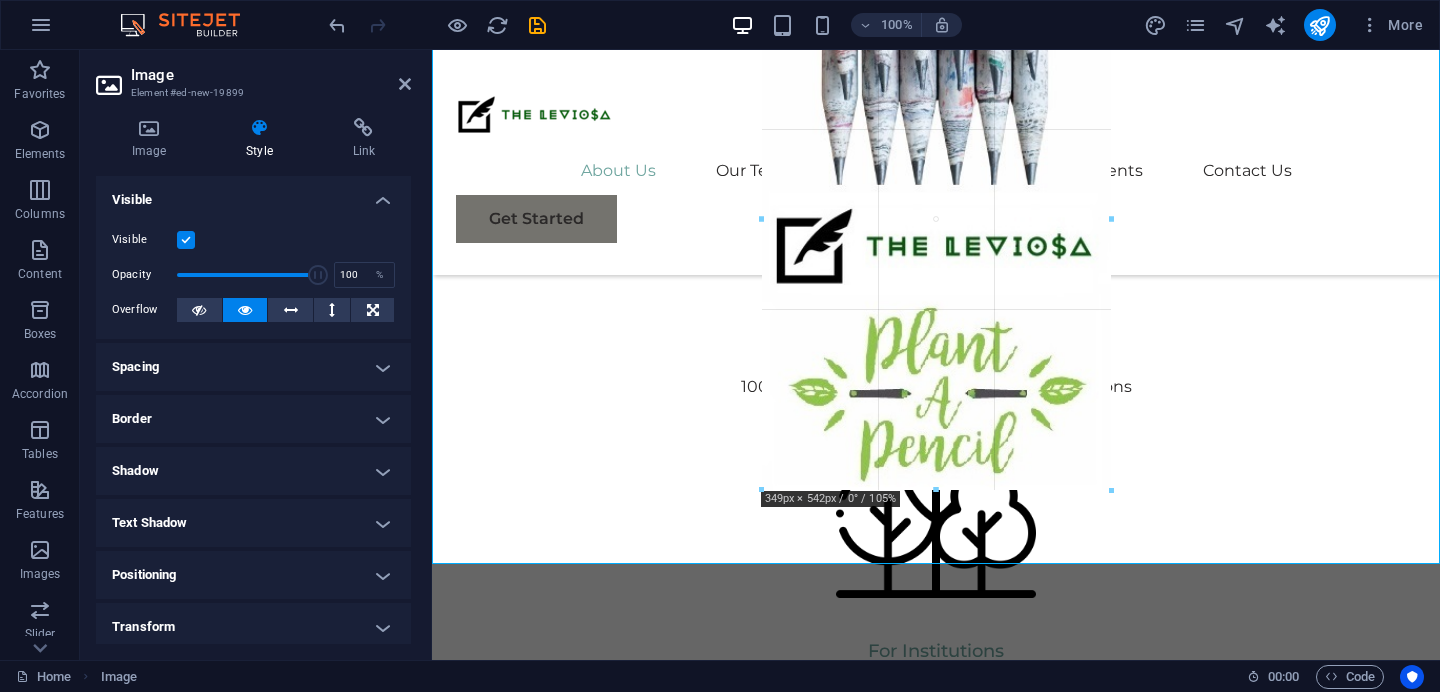 drag, startPoint x: 739, startPoint y: 561, endPoint x: 810, endPoint y: 321, distance: 250.28185 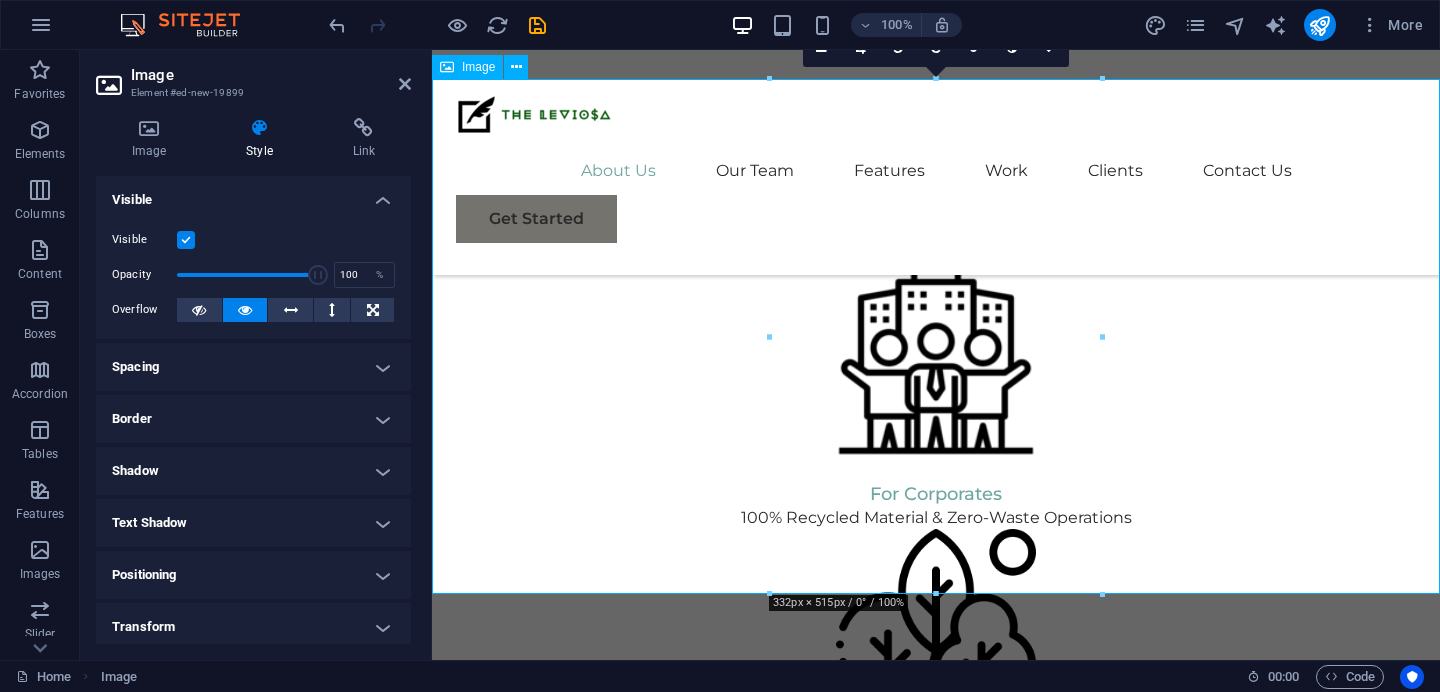 scroll, scrollTop: 1749, scrollLeft: 0, axis: vertical 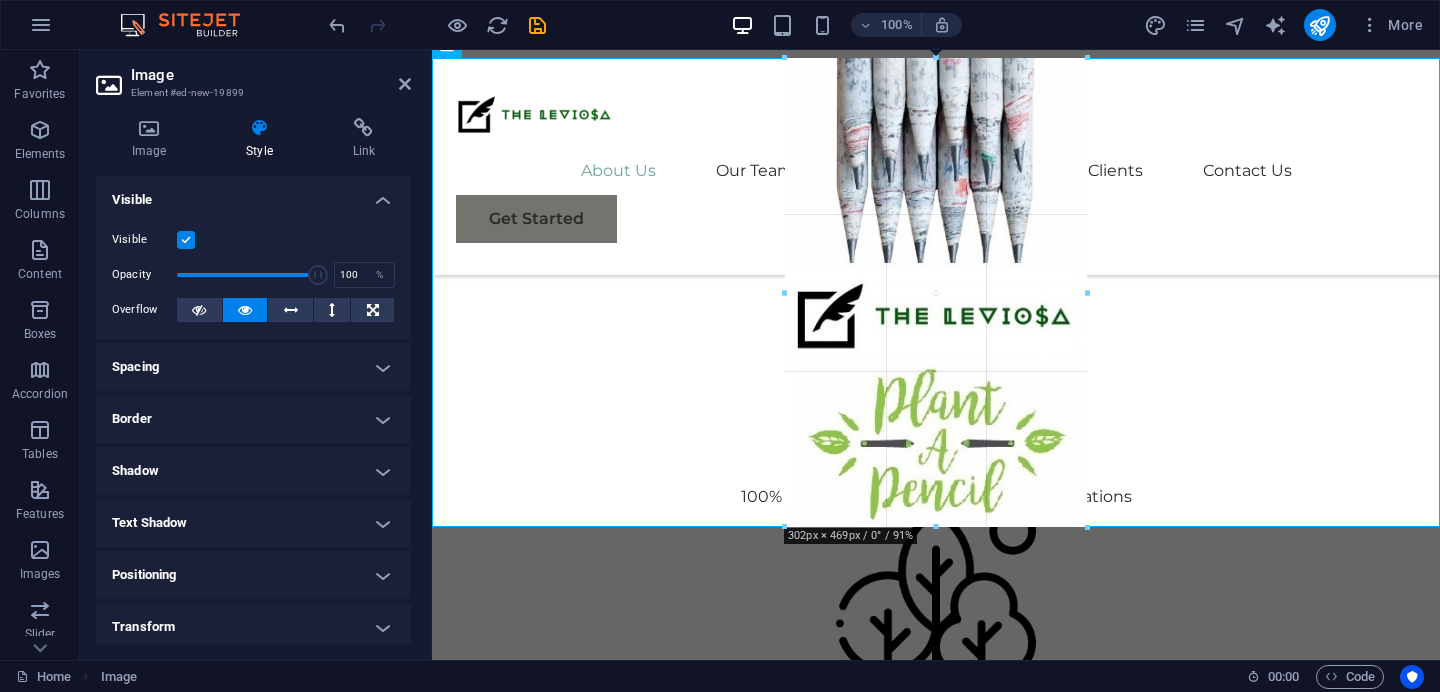 drag, startPoint x: 774, startPoint y: 571, endPoint x: 805, endPoint y: 409, distance: 164.93938 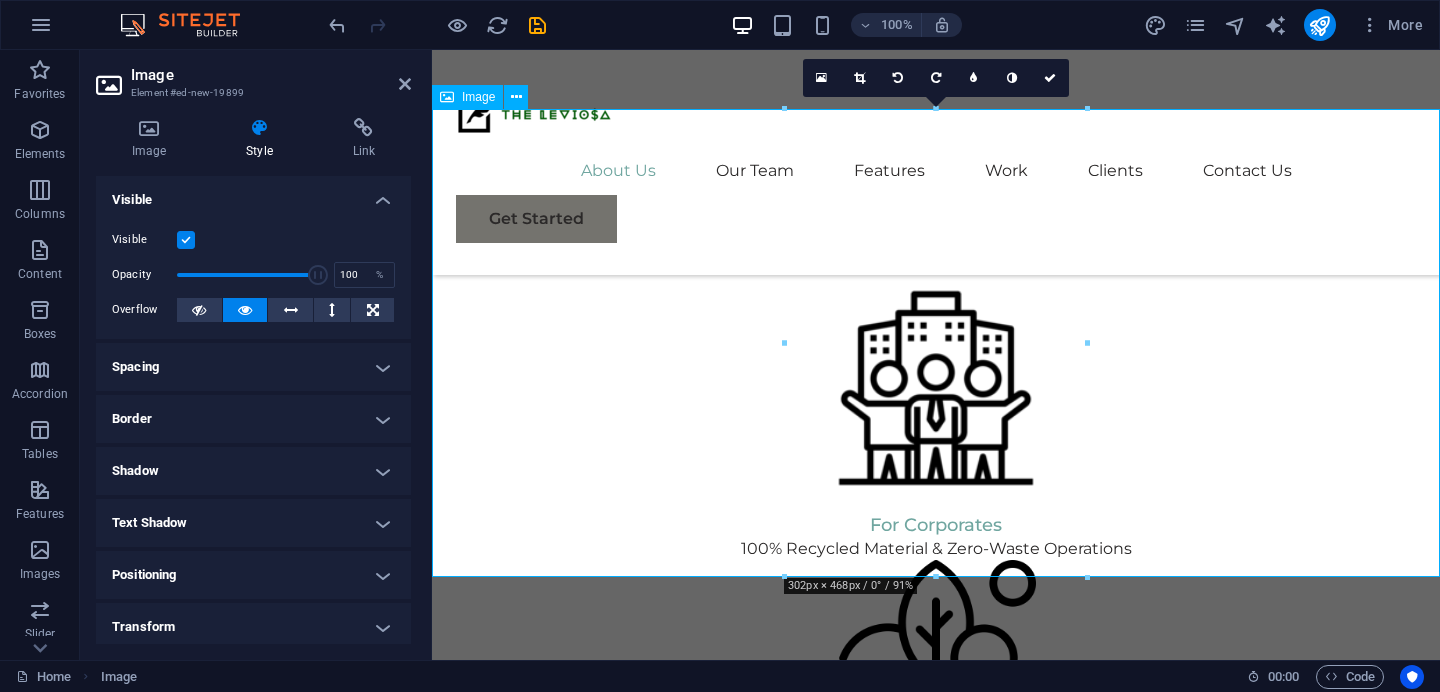 scroll, scrollTop: 1696, scrollLeft: 0, axis: vertical 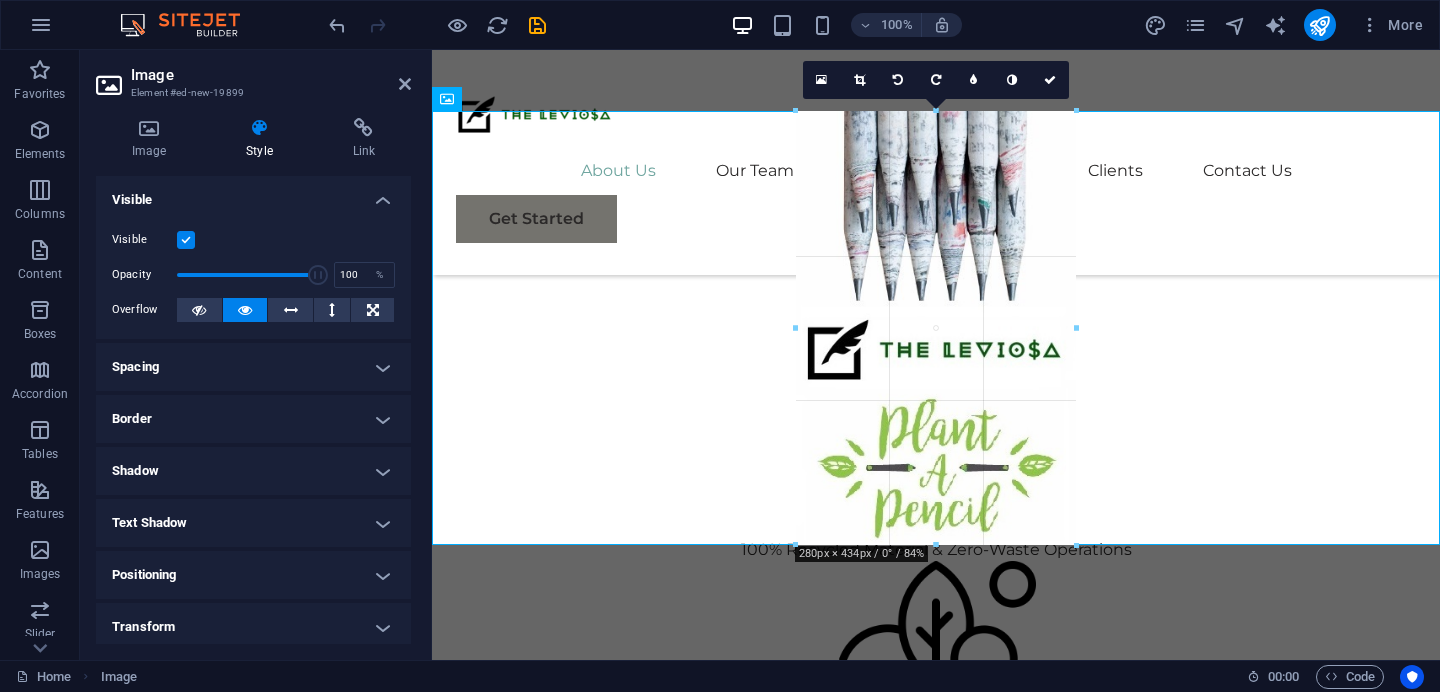 drag, startPoint x: 789, startPoint y: 575, endPoint x: 384, endPoint y: 398, distance: 441.98868 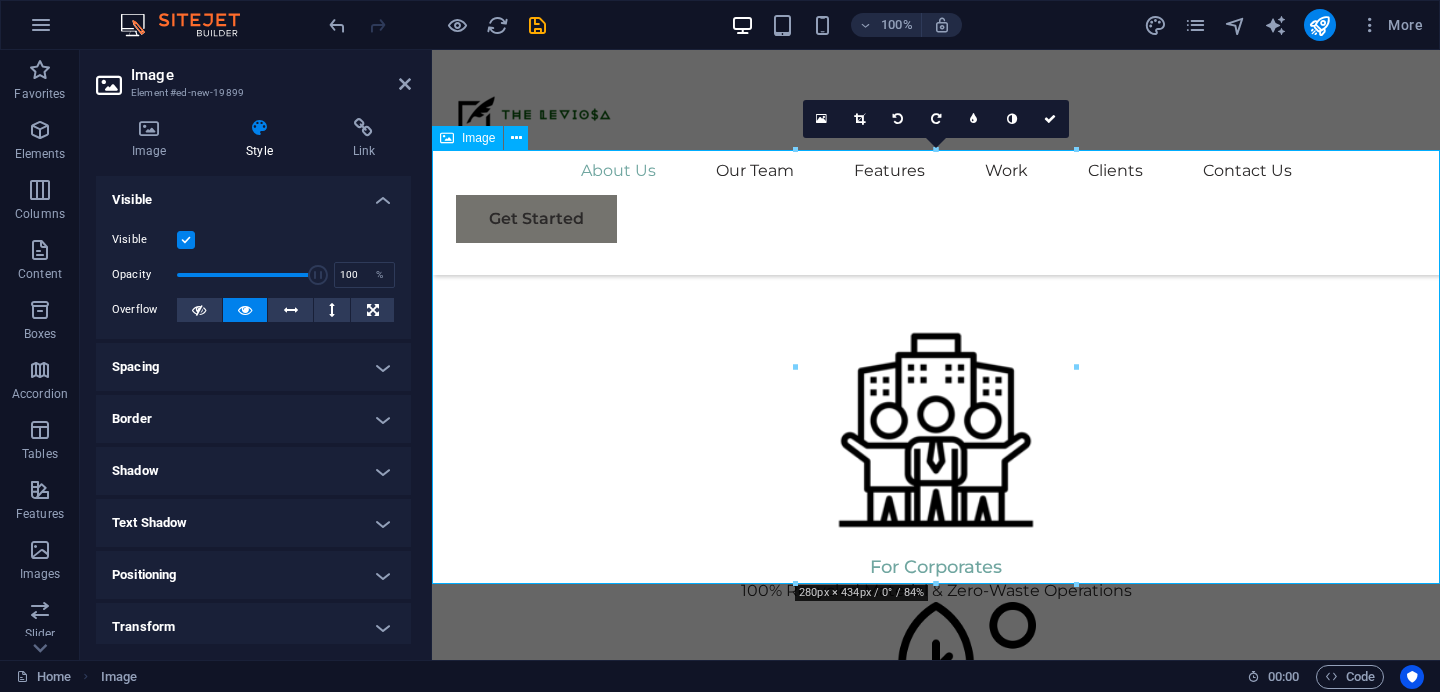 scroll, scrollTop: 1657, scrollLeft: 0, axis: vertical 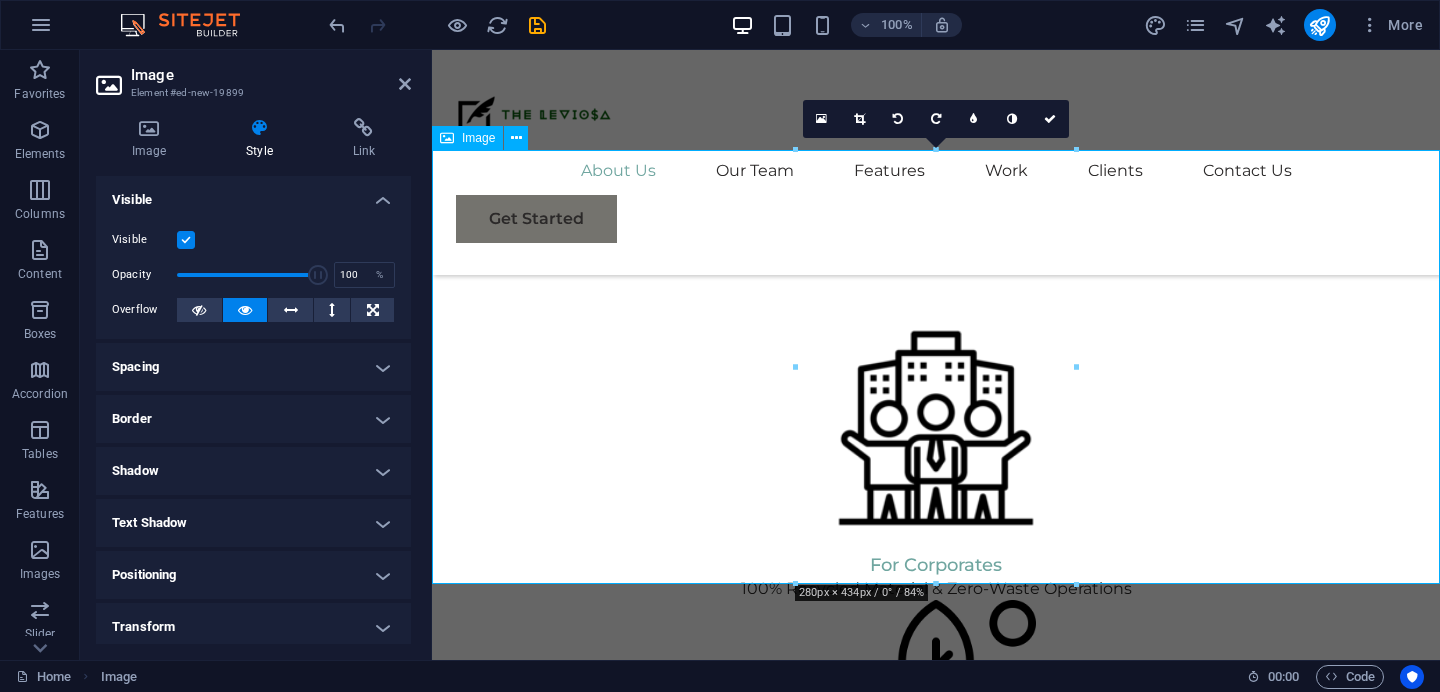 click at bounding box center (936, 1474) 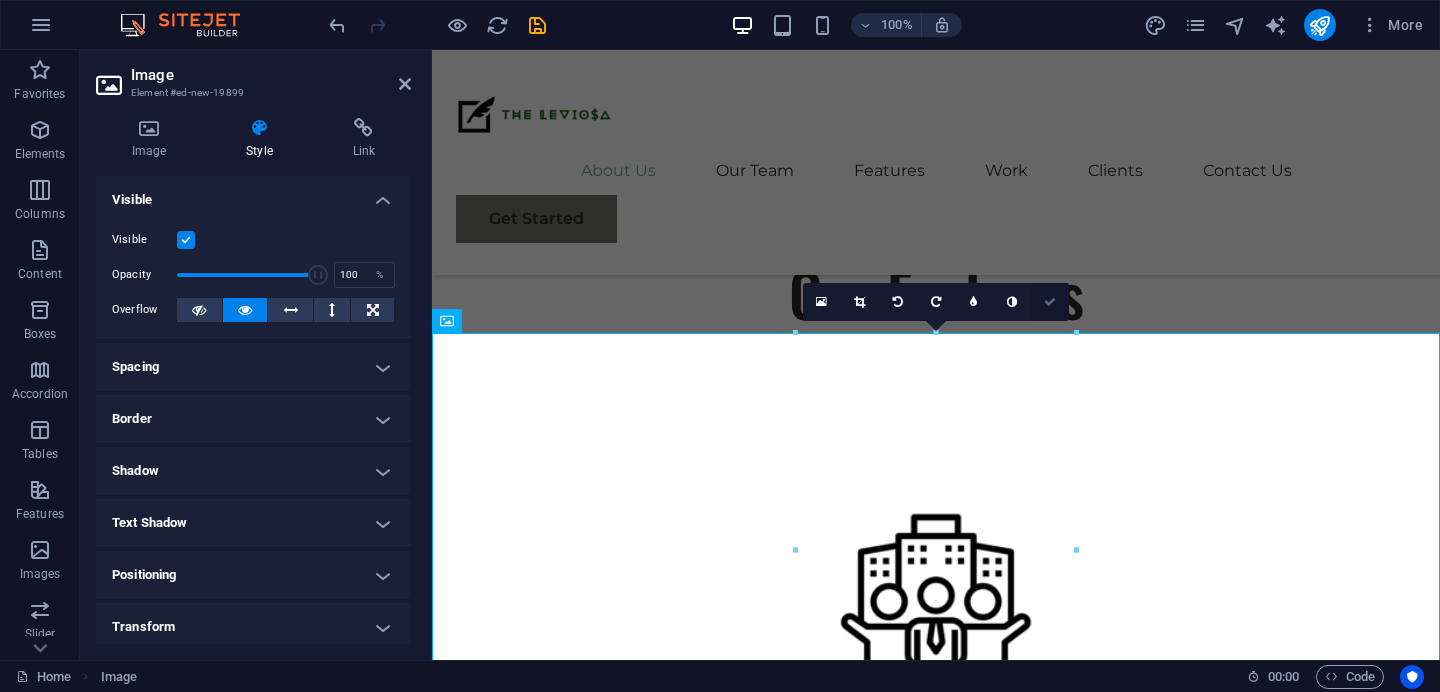 click at bounding box center (1050, 302) 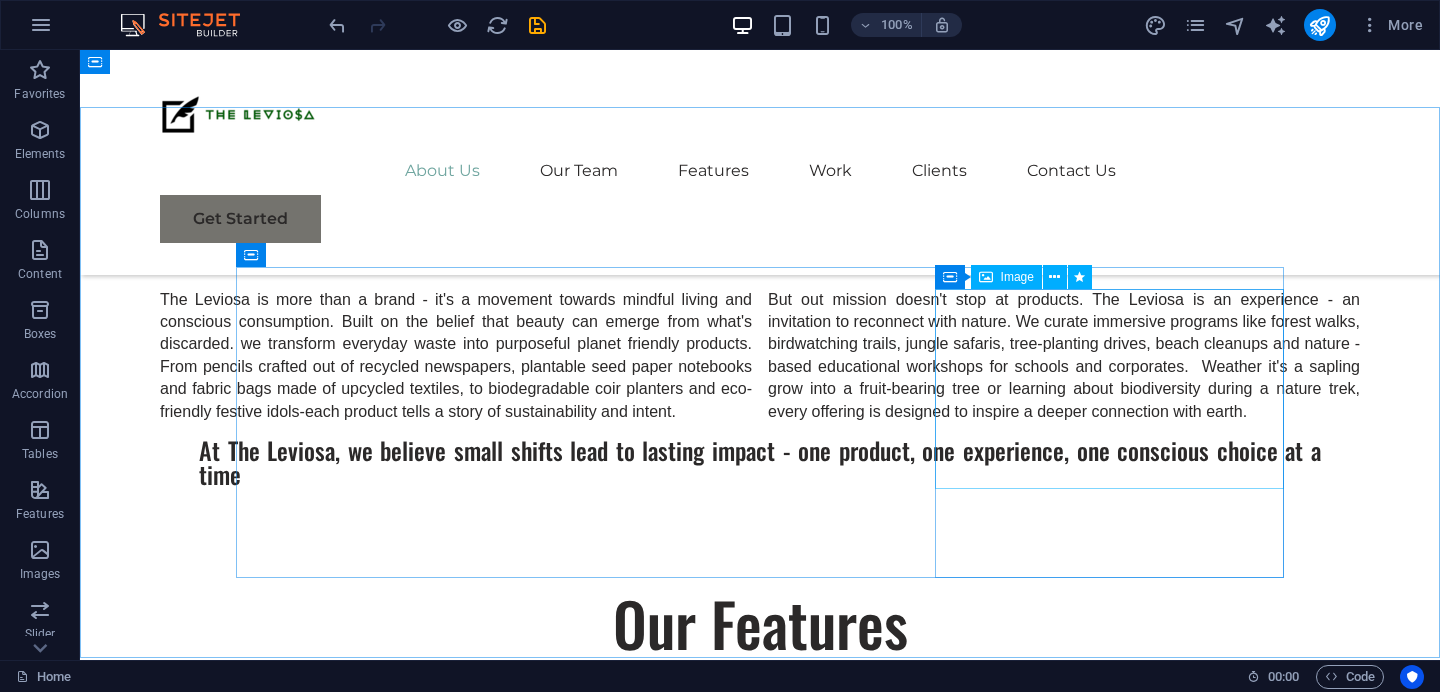 scroll, scrollTop: 1045, scrollLeft: 0, axis: vertical 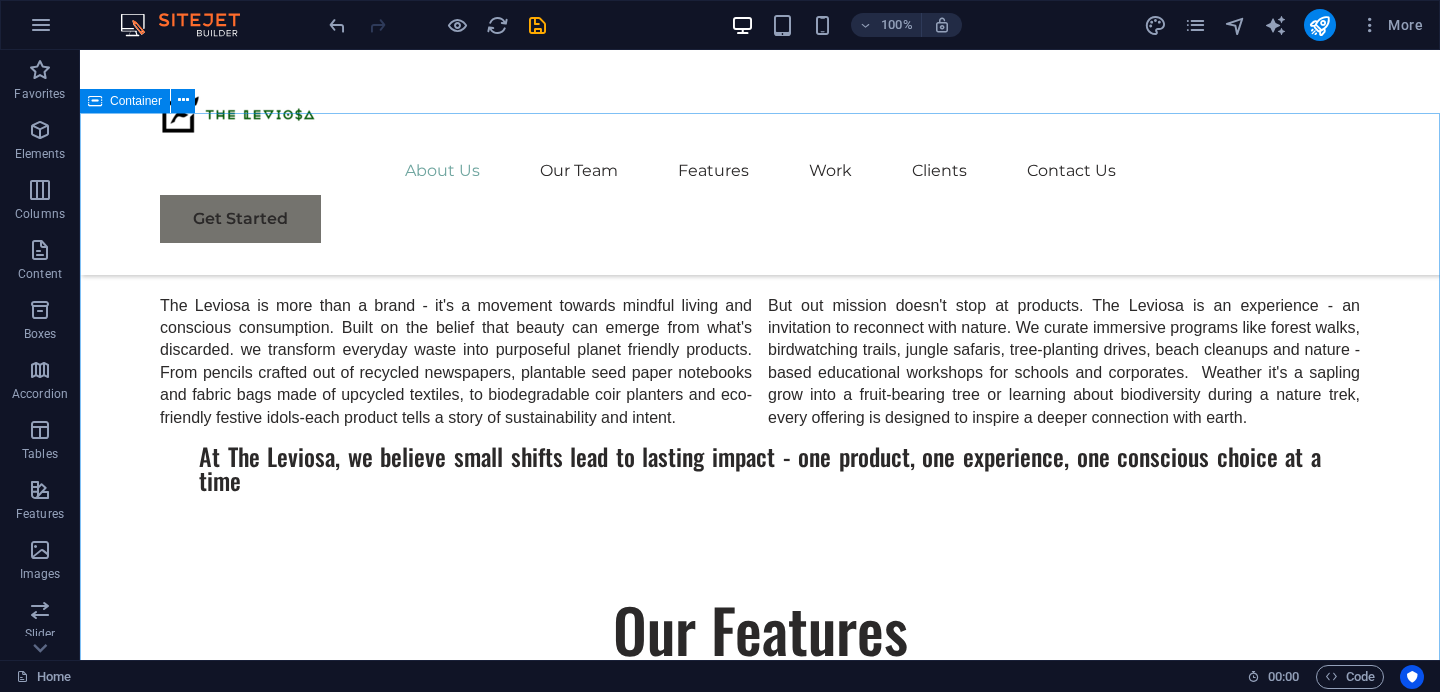 click on "For Corporates  100% Recycled Material & Zero-Waste Operations  For Institutions Powered by Renewable Energy For Schools  Sustainability built from the ground up" at bounding box center (760, 1224) 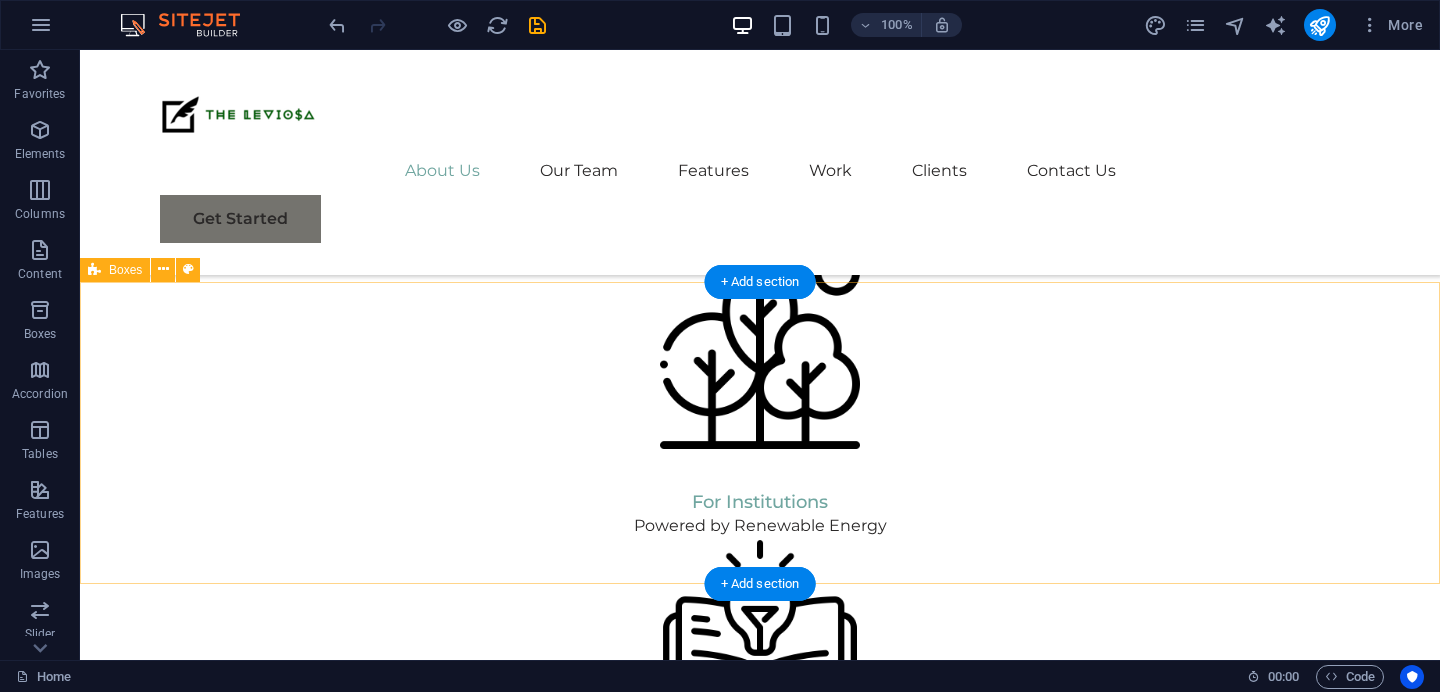 scroll, scrollTop: 1900, scrollLeft: 0, axis: vertical 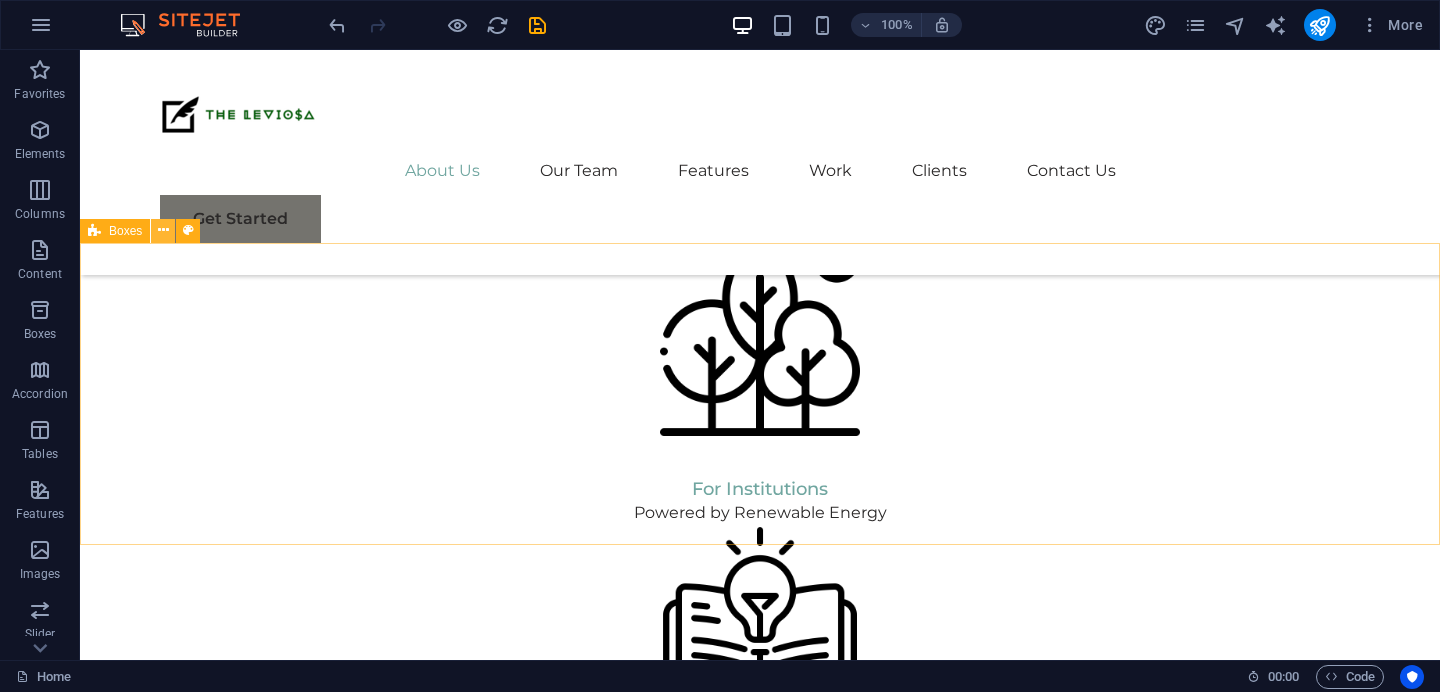 click at bounding box center (163, 230) 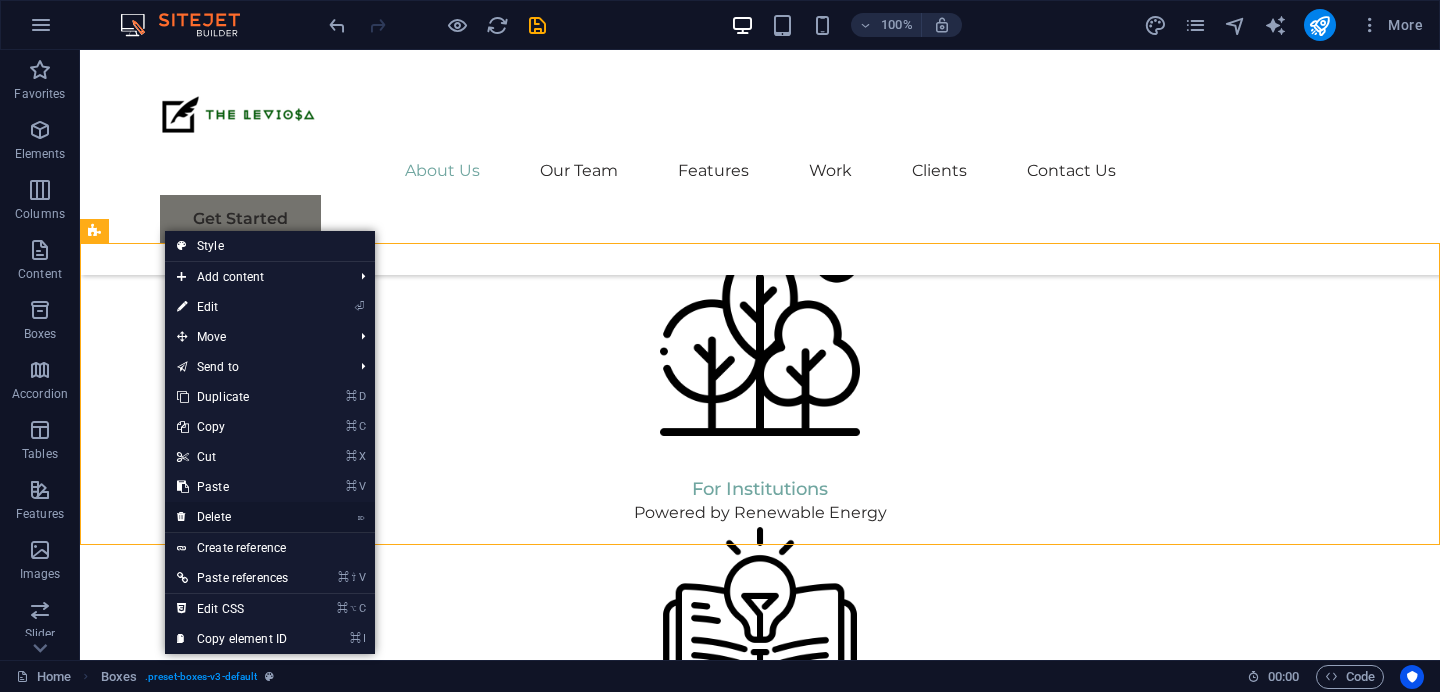 click on "⌦  Delete" at bounding box center (232, 517) 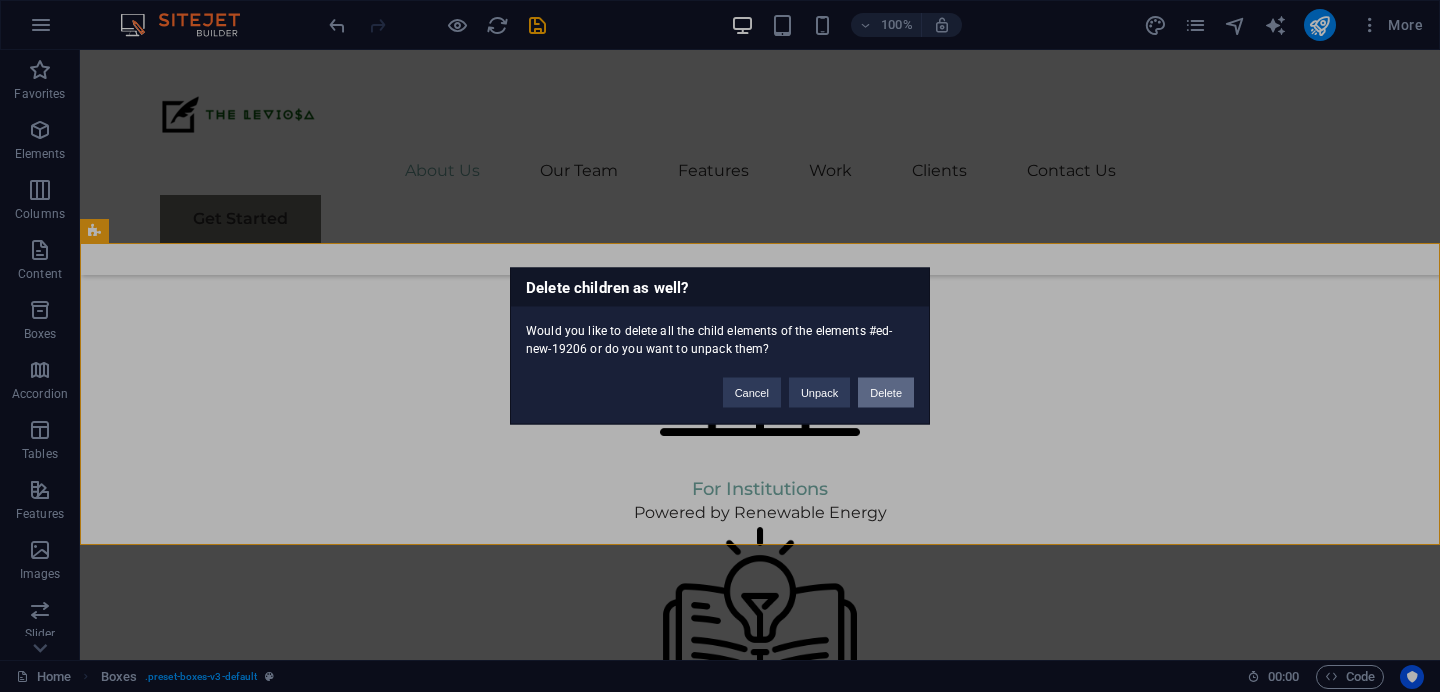 click on "Delete" at bounding box center (886, 393) 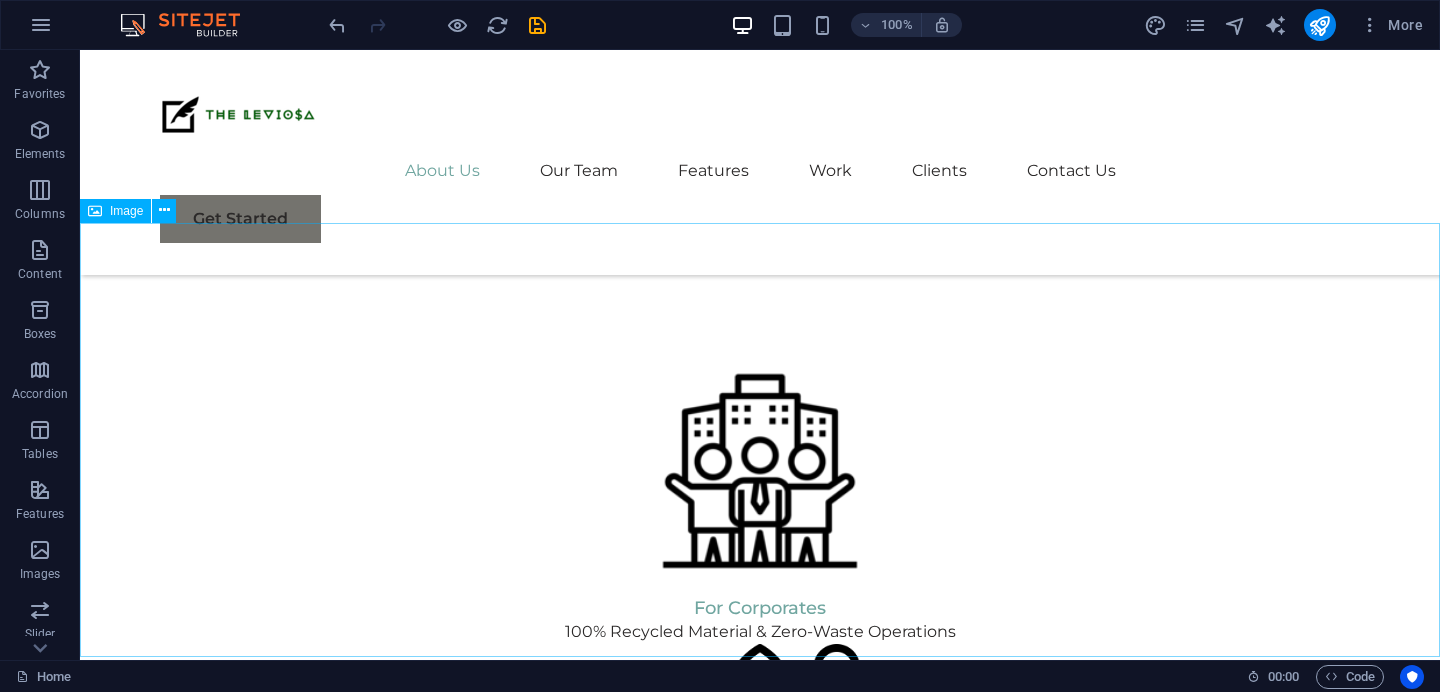 scroll, scrollTop: 1486, scrollLeft: 0, axis: vertical 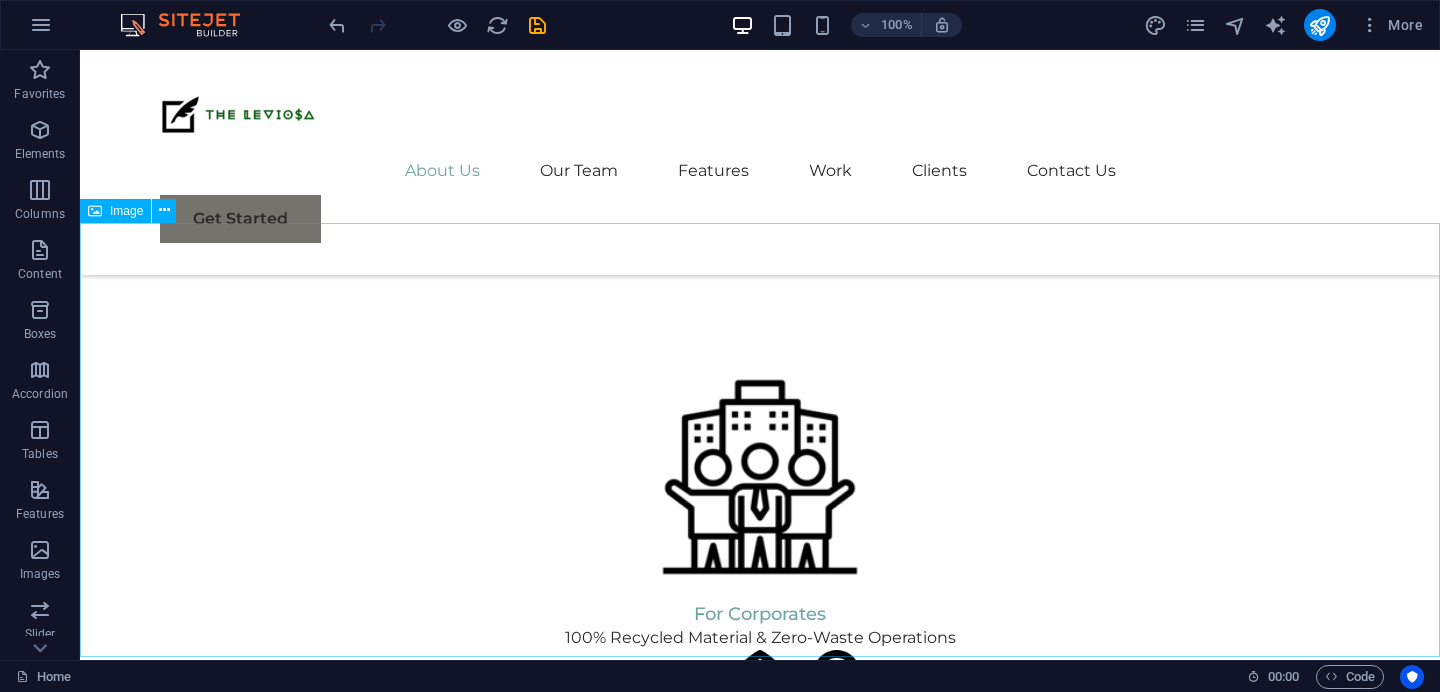 click at bounding box center [760, 1524] 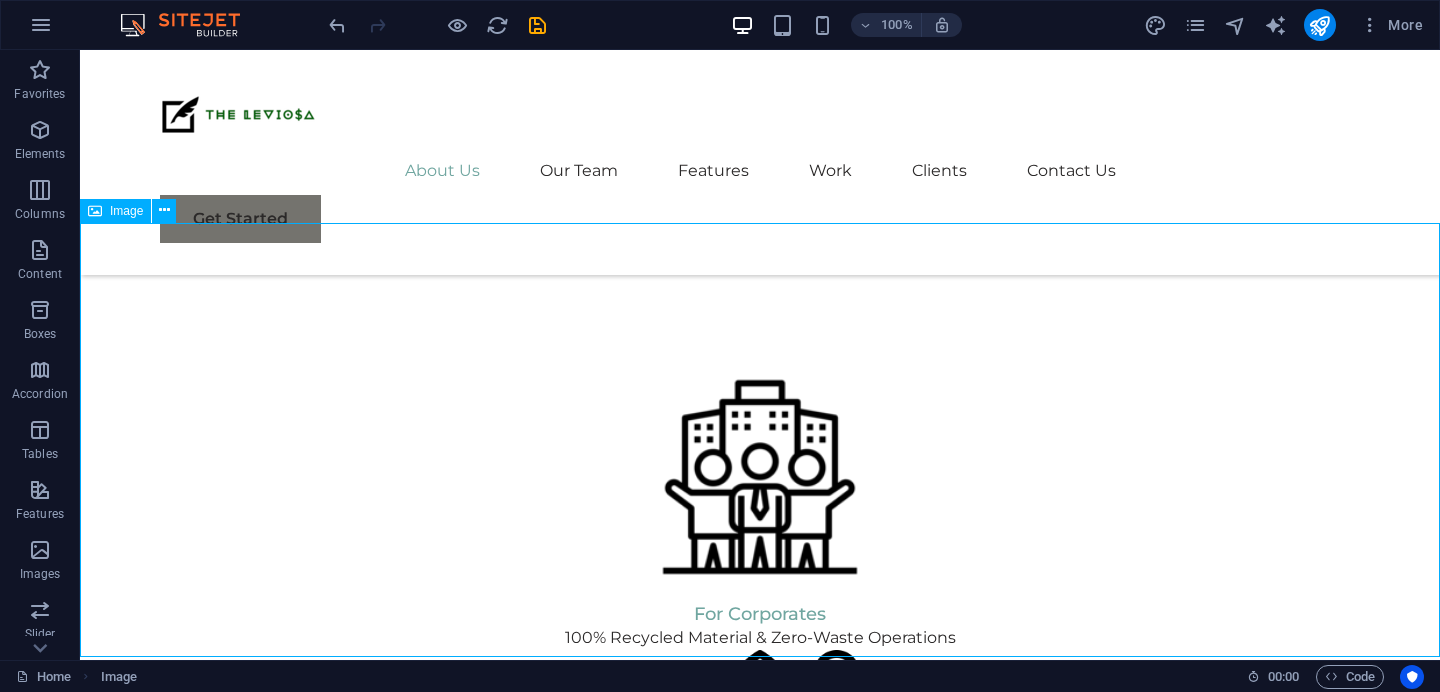 click at bounding box center (760, 1524) 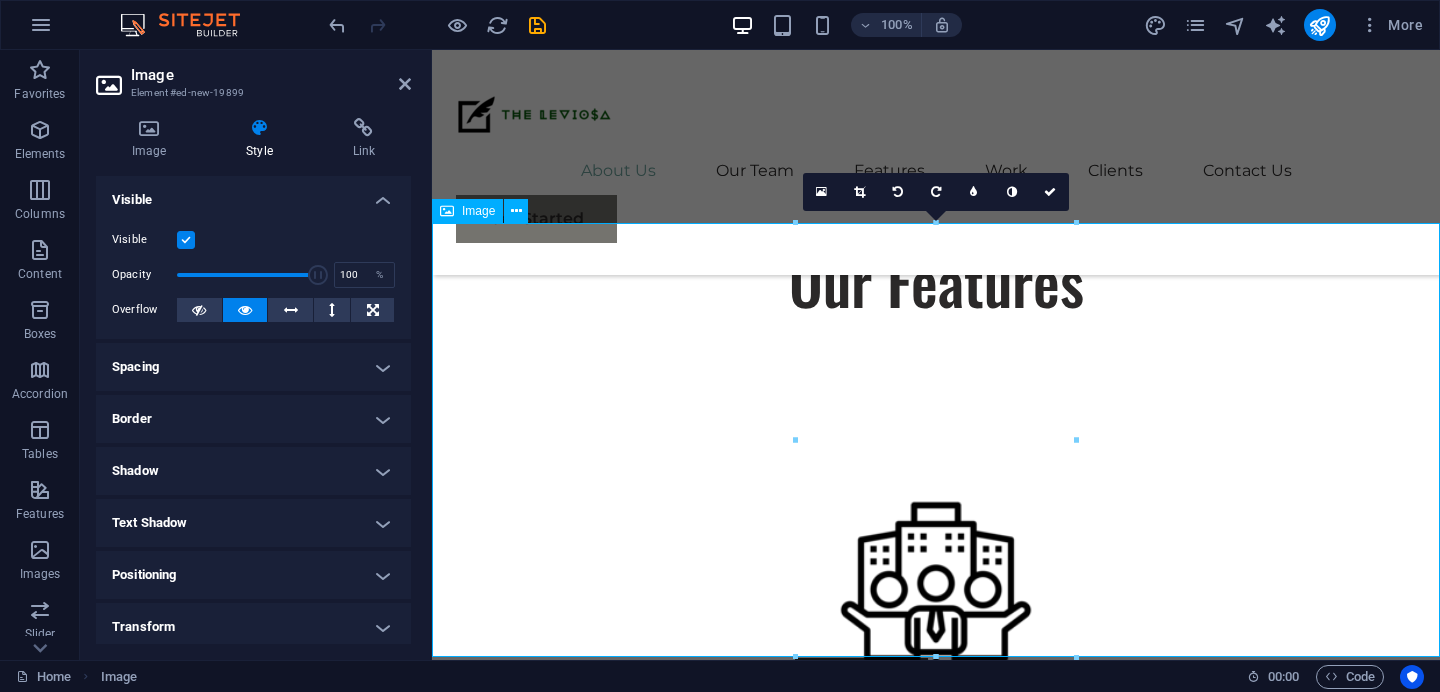 scroll, scrollTop: 1584, scrollLeft: 0, axis: vertical 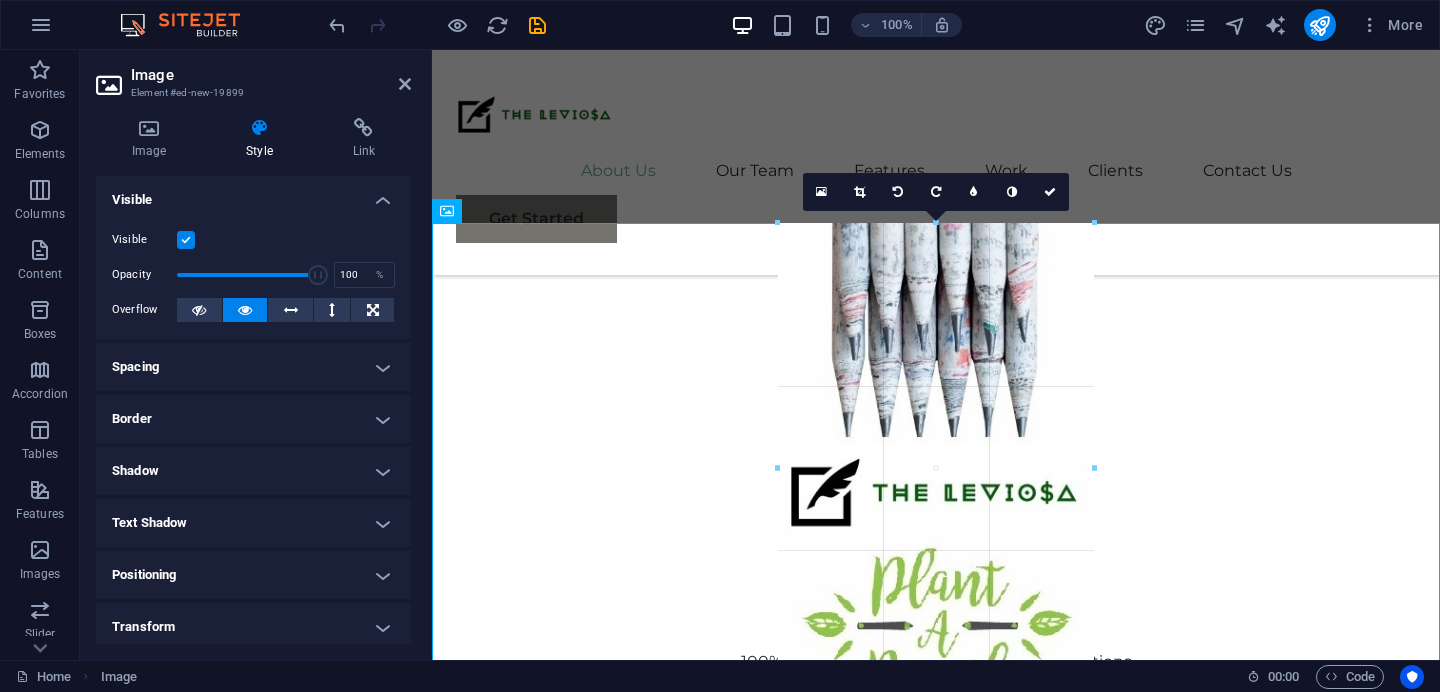 drag, startPoint x: 1073, startPoint y: 221, endPoint x: 659, endPoint y: 112, distance: 428.10864 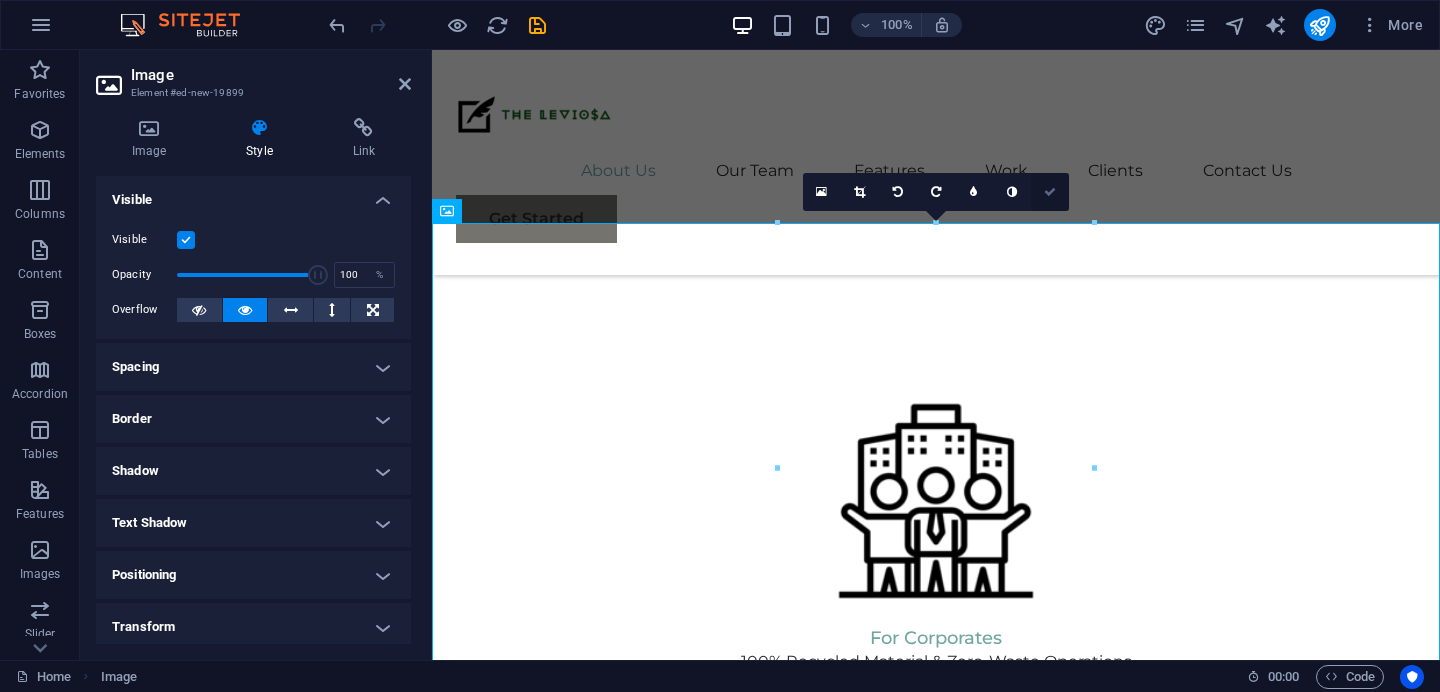 click at bounding box center [1050, 192] 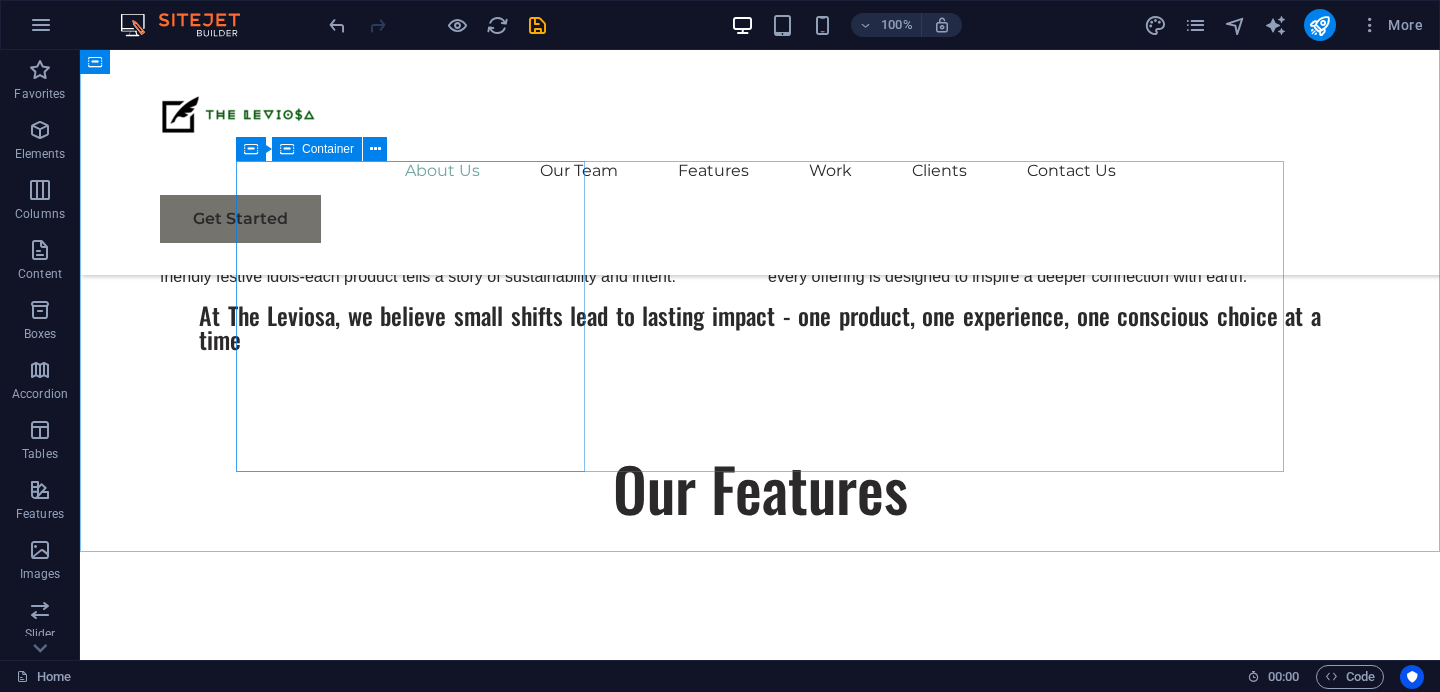 scroll, scrollTop: 1072, scrollLeft: 0, axis: vertical 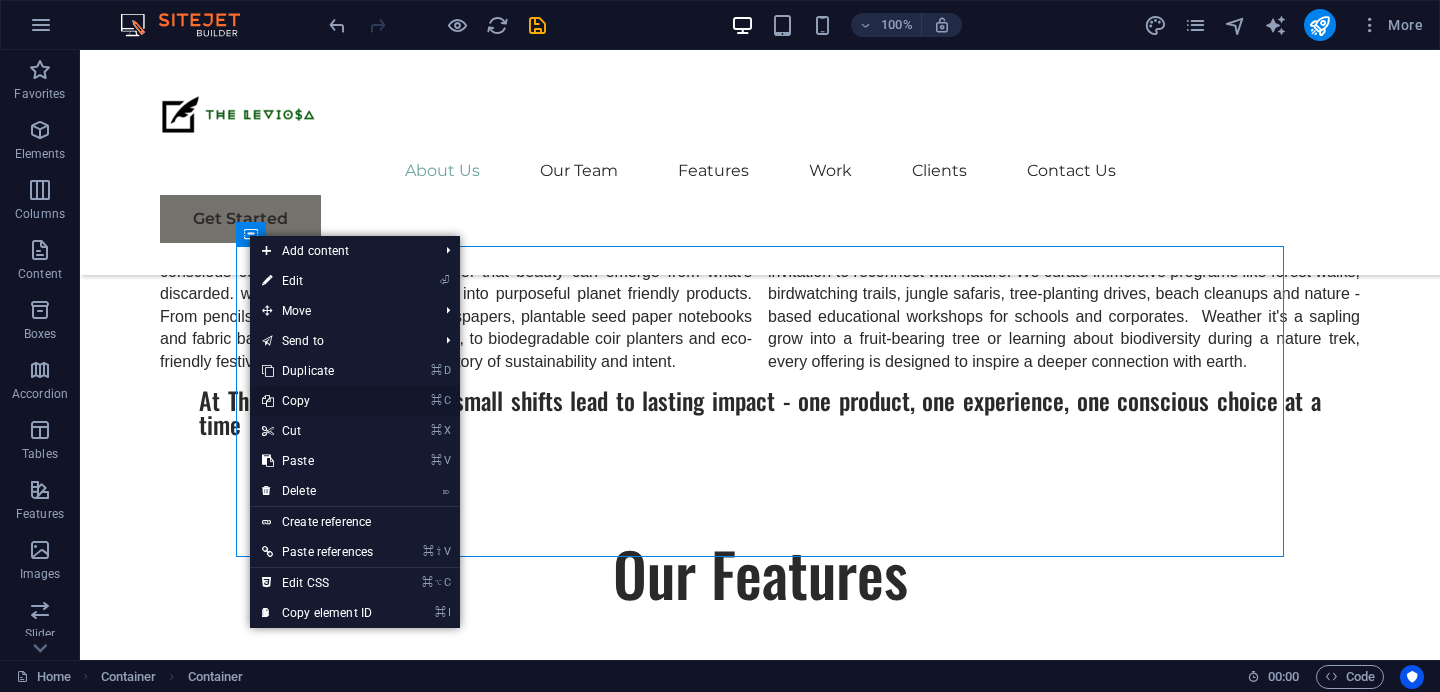 click on "⌘ C  Copy" at bounding box center [317, 401] 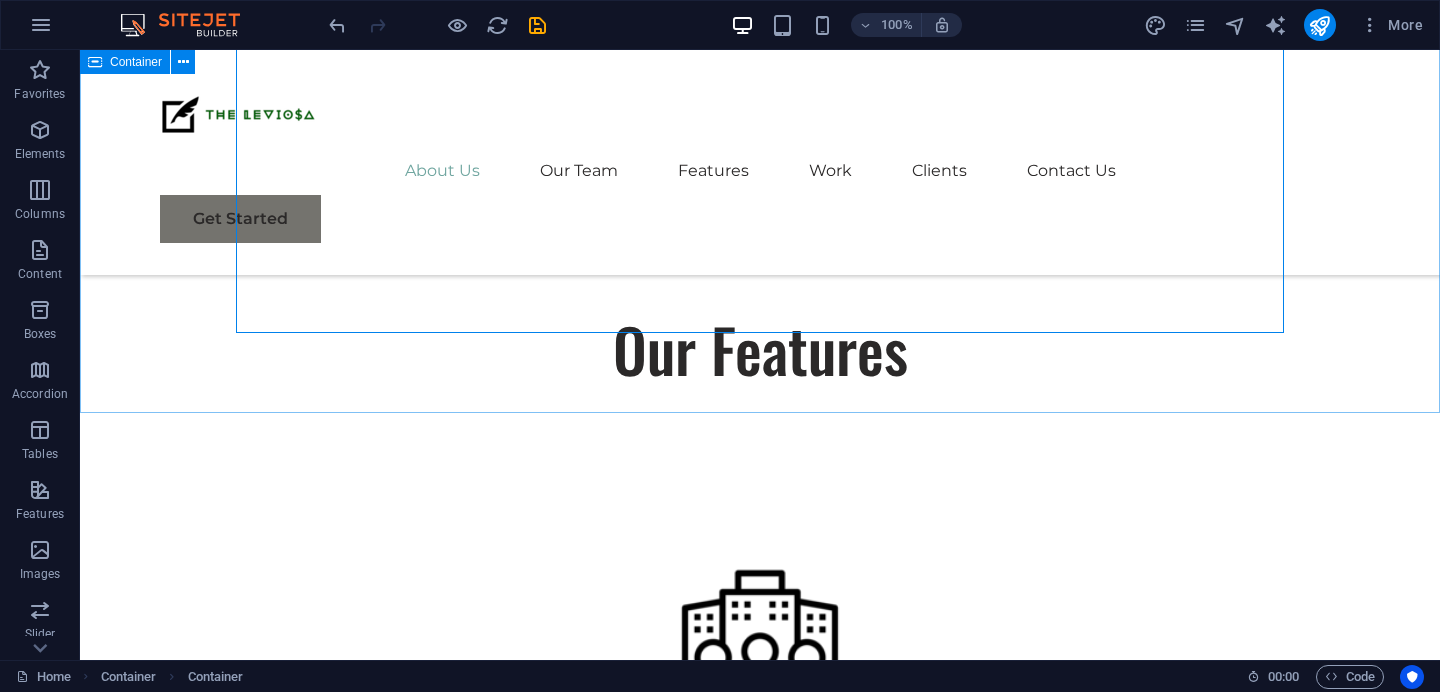 scroll, scrollTop: 1318, scrollLeft: 0, axis: vertical 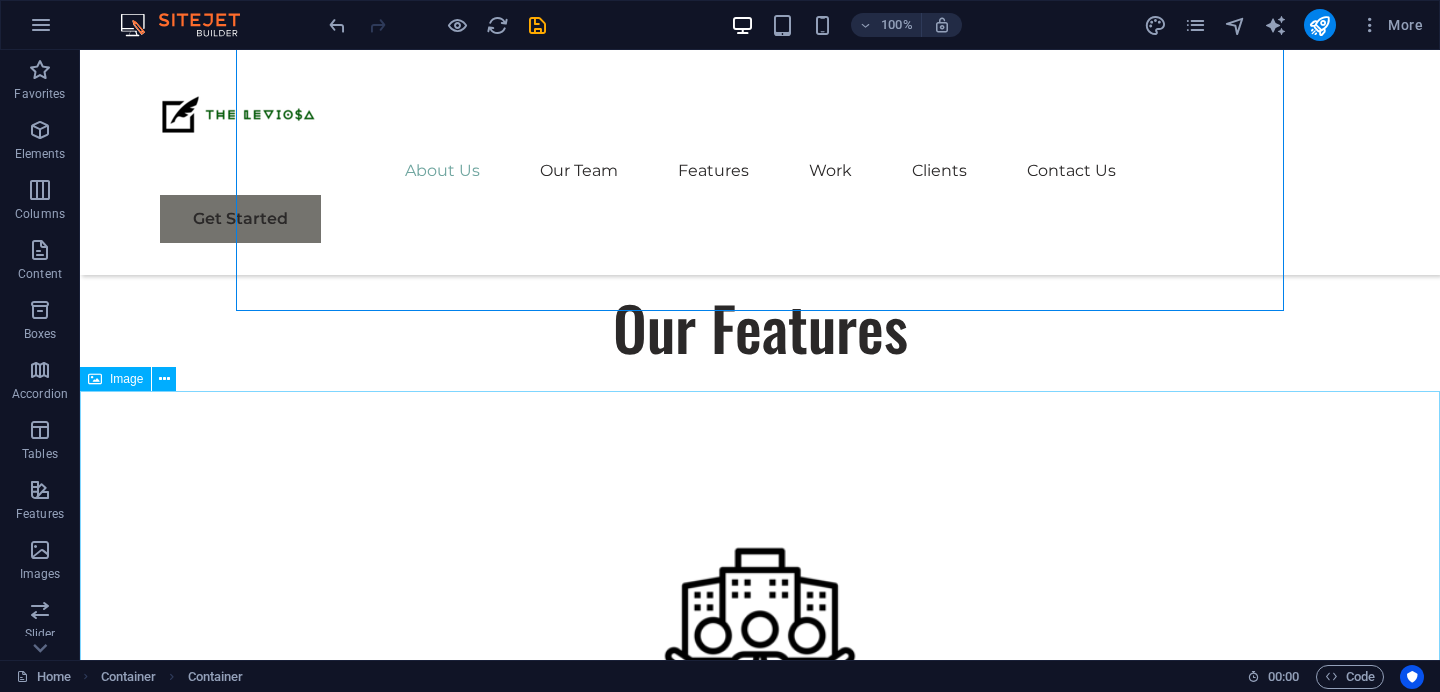 click at bounding box center (760, 1720) 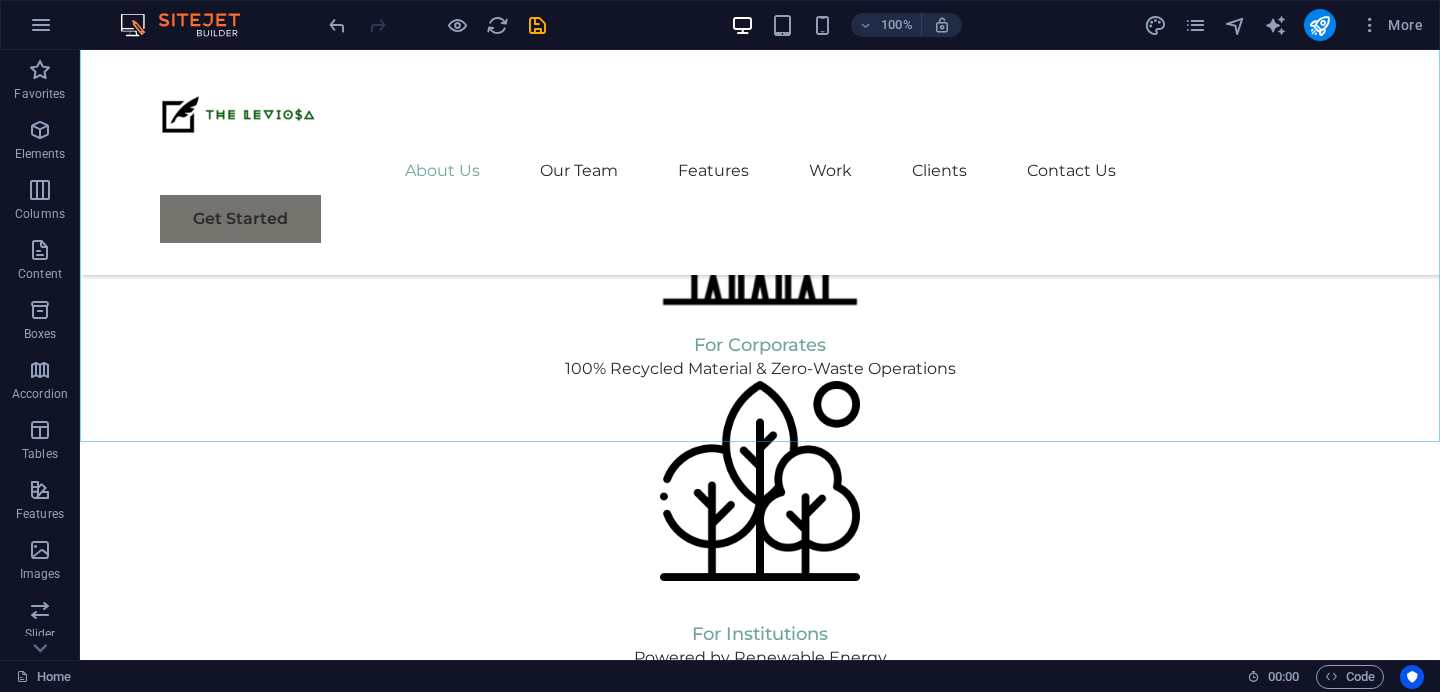 scroll, scrollTop: 1757, scrollLeft: 0, axis: vertical 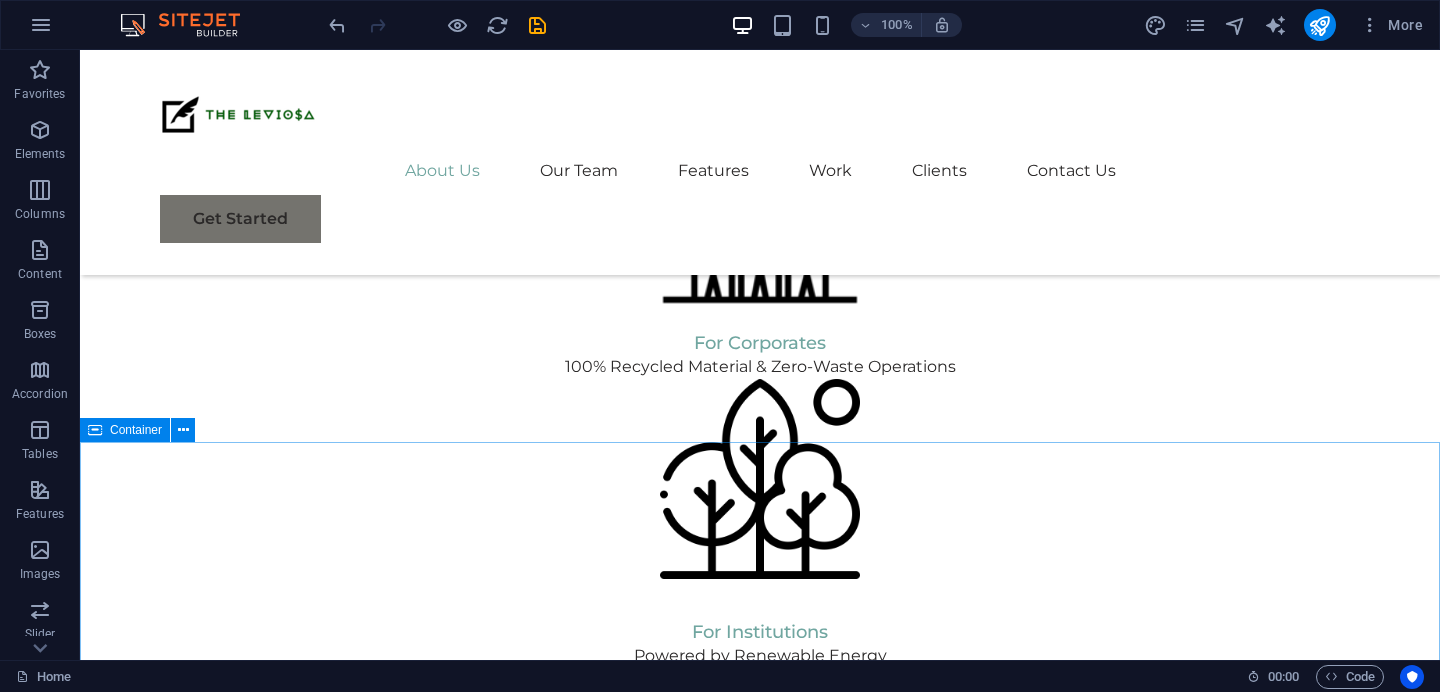 click at bounding box center (95, 430) 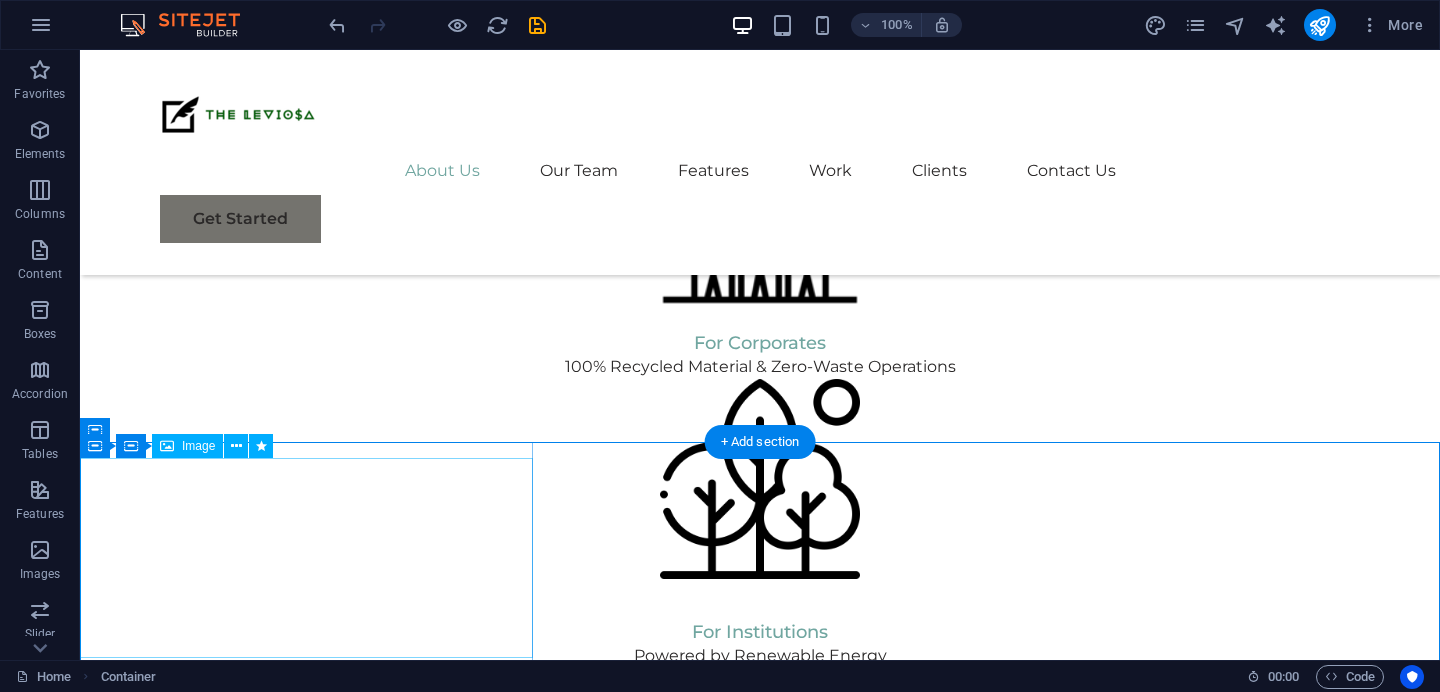 click at bounding box center [760, 1642] 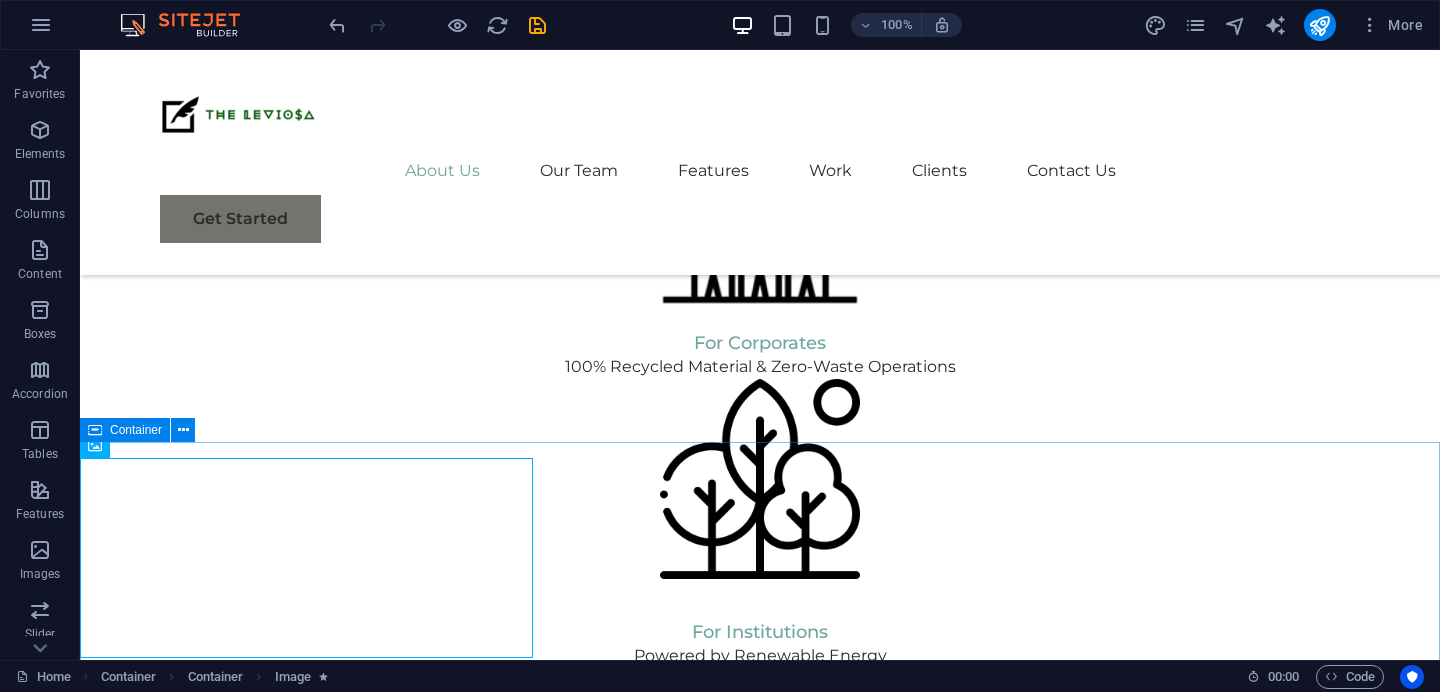 click at bounding box center [95, 446] 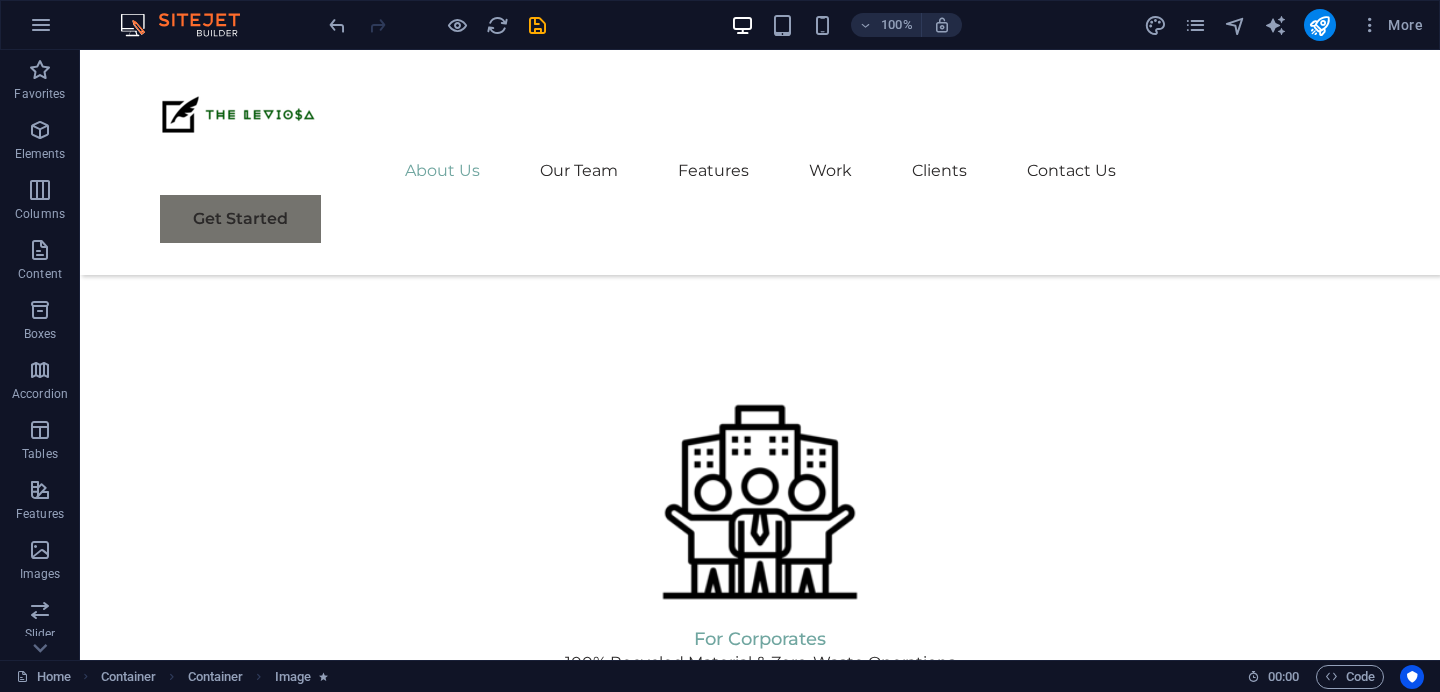 scroll, scrollTop: 1334, scrollLeft: 0, axis: vertical 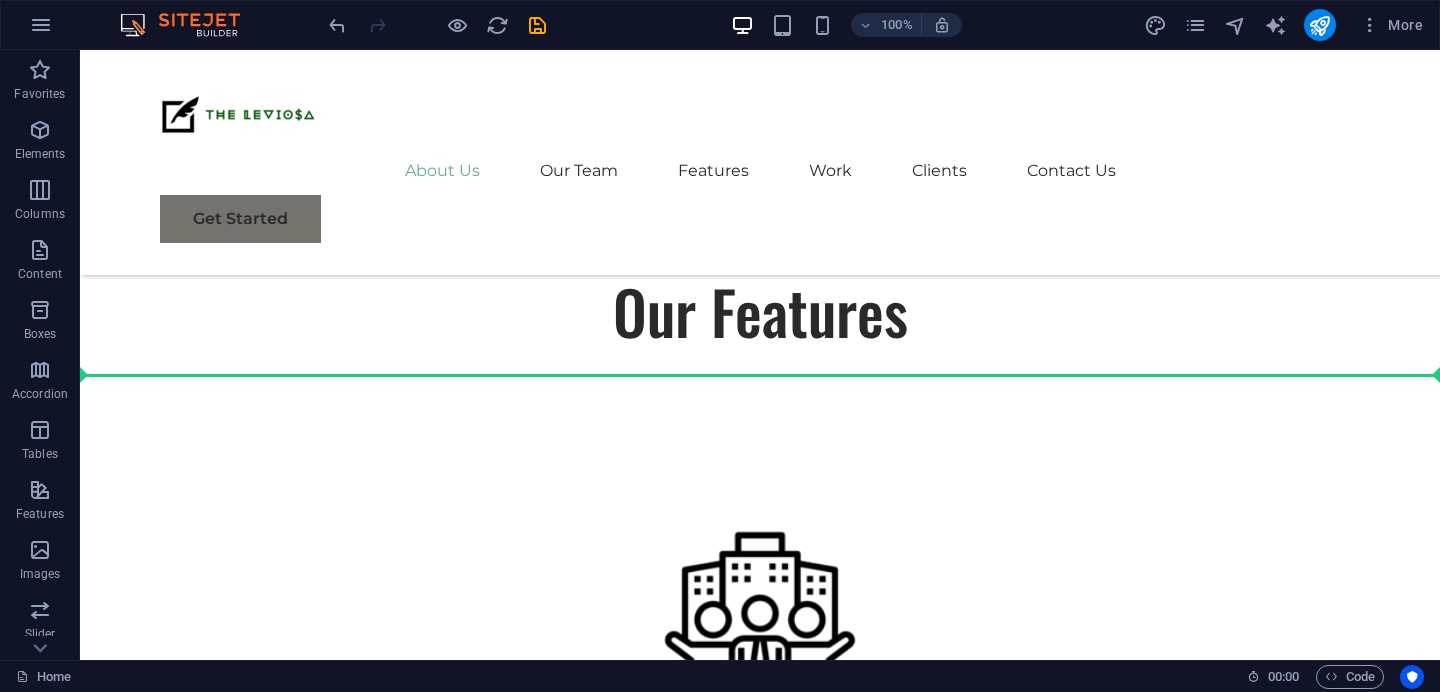 drag, startPoint x: 132, startPoint y: 516, endPoint x: 258, endPoint y: 491, distance: 128.45622 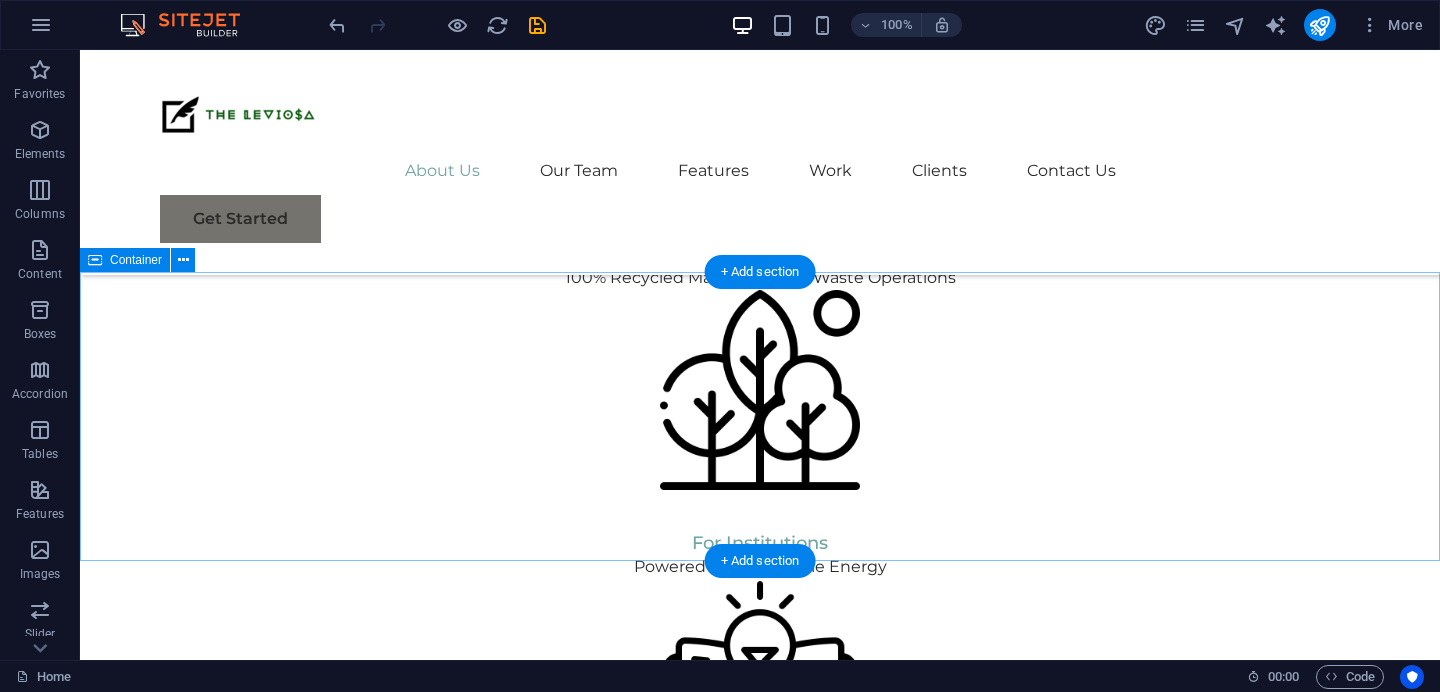 scroll, scrollTop: 1927, scrollLeft: 0, axis: vertical 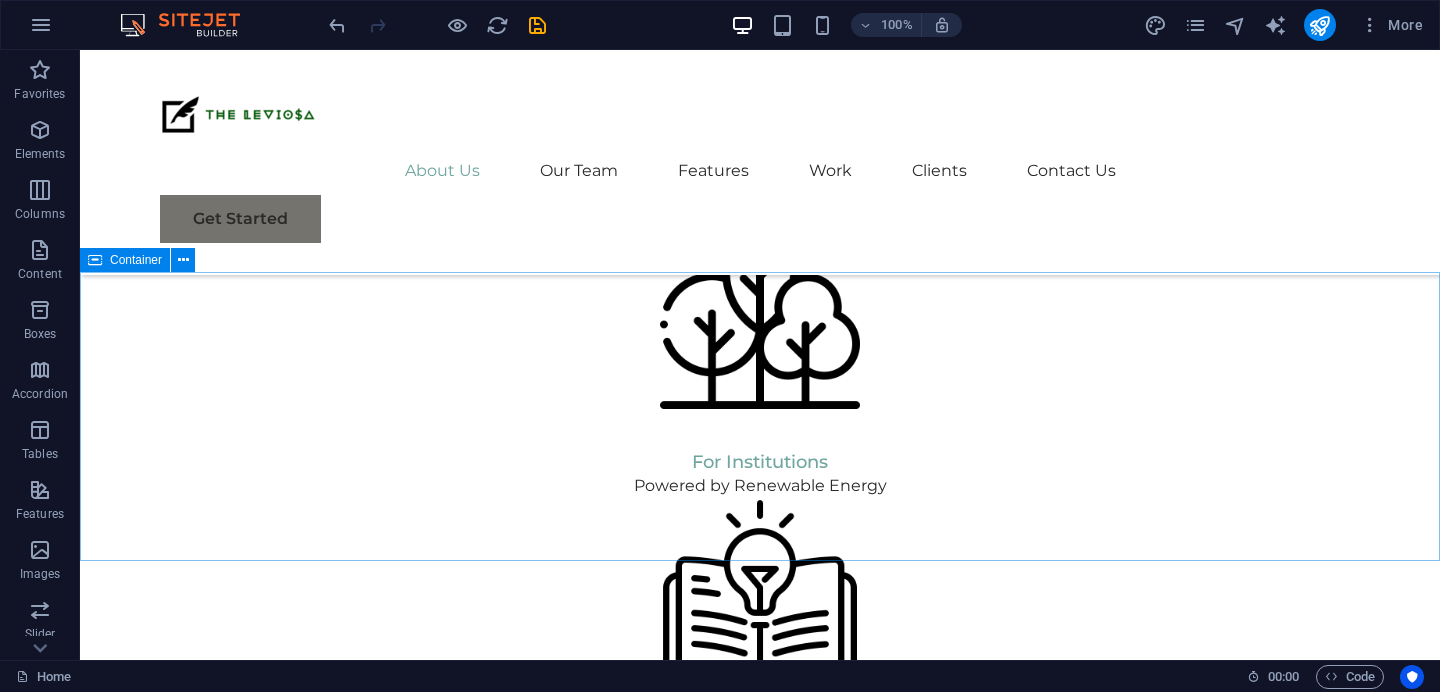 click on "Container" at bounding box center (125, 260) 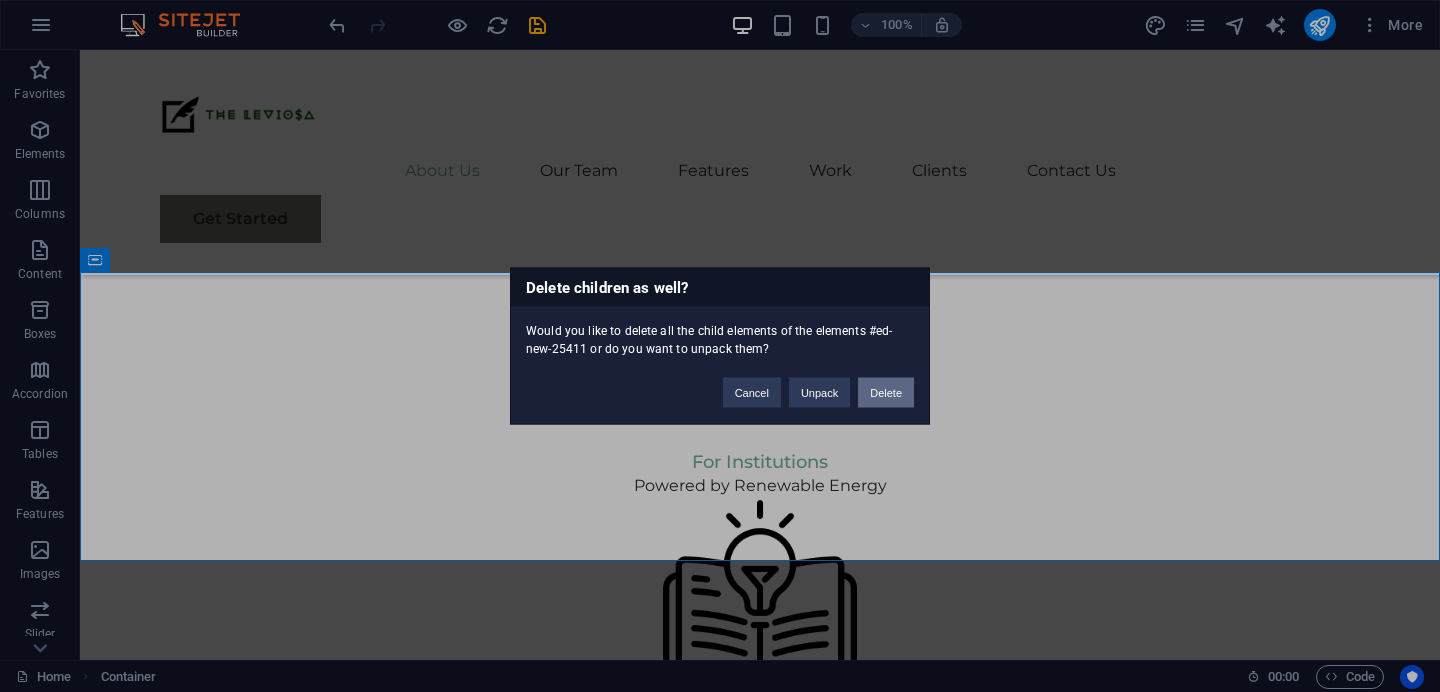 type 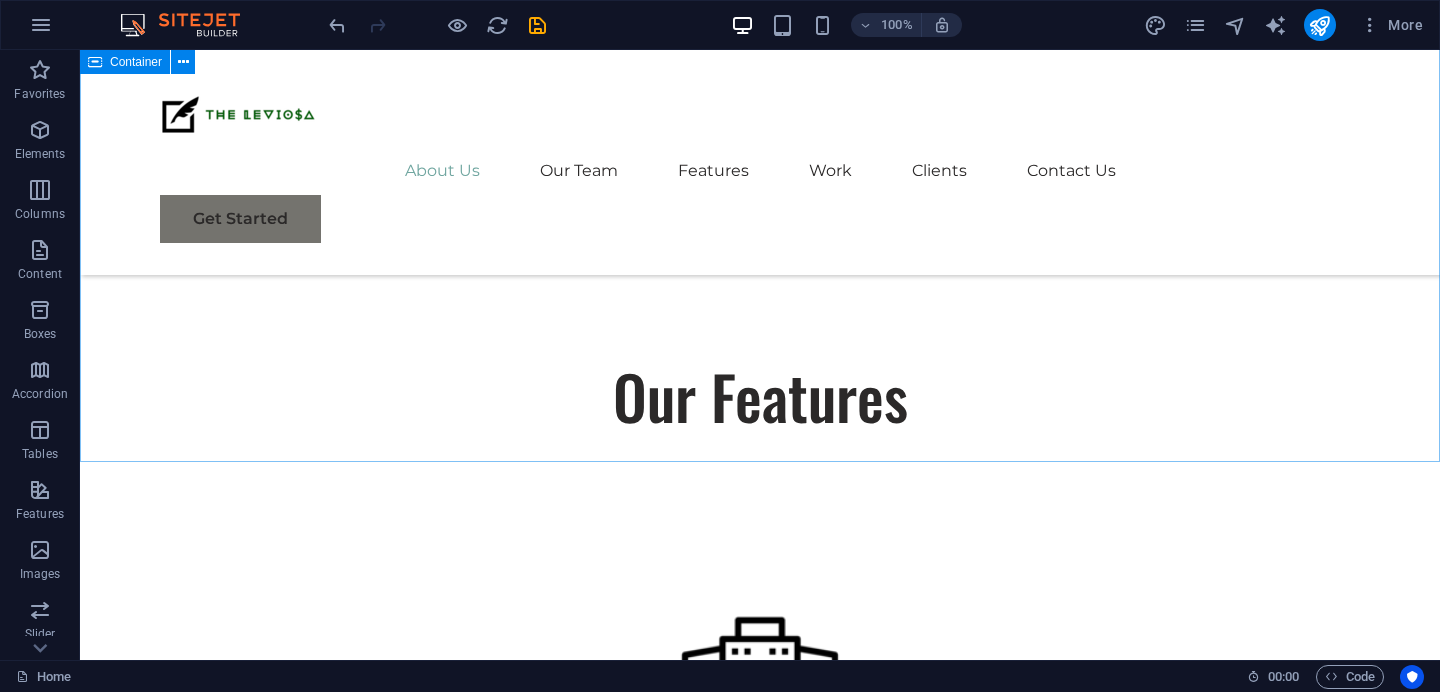 scroll, scrollTop: 1247, scrollLeft: 0, axis: vertical 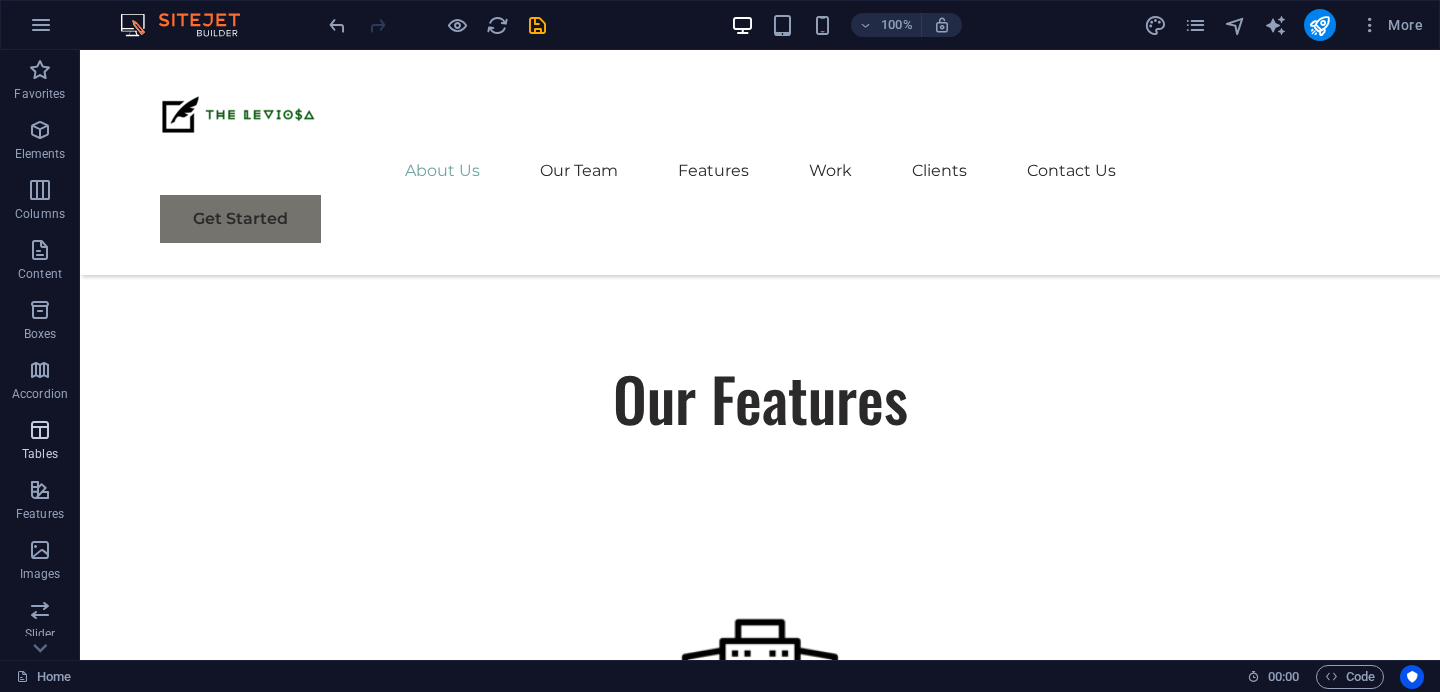 click on "Tables" at bounding box center (40, 442) 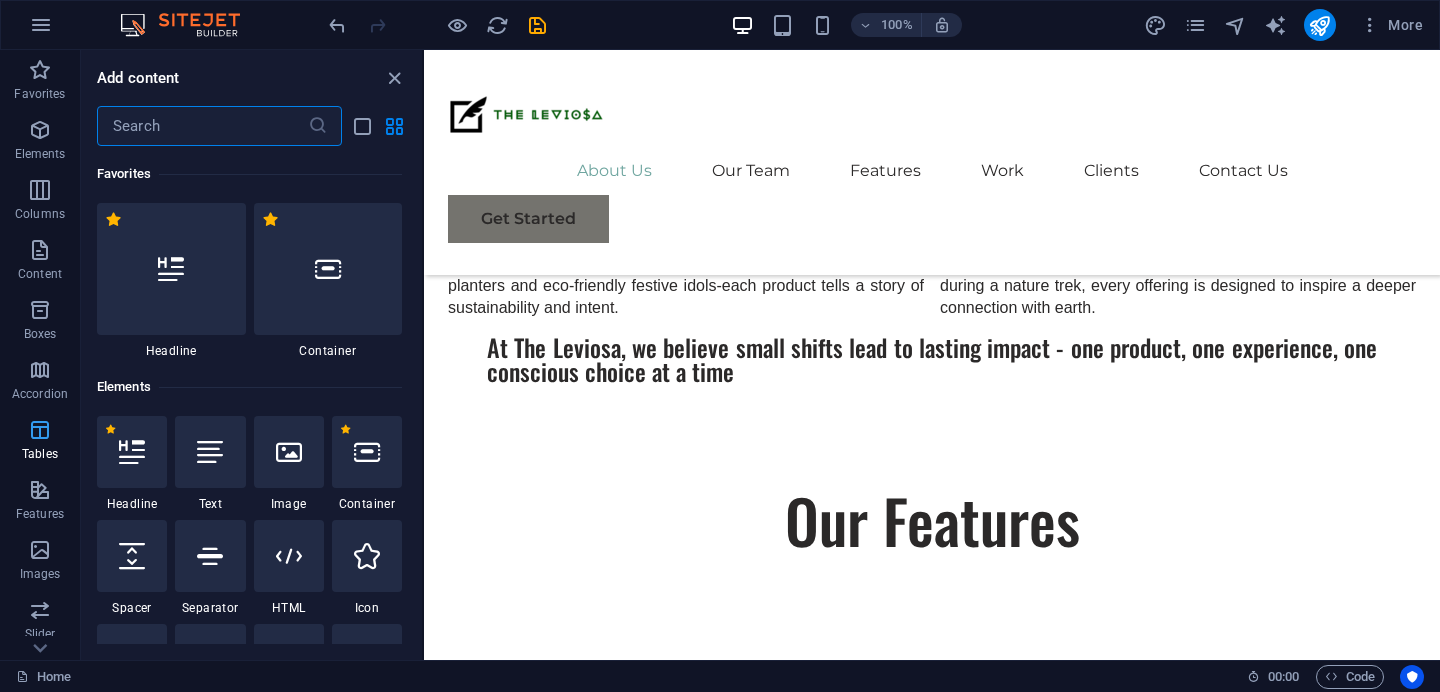 scroll, scrollTop: 1345, scrollLeft: 0, axis: vertical 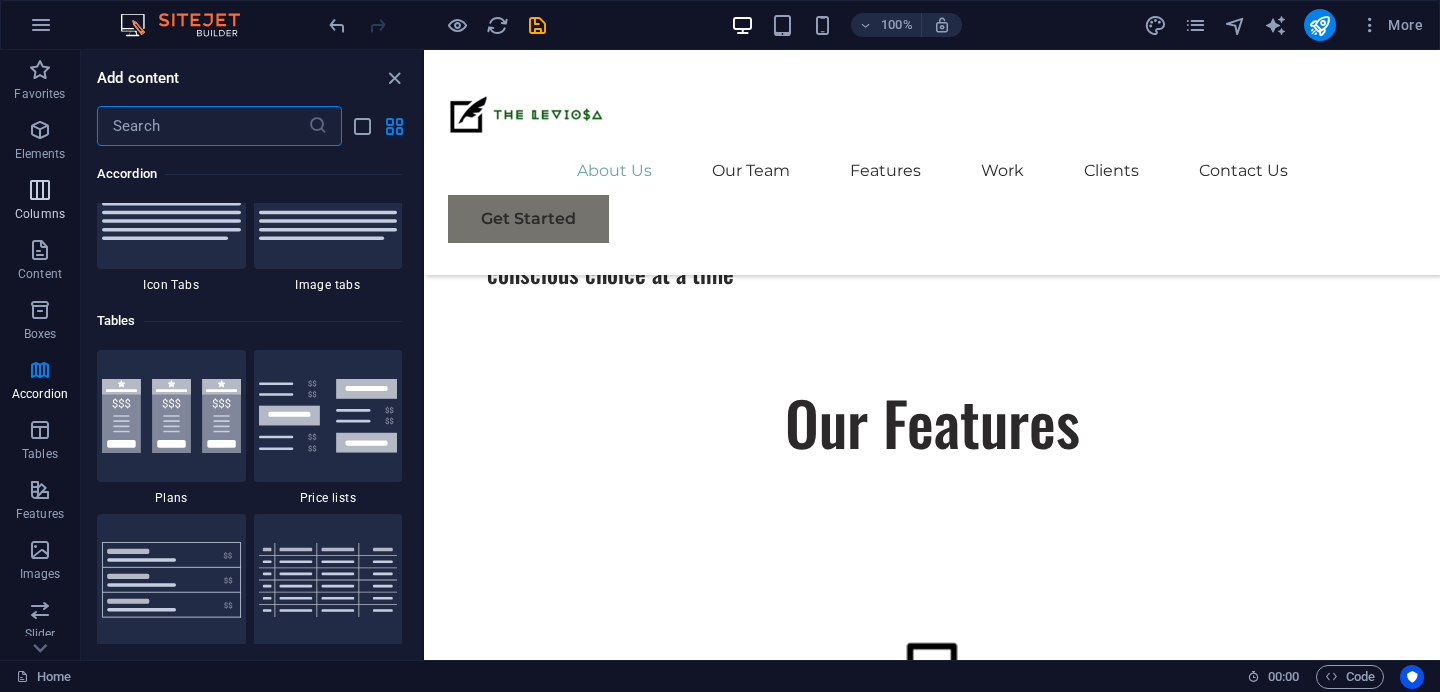 click at bounding box center (40, 190) 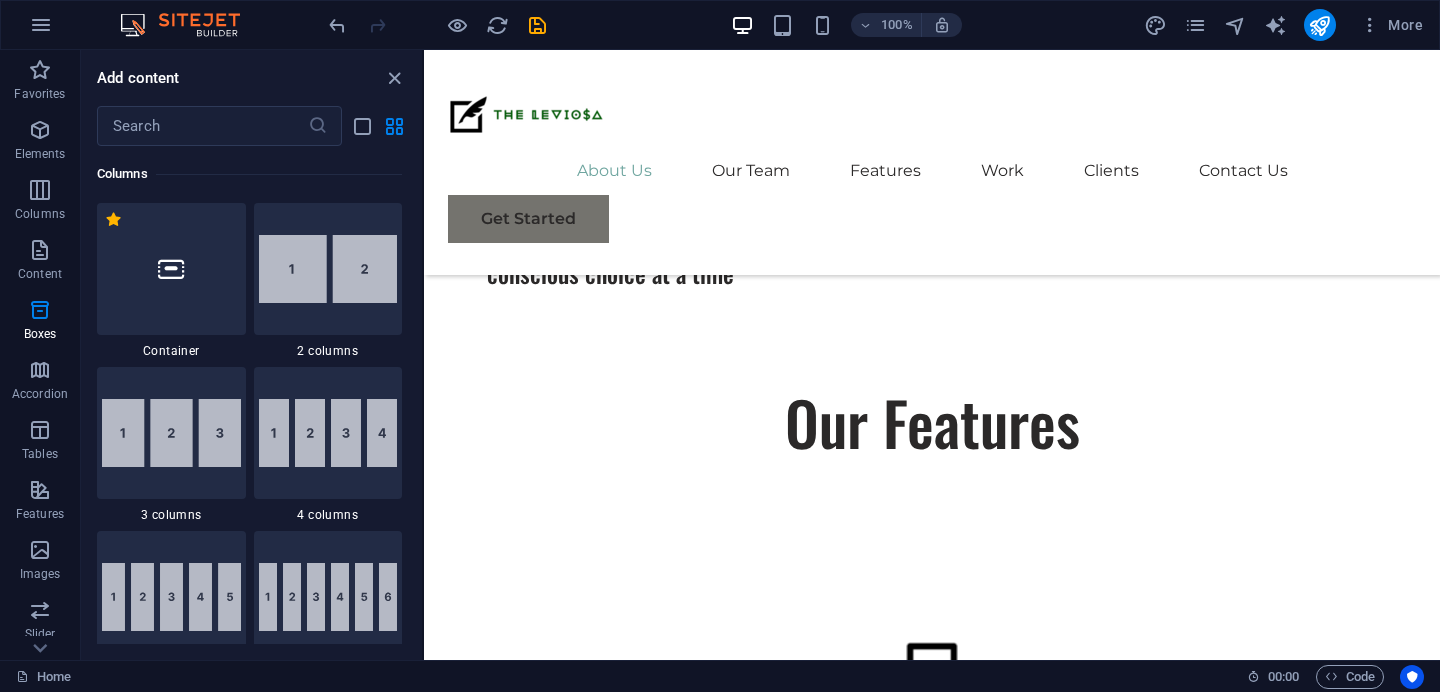 scroll, scrollTop: 990, scrollLeft: 0, axis: vertical 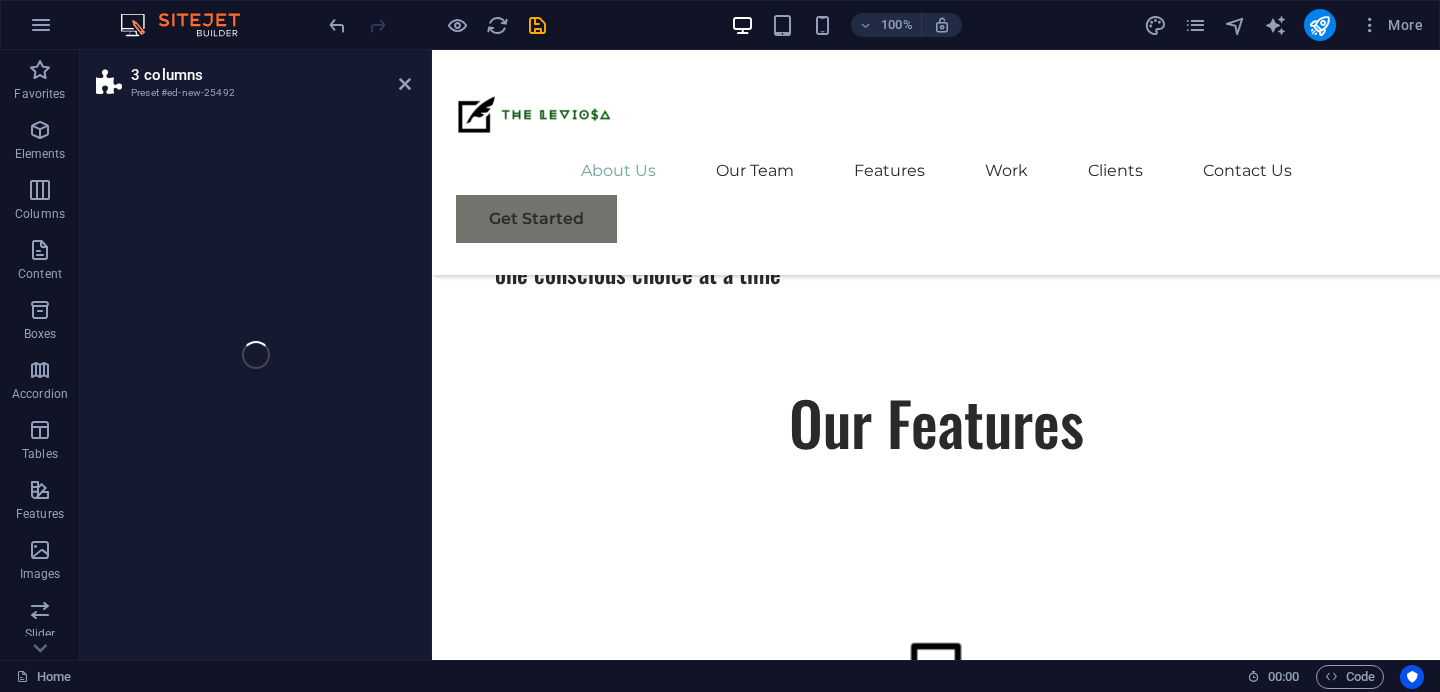 select on "rem" 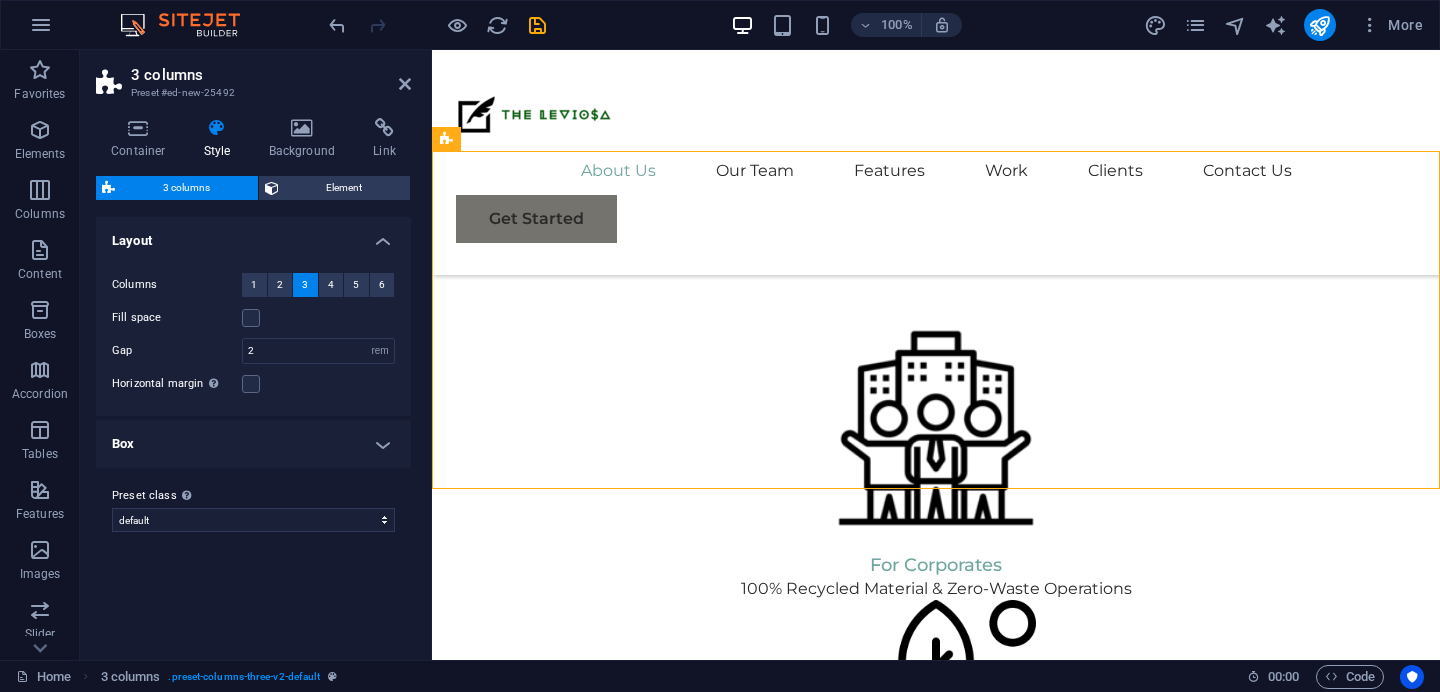 scroll, scrollTop: 1732, scrollLeft: 0, axis: vertical 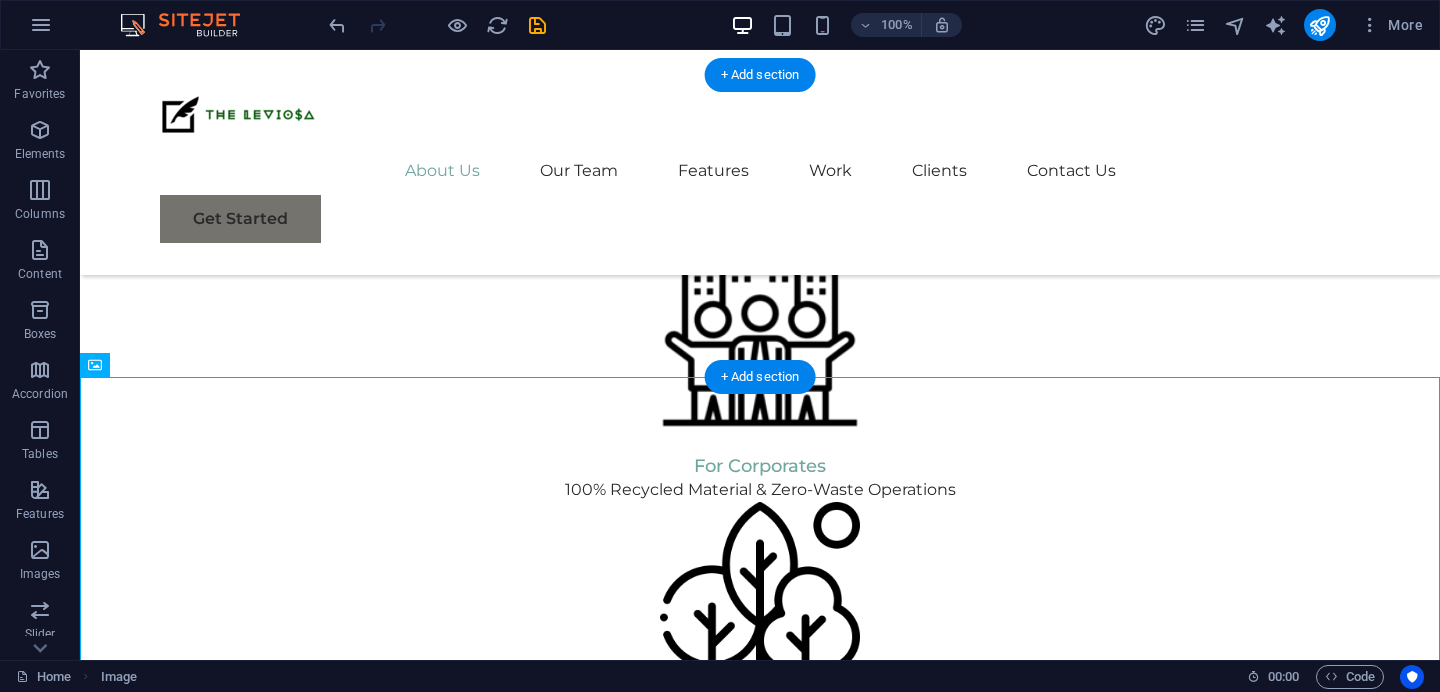 drag, startPoint x: 635, startPoint y: 483, endPoint x: 846, endPoint y: 245, distance: 318.06445 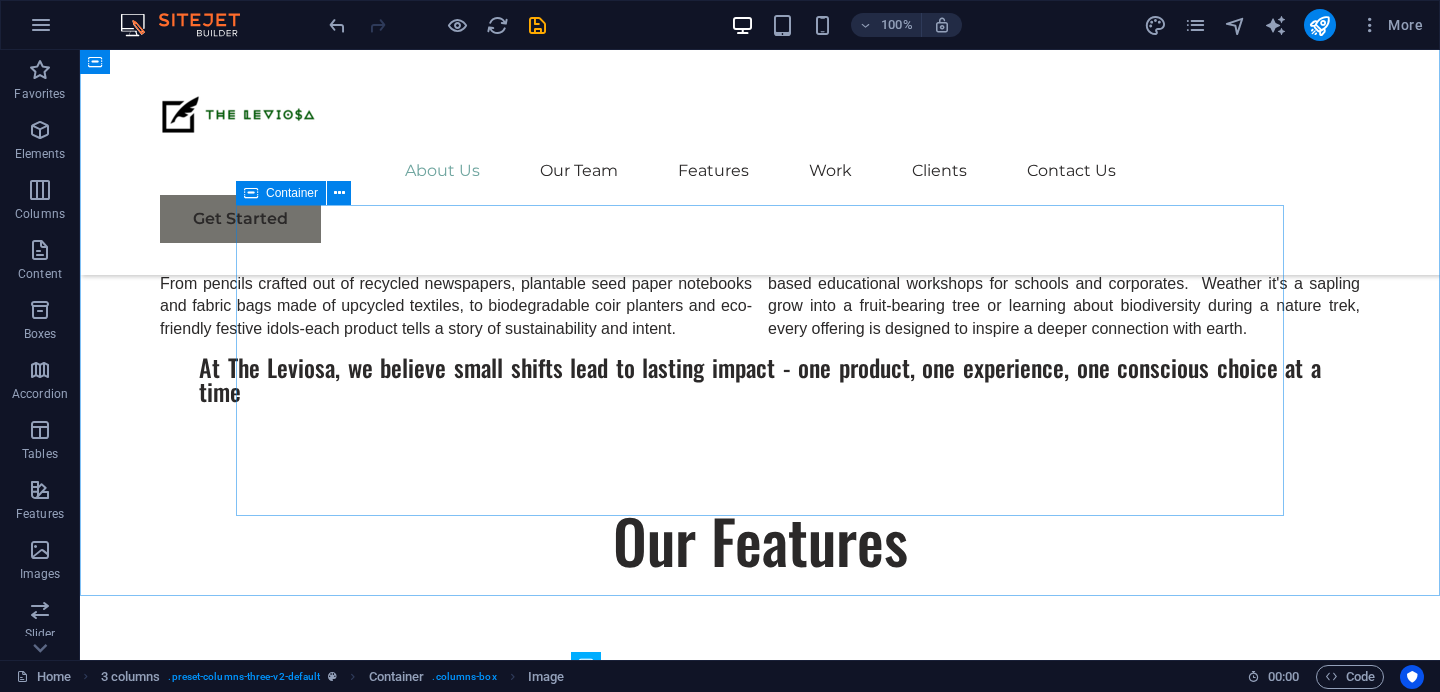 scroll, scrollTop: 1102, scrollLeft: 0, axis: vertical 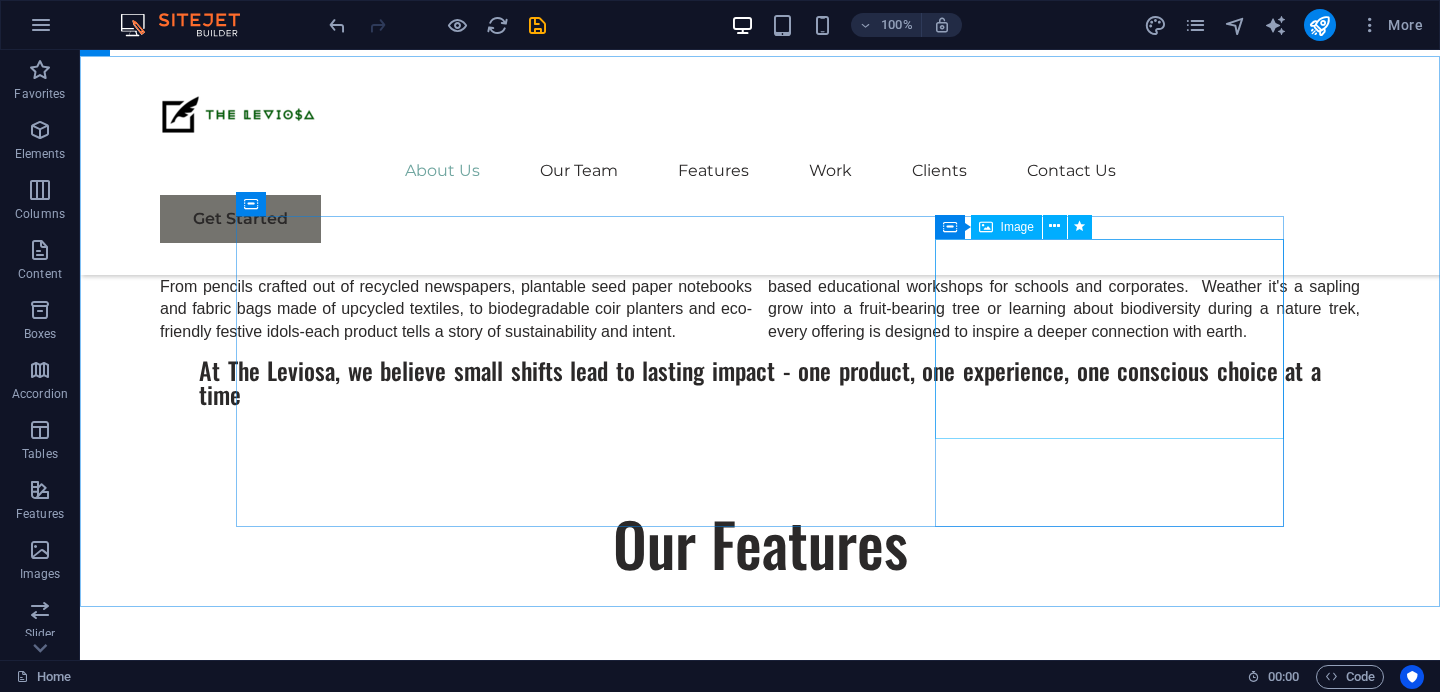 click at bounding box center [760, 1422] 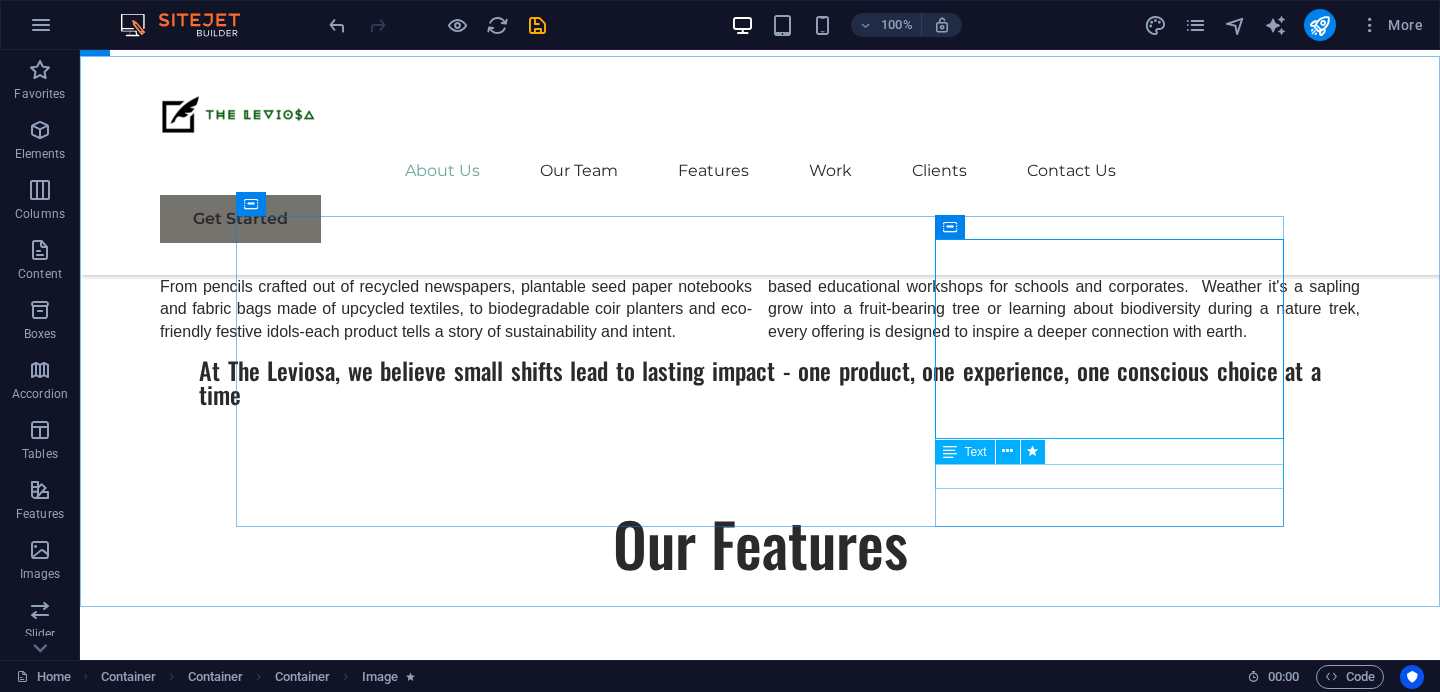 click on "For Schools" at bounding box center [760, 1559] 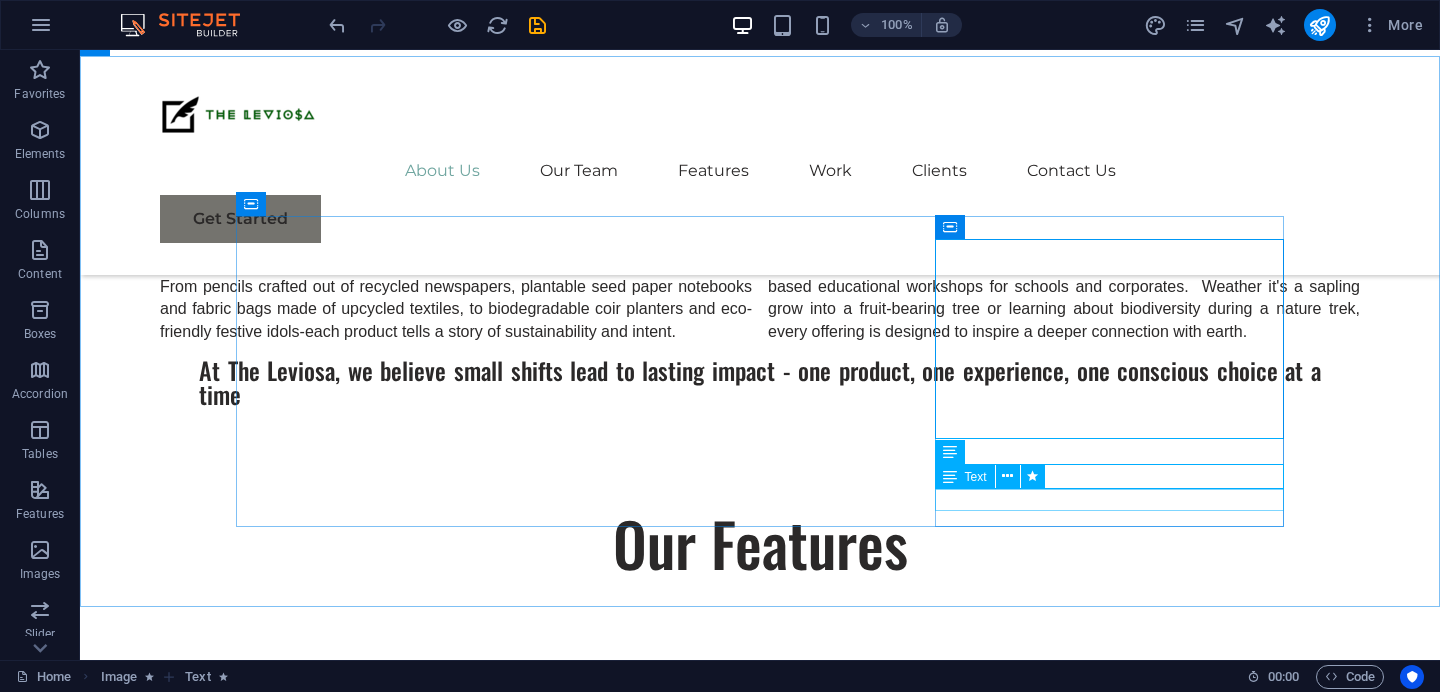 click on "Sustainability built from the ground up" at bounding box center (760, 1583) 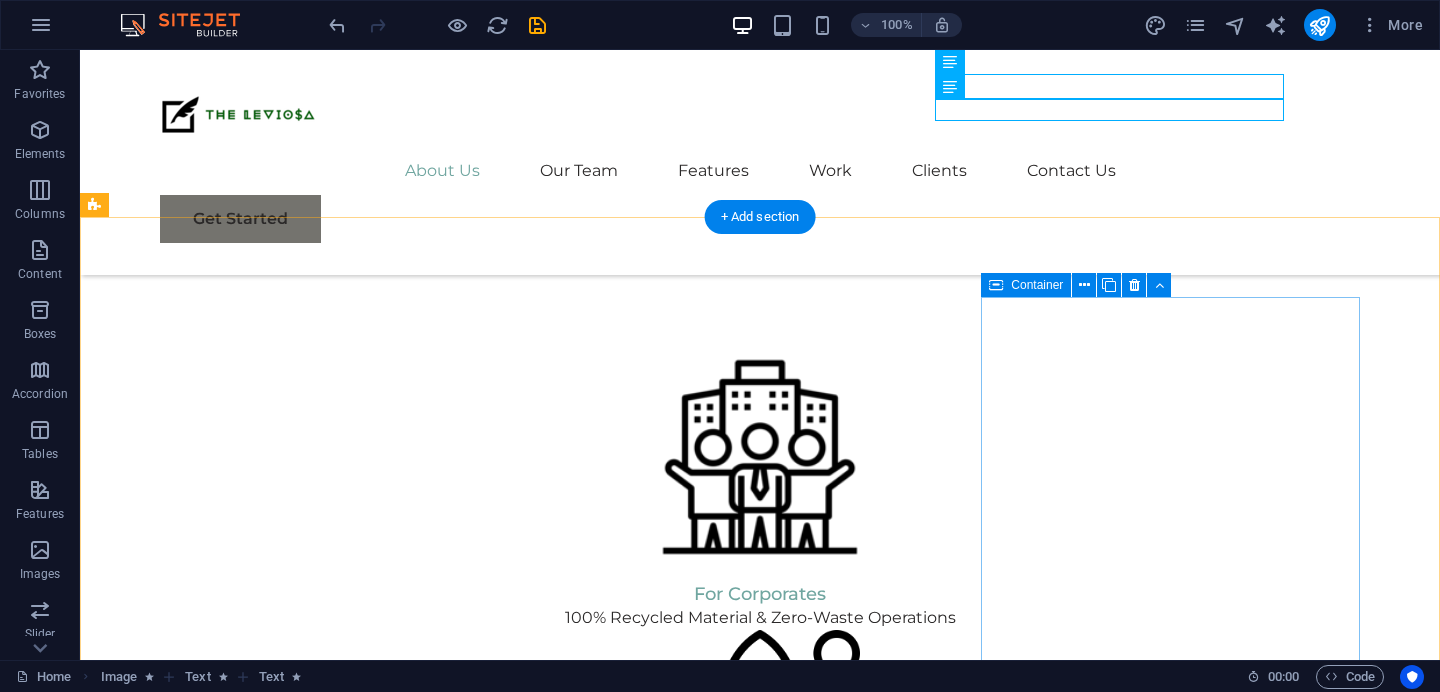 scroll, scrollTop: 1534, scrollLeft: 0, axis: vertical 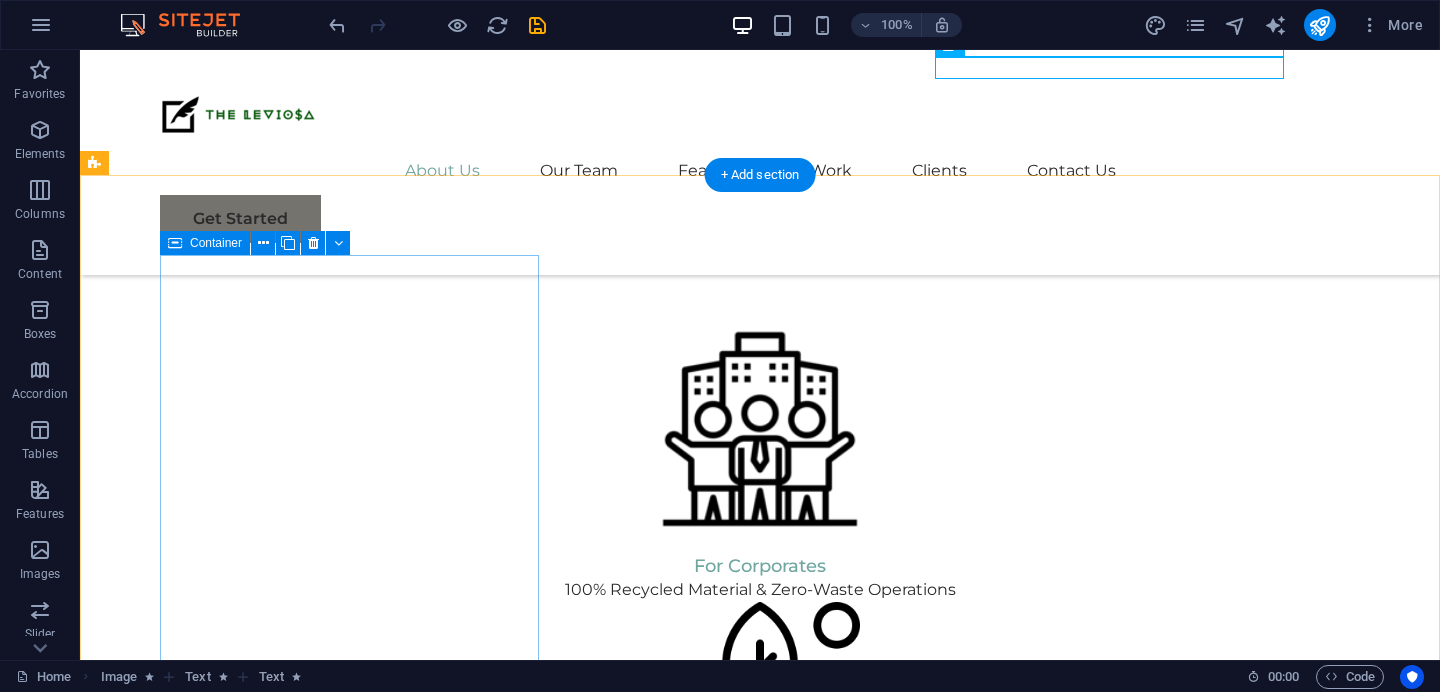 click on "Drop content here or  Add elements  Paste clipboard" at bounding box center [293, 1410] 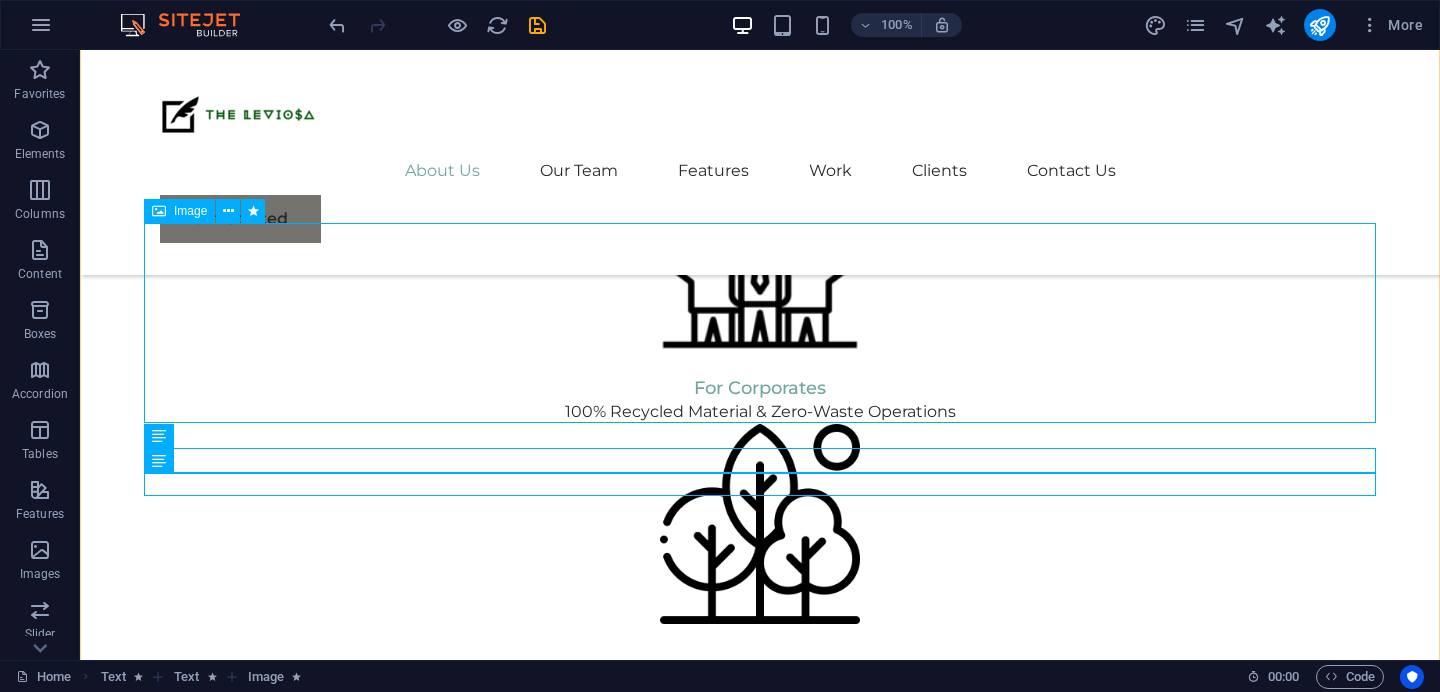 scroll, scrollTop: 1724, scrollLeft: 0, axis: vertical 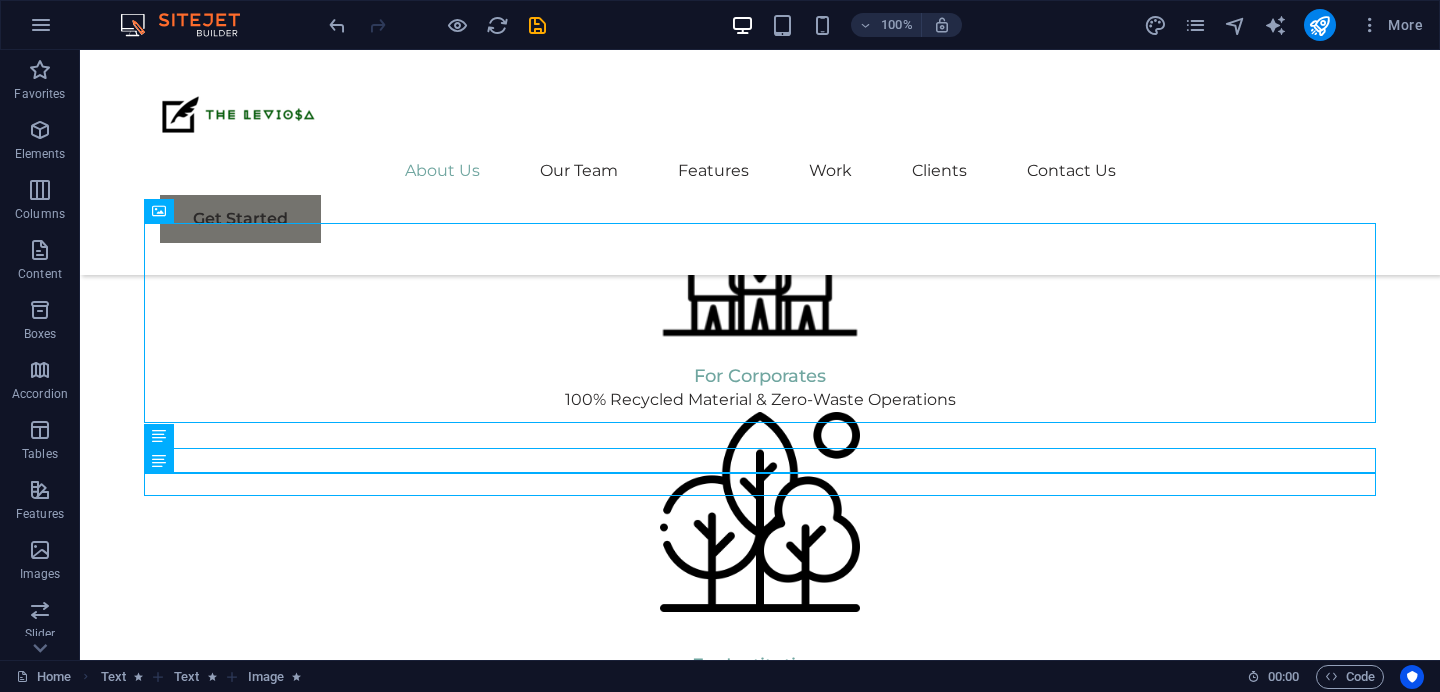 drag, startPoint x: 696, startPoint y: 395, endPoint x: 410, endPoint y: 193, distance: 350.14282 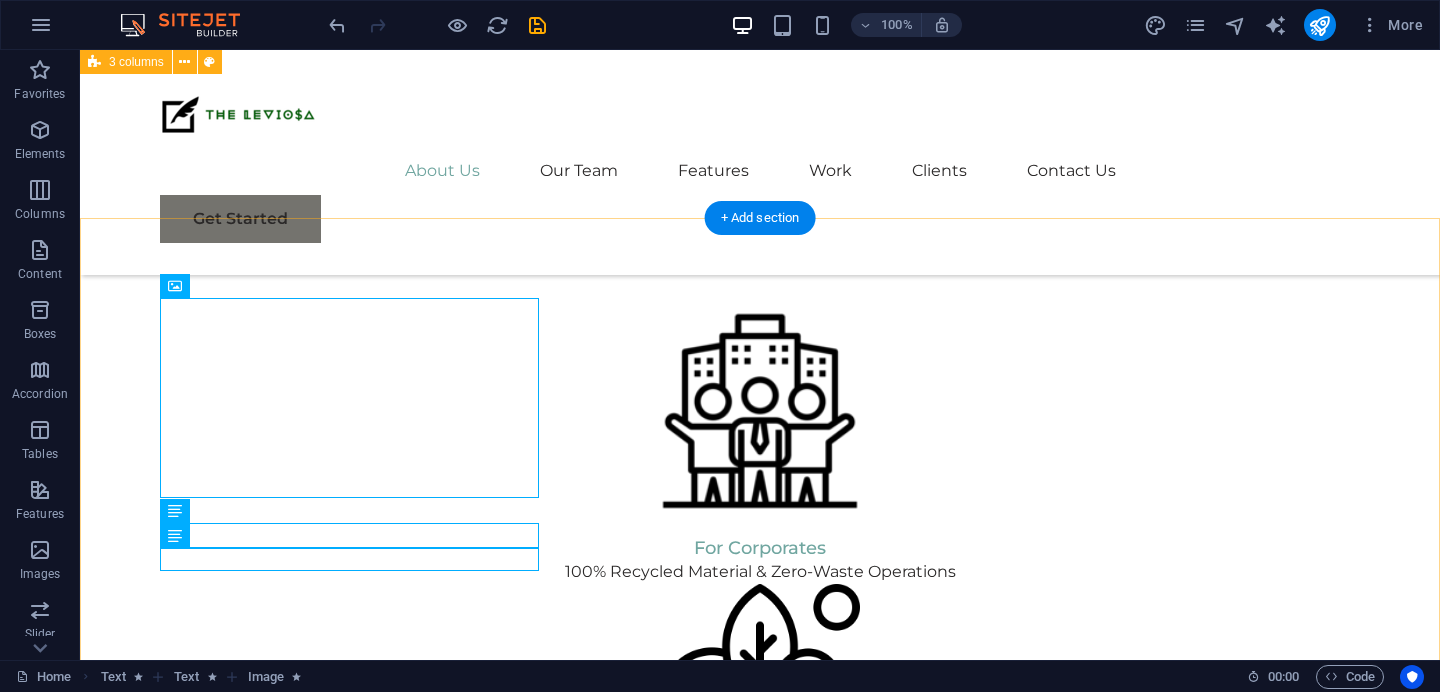 scroll, scrollTop: 1491, scrollLeft: 0, axis: vertical 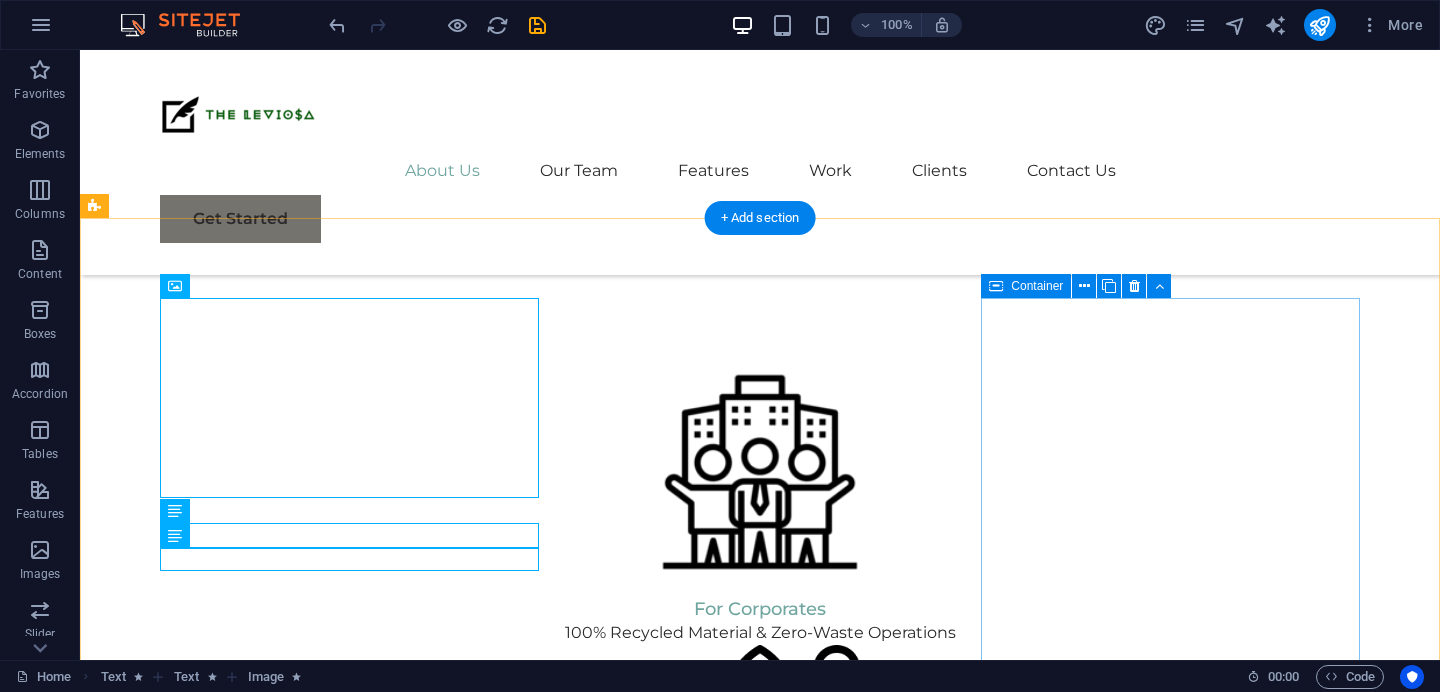 click on "Drop content here or  Add elements  Paste clipboard" at bounding box center (293, 2247) 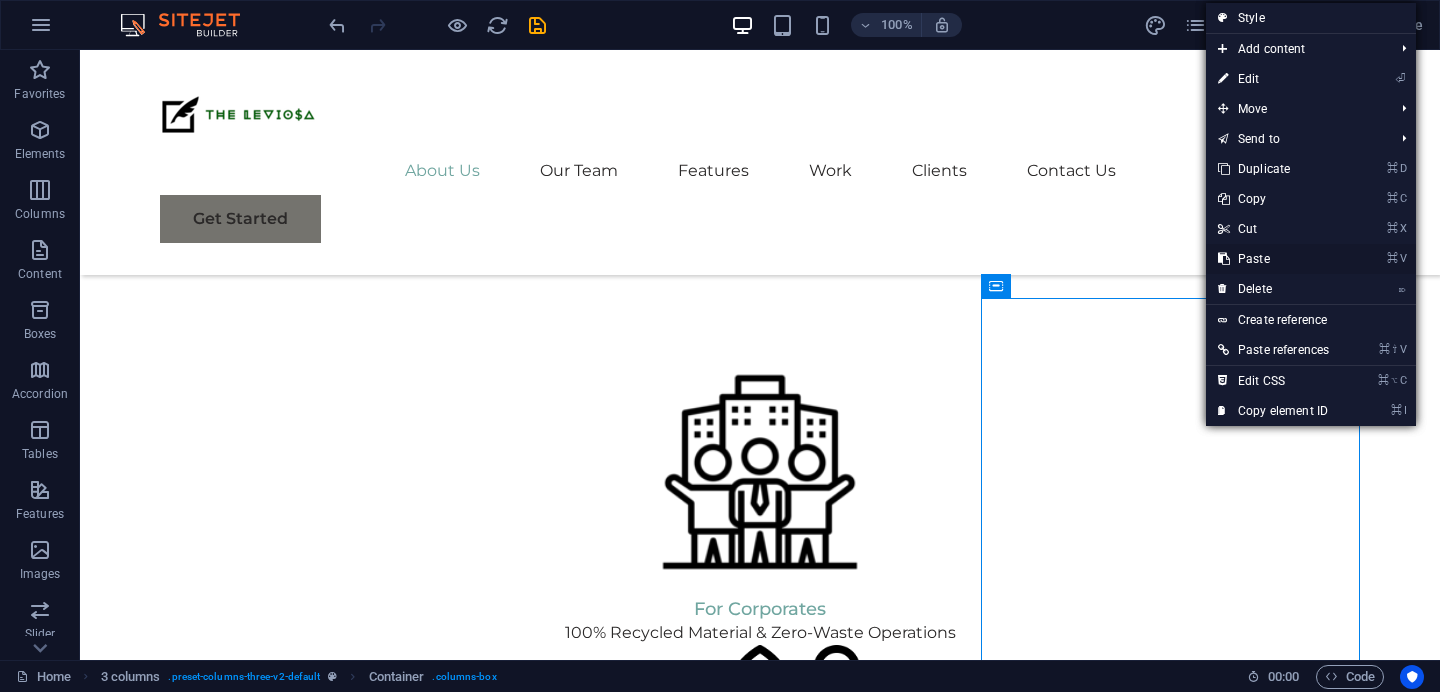 click on "⌘ V  Paste" at bounding box center [1273, 259] 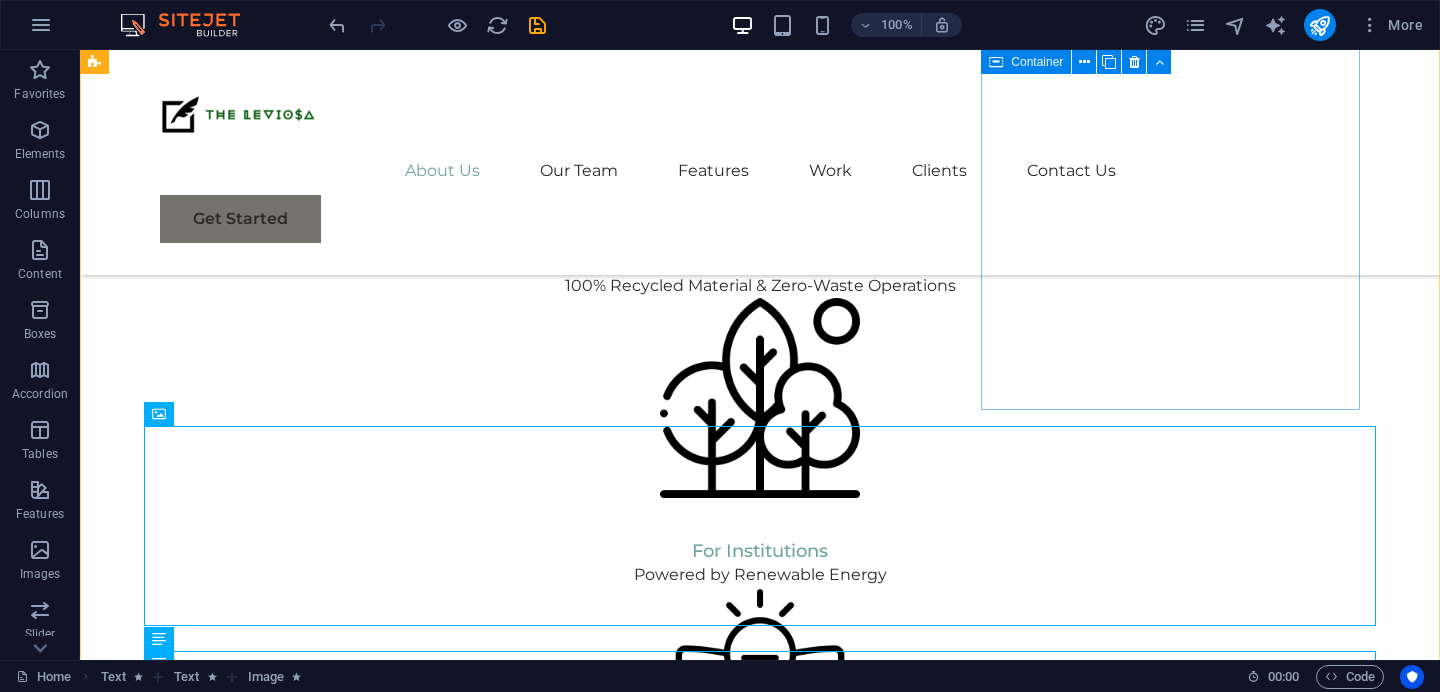 scroll, scrollTop: 1920, scrollLeft: 0, axis: vertical 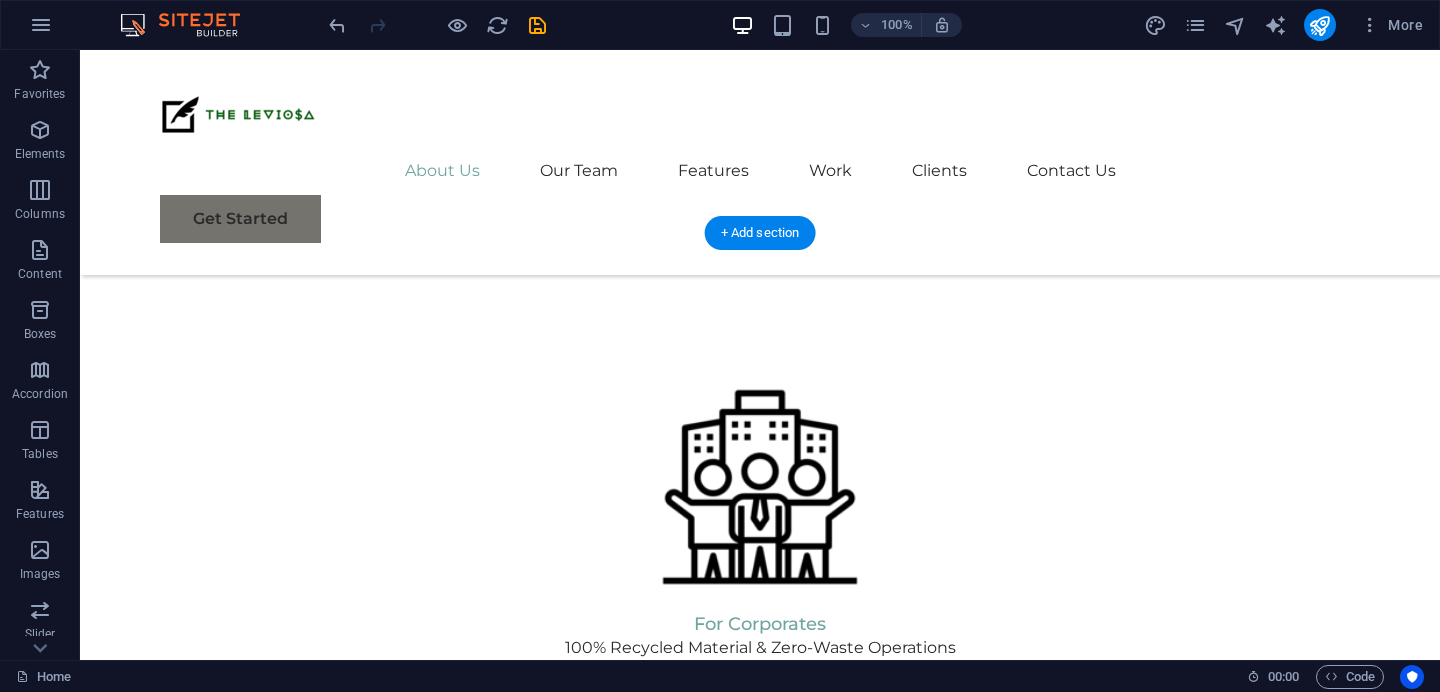 drag, startPoint x: 1170, startPoint y: 467, endPoint x: 1159, endPoint y: 332, distance: 135.4474 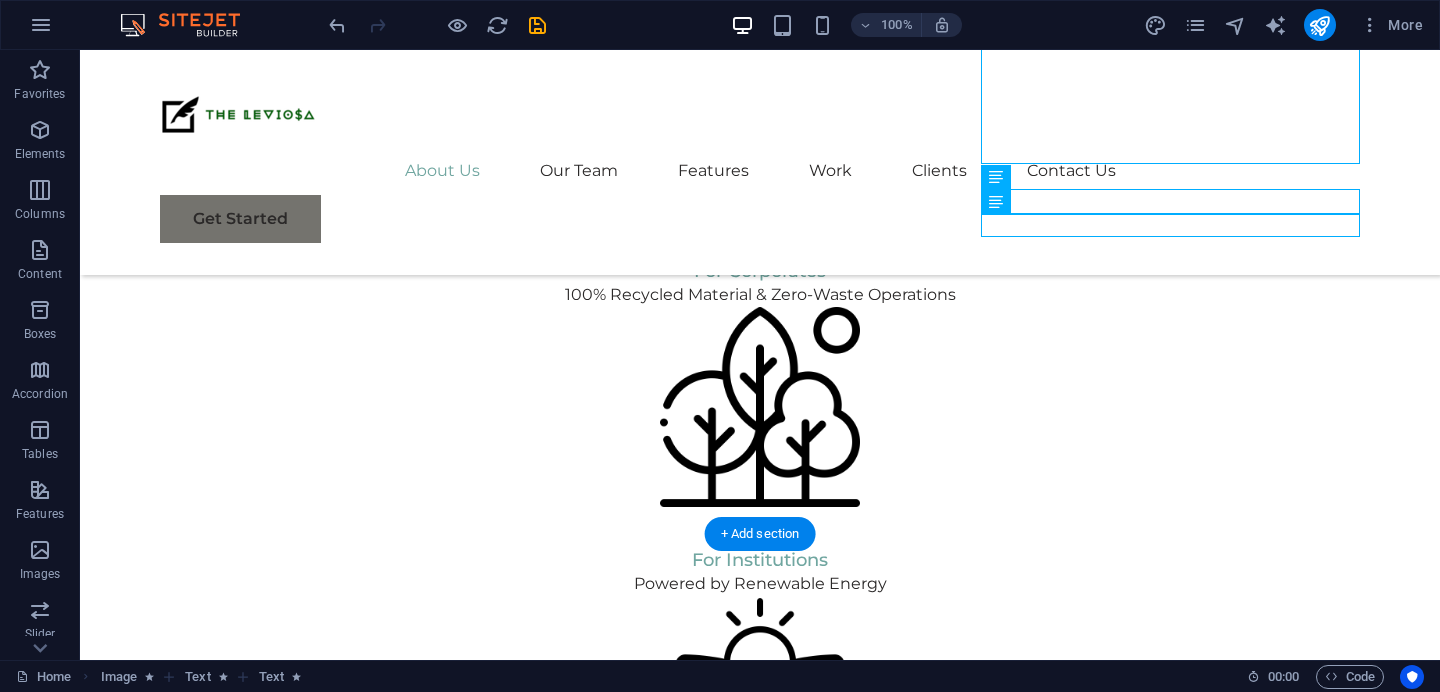 scroll, scrollTop: 1828, scrollLeft: 0, axis: vertical 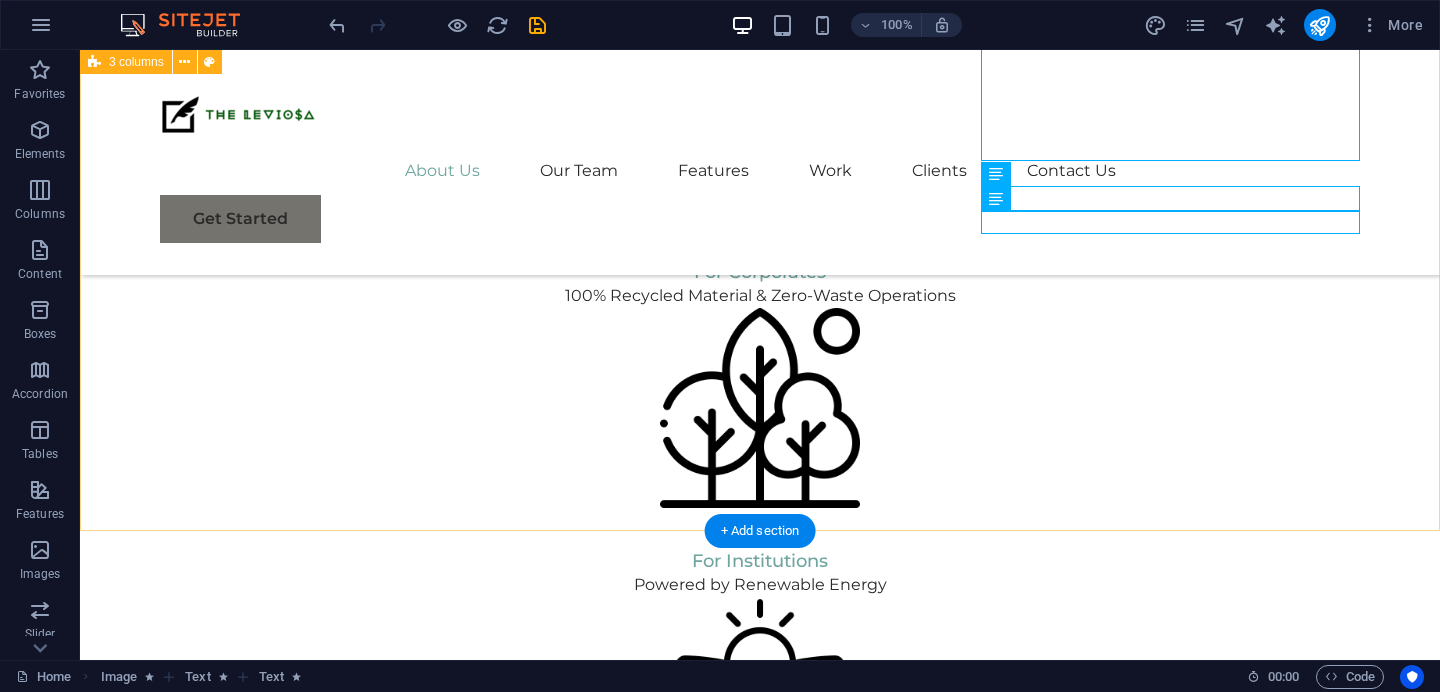 click on "For Schools  Sustainability built from the ground up For Schools  Sustainability built from the ground up" at bounding box center (760, 1578) 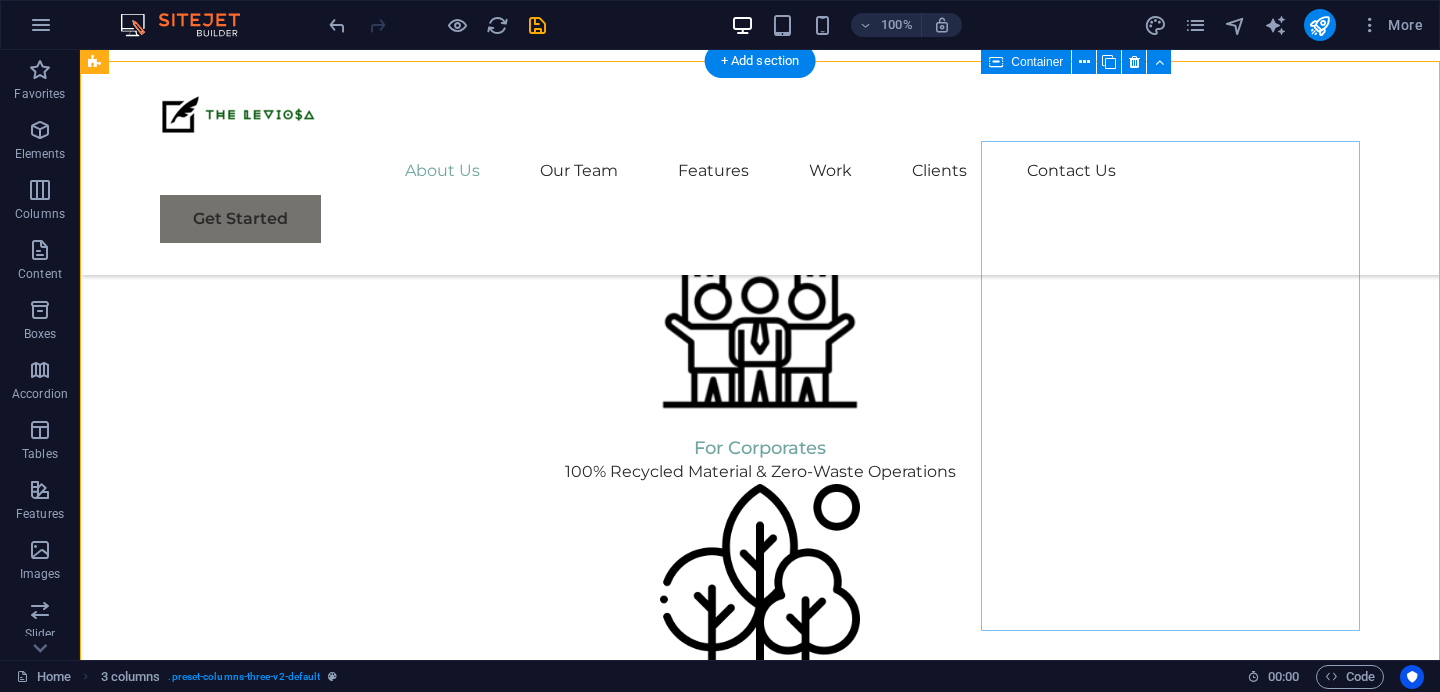 scroll, scrollTop: 1647, scrollLeft: 0, axis: vertical 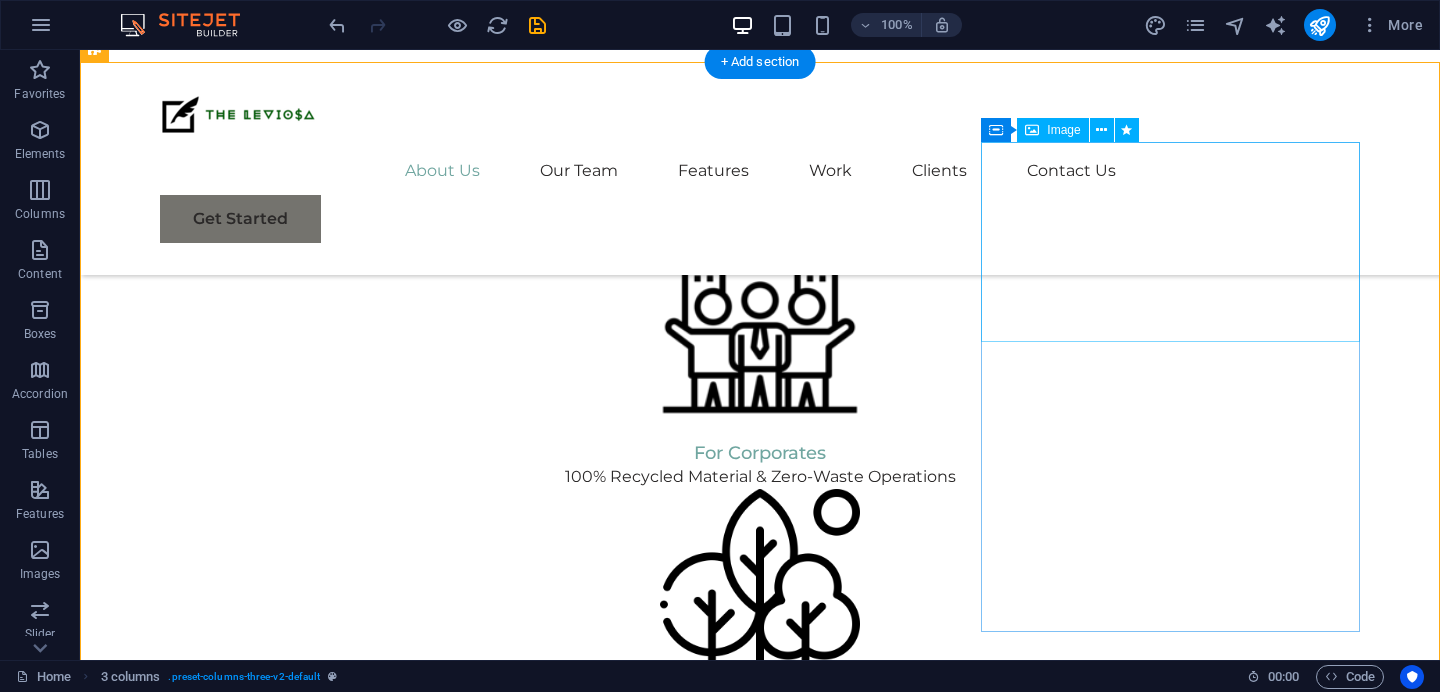 click at bounding box center (293, 2120) 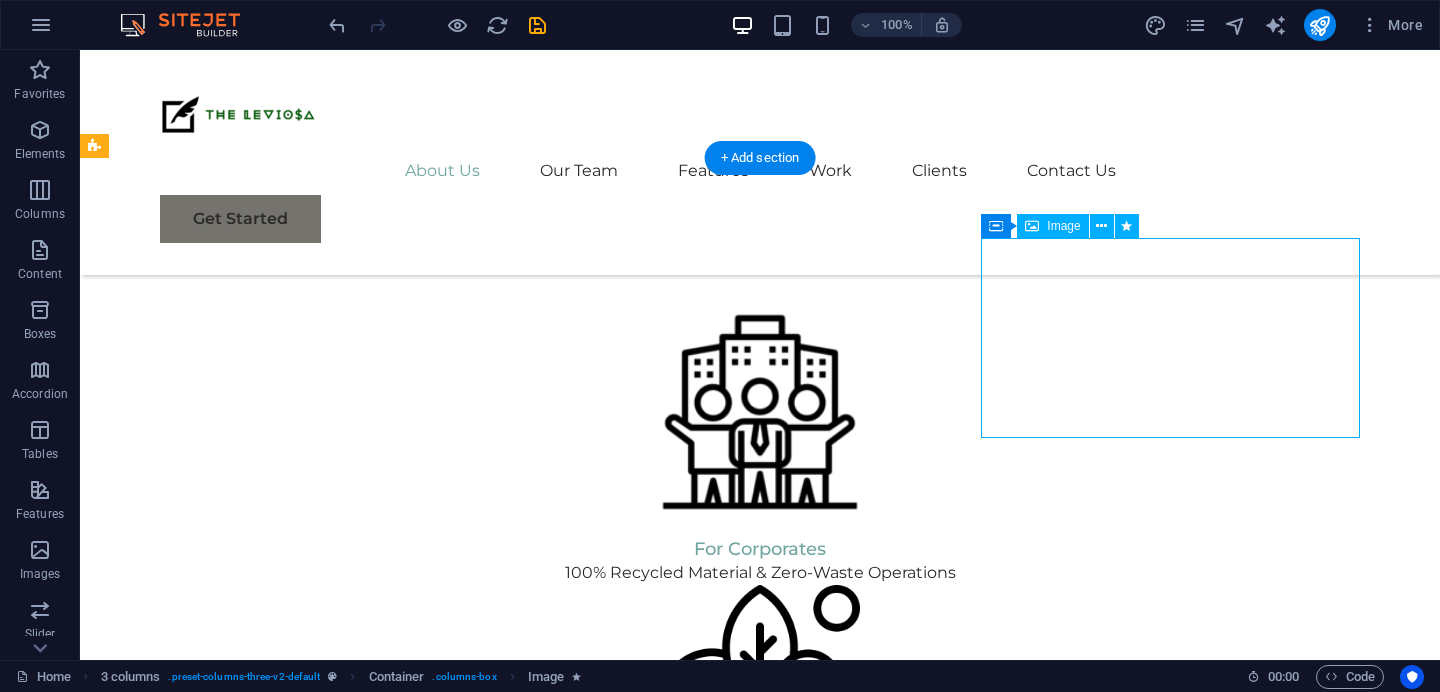 scroll, scrollTop: 1550, scrollLeft: 0, axis: vertical 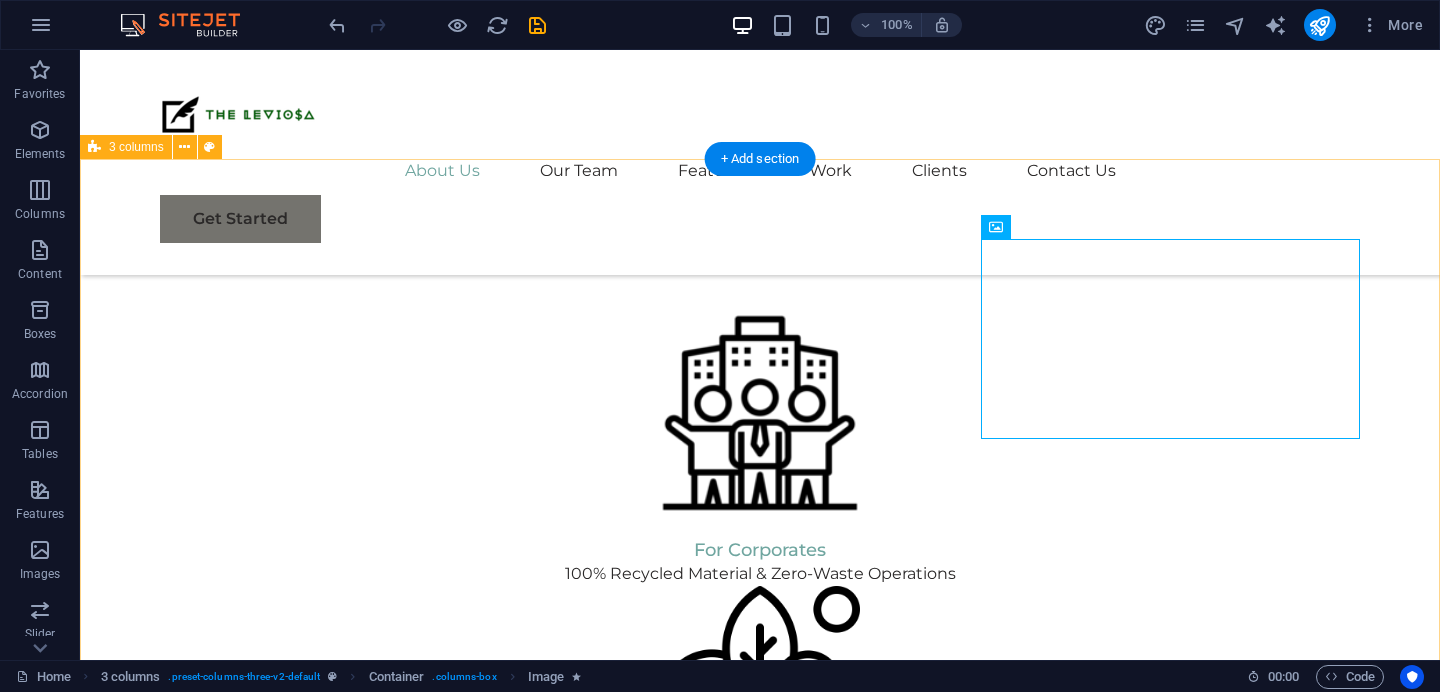 click on "For Schools  Sustainability built from the ground up For Schools  Sustainability built from the ground up" at bounding box center (760, 1856) 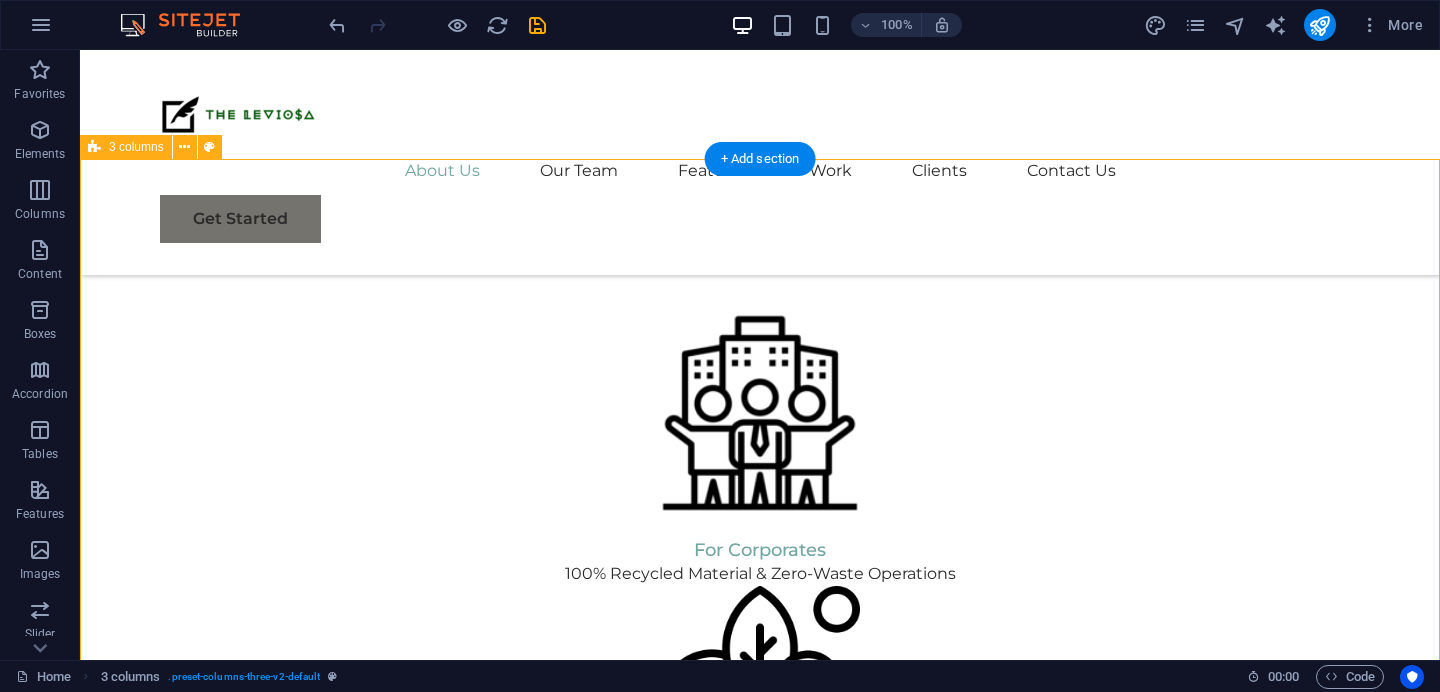 drag, startPoint x: 1376, startPoint y: 248, endPoint x: 1245, endPoint y: 431, distance: 225.05554 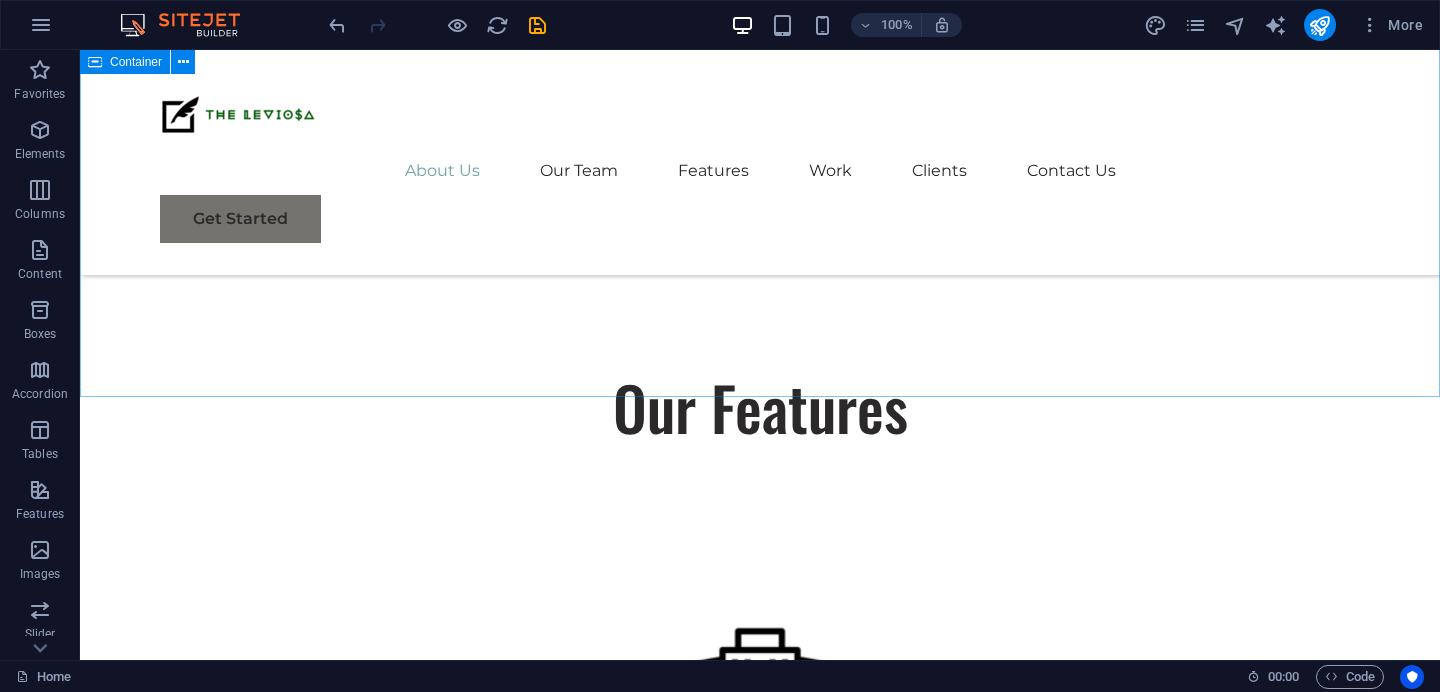 scroll, scrollTop: 1315, scrollLeft: 0, axis: vertical 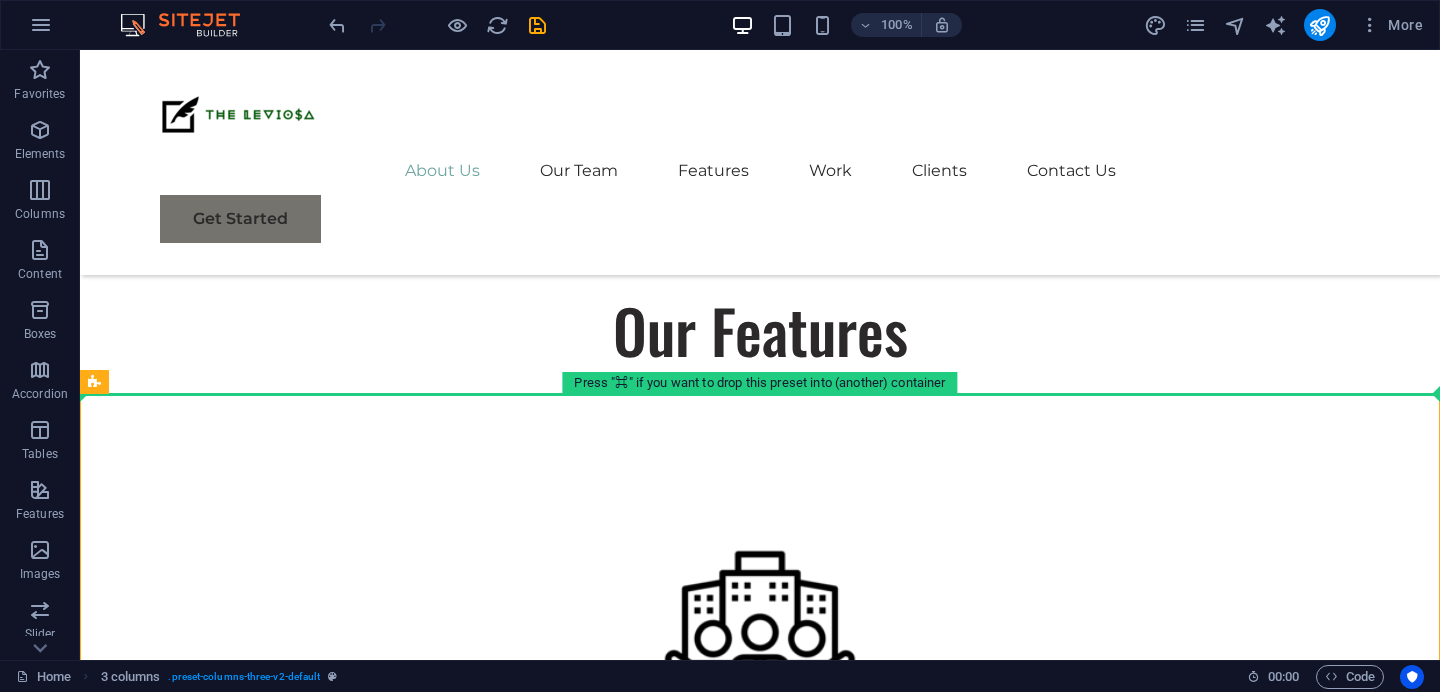 drag, startPoint x: 193, startPoint y: 436, endPoint x: 695, endPoint y: 367, distance: 506.71985 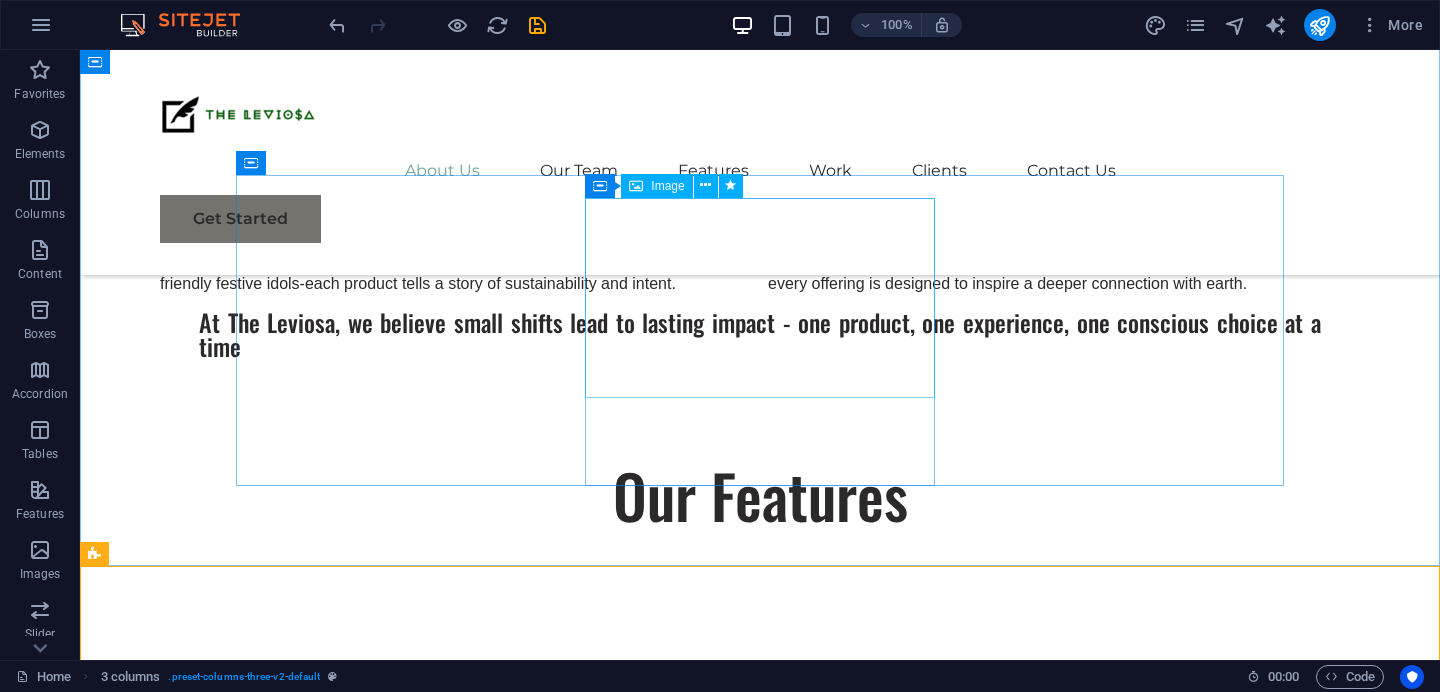 scroll, scrollTop: 1143, scrollLeft: 0, axis: vertical 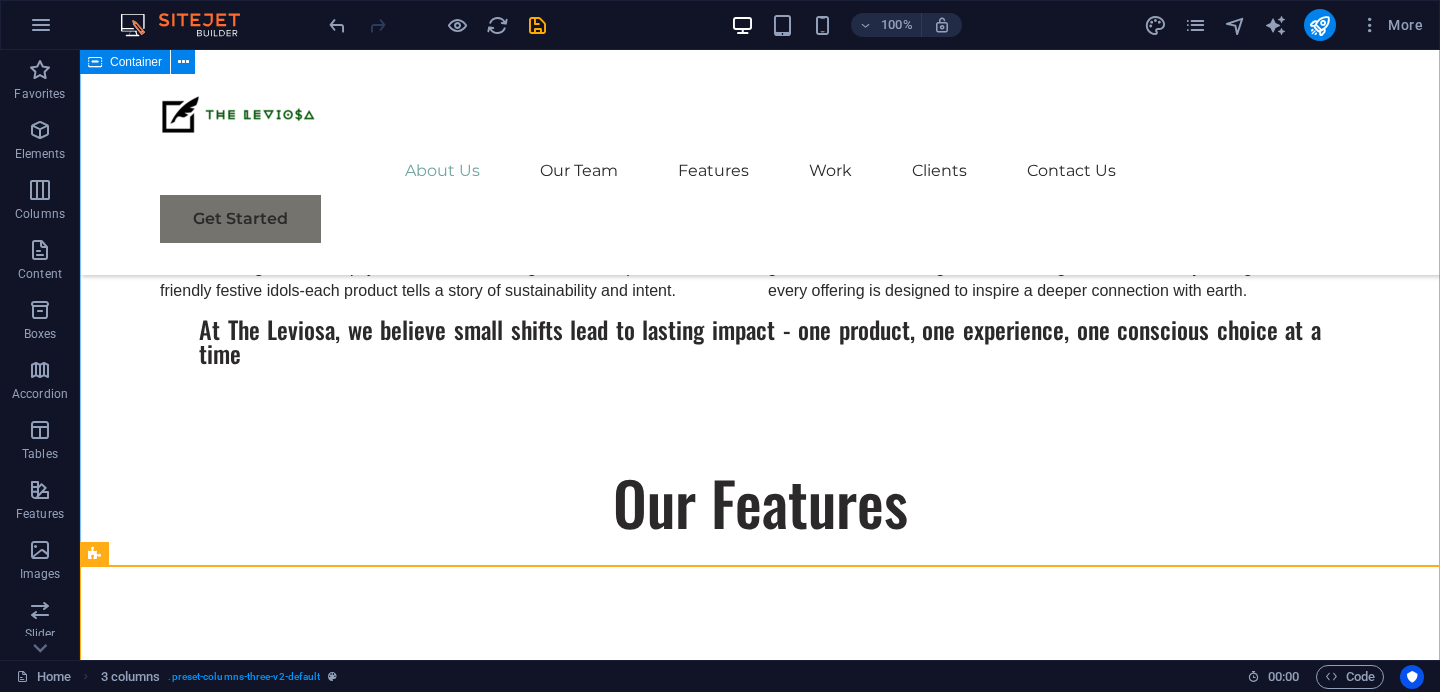 drag, startPoint x: 173, startPoint y: 599, endPoint x: 693, endPoint y: 546, distance: 522.694 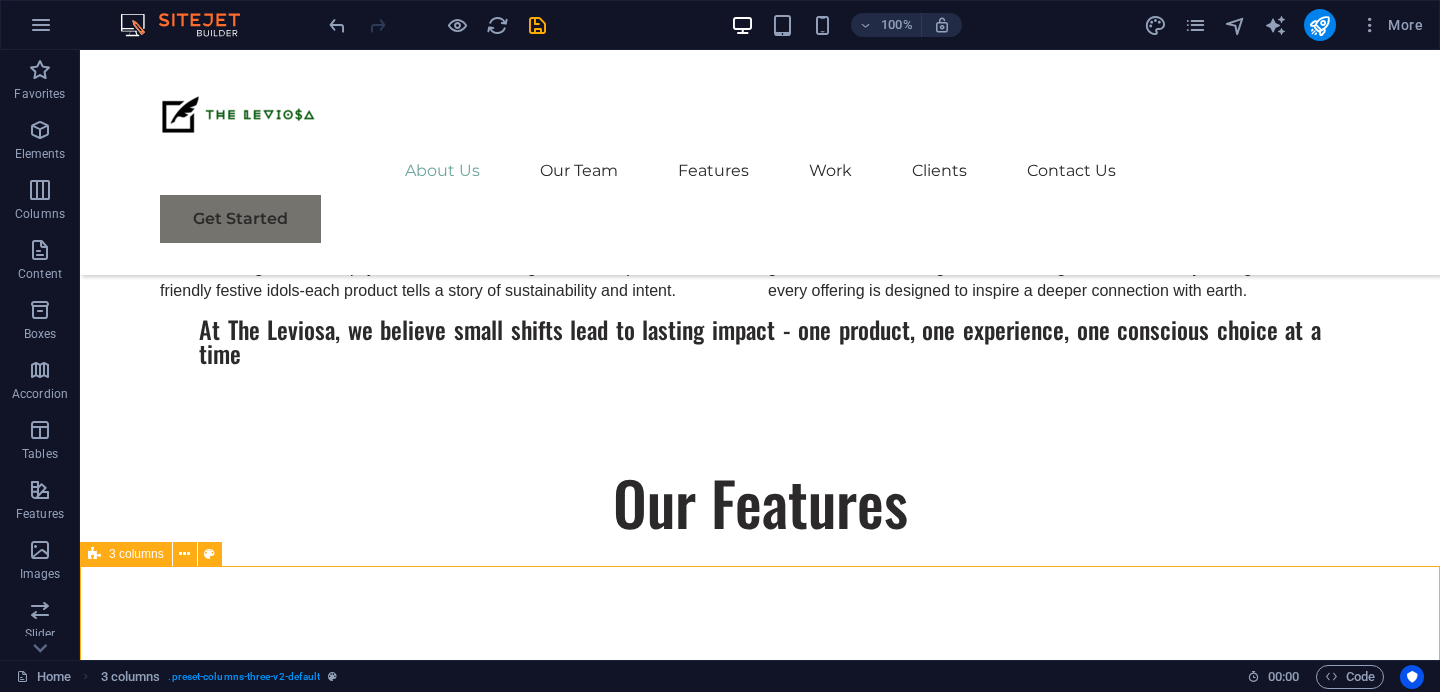 scroll, scrollTop: 1161, scrollLeft: 0, axis: vertical 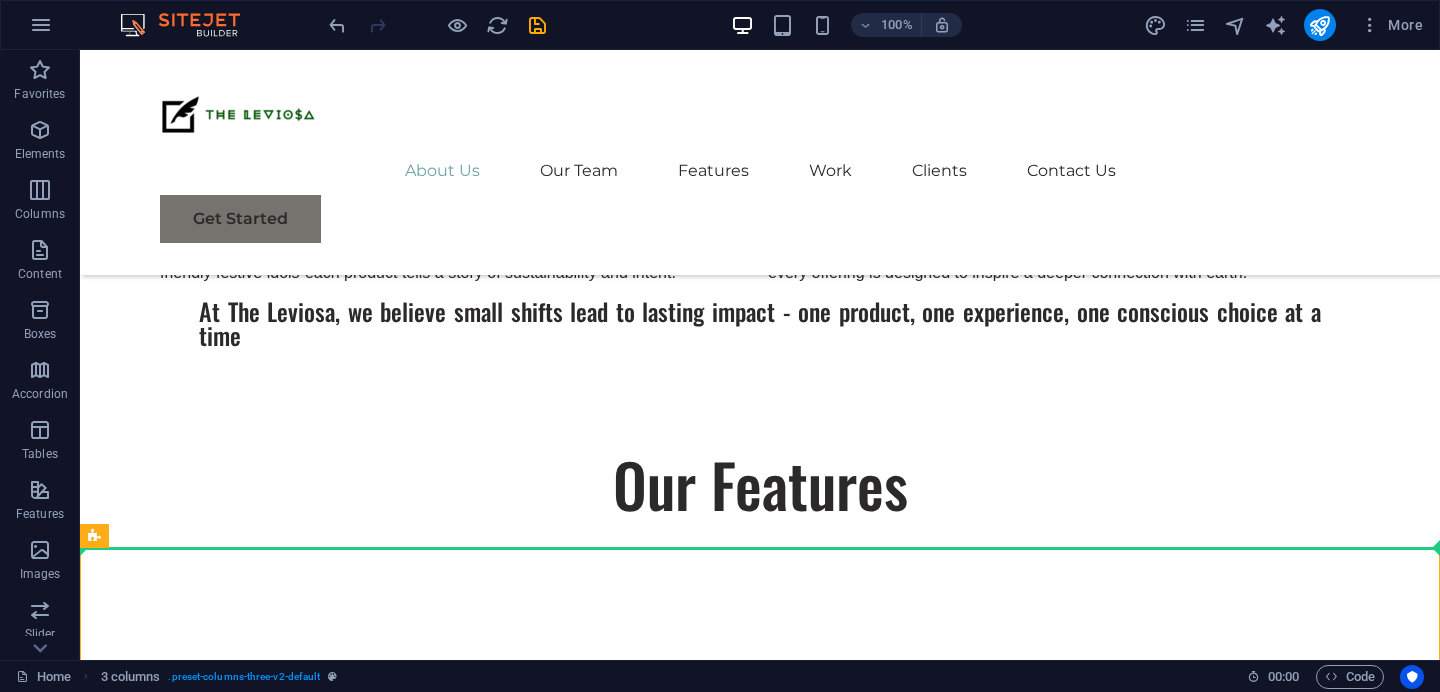 drag, startPoint x: 194, startPoint y: 605, endPoint x: 636, endPoint y: 527, distance: 448.8296 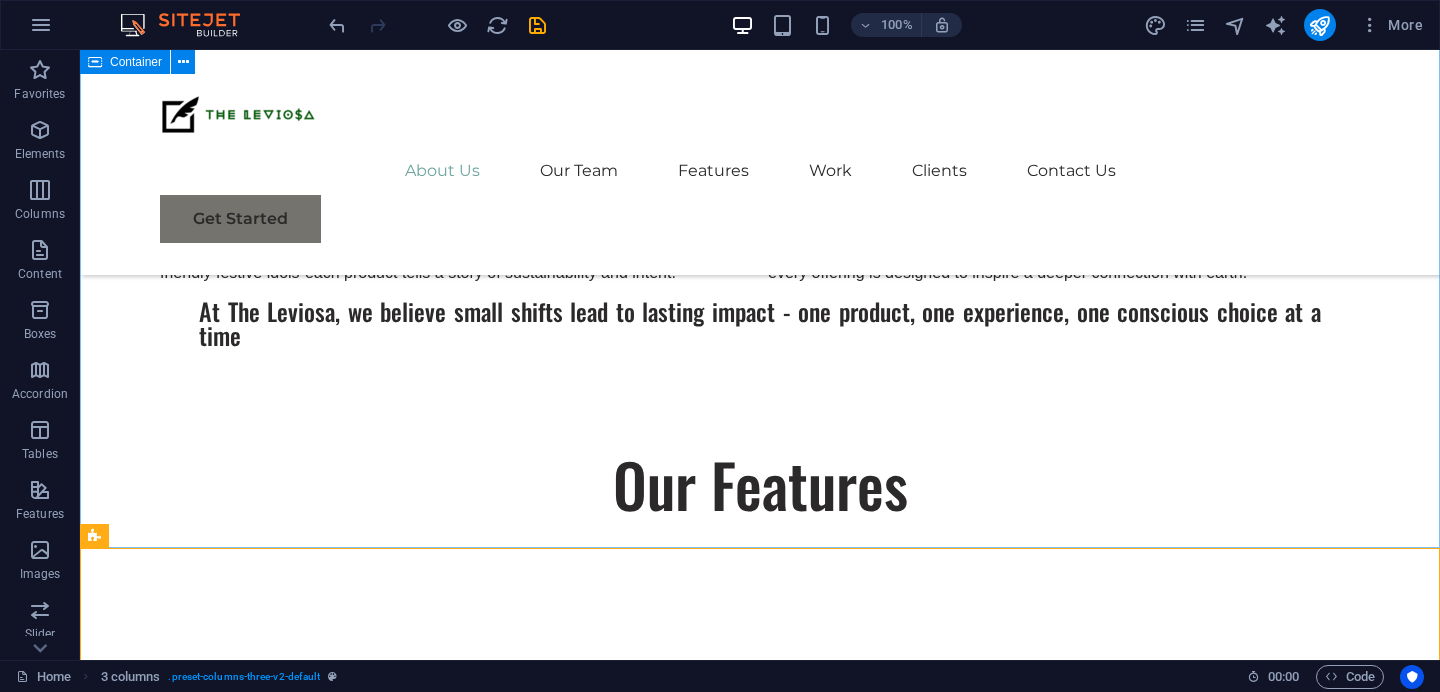 drag, startPoint x: 220, startPoint y: 583, endPoint x: 604, endPoint y: 505, distance: 391.8418 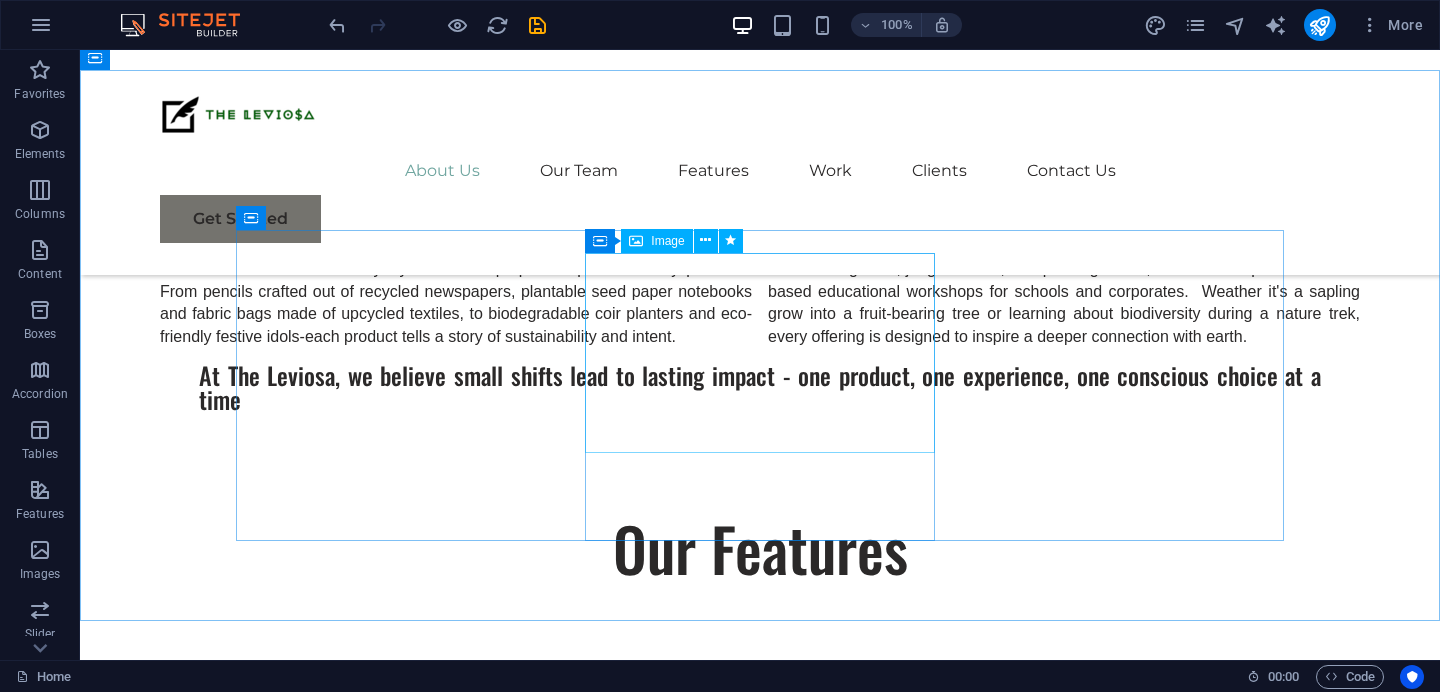 scroll, scrollTop: 1104, scrollLeft: 0, axis: vertical 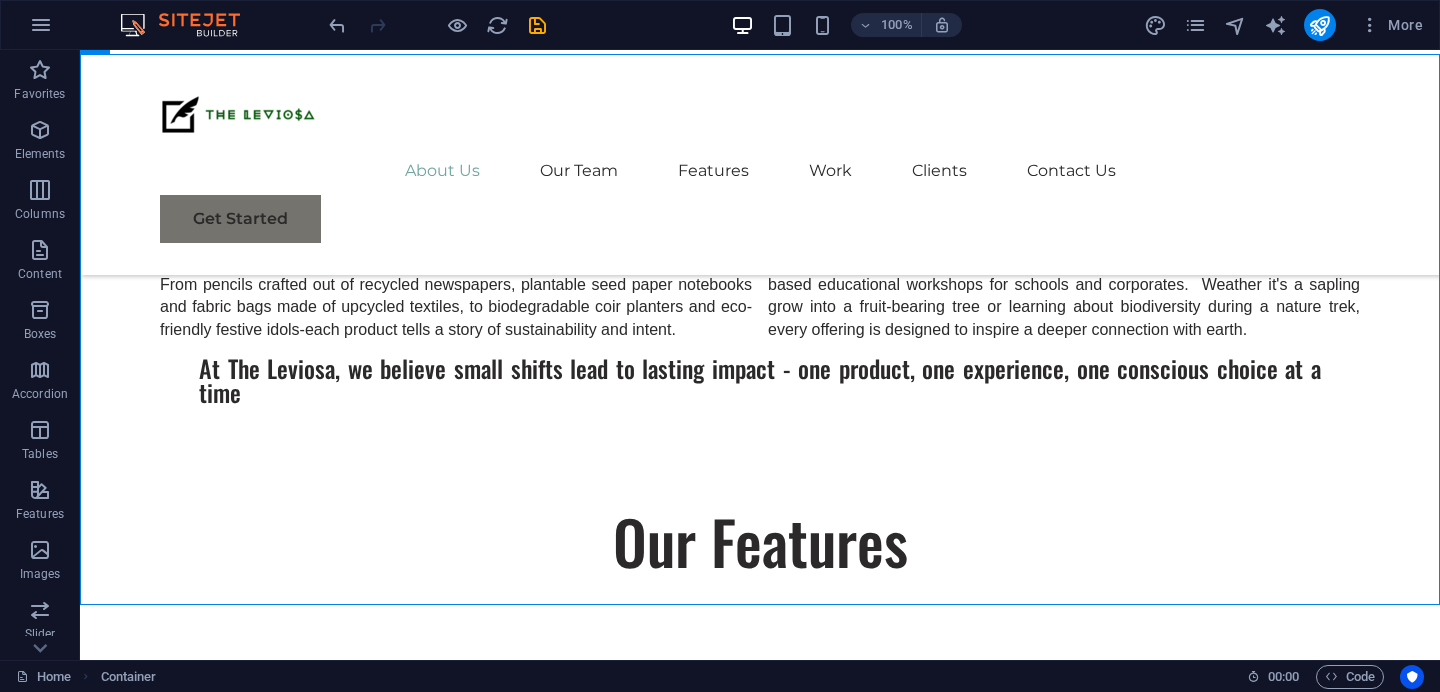 drag, startPoint x: 695, startPoint y: 274, endPoint x: 703, endPoint y: 494, distance: 220.1454 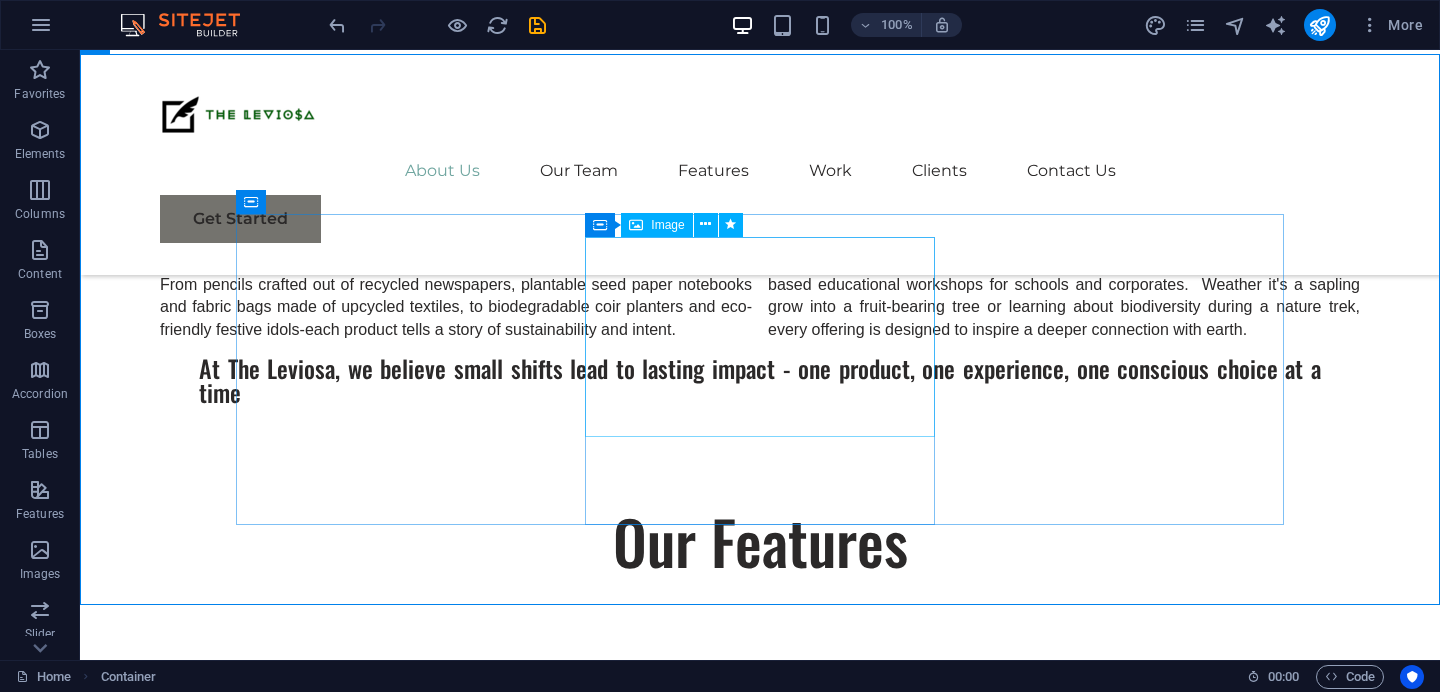 click at bounding box center (760, 1132) 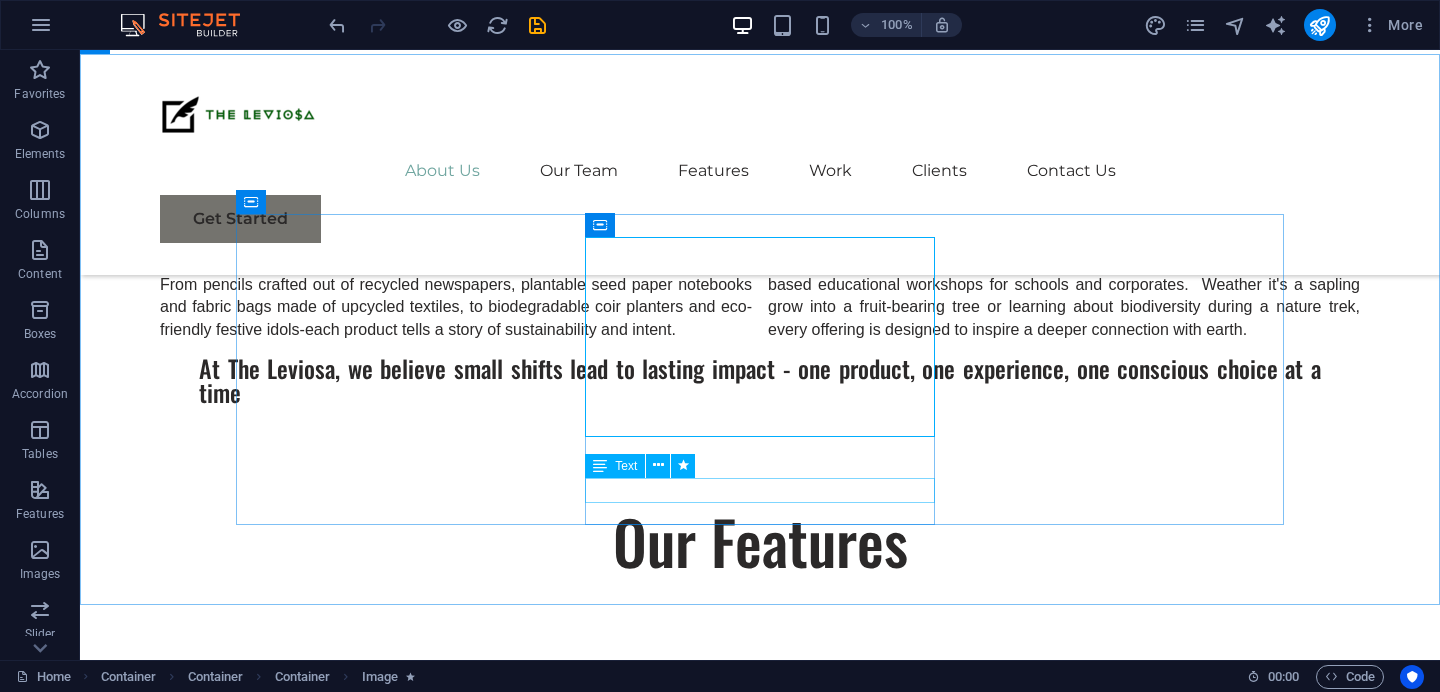 click on "For Institutions" at bounding box center [760, 1285] 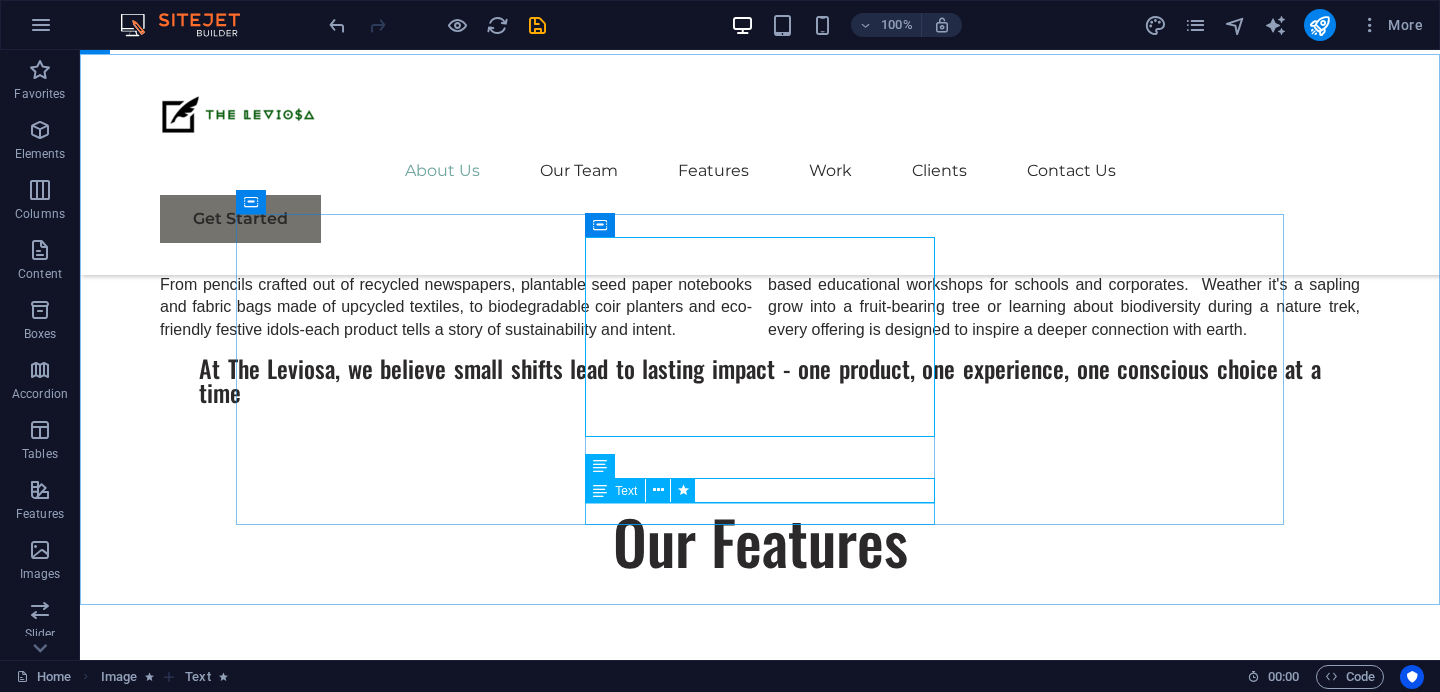 click on "Powered by Renewable Energy" at bounding box center [760, 1309] 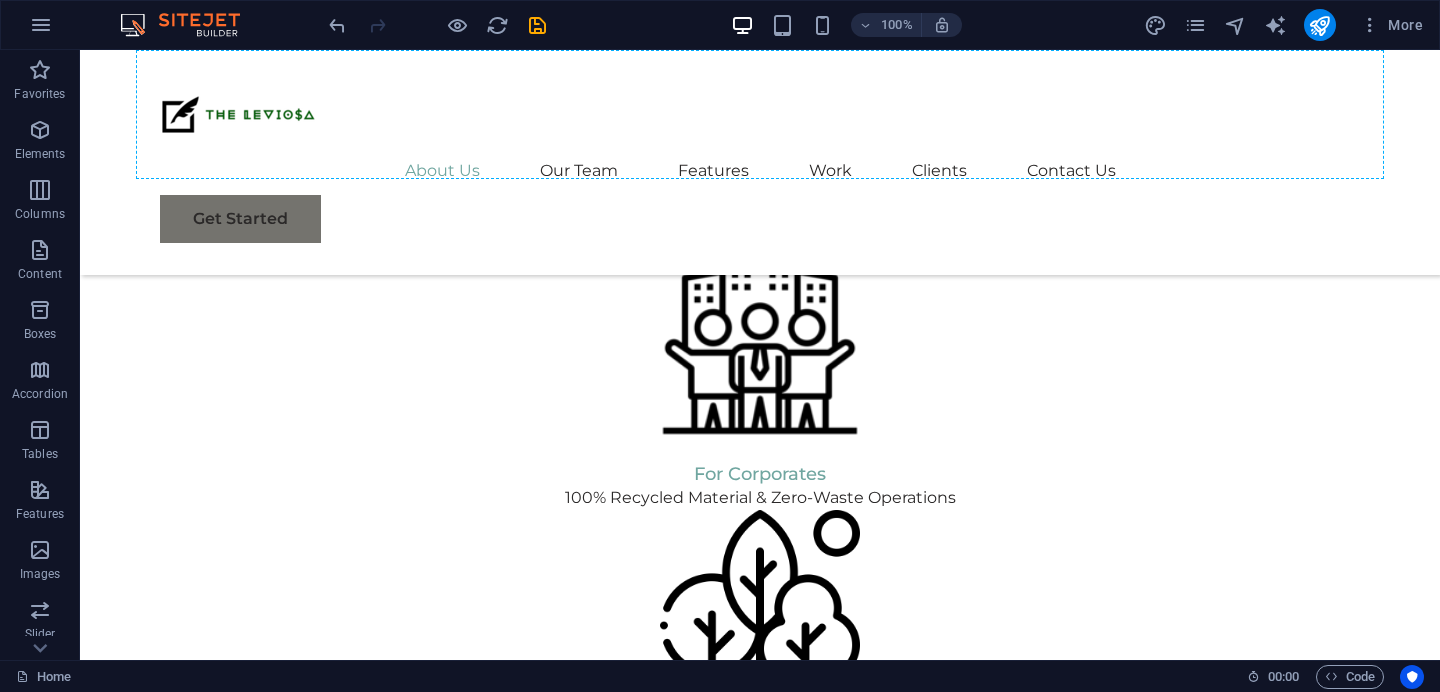 scroll, scrollTop: 1531, scrollLeft: 0, axis: vertical 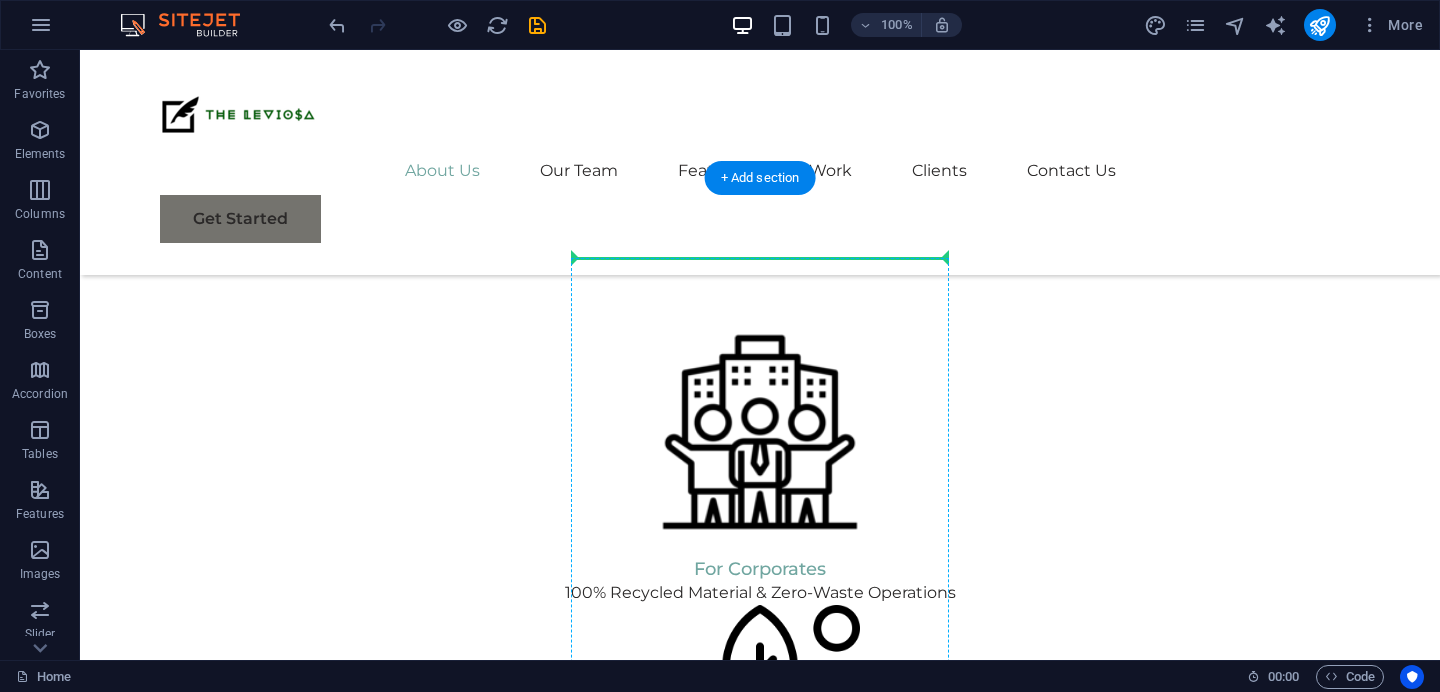 drag, startPoint x: 776, startPoint y: 285, endPoint x: 811, endPoint y: 263, distance: 41.340054 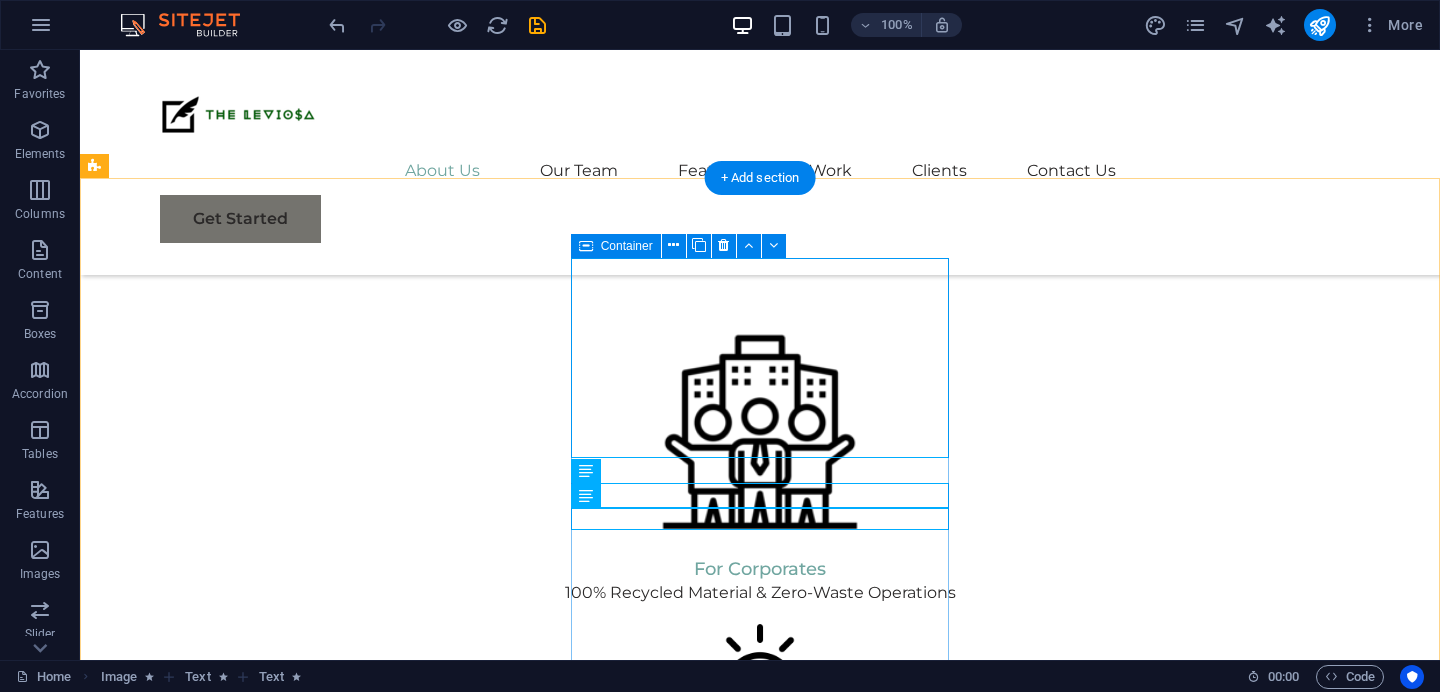 click on "For Institutions Powered by Renewable Energy" at bounding box center [293, 1739] 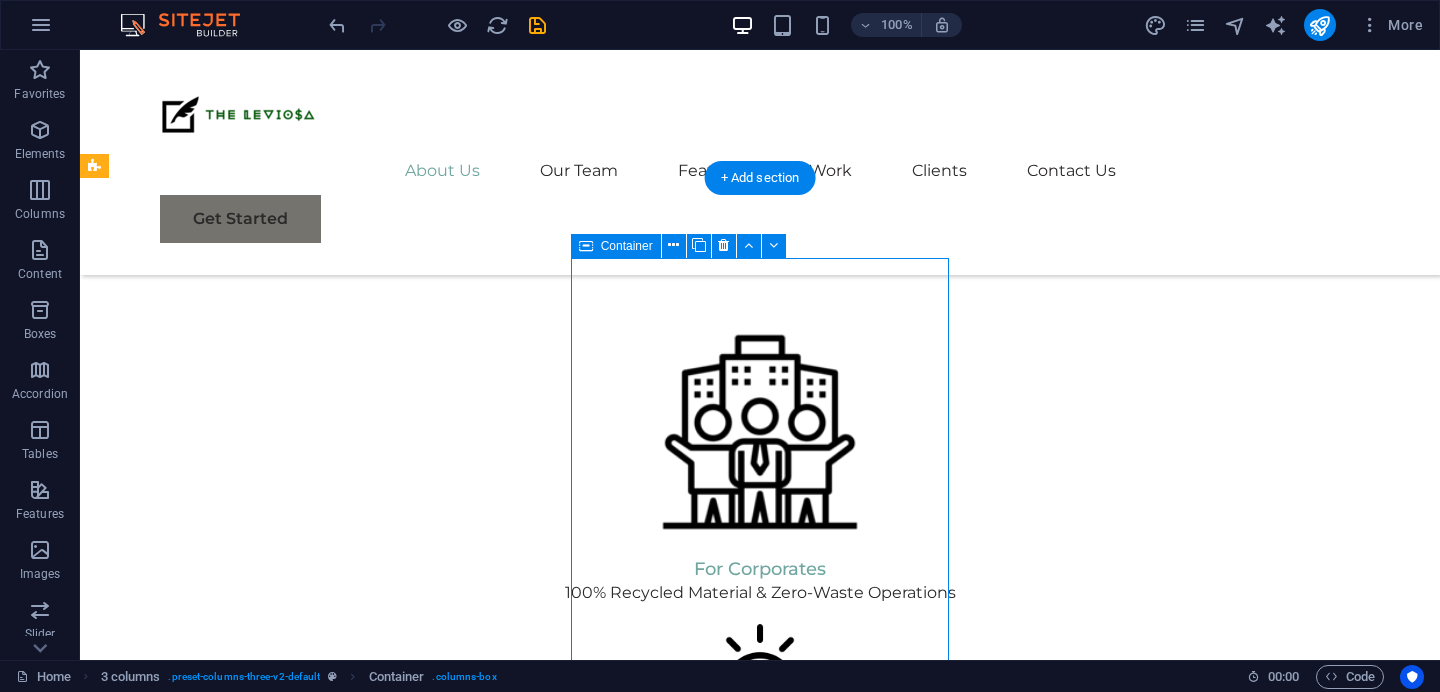 click on "For Institutions Powered by Renewable Energy" at bounding box center (293, 1739) 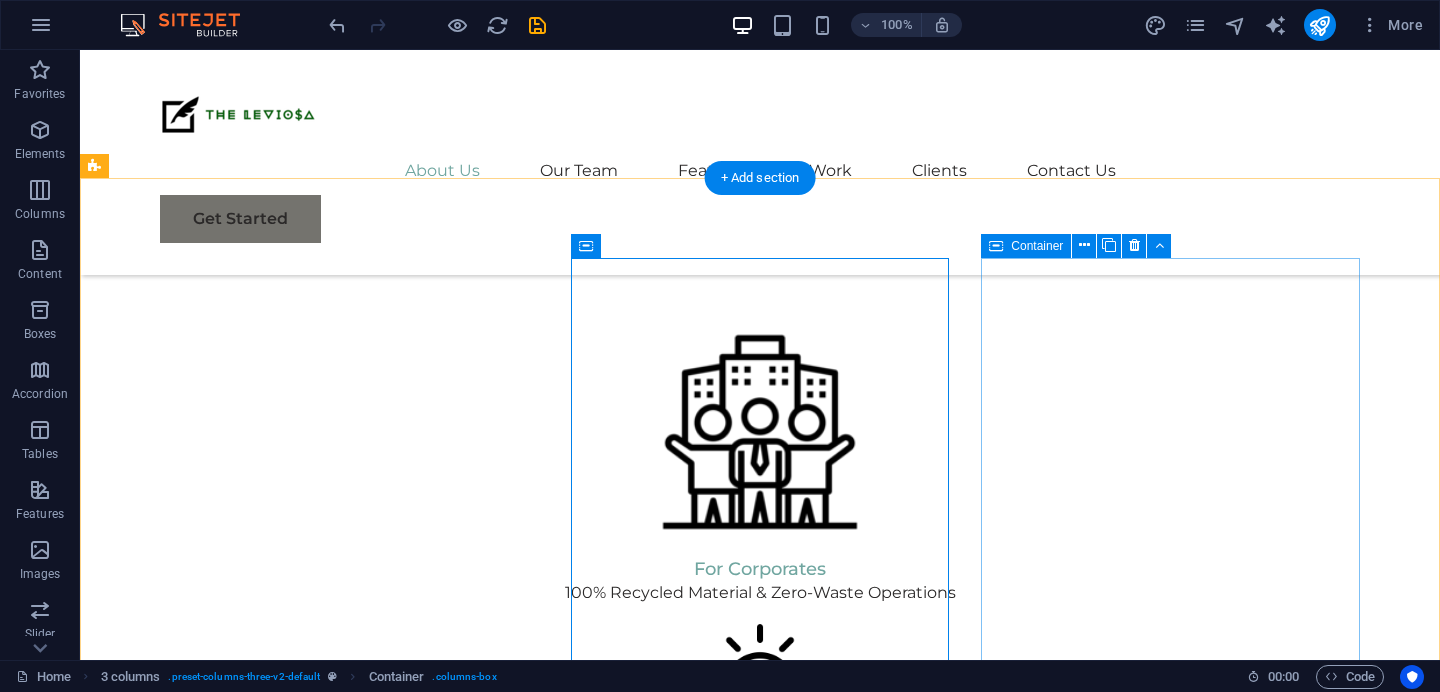 click on "For Schools  Sustainability built from the ground up" at bounding box center [293, 2272] 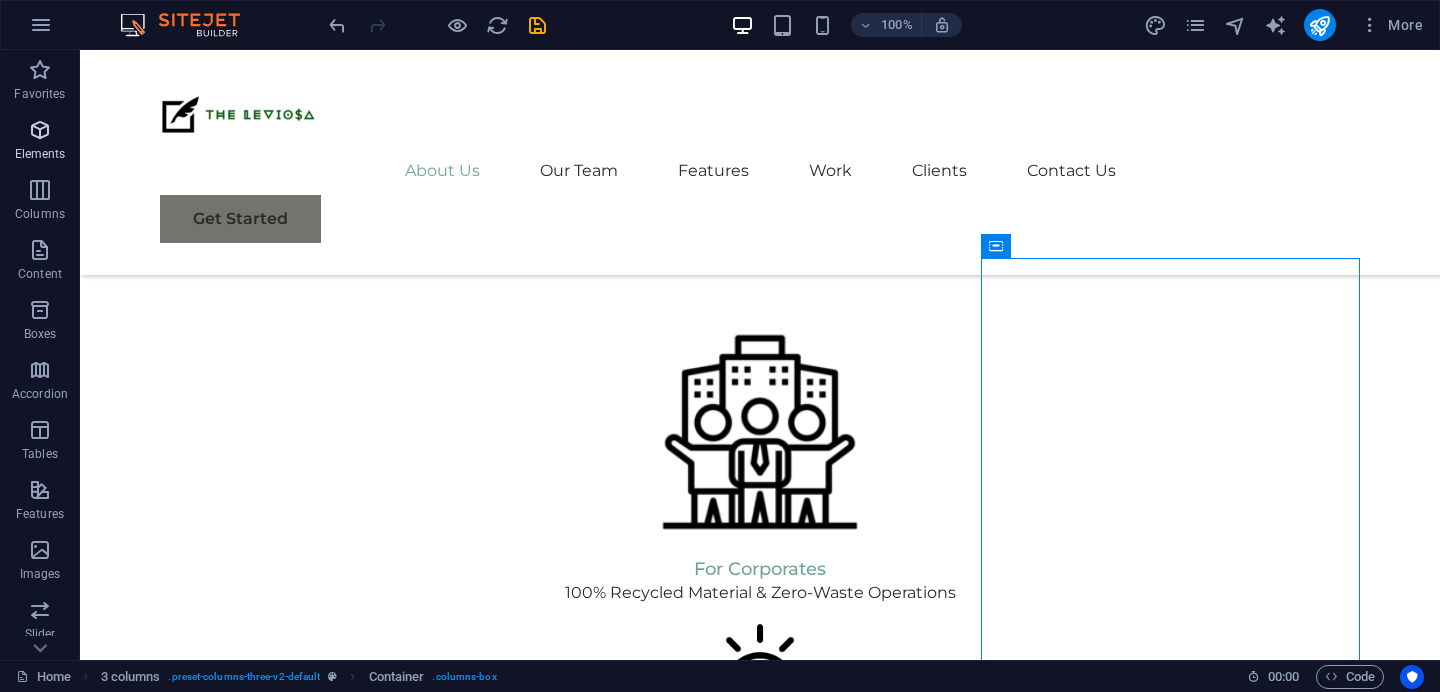 click at bounding box center [40, 130] 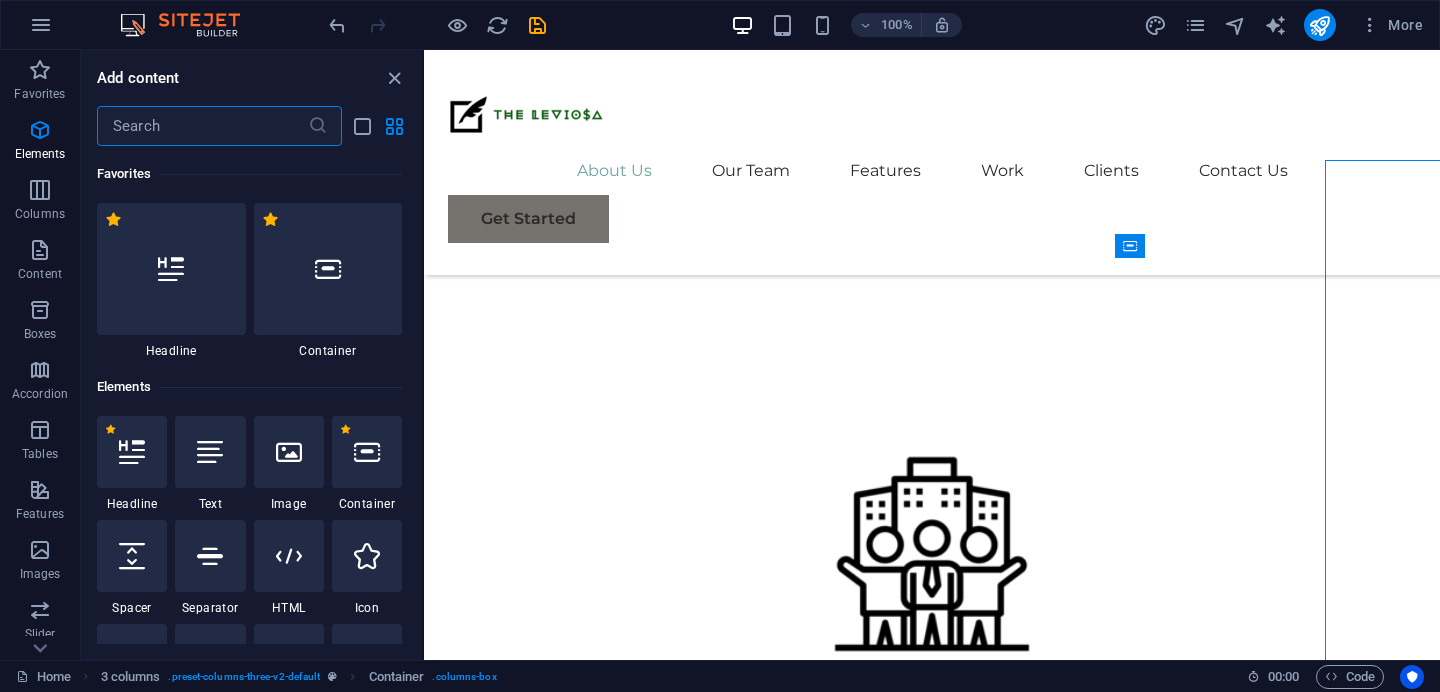 scroll, scrollTop: 1629, scrollLeft: 0, axis: vertical 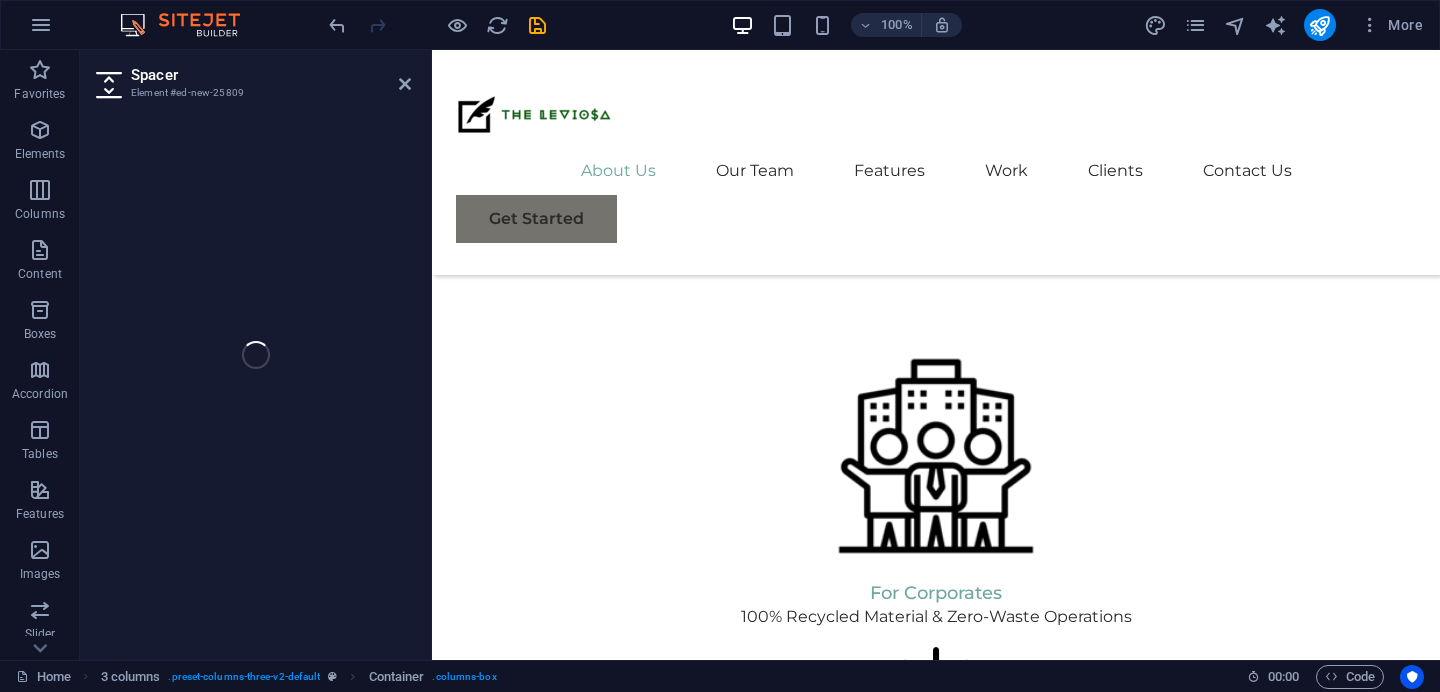 select on "px" 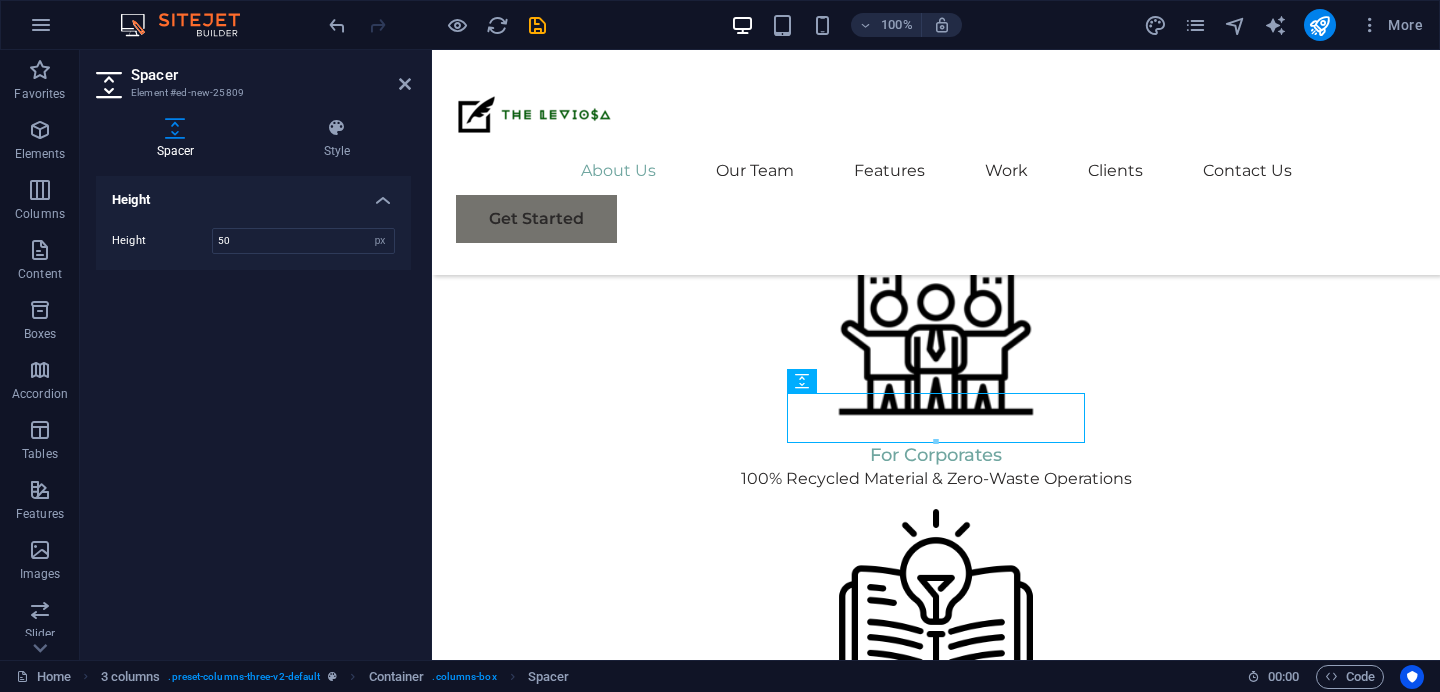 scroll, scrollTop: 1779, scrollLeft: 0, axis: vertical 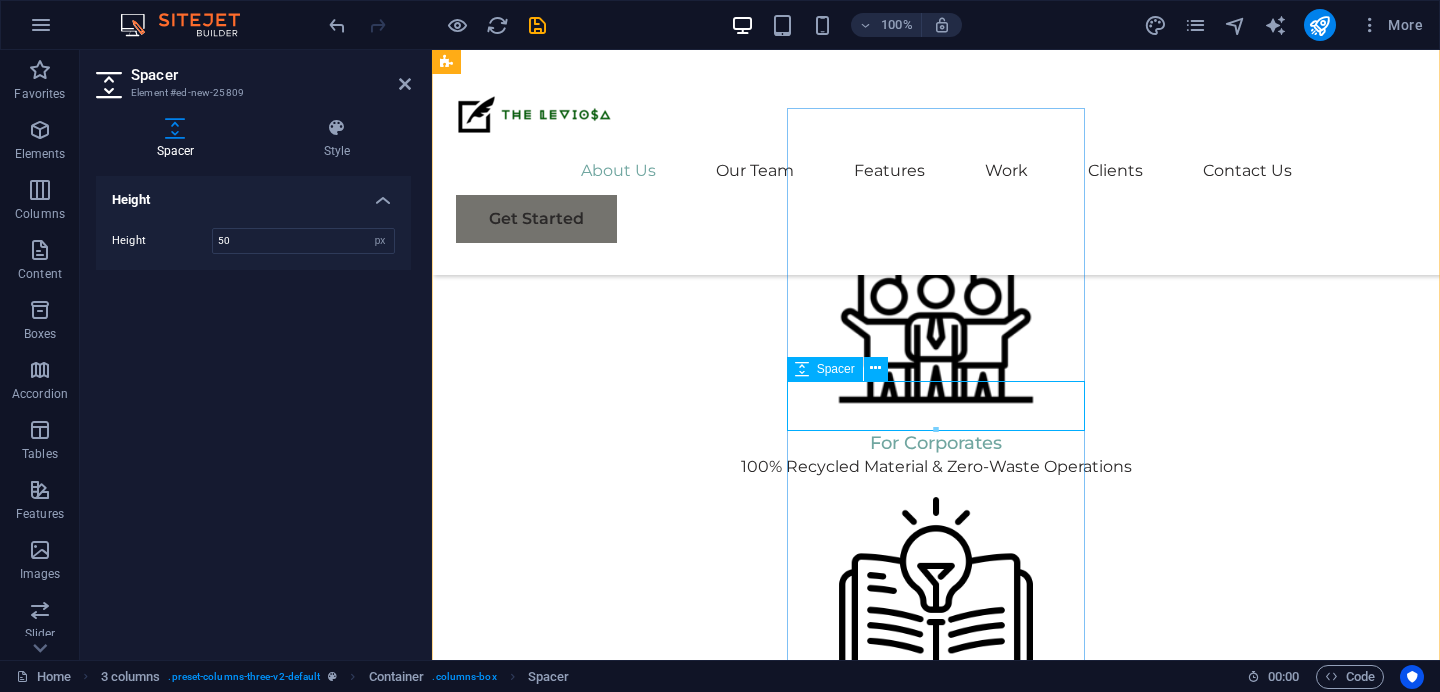 click at bounding box center [605, 1551] 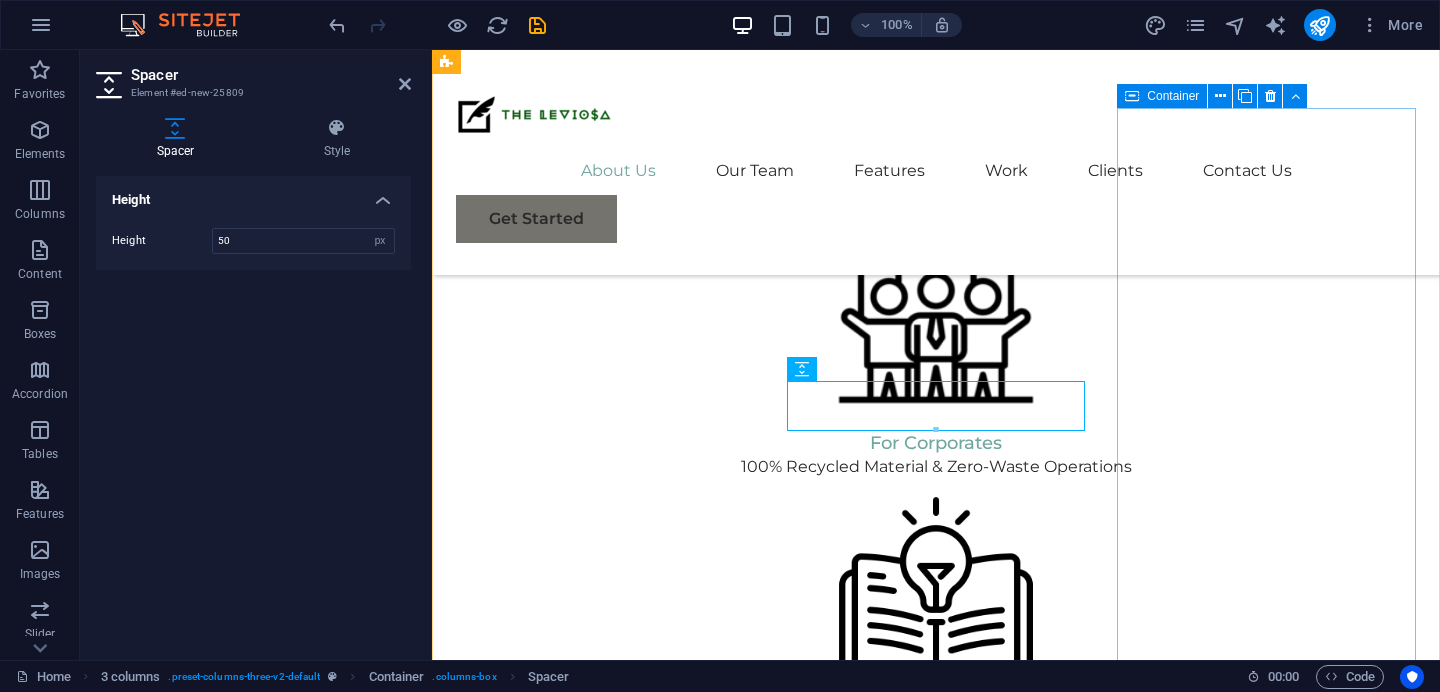 click on "For Schools  Sustainability built from the ground up" at bounding box center [605, 2229] 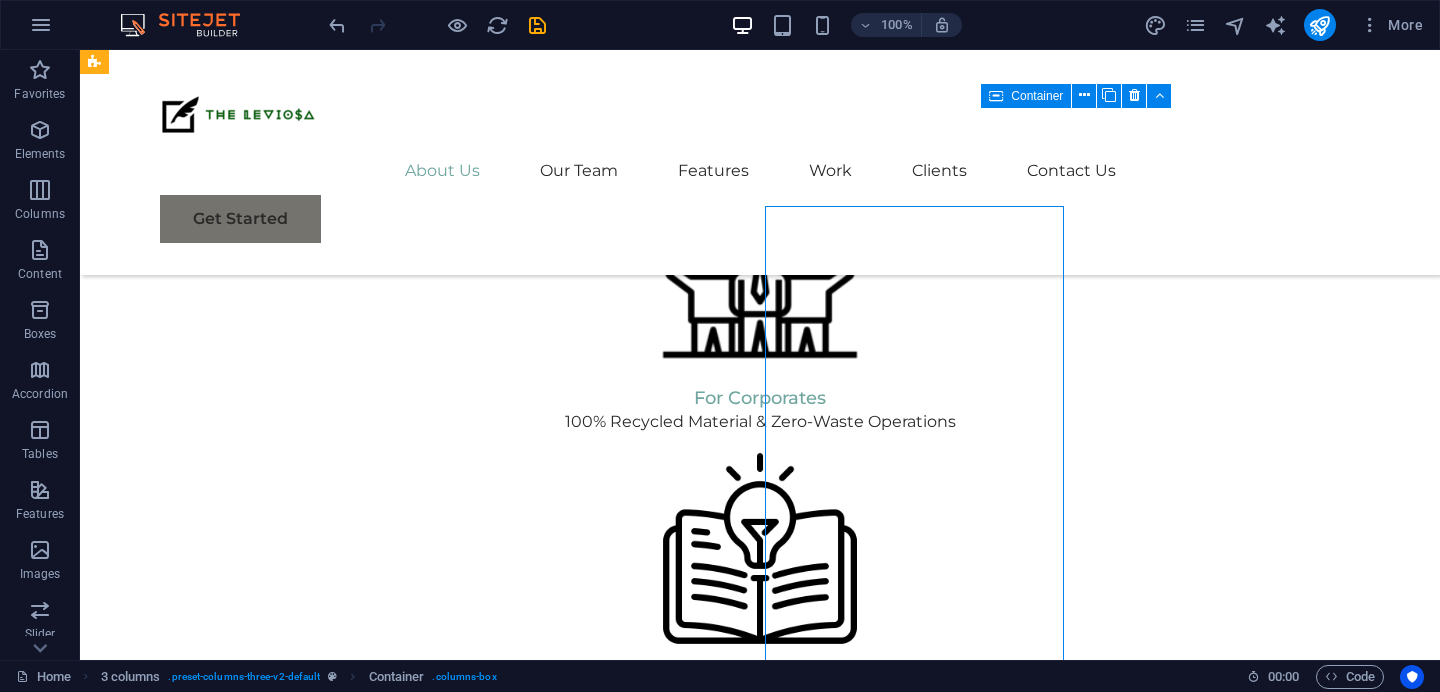 scroll, scrollTop: 1681, scrollLeft: 0, axis: vertical 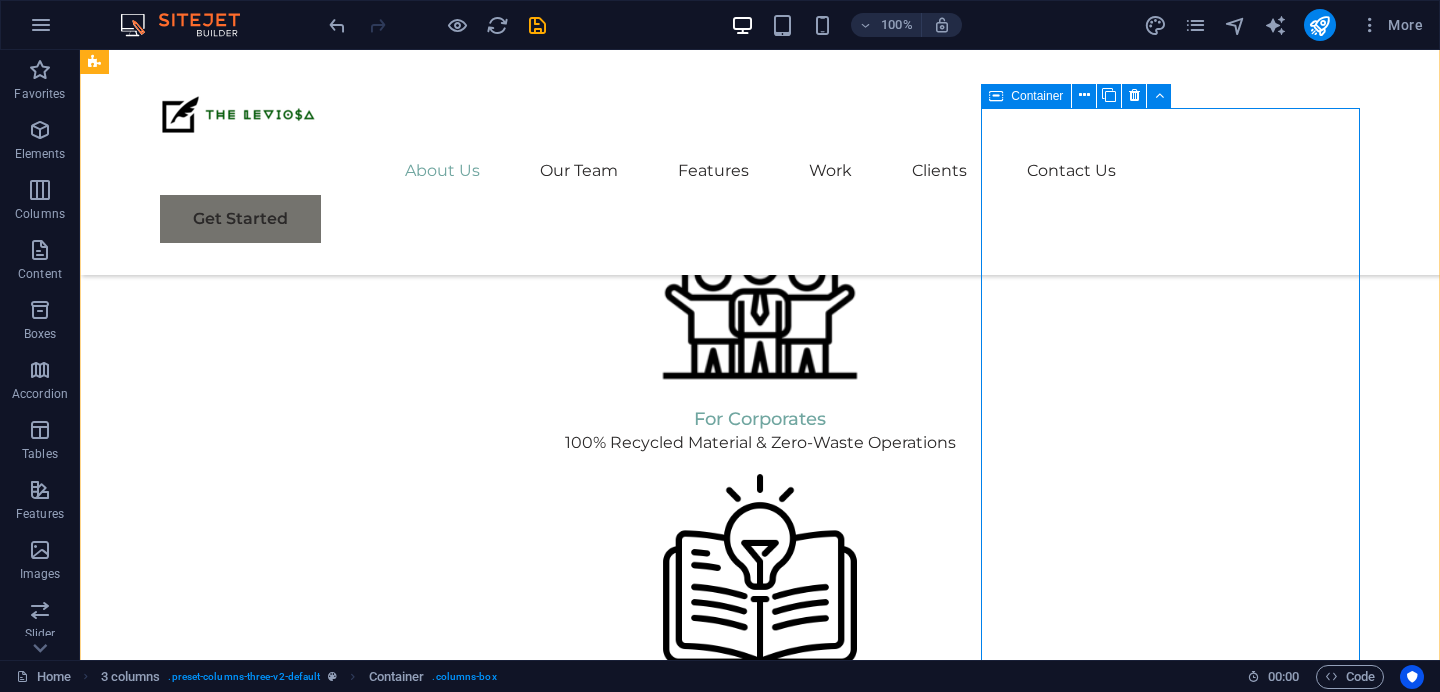 click on "For Schools  Sustainability built from the ground up" at bounding box center [293, 2172] 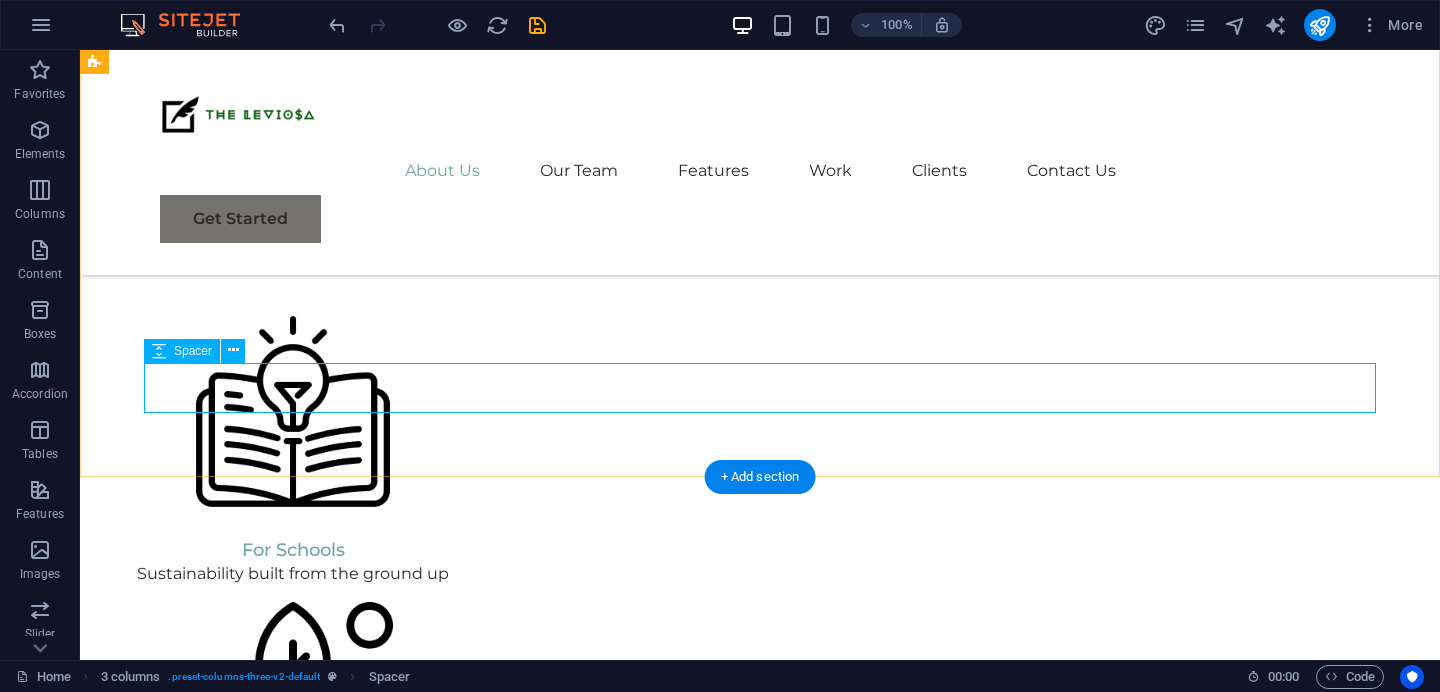 scroll, scrollTop: 2288, scrollLeft: 0, axis: vertical 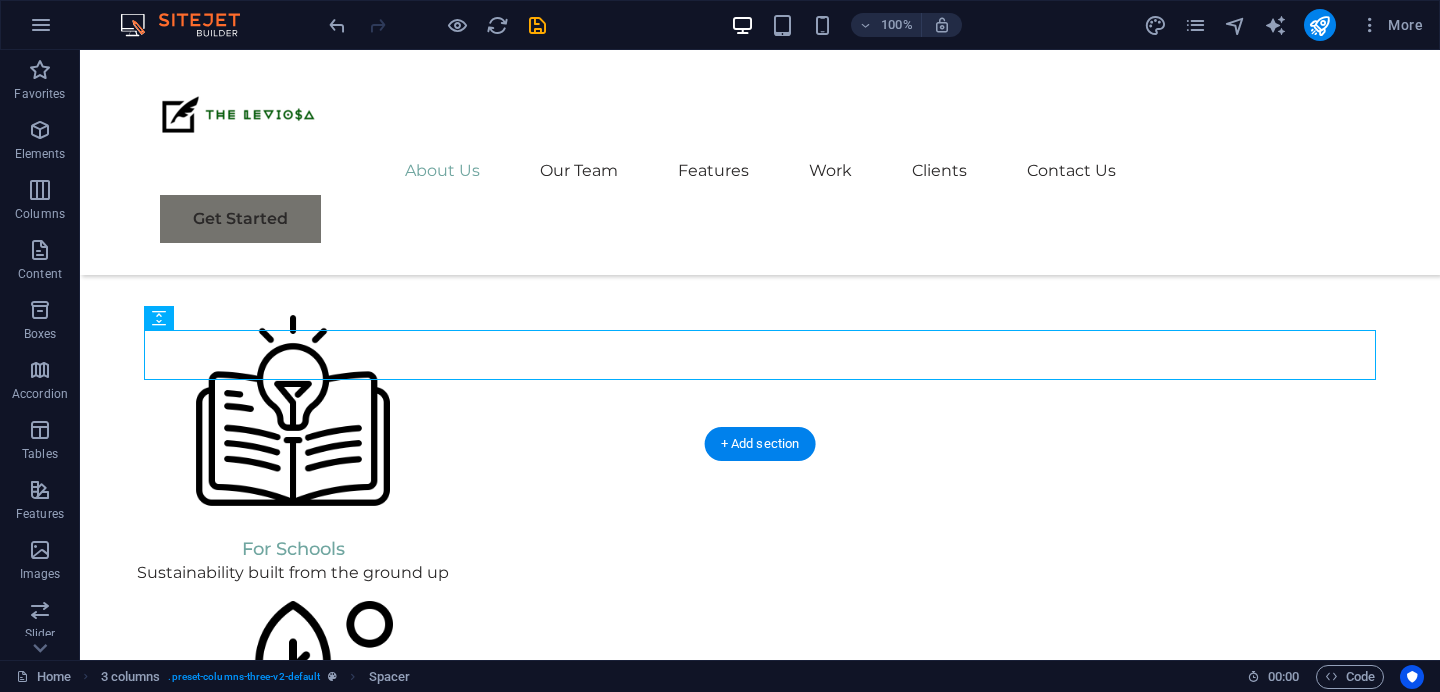 drag, startPoint x: 1196, startPoint y: 361, endPoint x: 1013, endPoint y: 355, distance: 183.09833 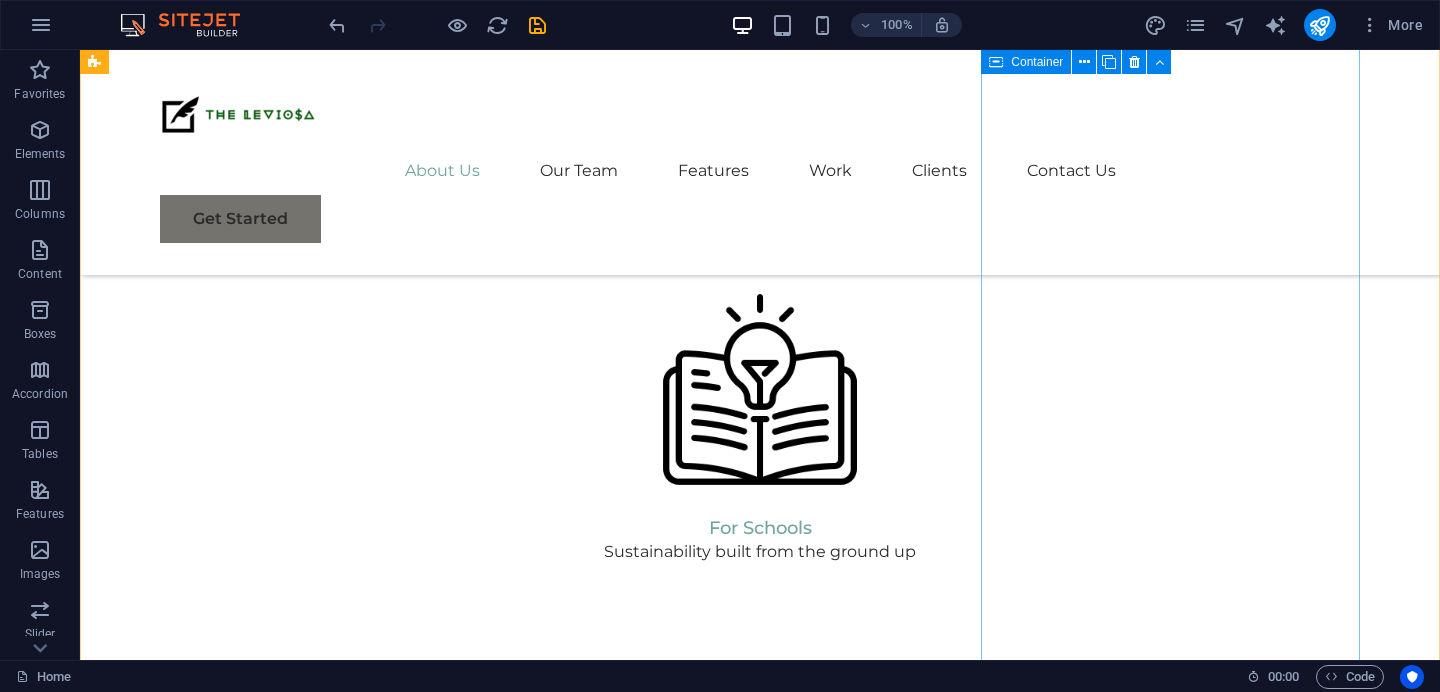 scroll, scrollTop: 1786, scrollLeft: 0, axis: vertical 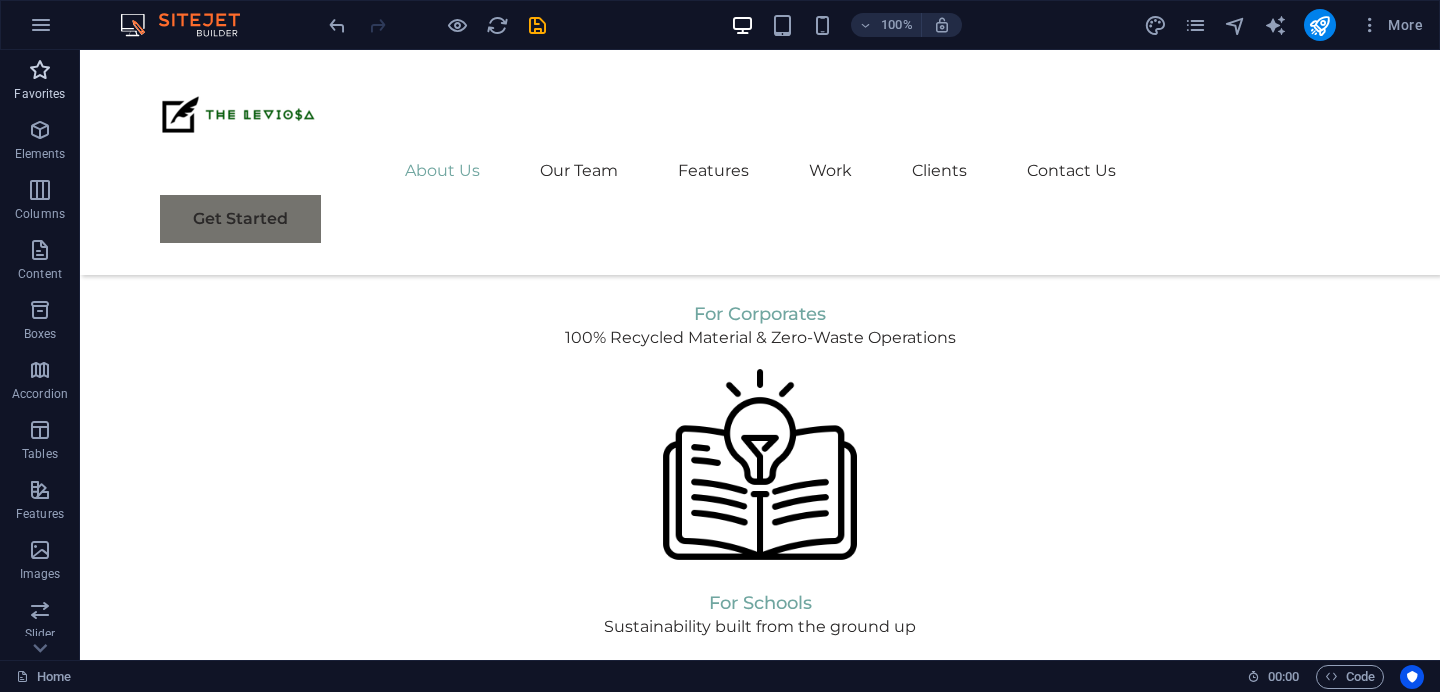 click on "Favorites" at bounding box center (40, 80) 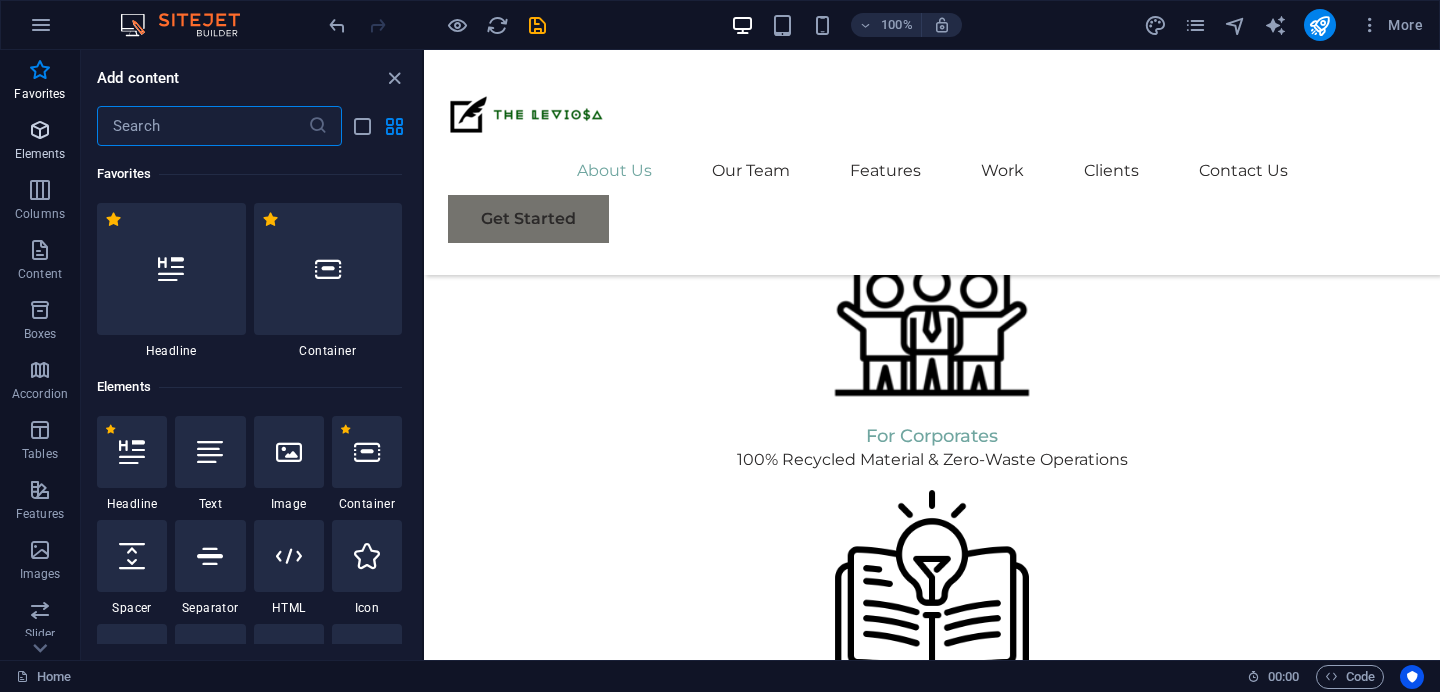 scroll, scrollTop: 1884, scrollLeft: 0, axis: vertical 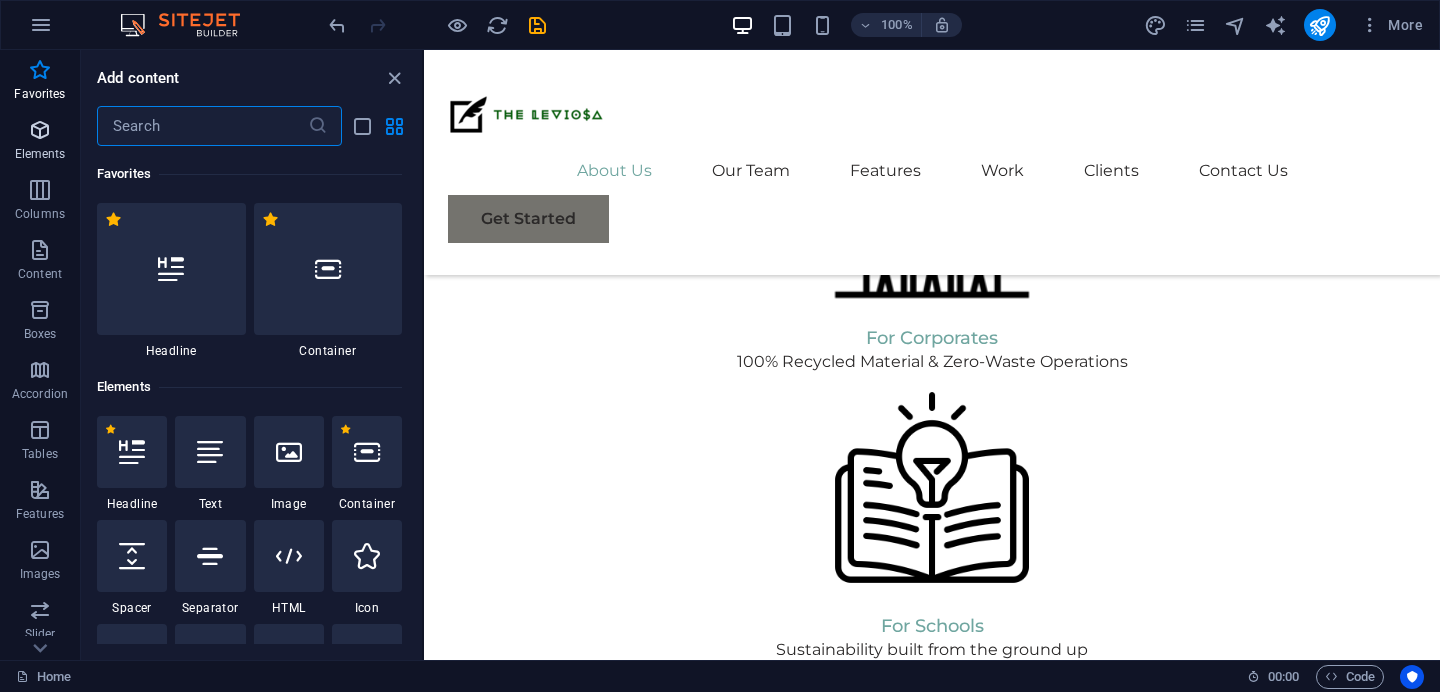 click at bounding box center (40, 130) 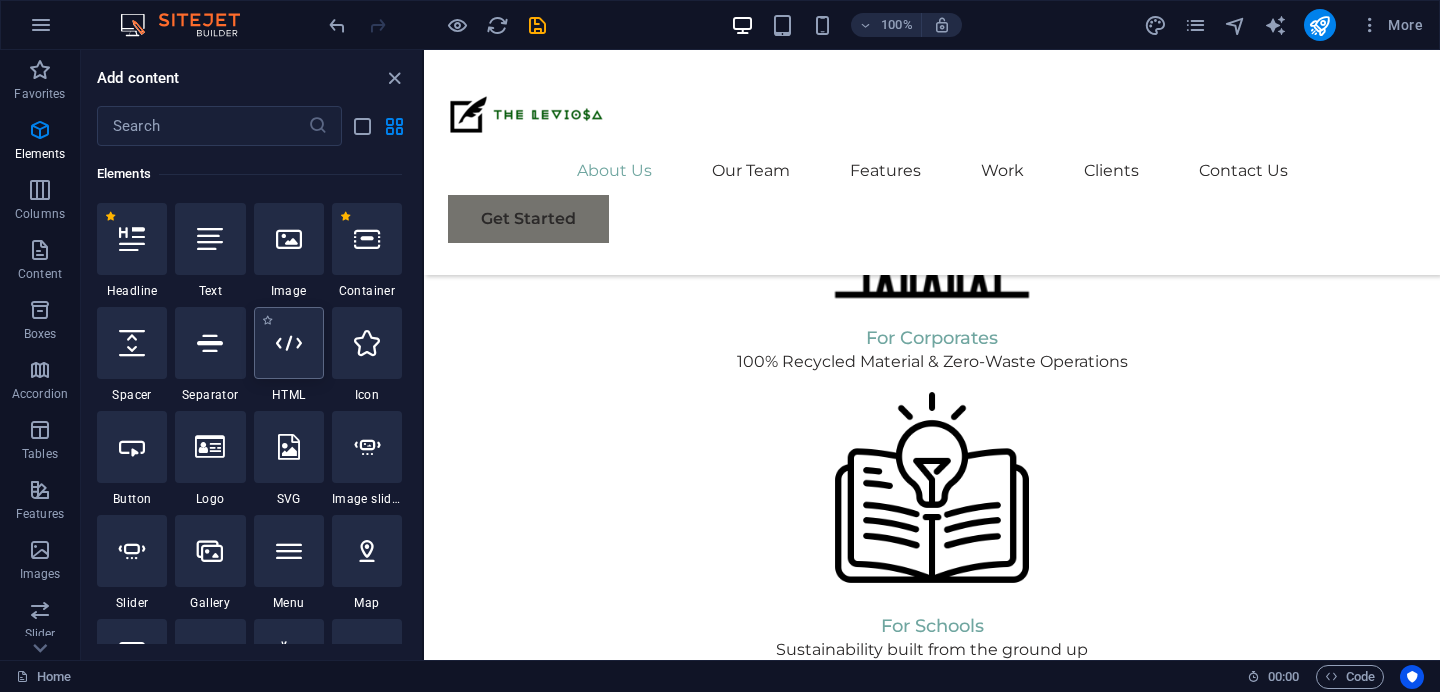 scroll, scrollTop: 230, scrollLeft: 0, axis: vertical 